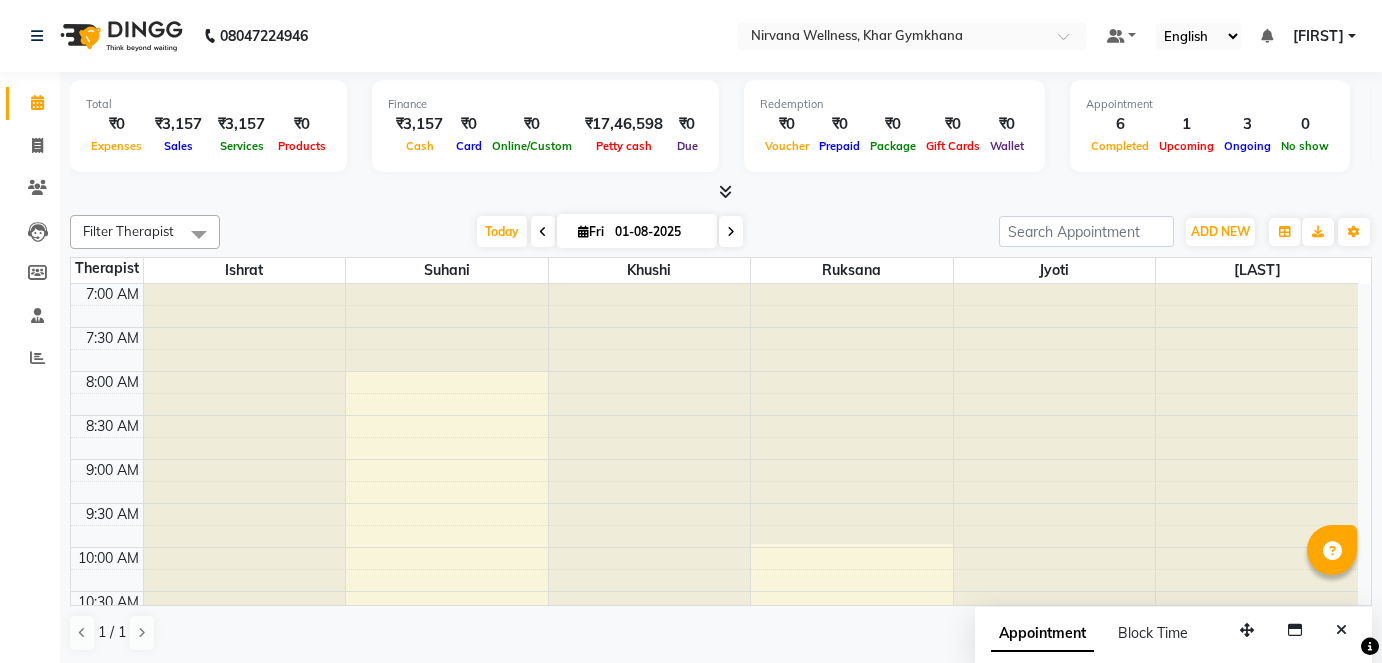 scroll, scrollTop: 0, scrollLeft: 0, axis: both 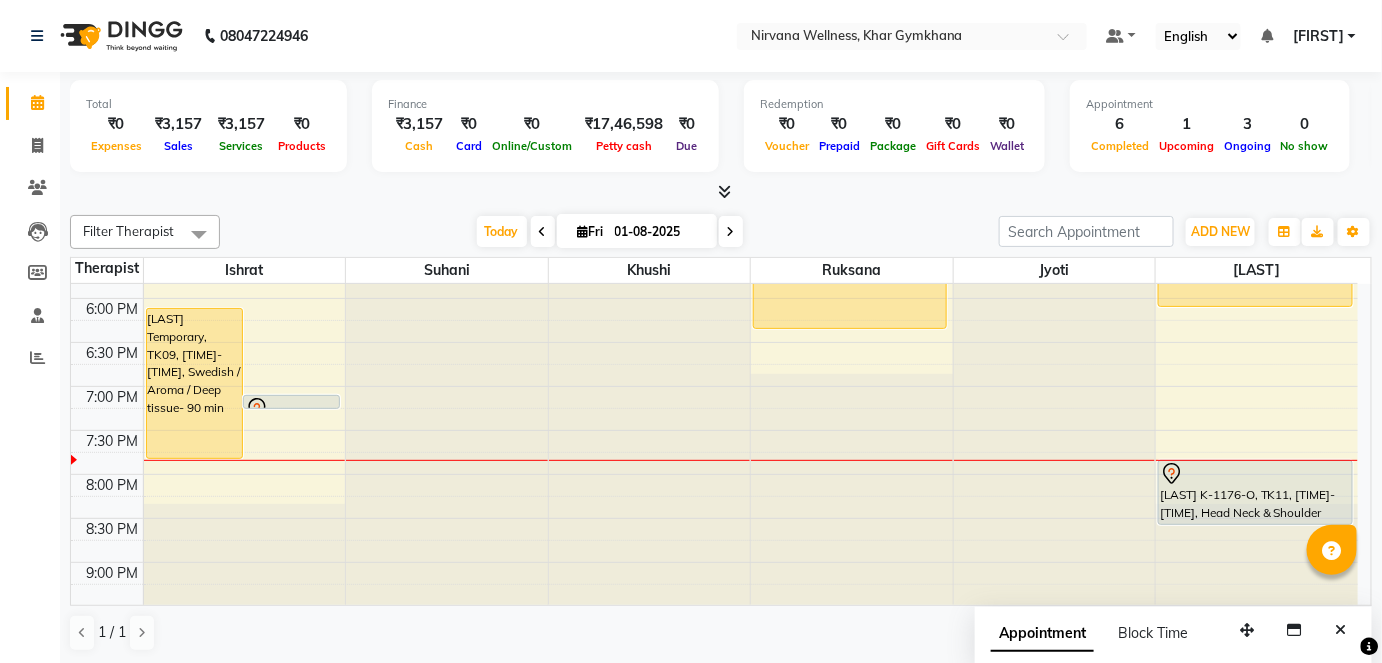 click at bounding box center [447, -669] 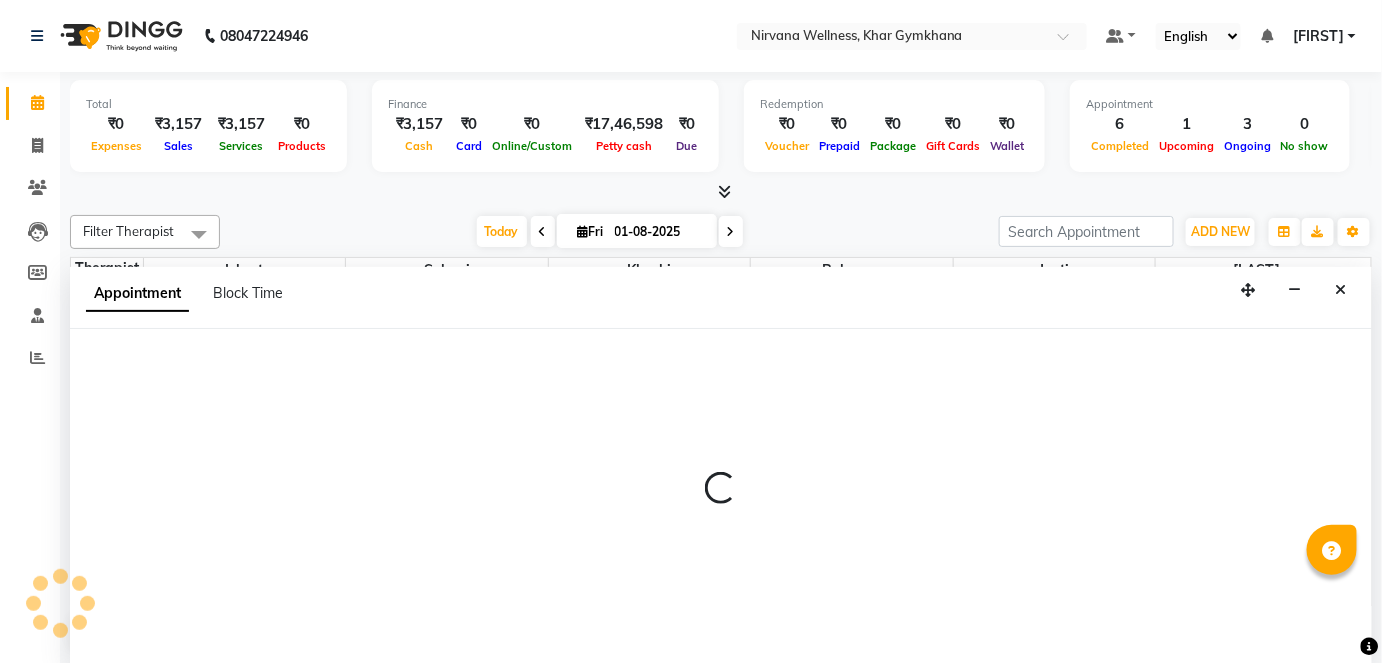 scroll, scrollTop: 0, scrollLeft: 0, axis: both 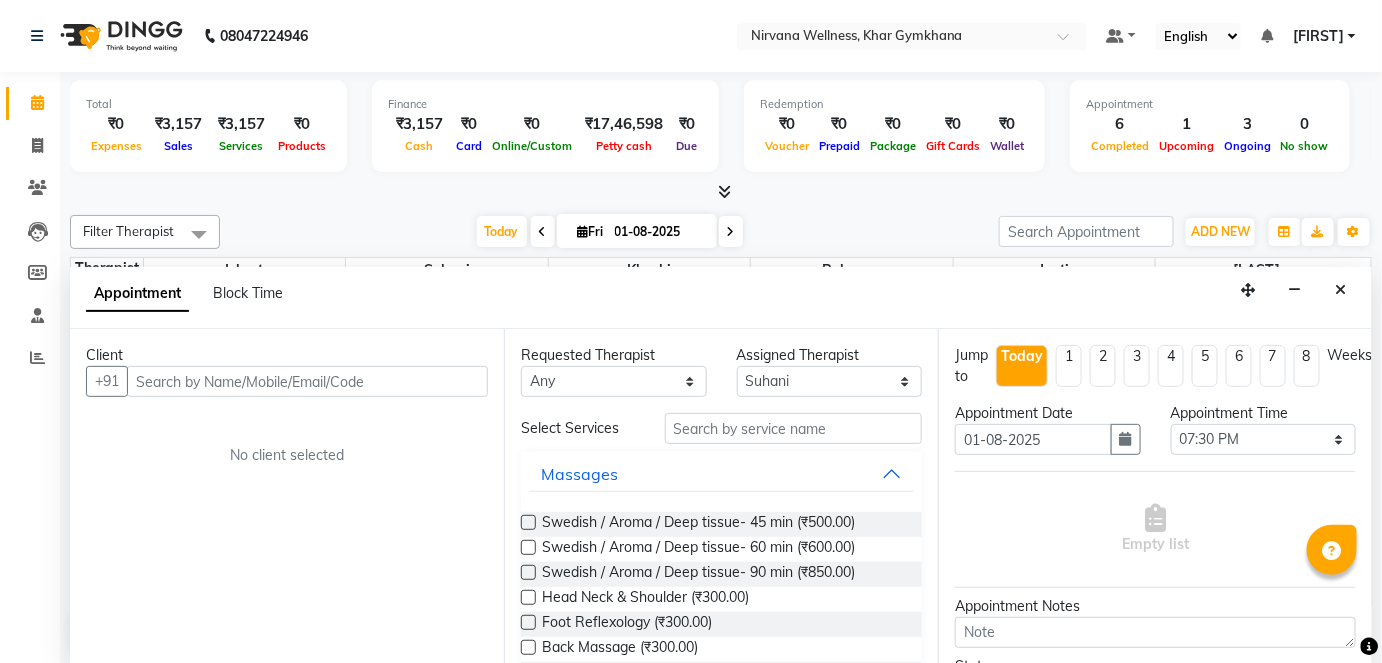 click at bounding box center (307, 381) 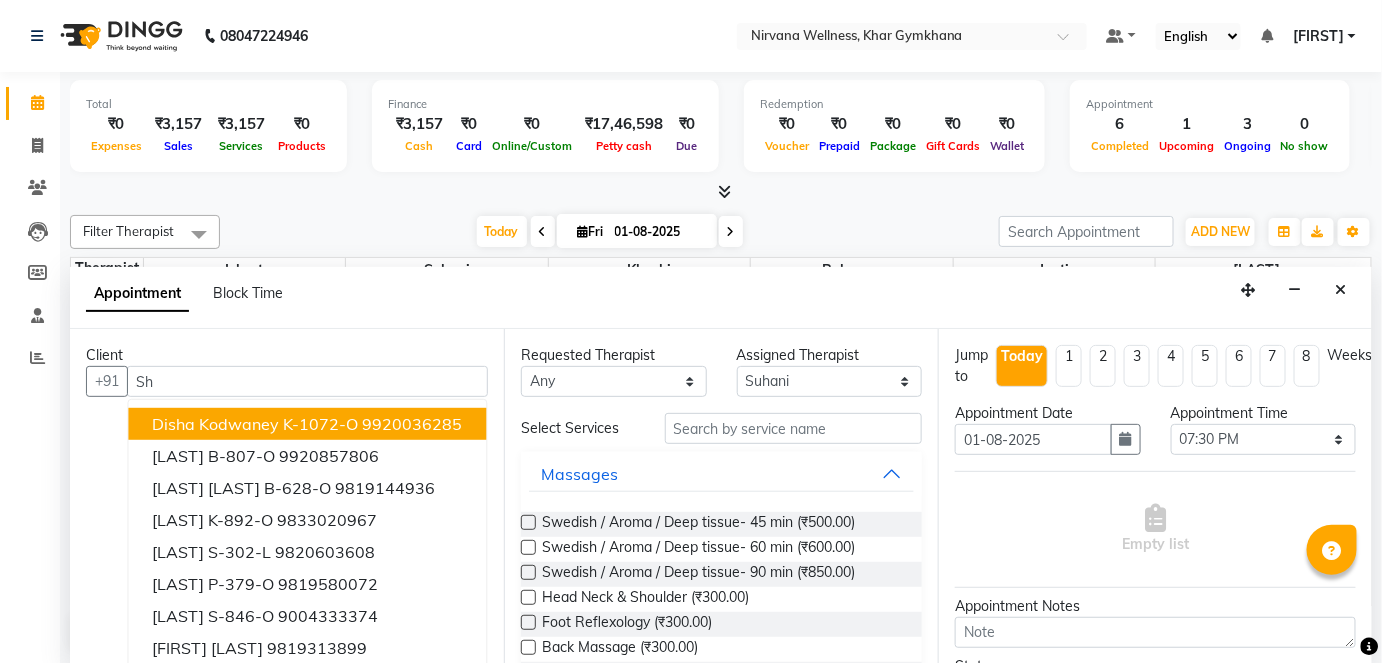 type on "S" 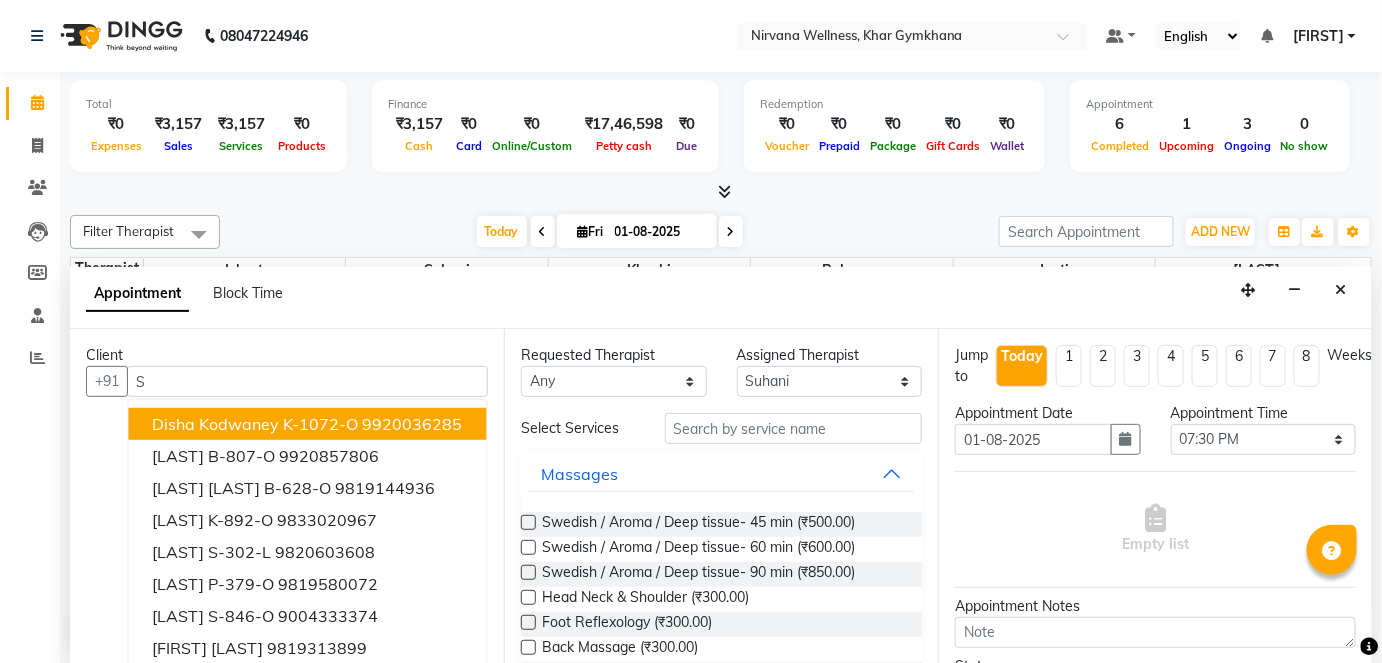 type 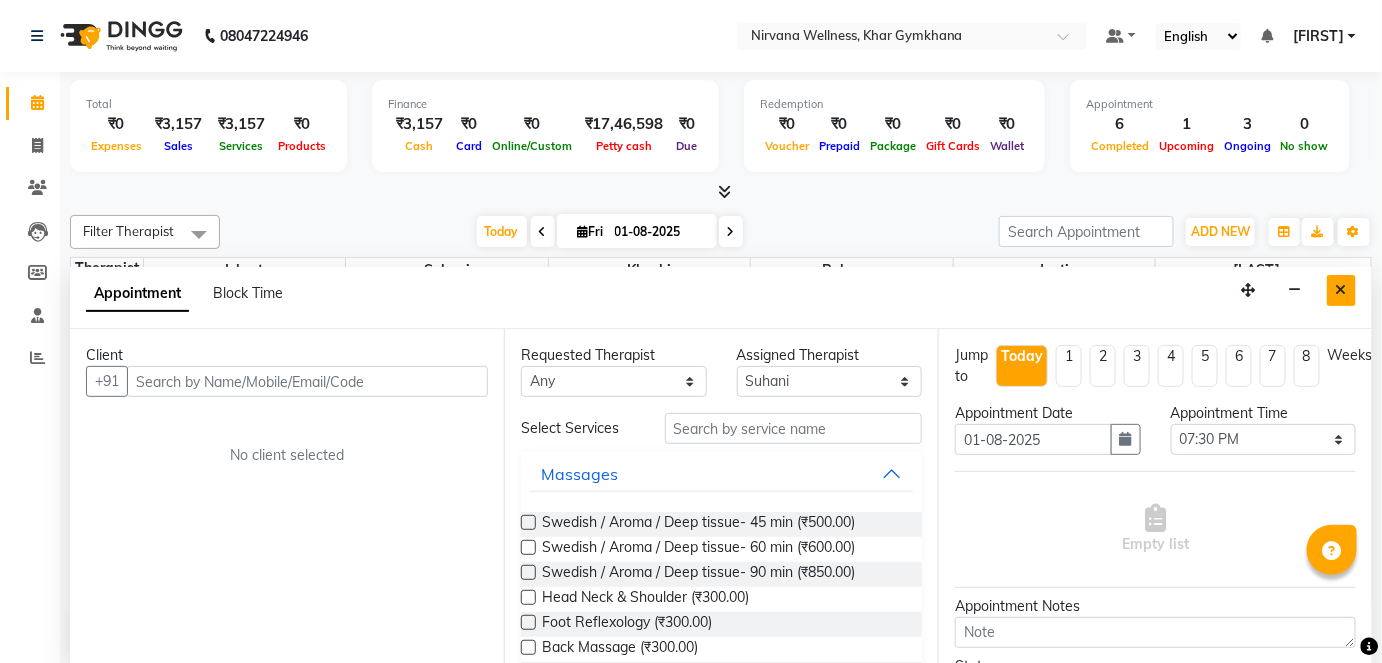 click at bounding box center [1341, 290] 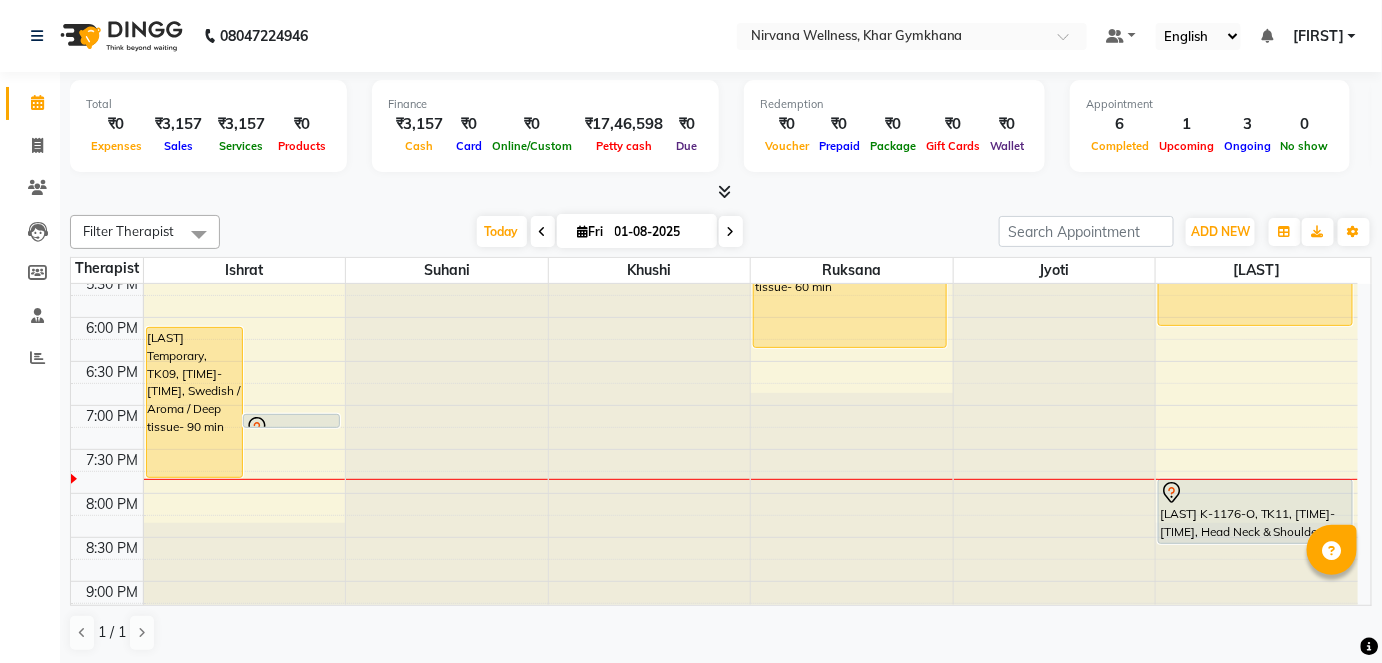 scroll, scrollTop: 953, scrollLeft: 0, axis: vertical 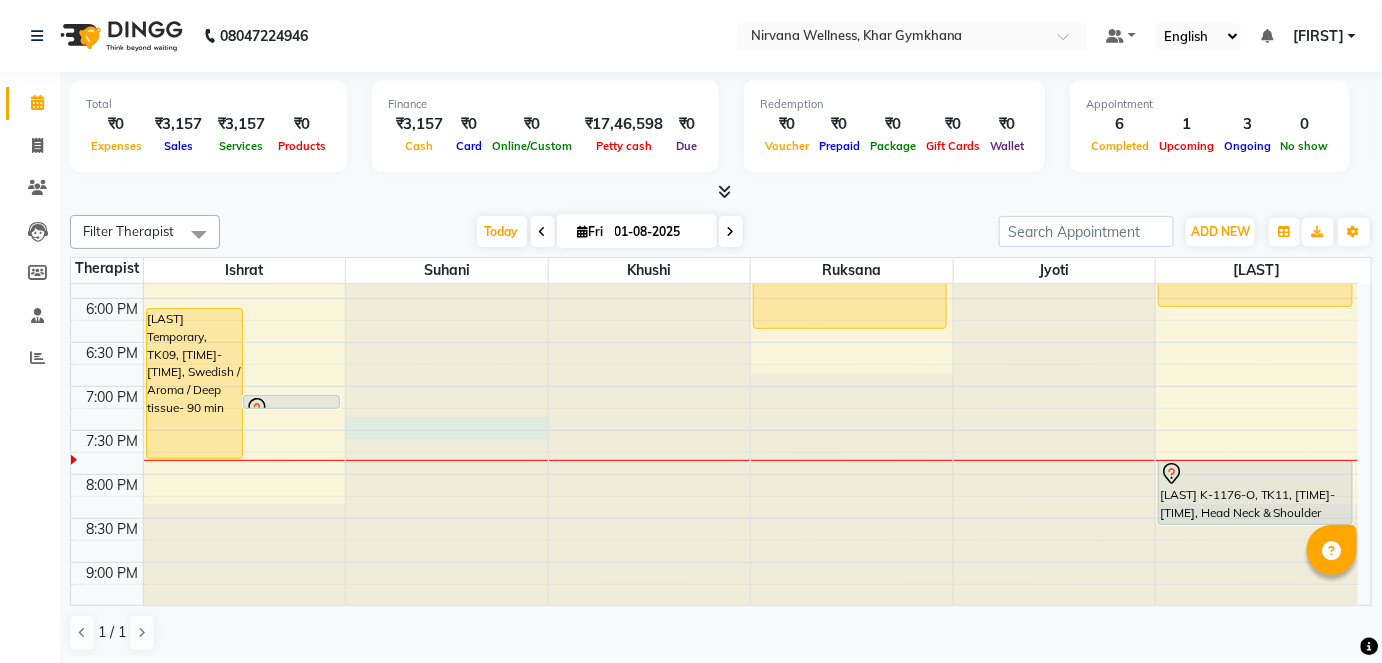 click at bounding box center [447, -669] 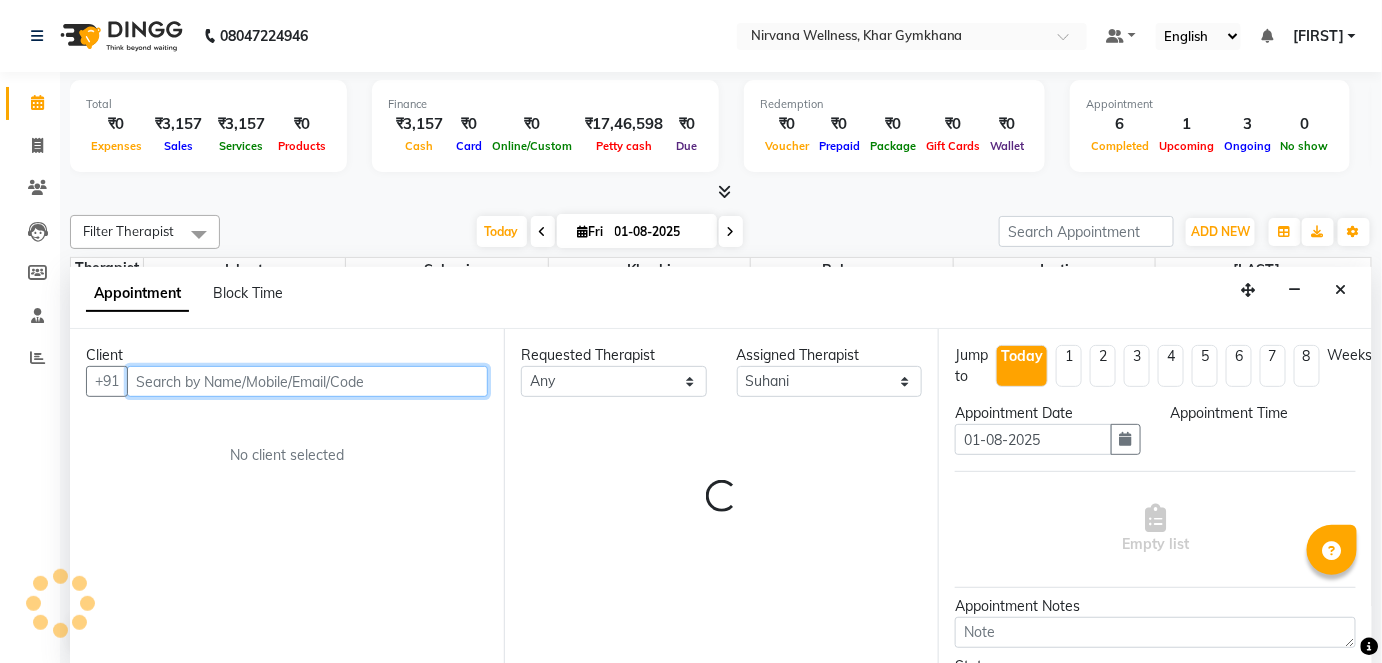 select on "1170" 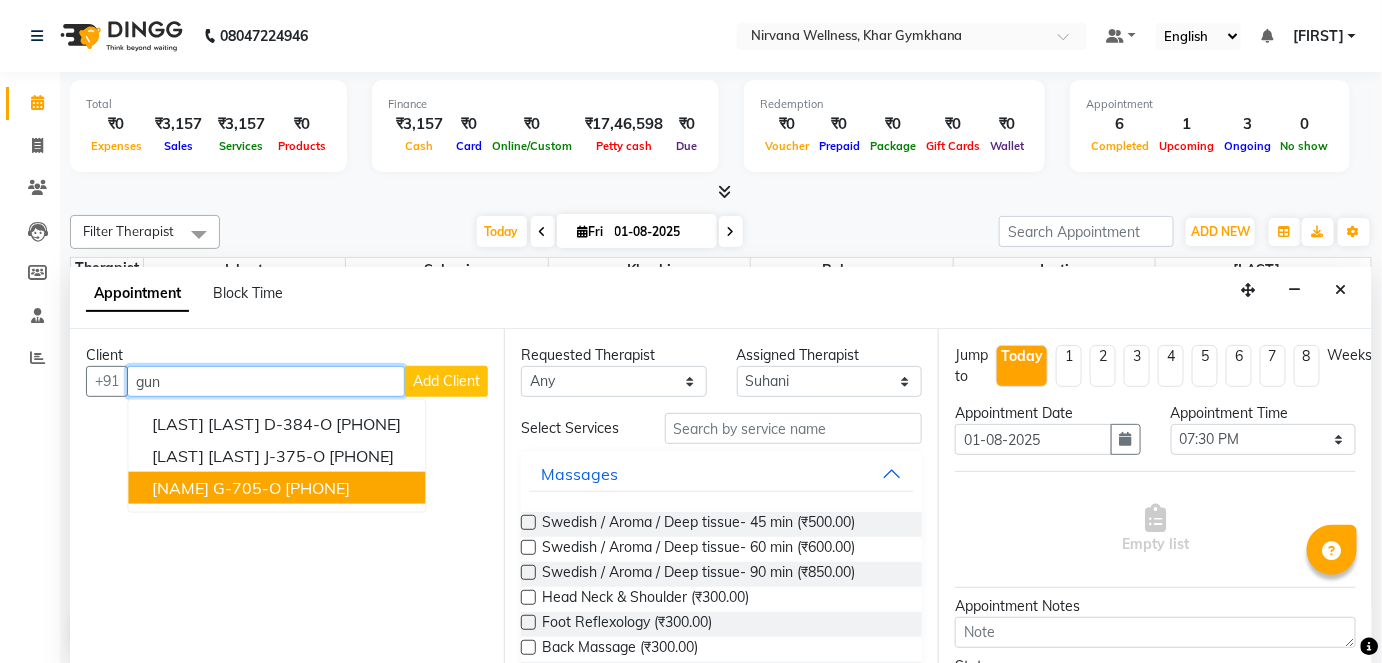 drag, startPoint x: 341, startPoint y: 481, endPoint x: 489, endPoint y: 483, distance: 148.01352 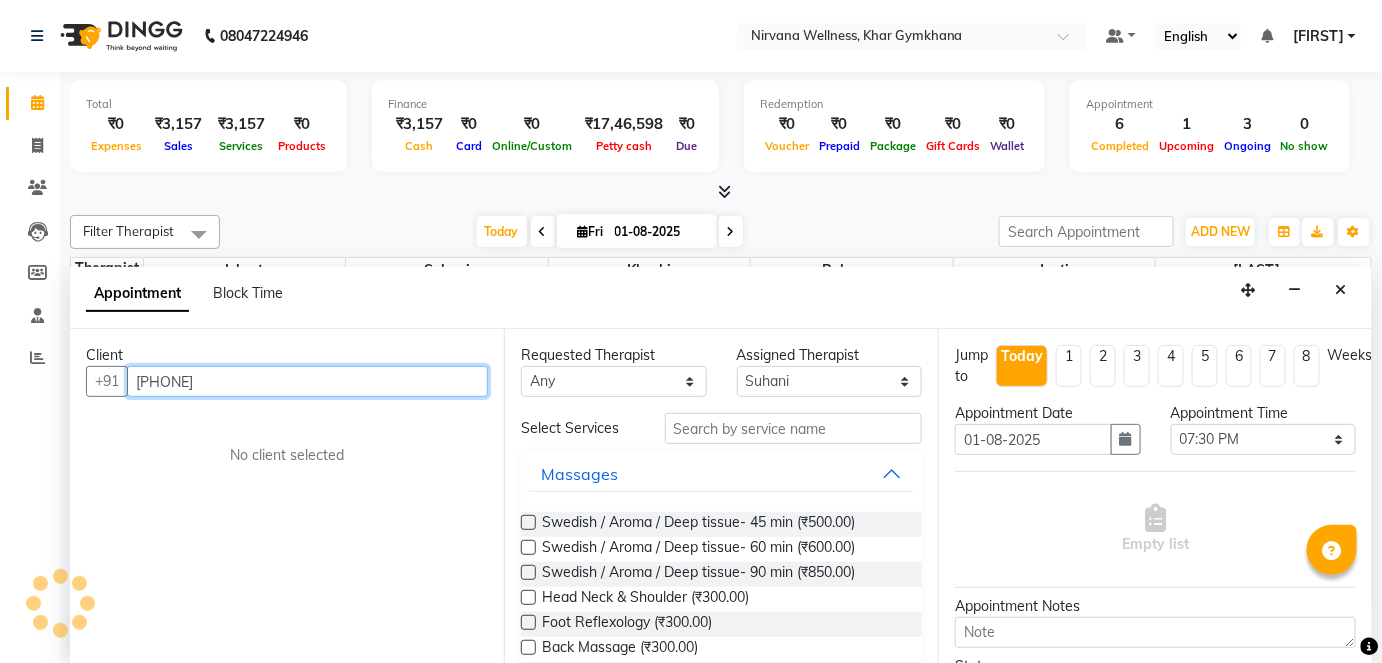 type on "[PHONE]" 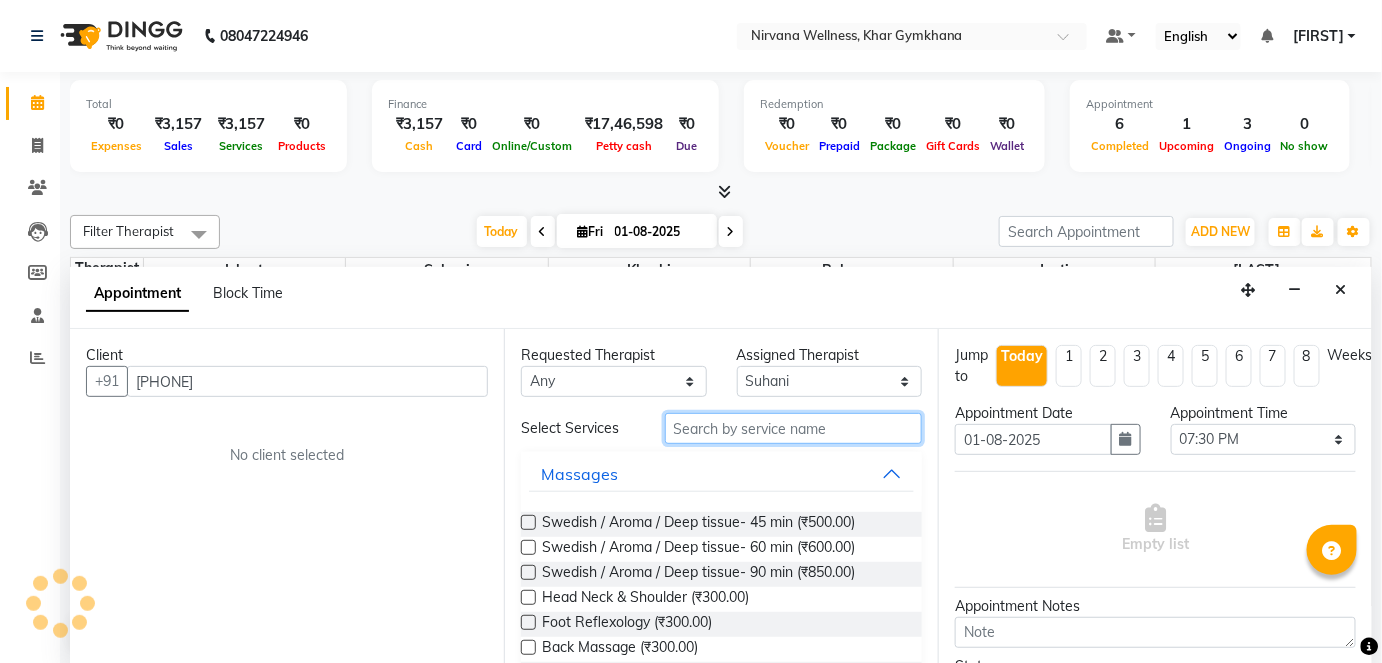 click at bounding box center [793, 428] 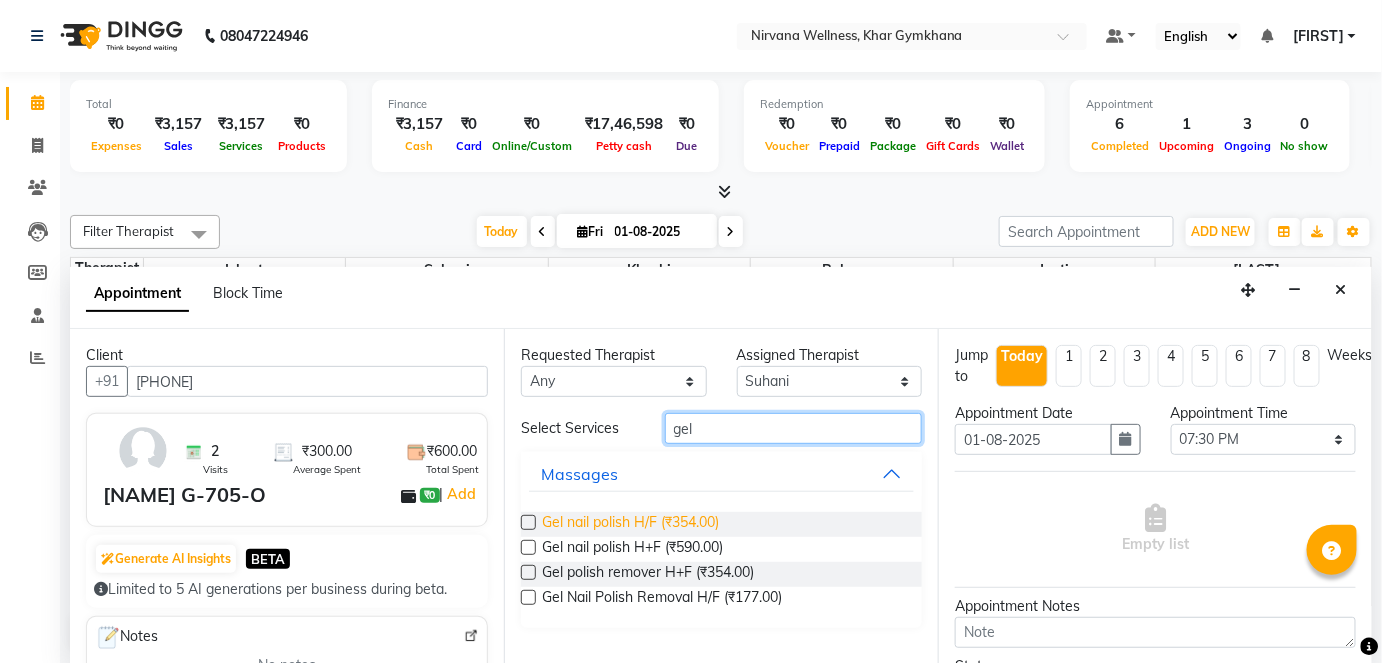 type on "gel" 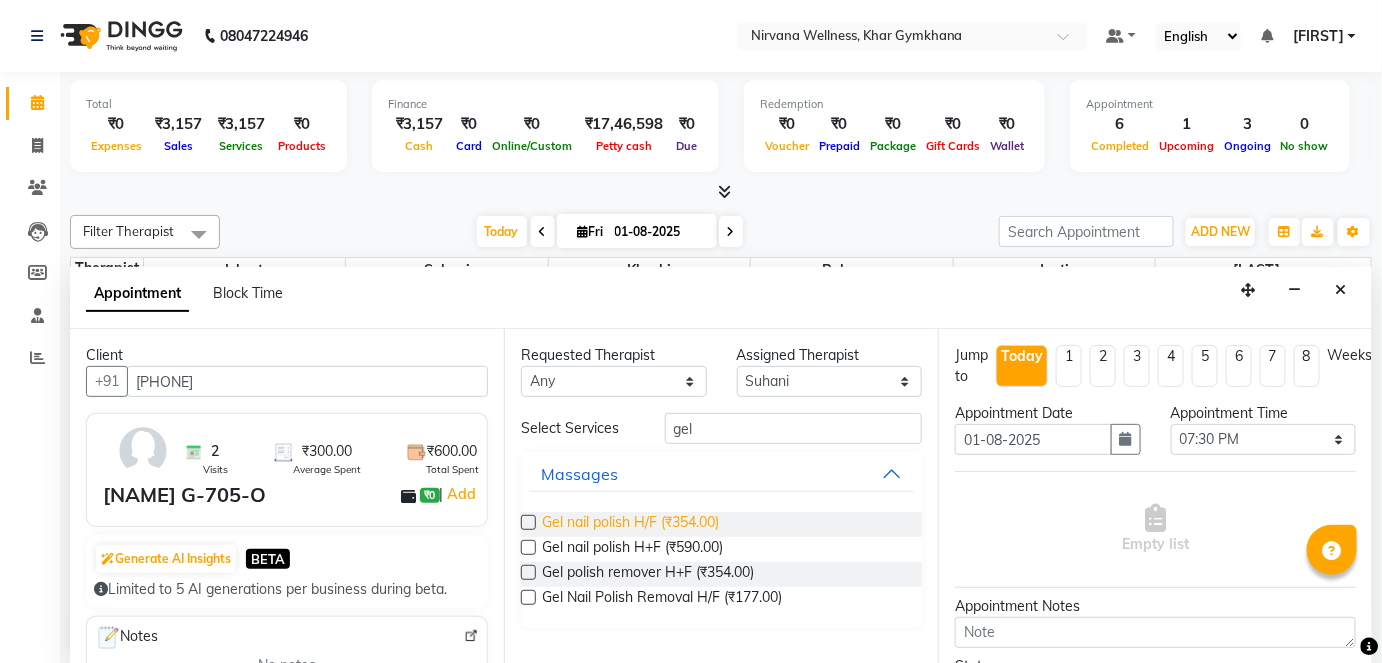 click on "Gel nail polish H/F (₹354.00)" at bounding box center [630, 524] 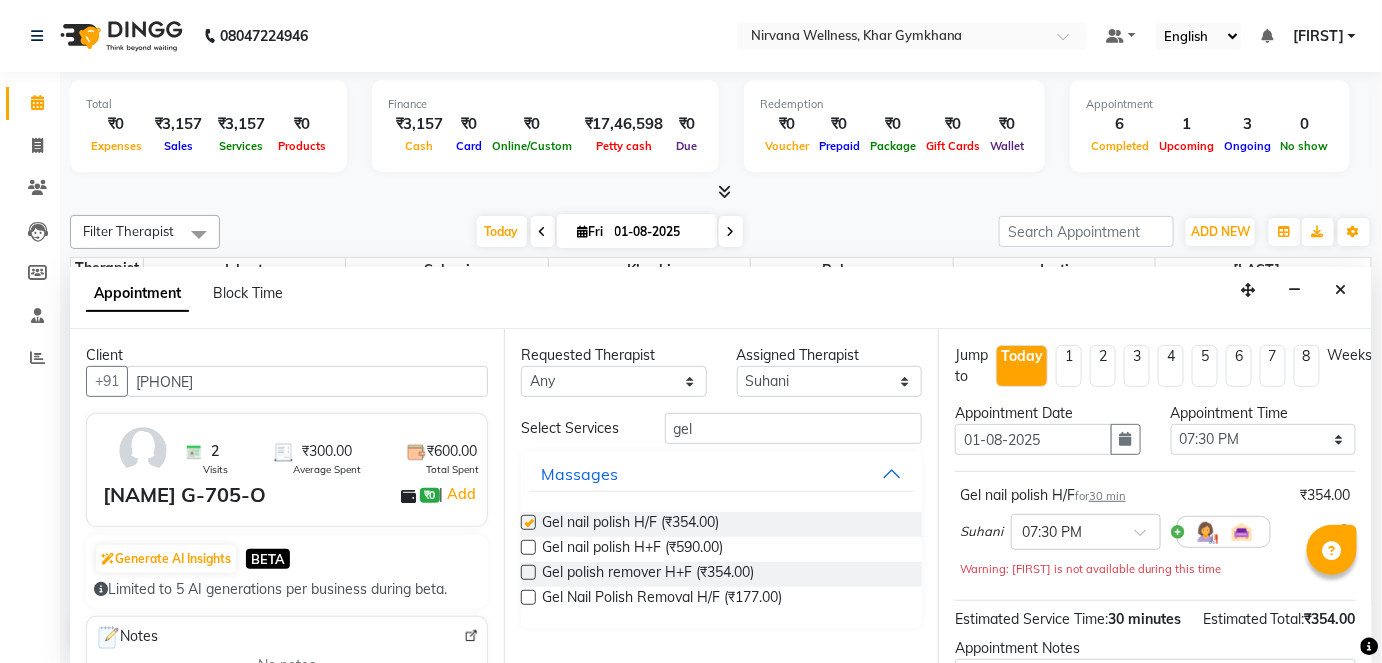 checkbox on "false" 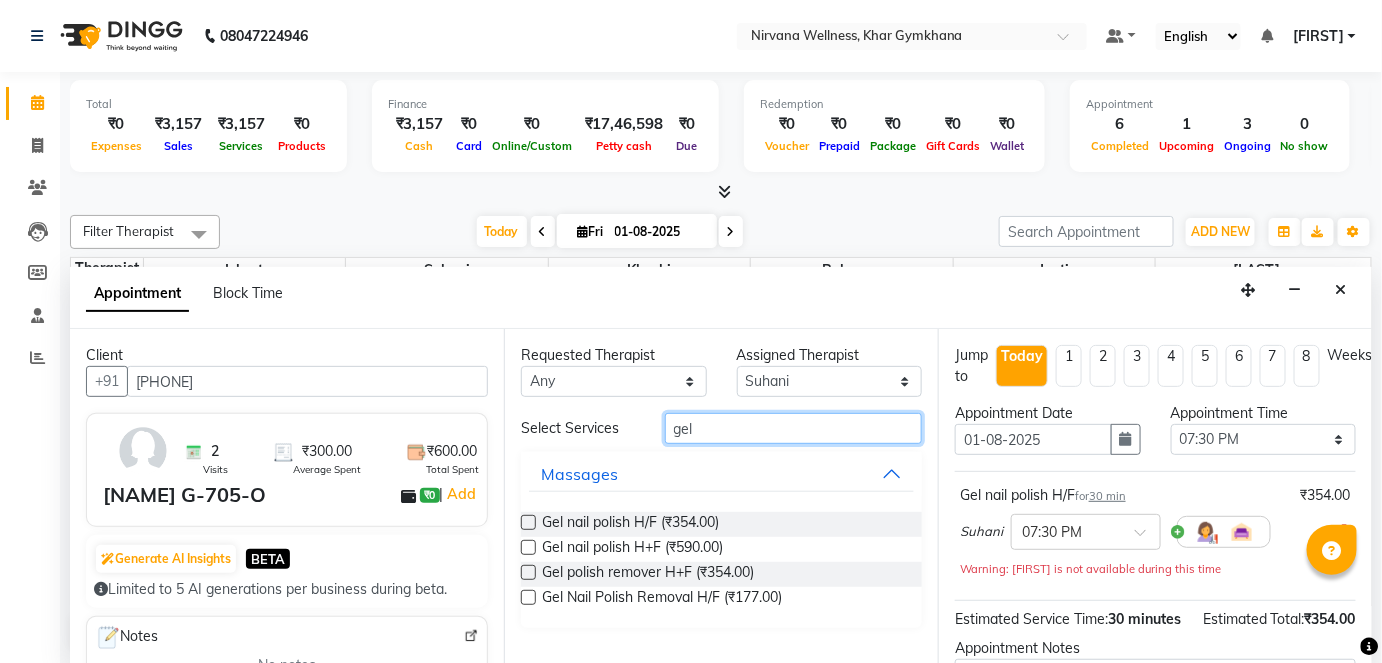click on "gel" at bounding box center (793, 428) 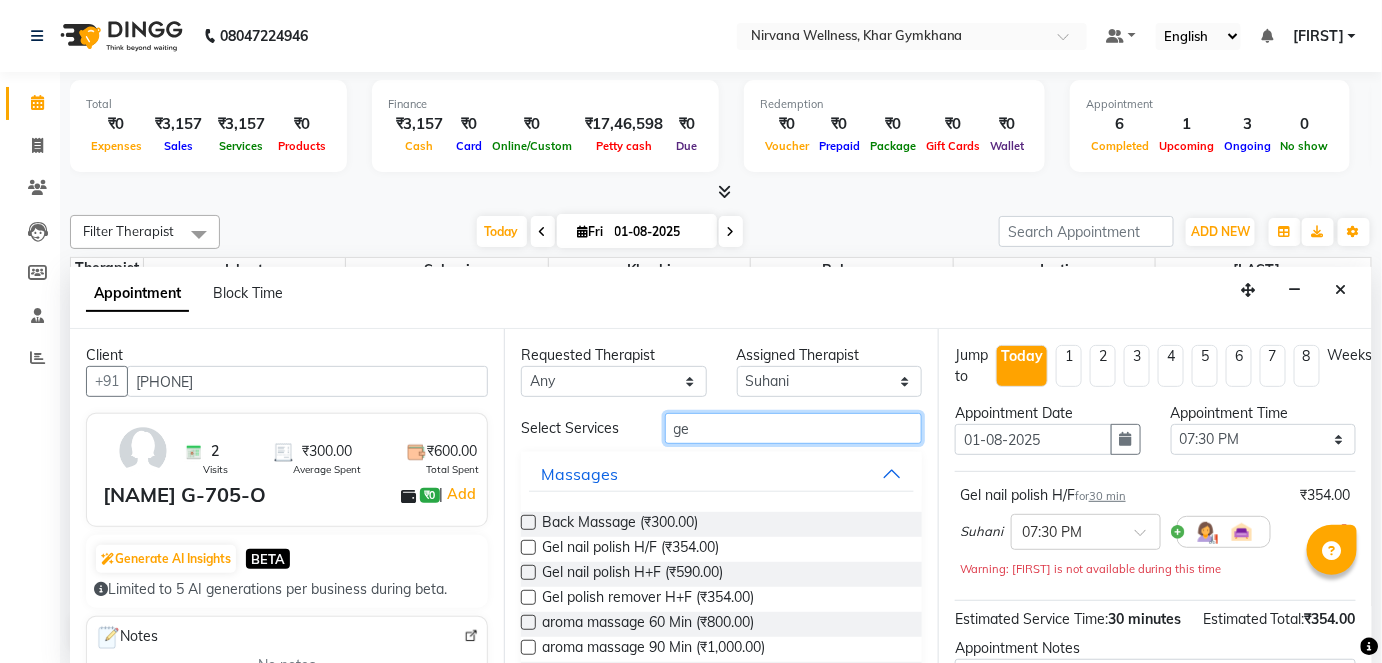 type on "g" 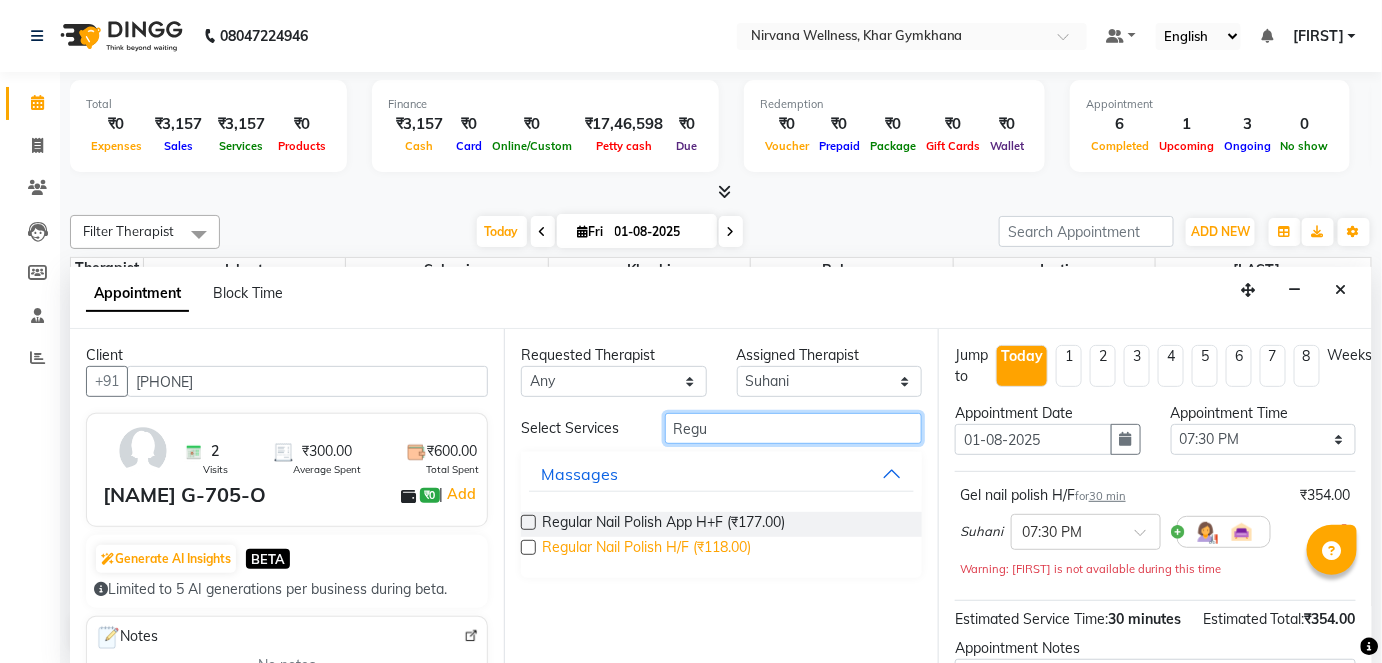 type on "Regu" 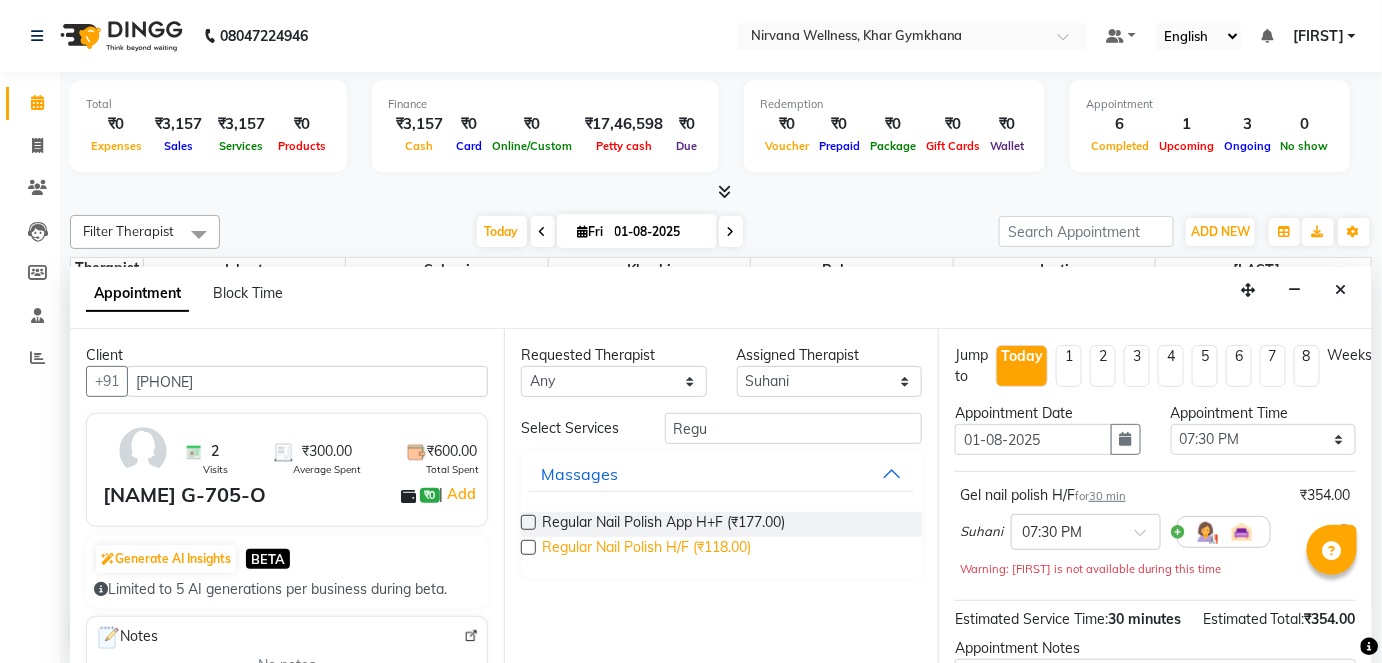 click on "Regular Nail Polish H/F (₹118.00)" at bounding box center (646, 549) 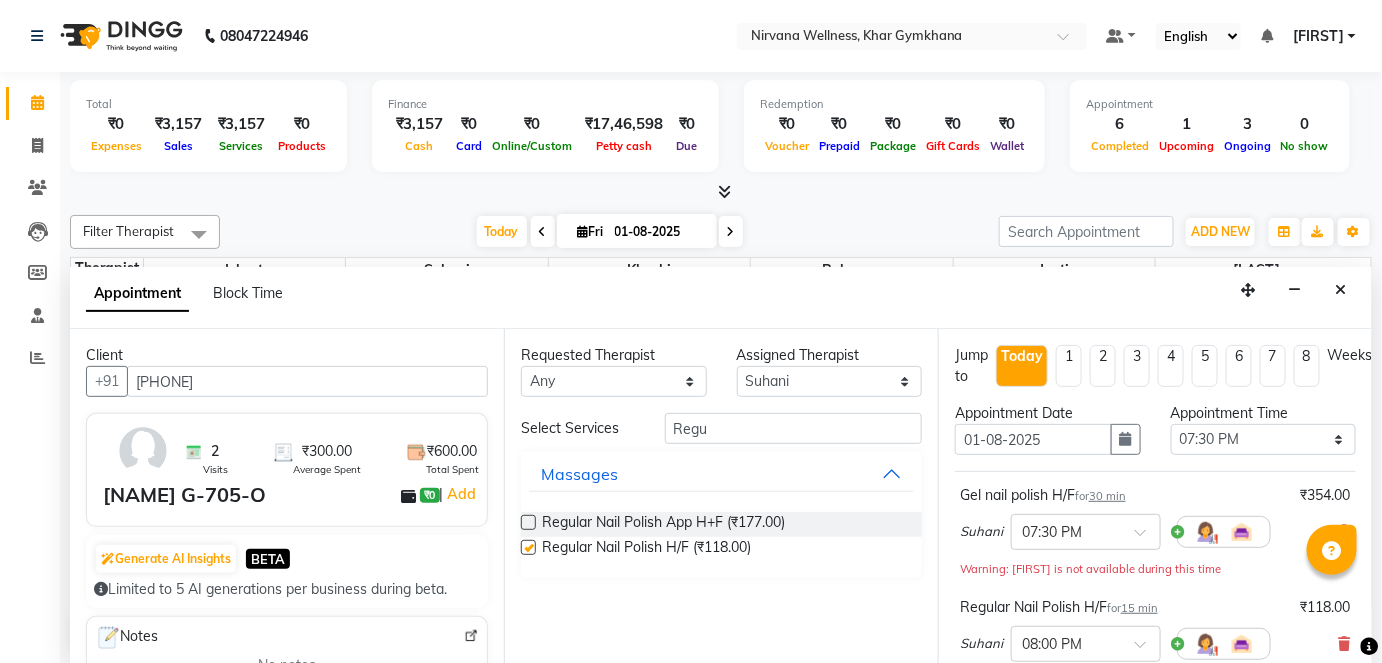 checkbox on "false" 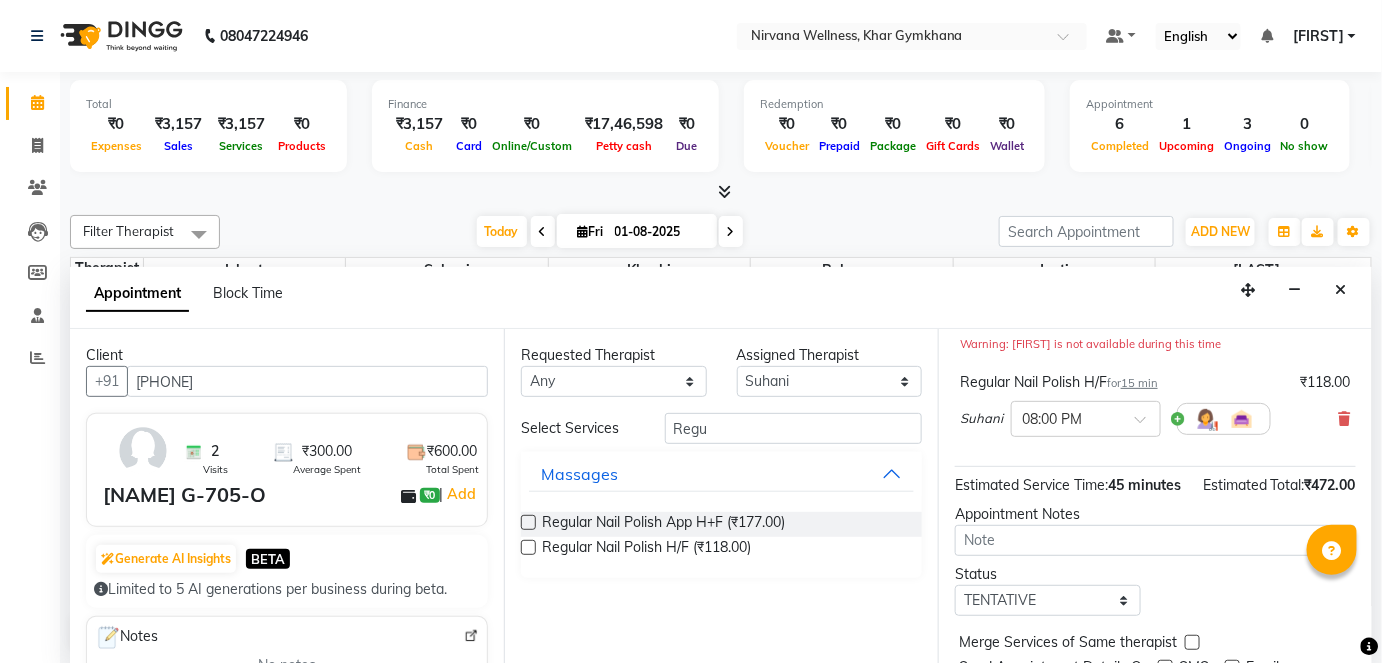 scroll, scrollTop: 322, scrollLeft: 0, axis: vertical 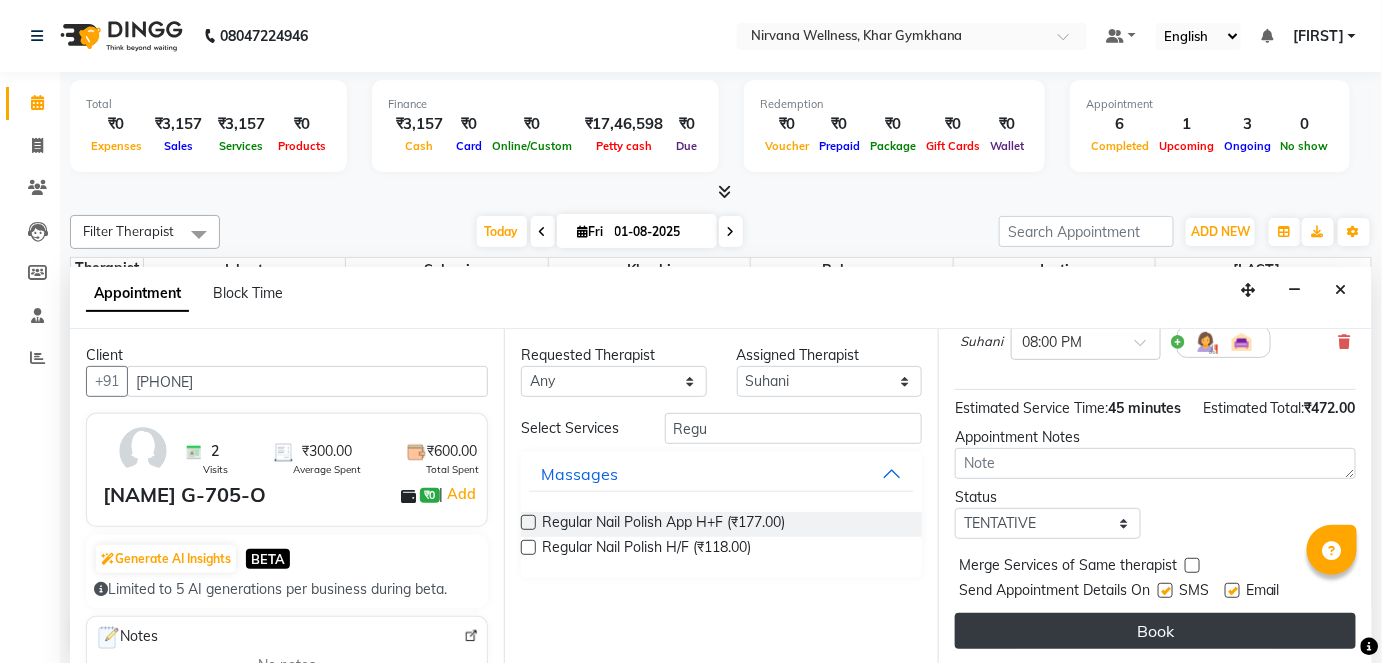 click on "Book" at bounding box center (1155, 631) 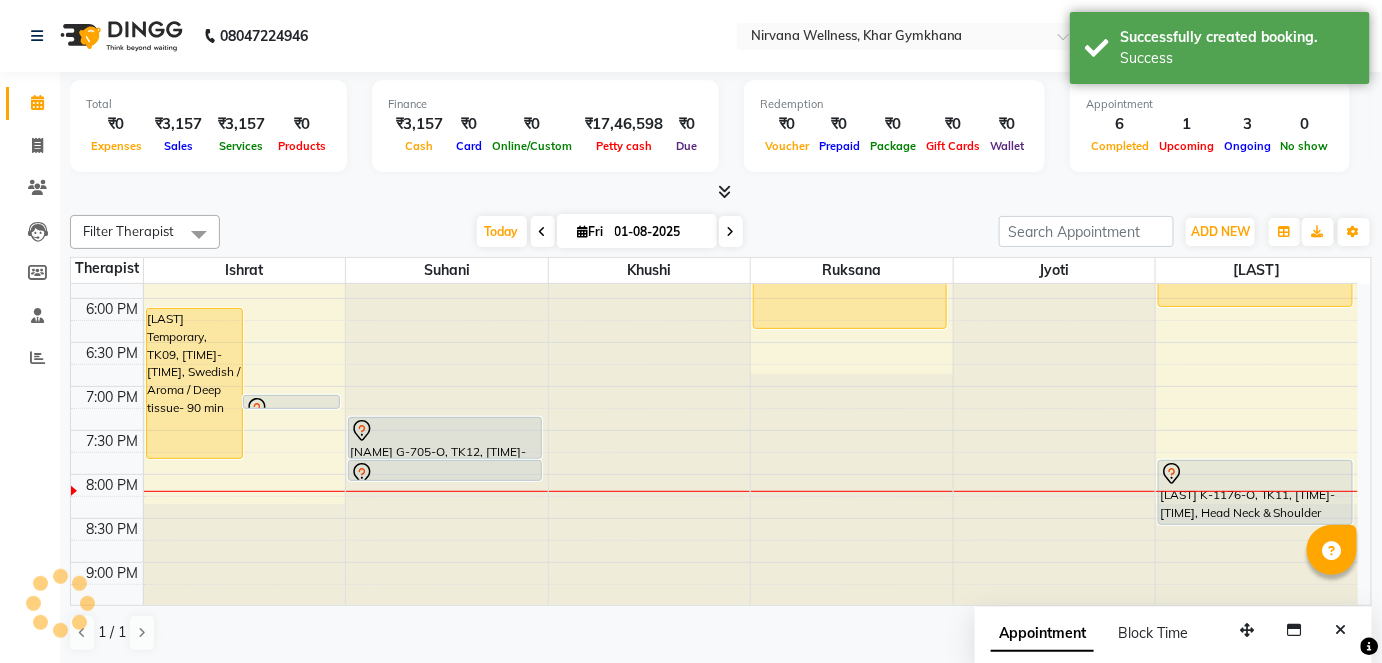 scroll, scrollTop: 0, scrollLeft: 0, axis: both 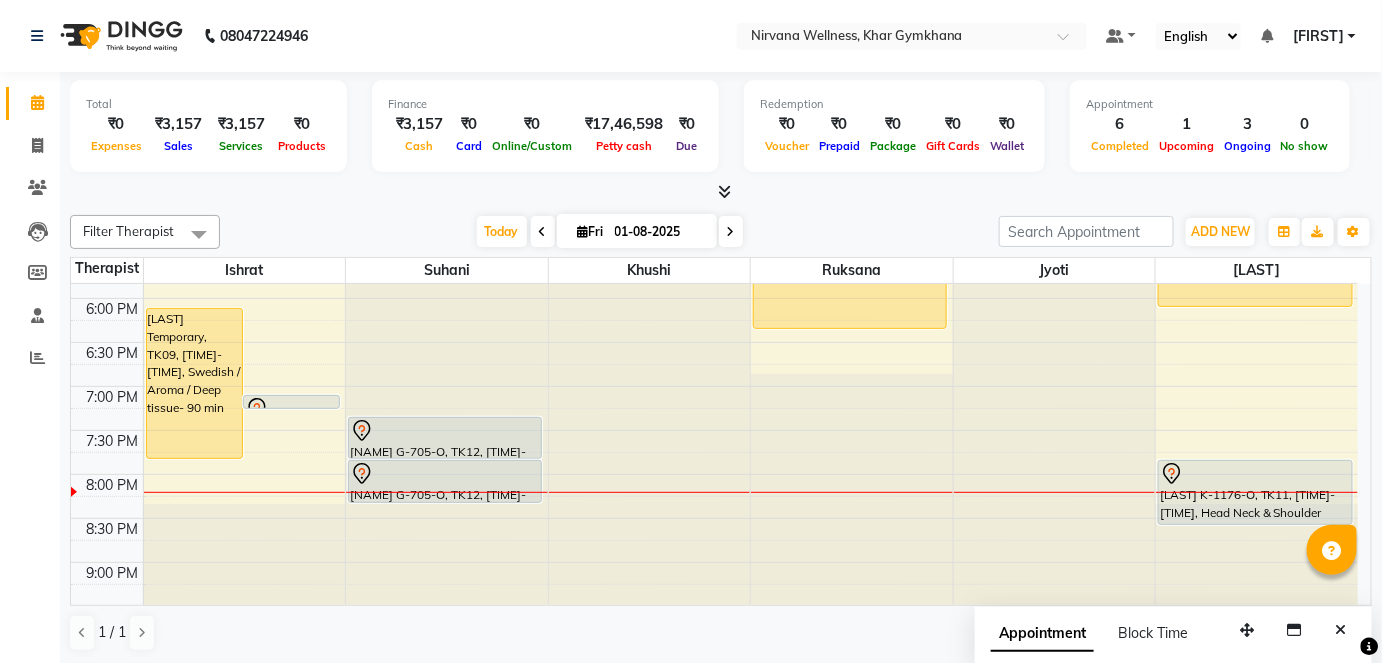 drag, startPoint x: 422, startPoint y: 475, endPoint x: 415, endPoint y: 488, distance: 14.764823 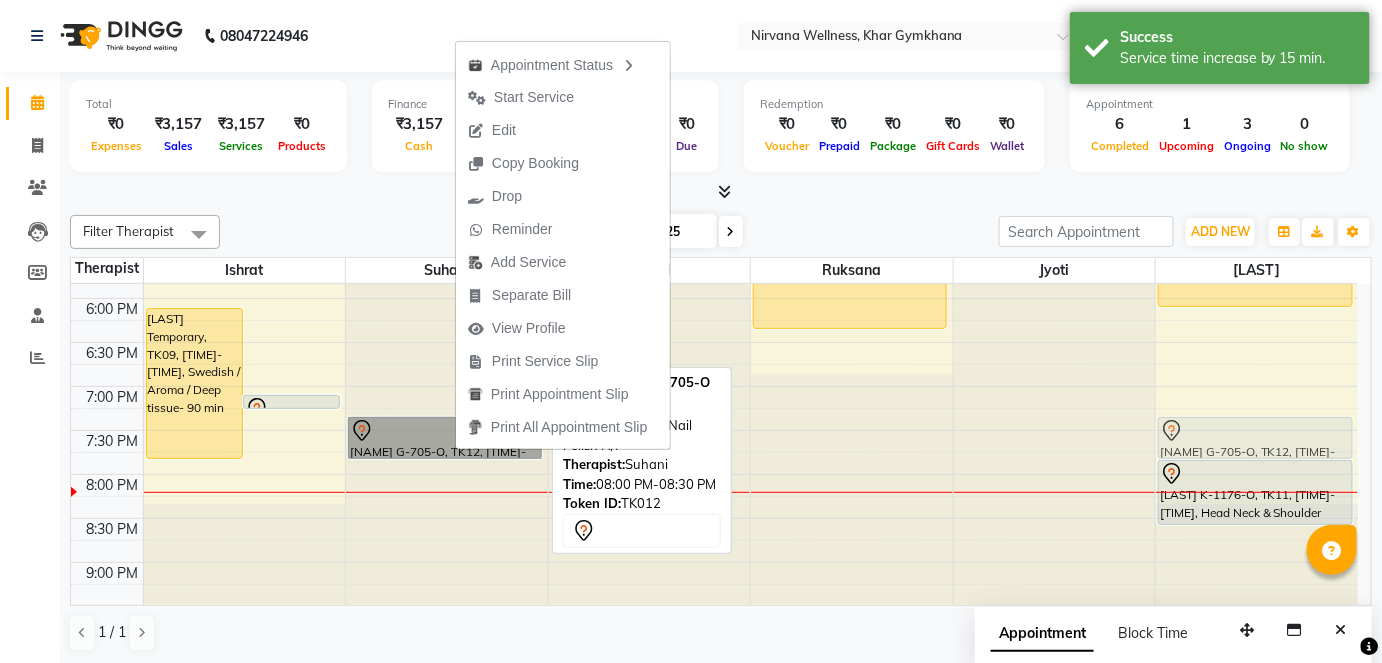 drag, startPoint x: 502, startPoint y: 472, endPoint x: 1237, endPoint y: 426, distance: 736.43805 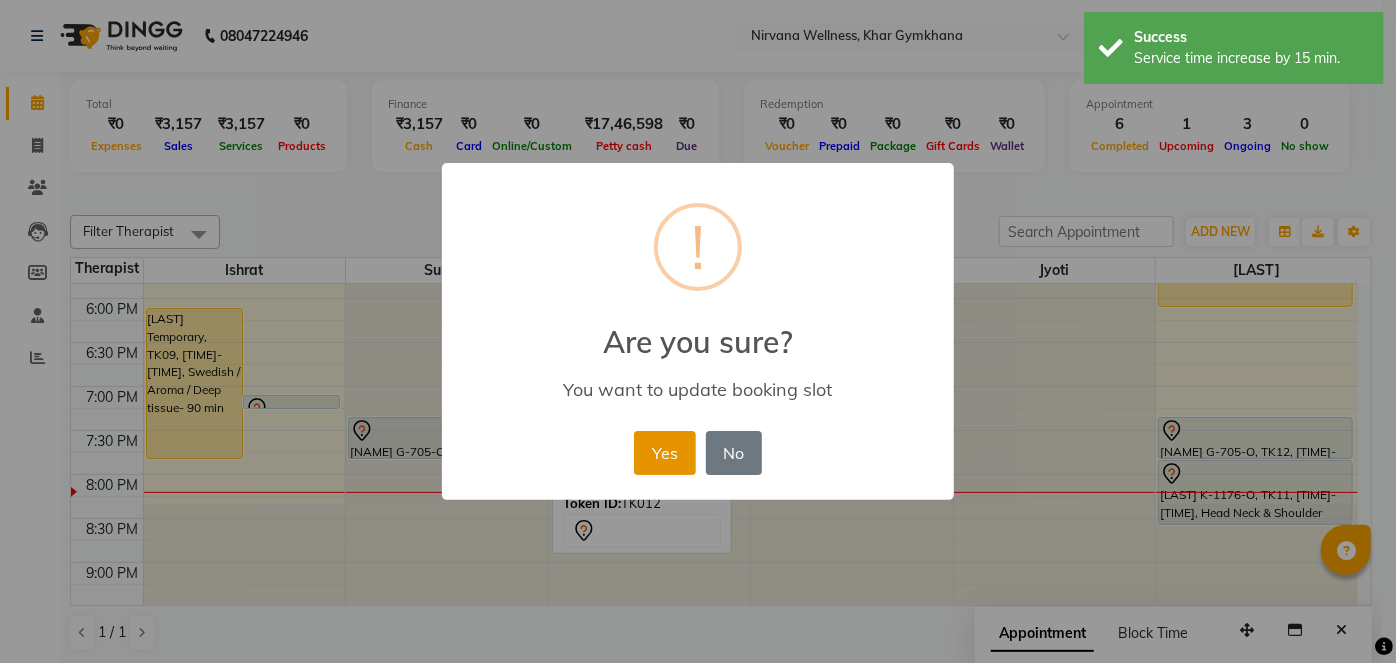 click on "Yes" at bounding box center (664, 453) 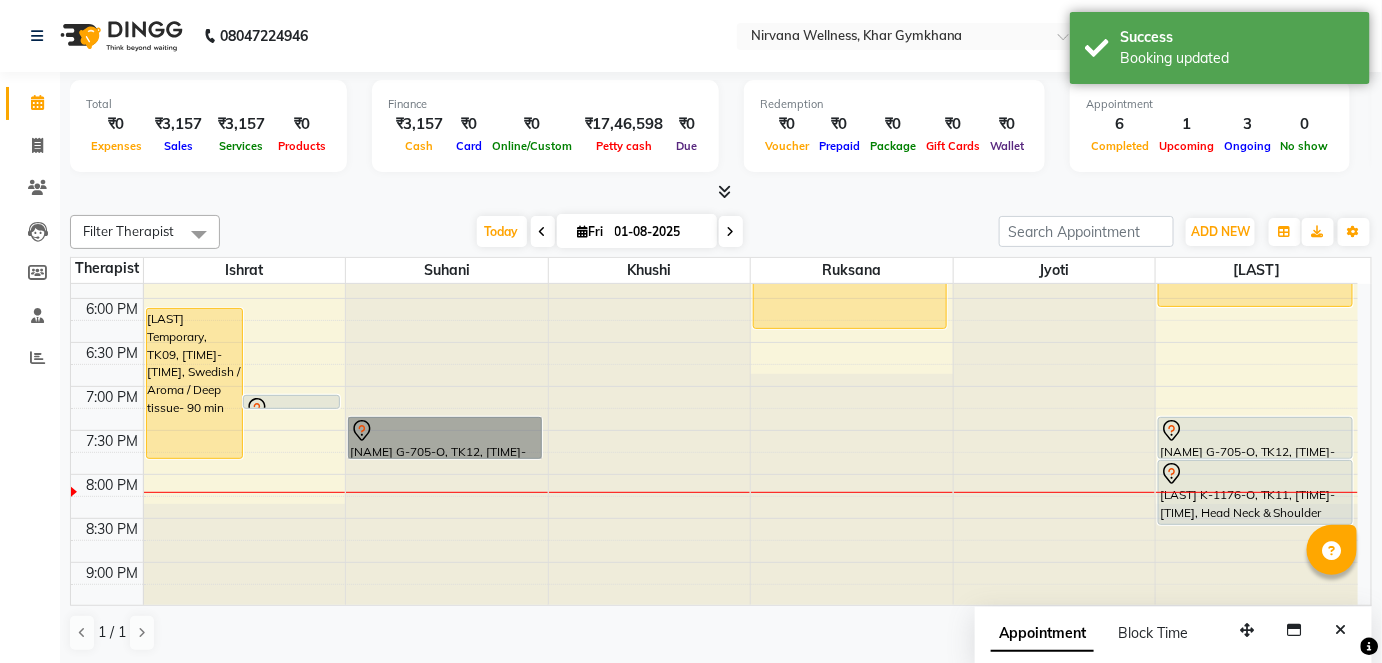 click at bounding box center [447, -669] 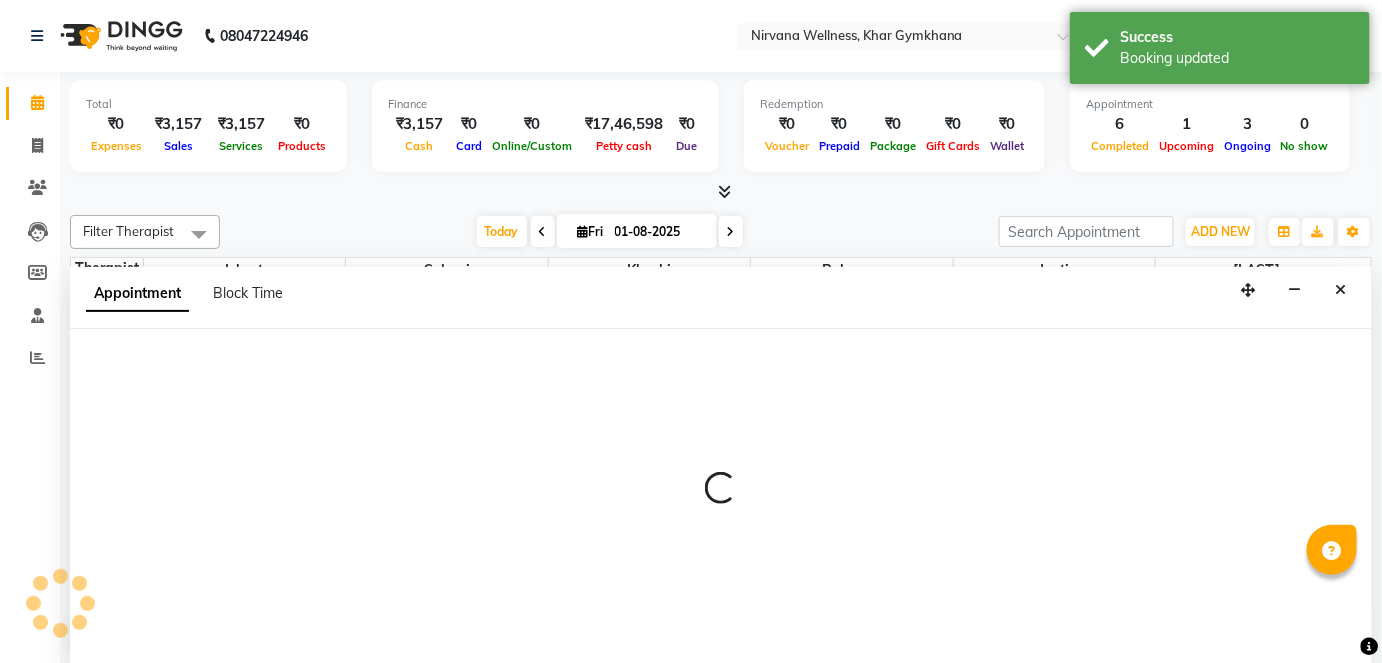 scroll, scrollTop: 0, scrollLeft: 0, axis: both 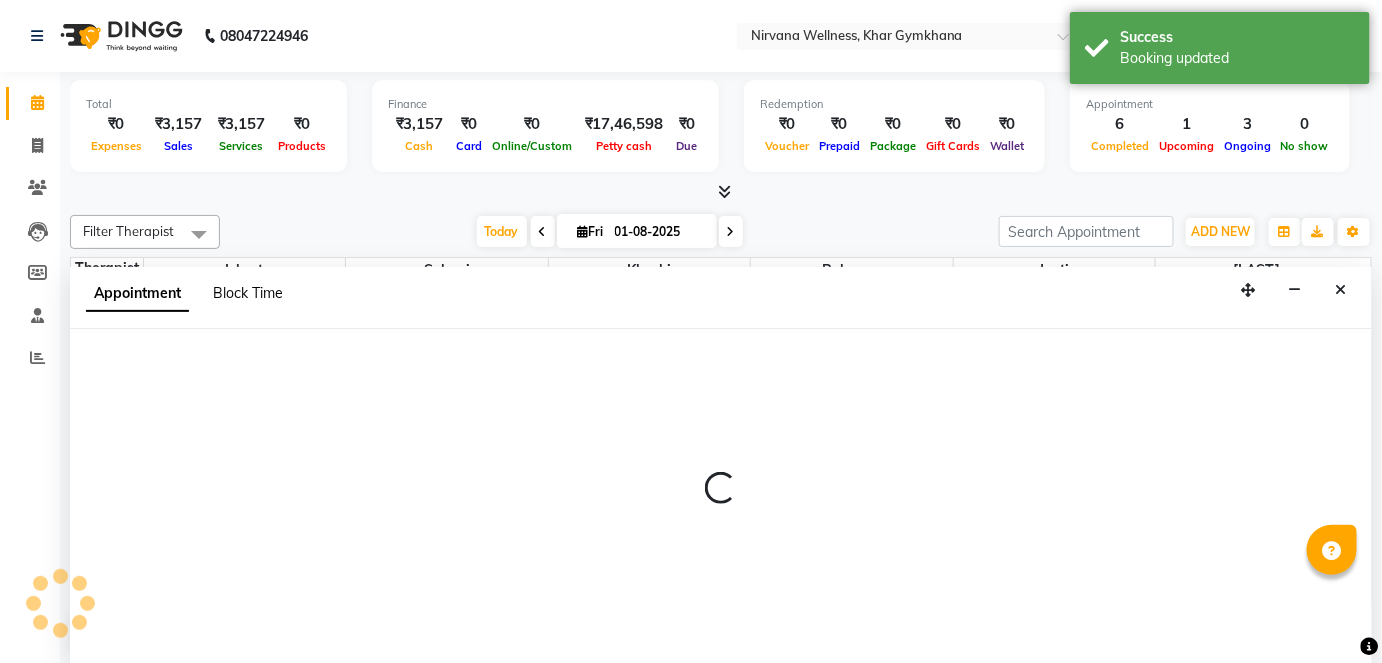 click on "Block Time" at bounding box center (248, 293) 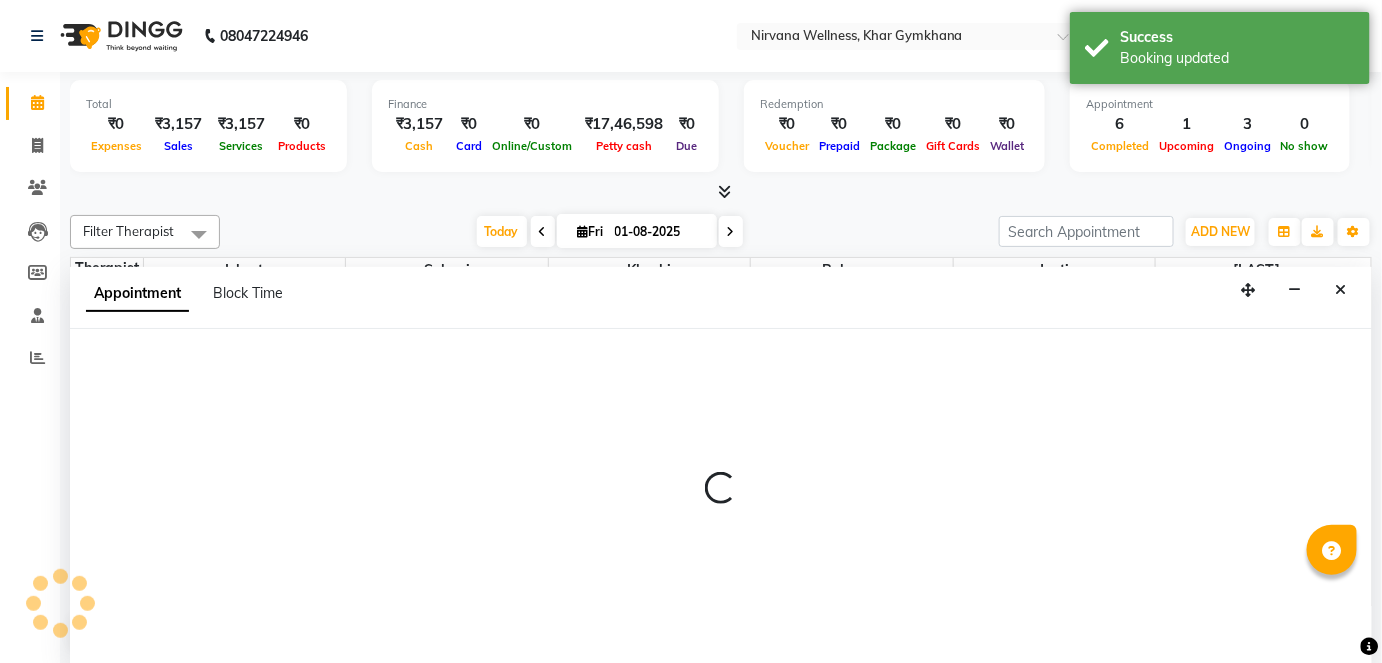 select on "68038" 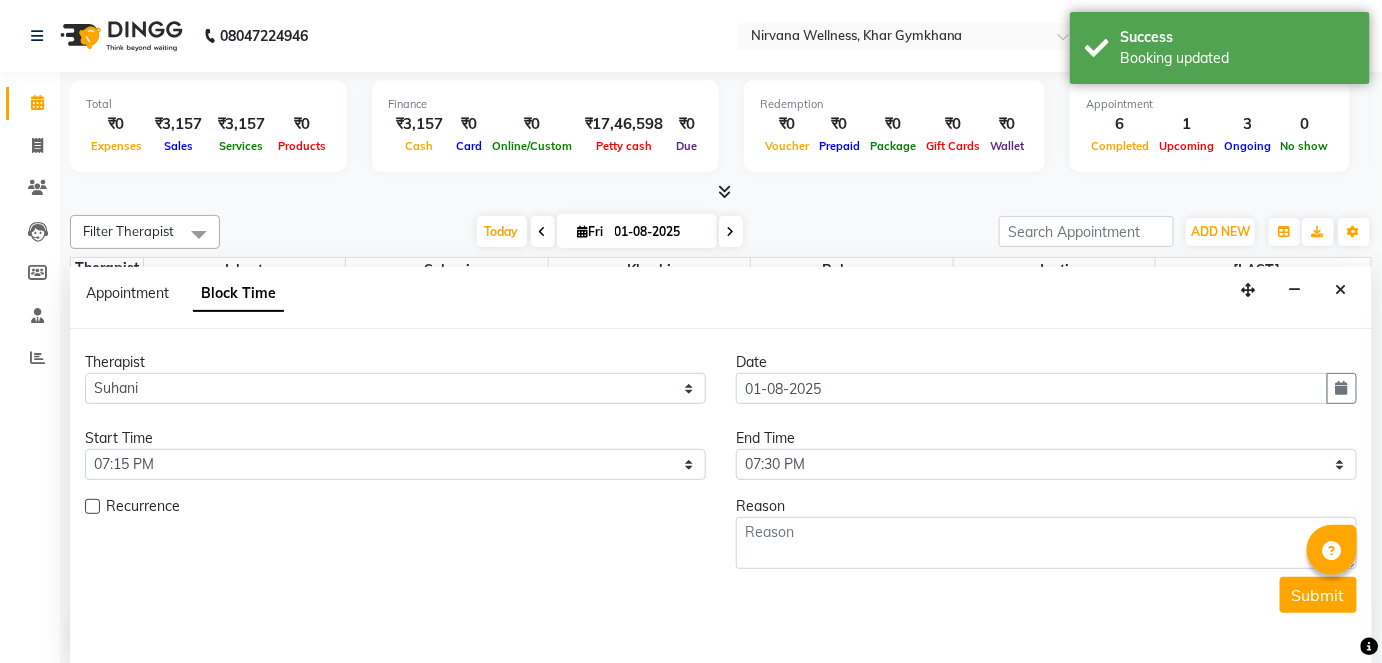 scroll, scrollTop: 1068, scrollLeft: 0, axis: vertical 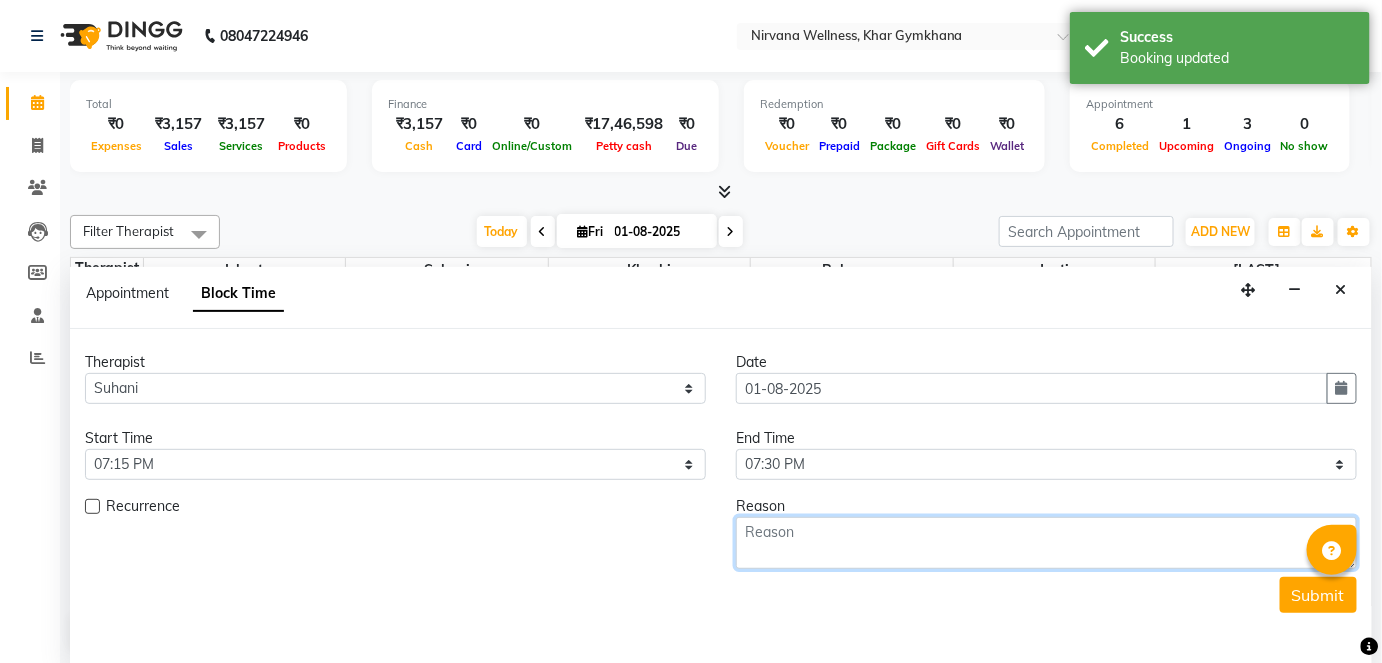 click at bounding box center (1046, 543) 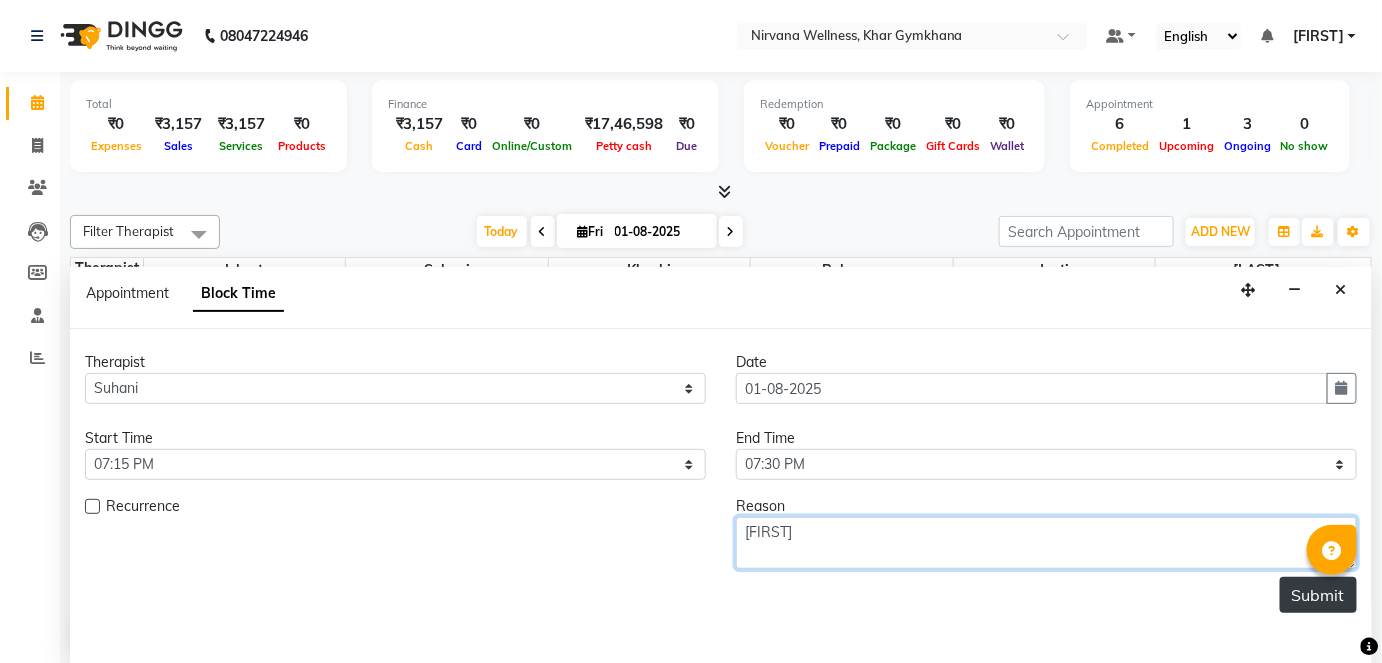 type on "[FIRST]" 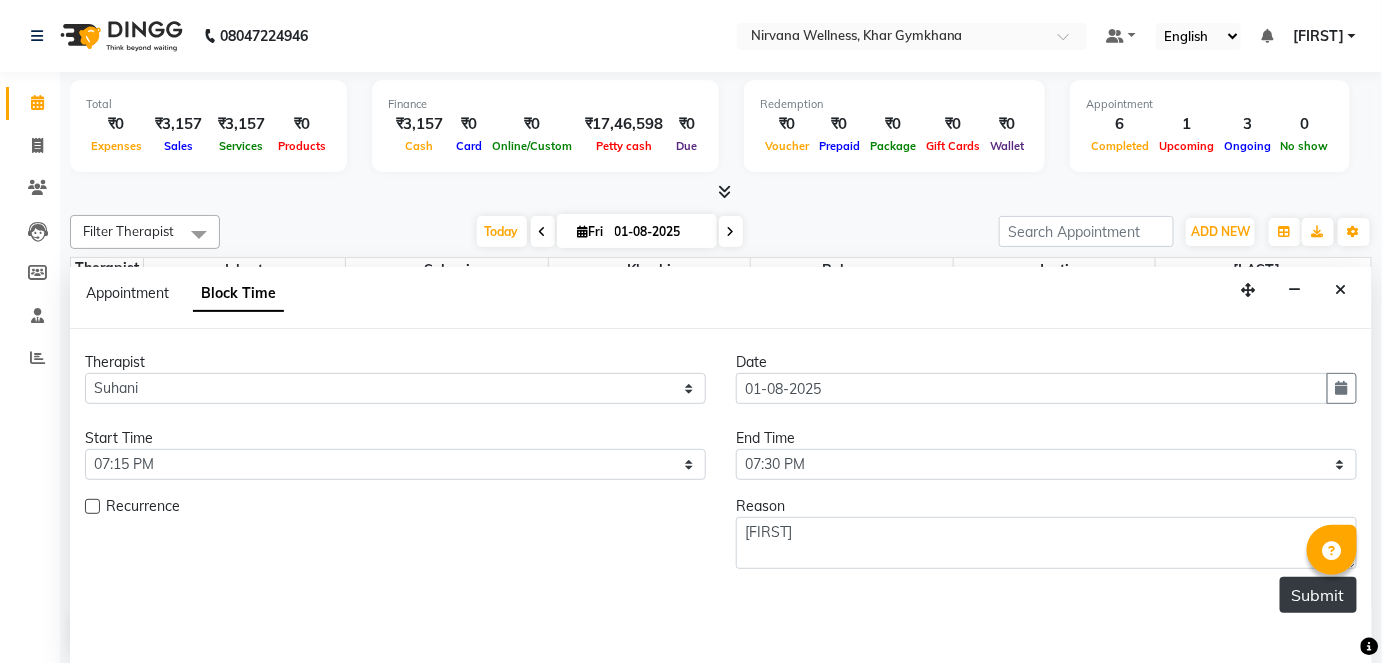 click on "Submit" at bounding box center [1318, 595] 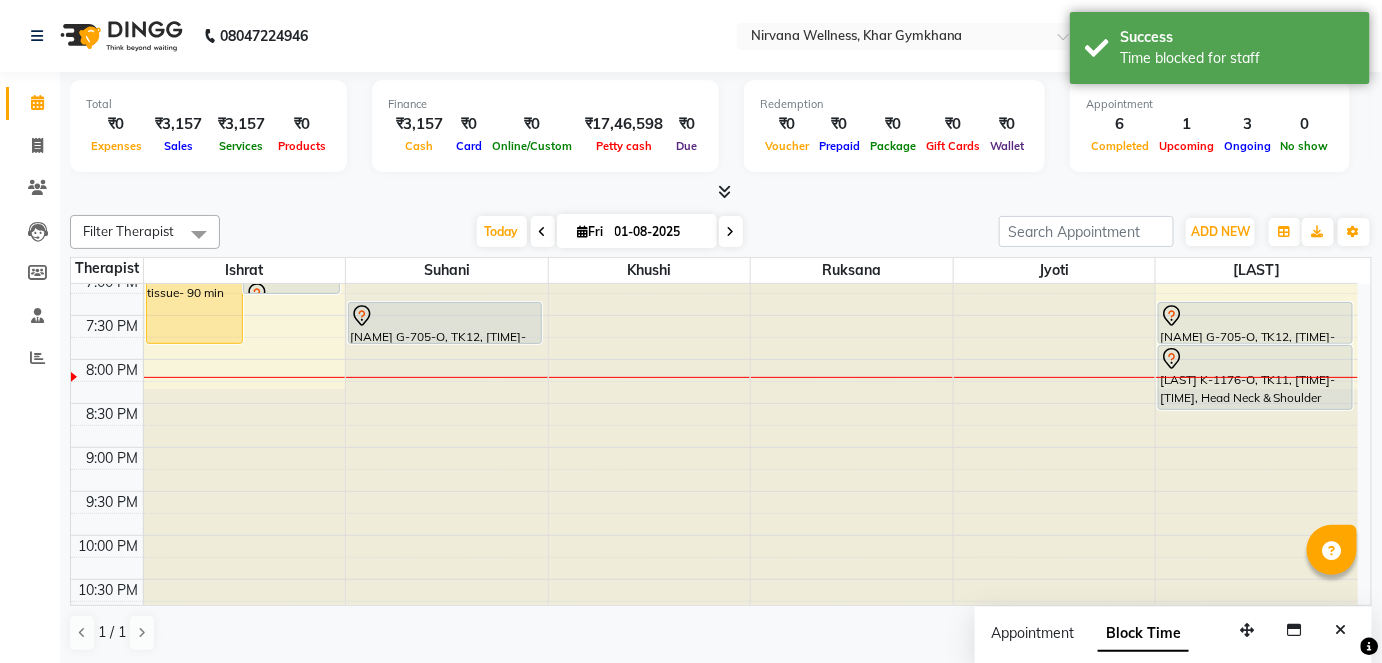 scroll, scrollTop: 0, scrollLeft: 0, axis: both 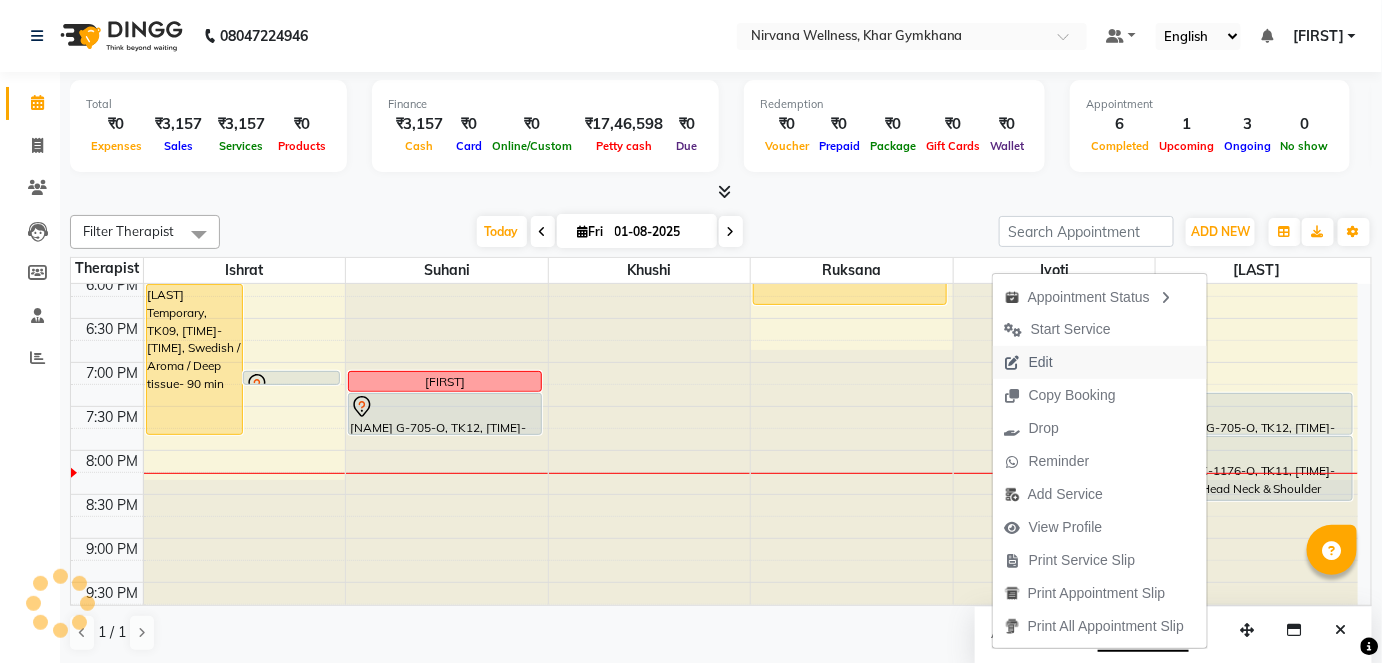 click on "Edit" at bounding box center (1029, 362) 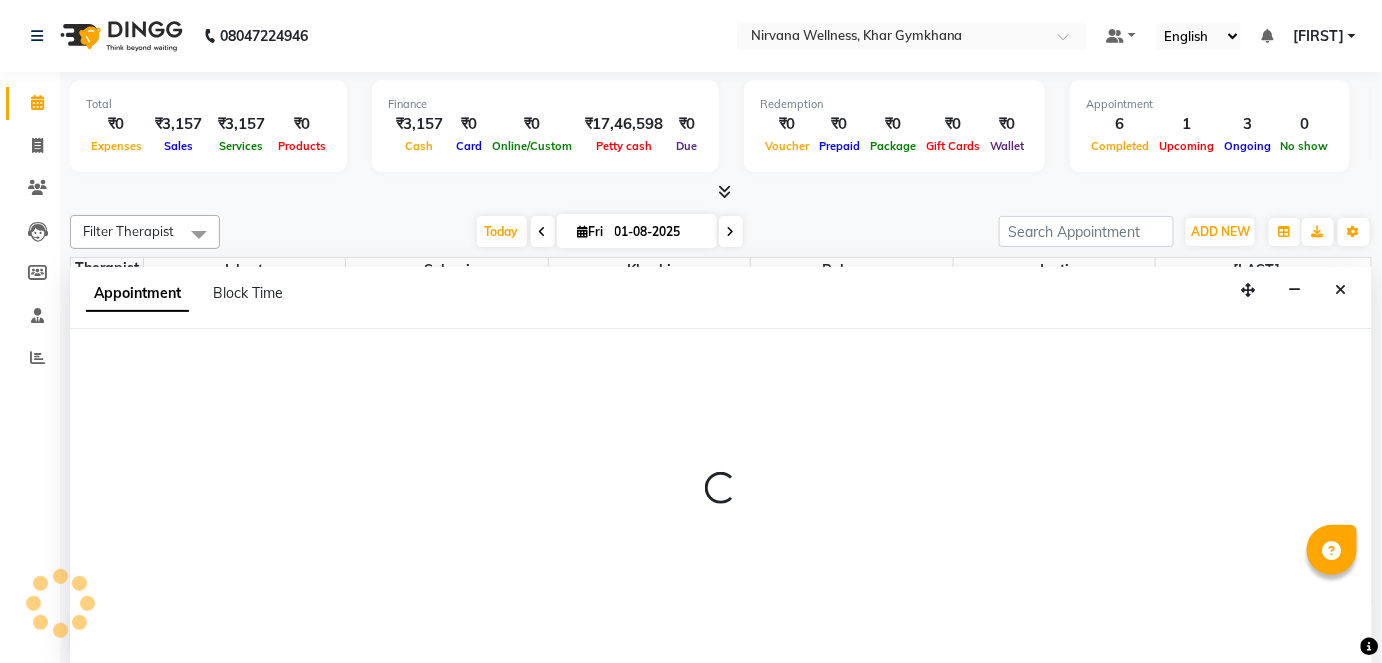 scroll, scrollTop: 0, scrollLeft: 0, axis: both 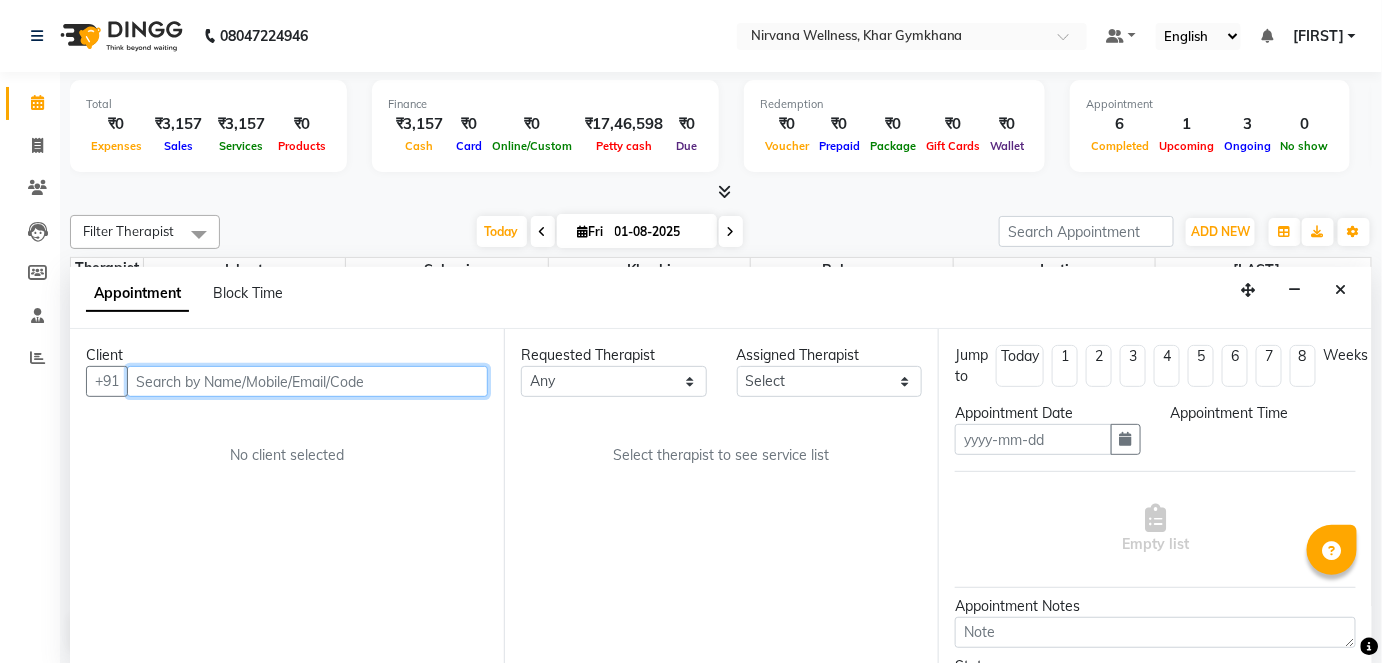 type on "01-08-2025" 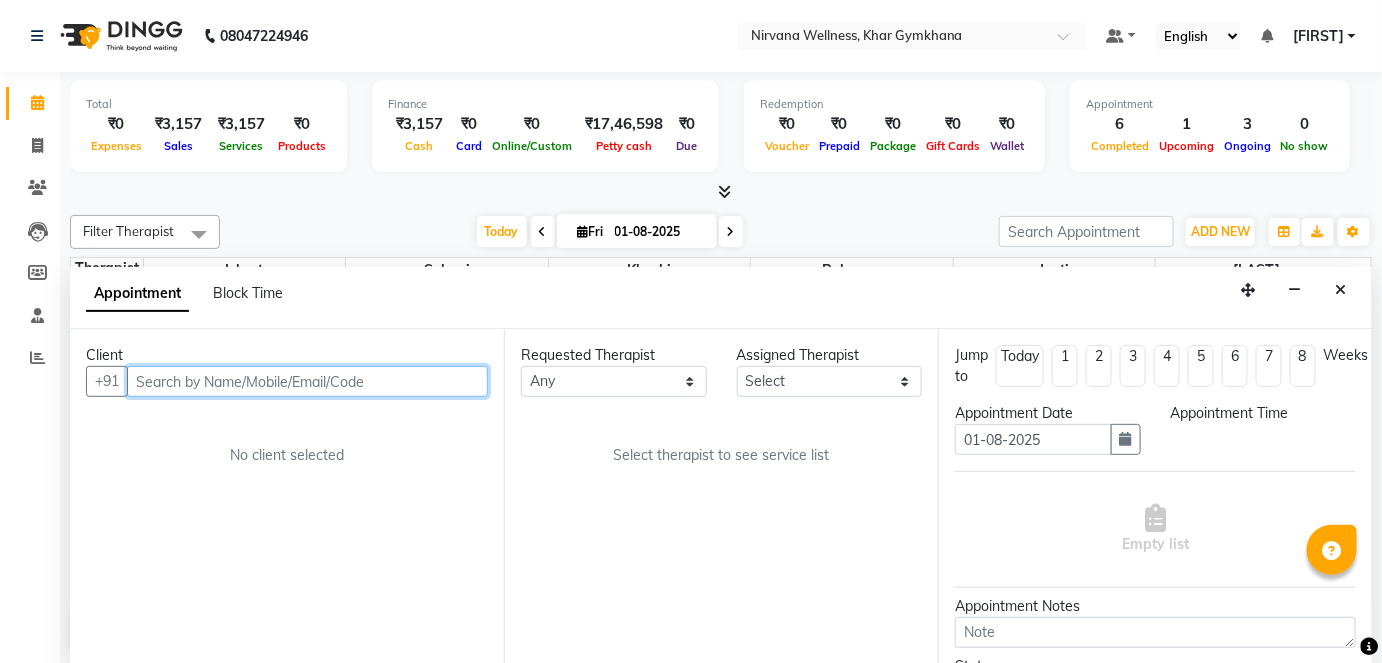 scroll, scrollTop: 0, scrollLeft: 0, axis: both 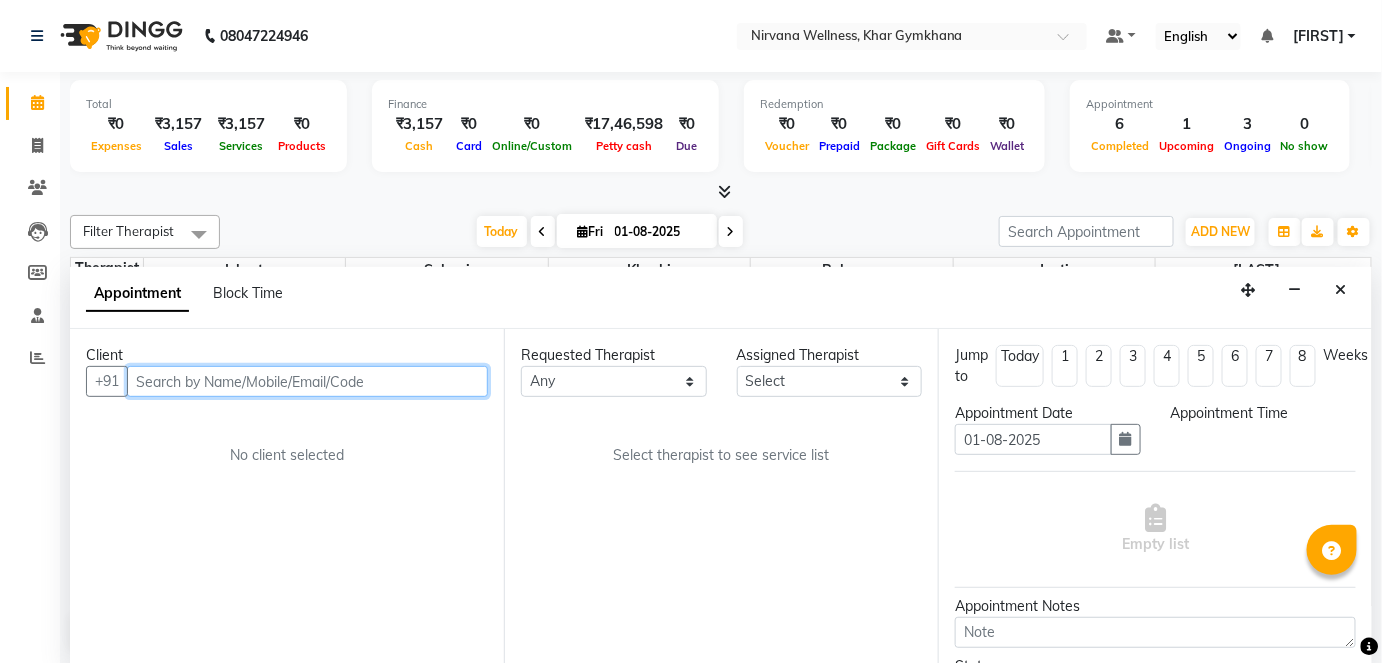 select on "1200" 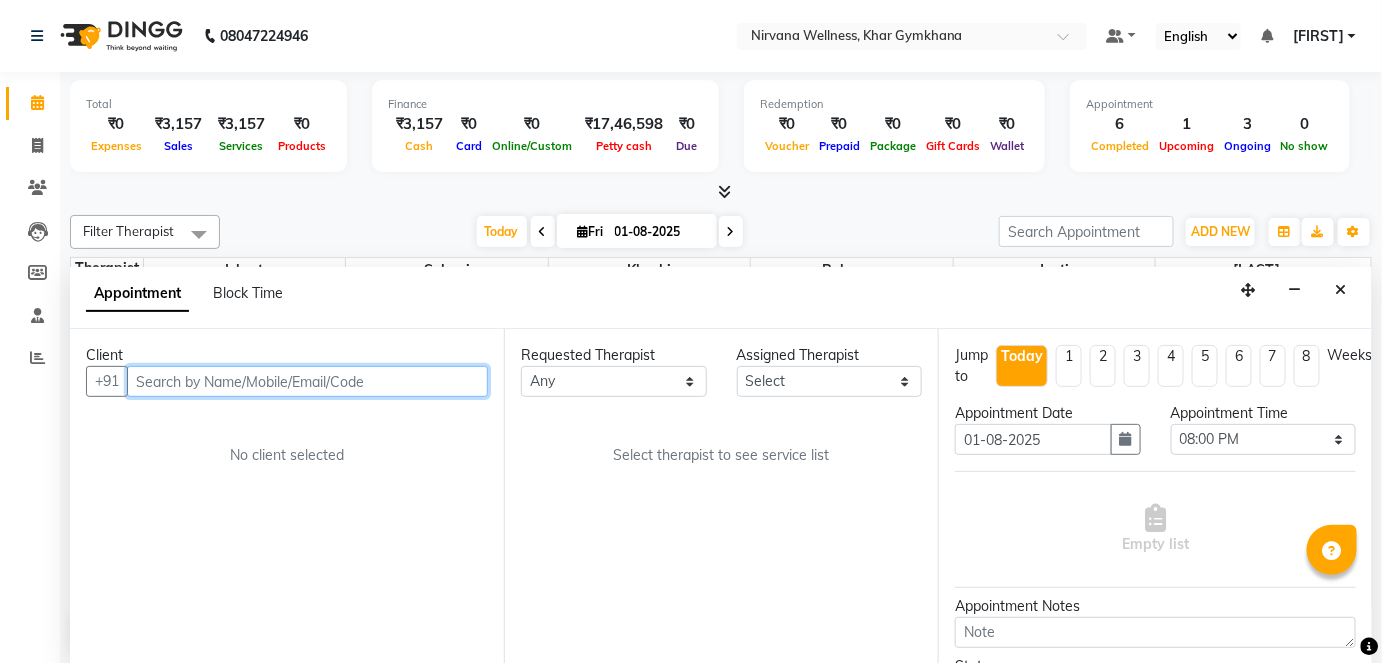 select on "79305" 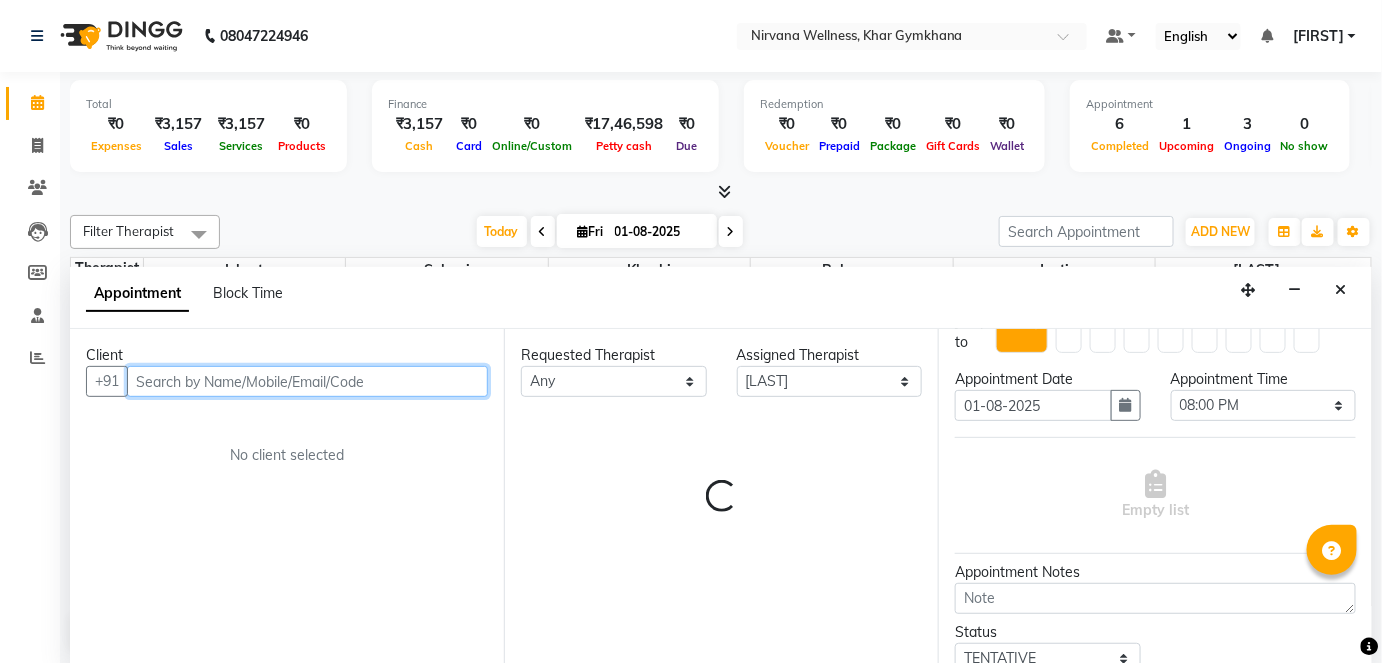 scroll, scrollTop: 90, scrollLeft: 0, axis: vertical 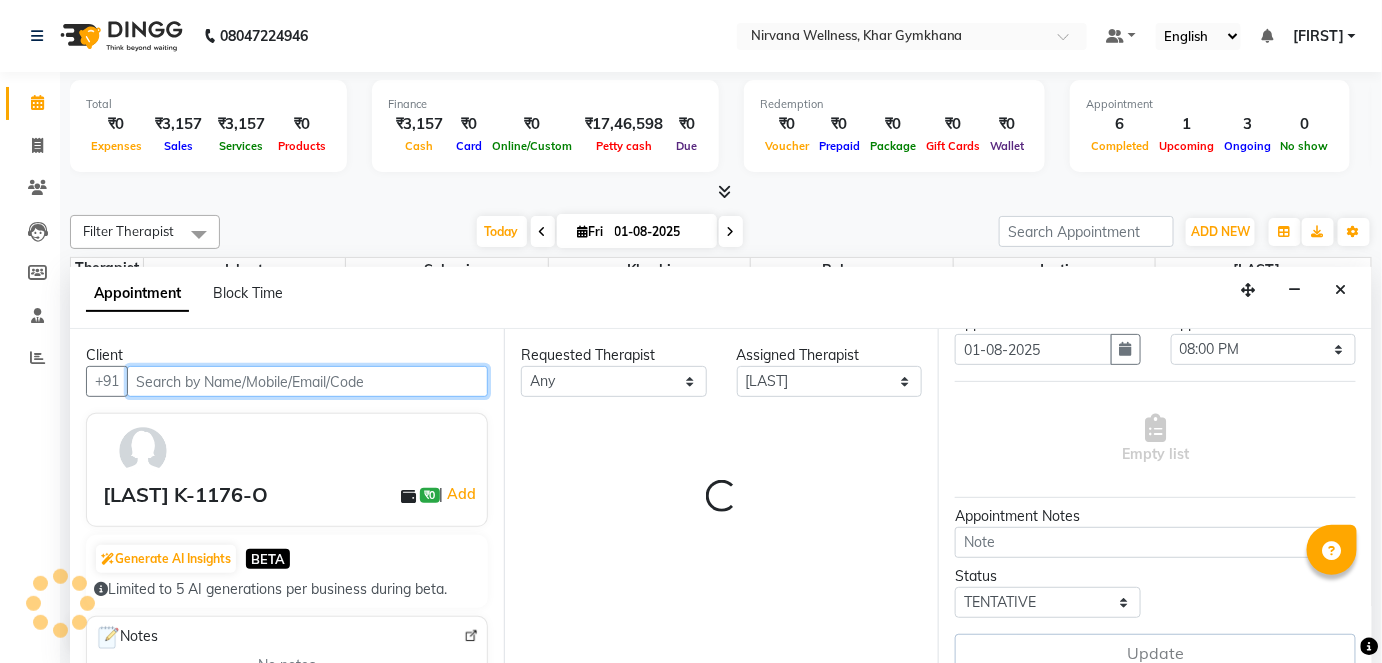 select on "3392" 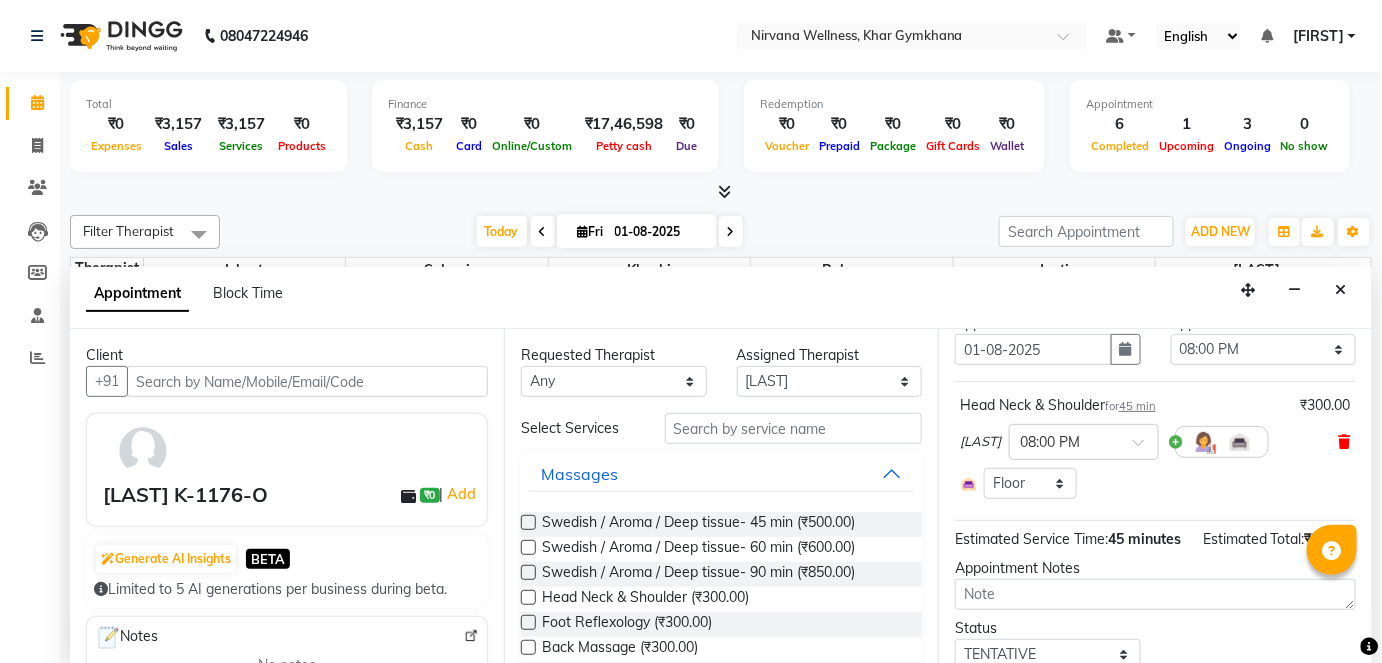 click at bounding box center (1345, 442) 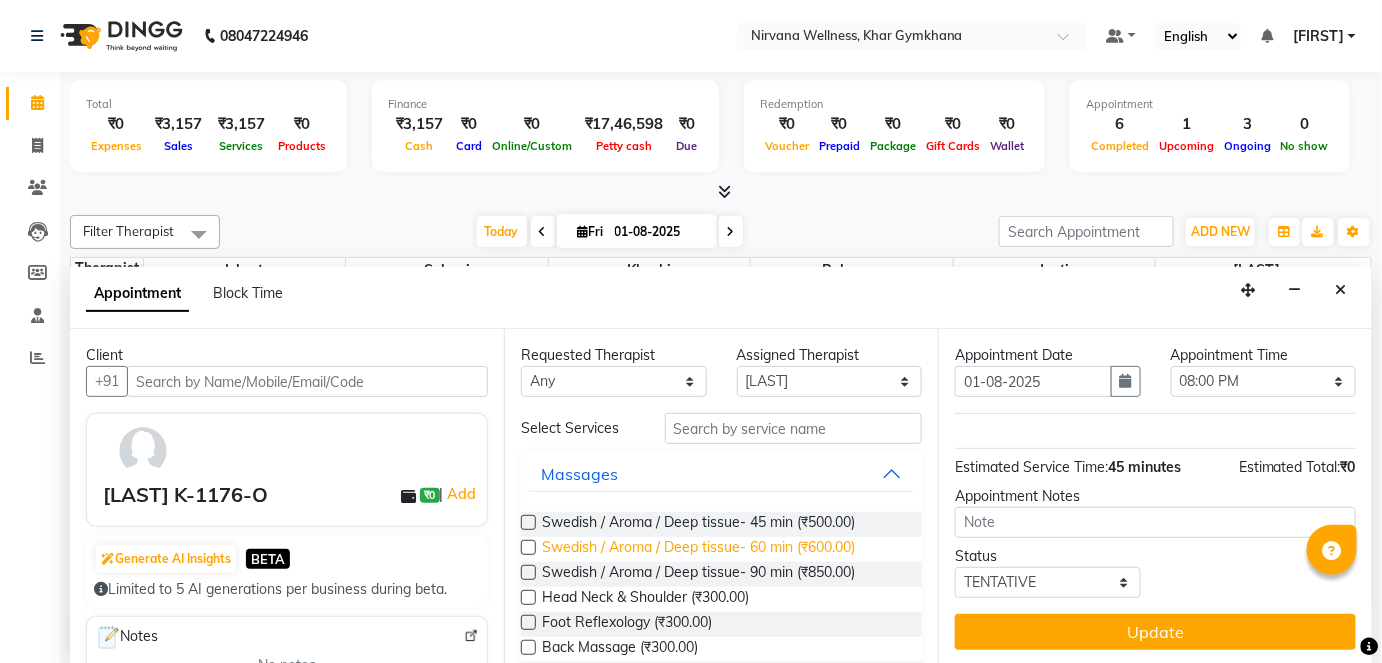 click on "Swedish / Aroma / Deep tissue- 60 min (₹600.00)" at bounding box center (698, 549) 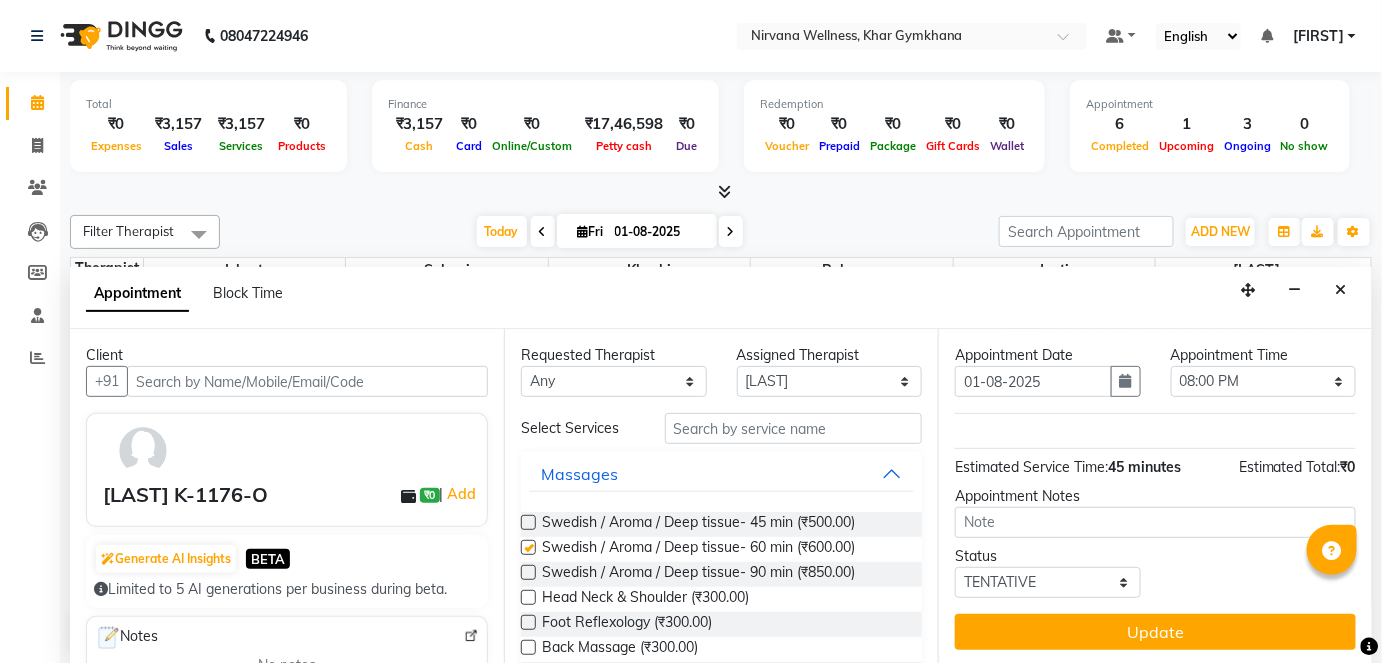 scroll, scrollTop: 90, scrollLeft: 0, axis: vertical 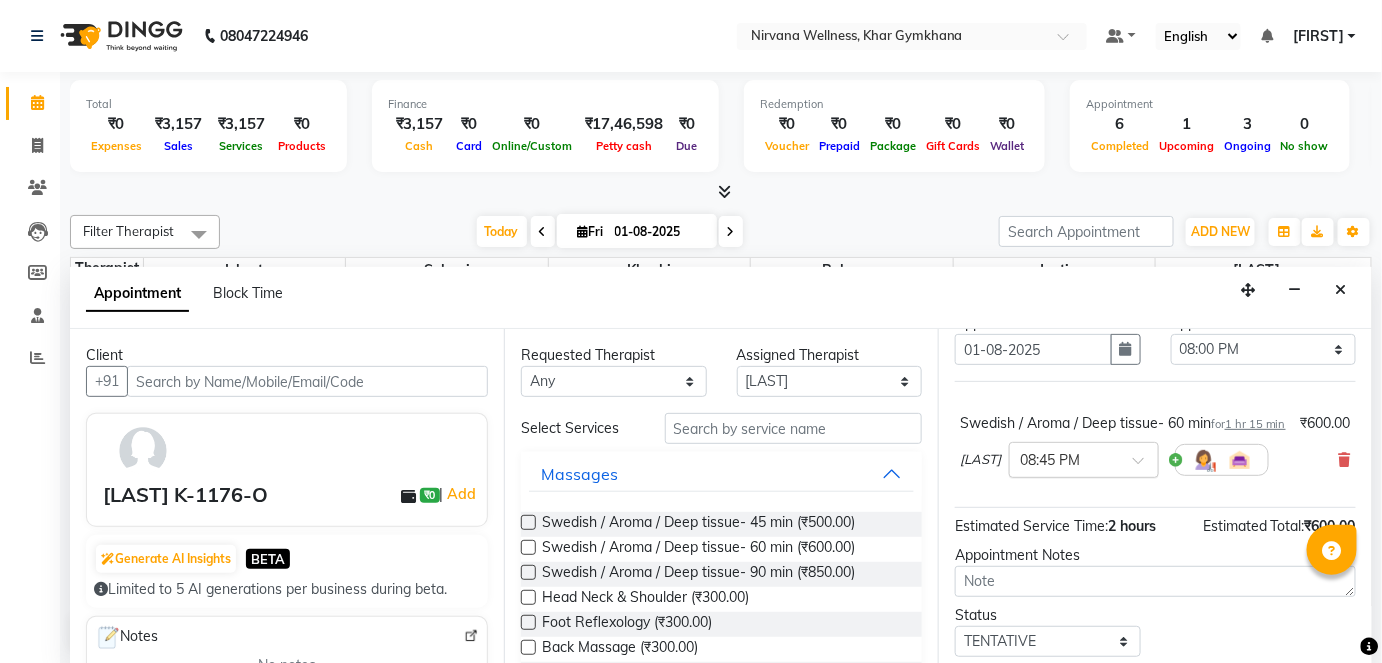checkbox on "false" 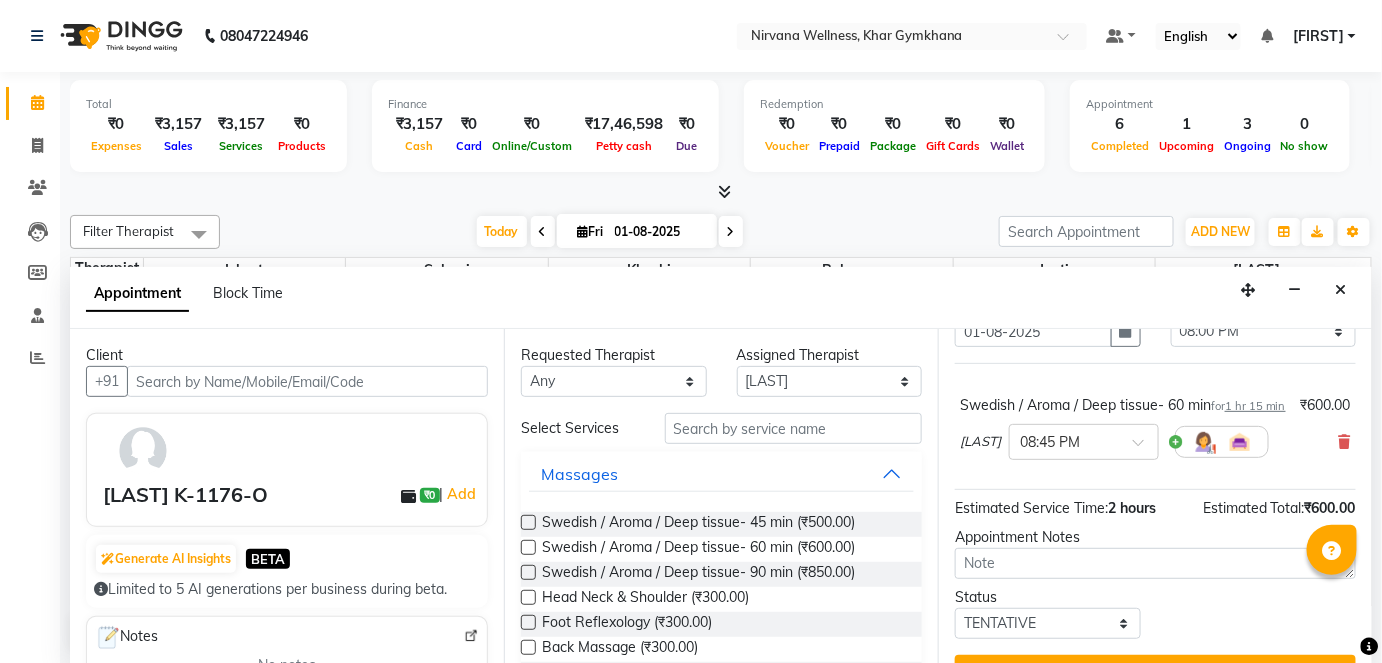 scroll, scrollTop: 0, scrollLeft: 0, axis: both 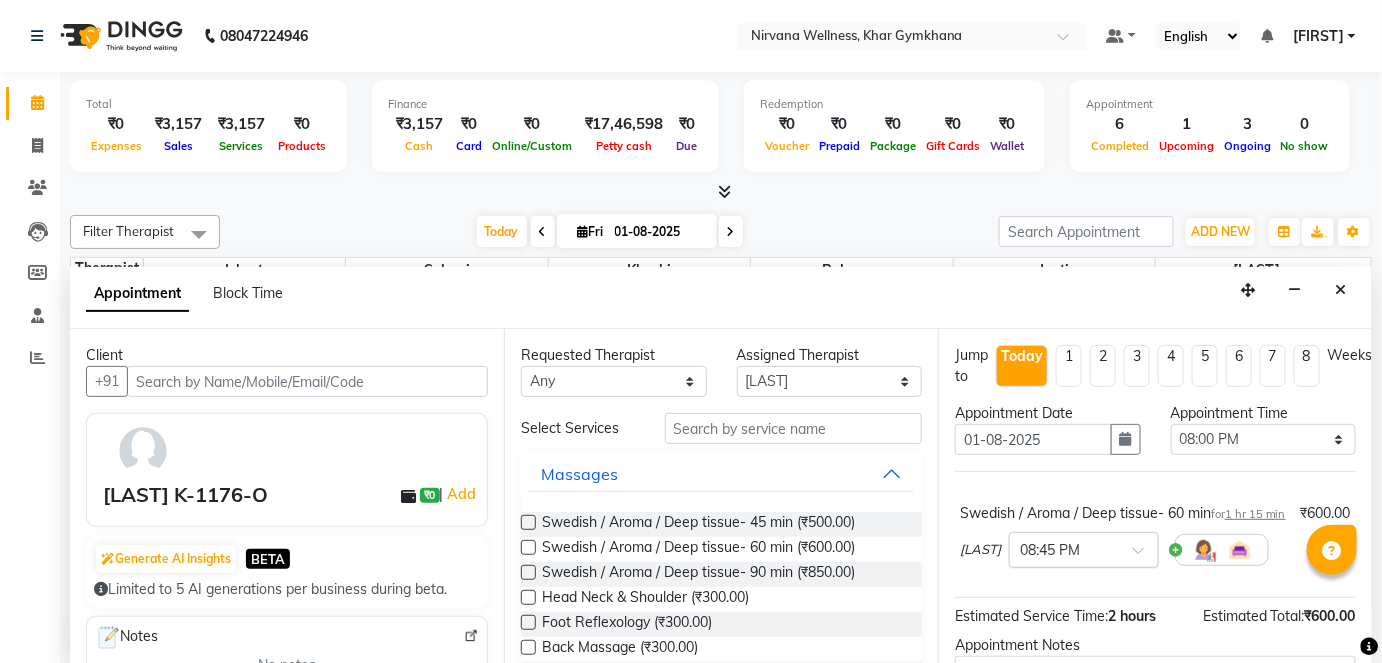 click at bounding box center (1064, 548) 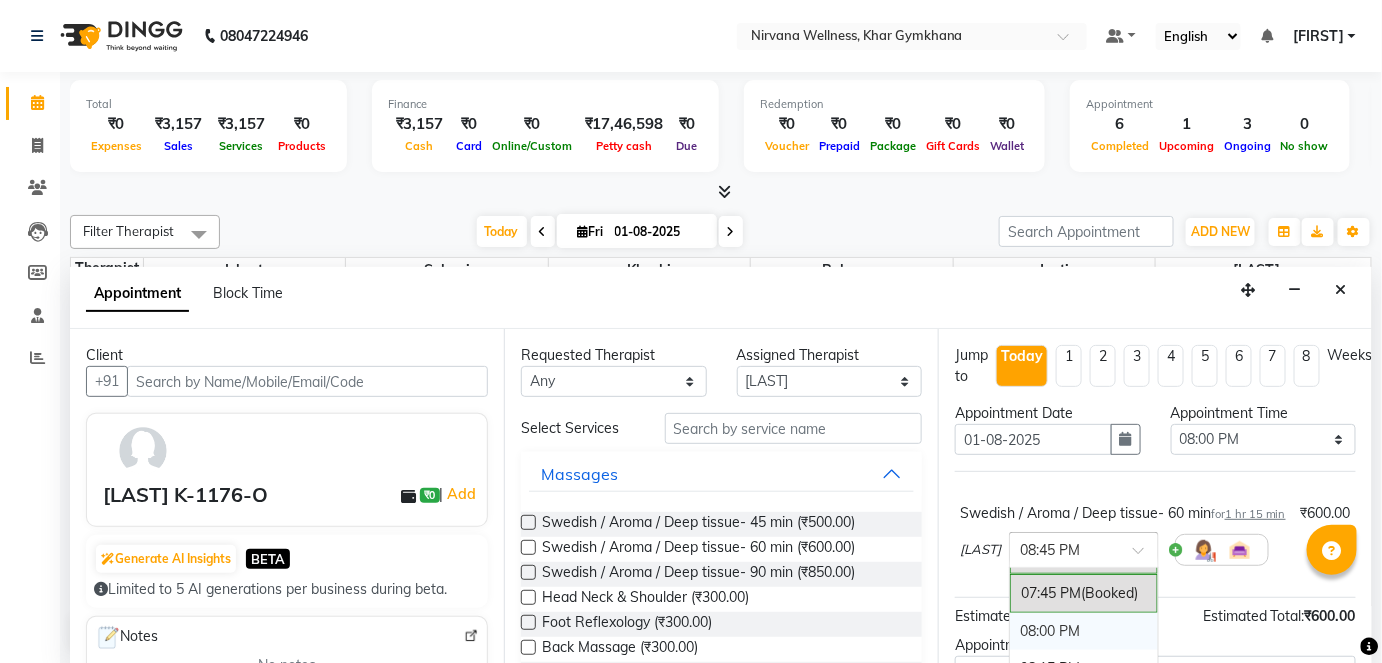 scroll, scrollTop: 1830, scrollLeft: 0, axis: vertical 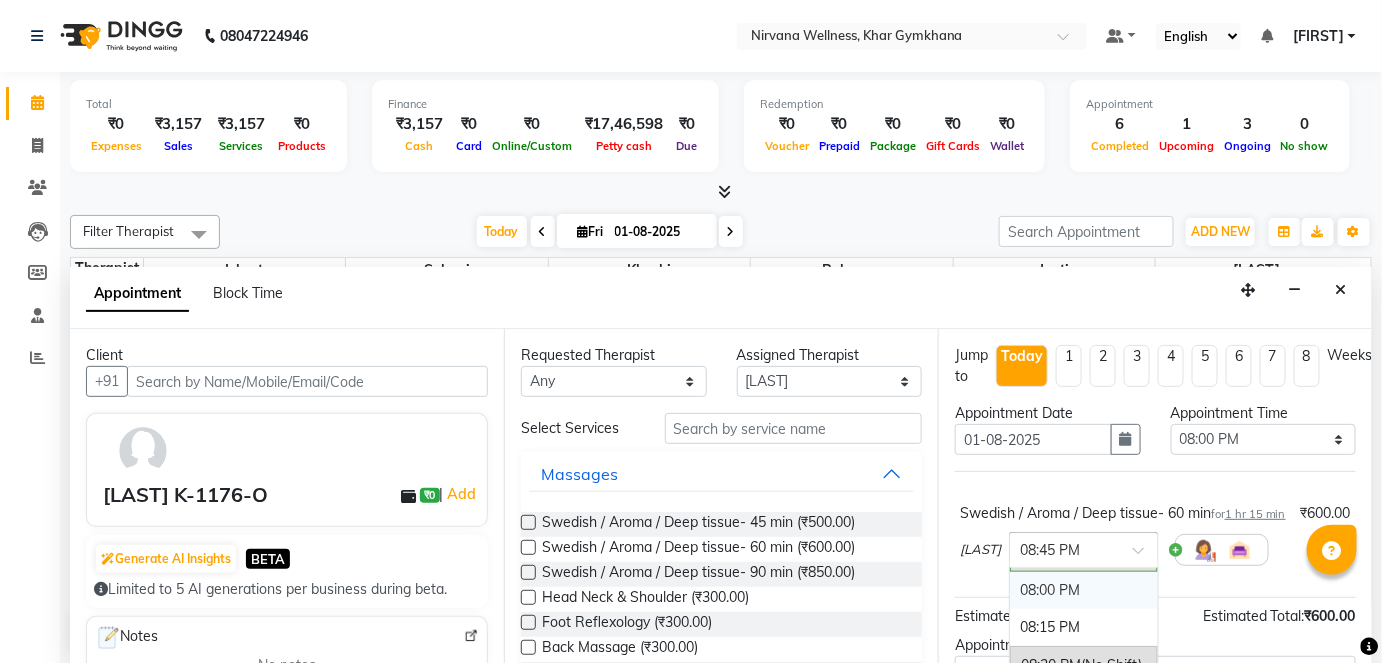 click on "08:00 PM" at bounding box center [1084, 590] 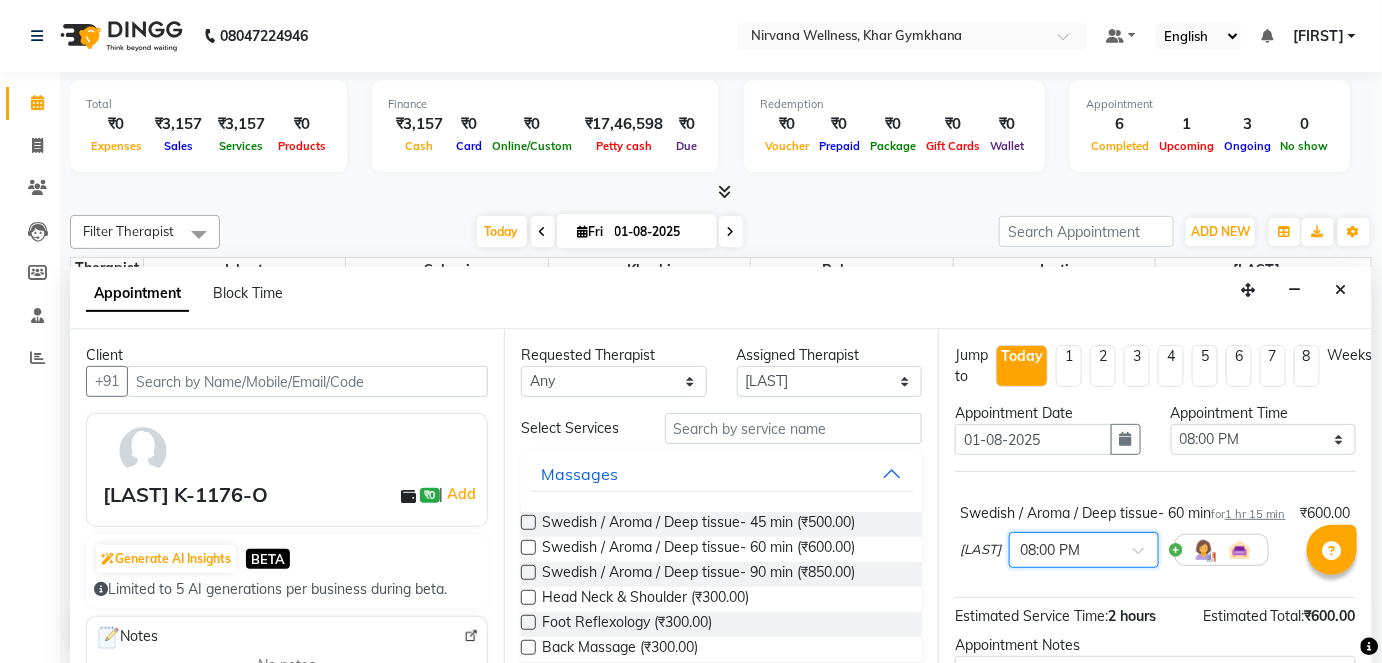 scroll, scrollTop: 170, scrollLeft: 0, axis: vertical 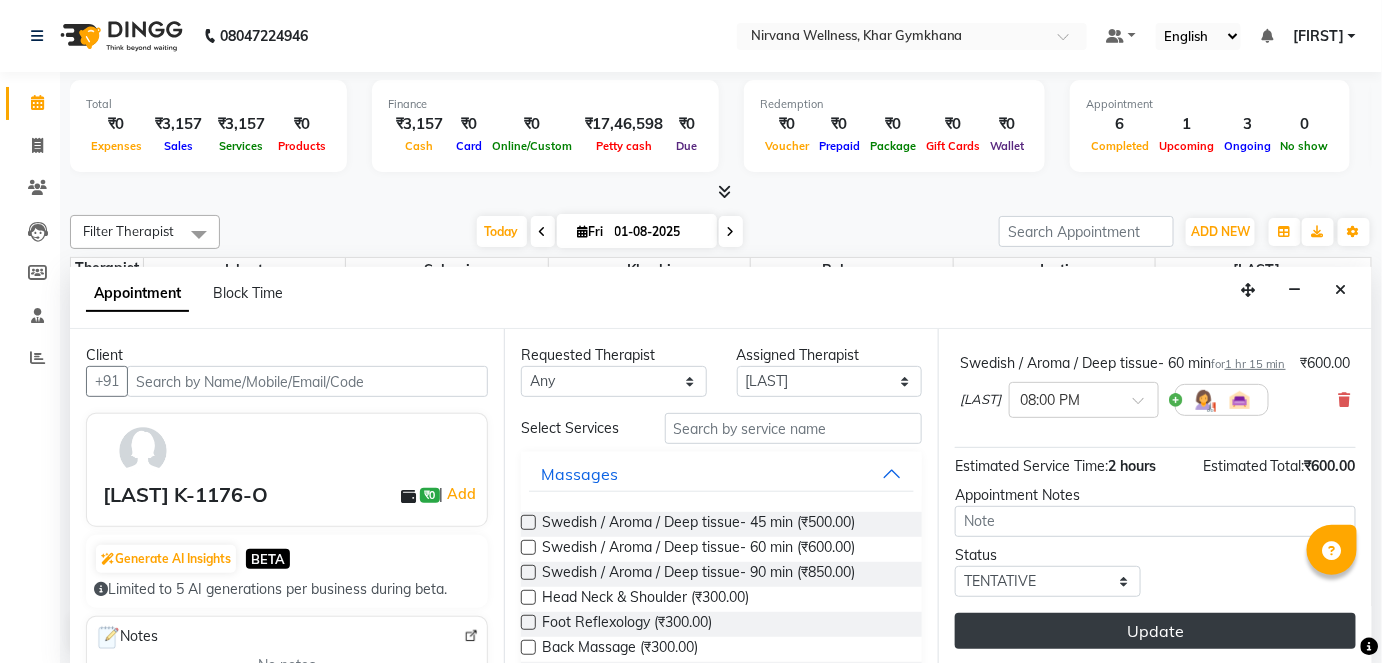click on "Update" at bounding box center (1155, 631) 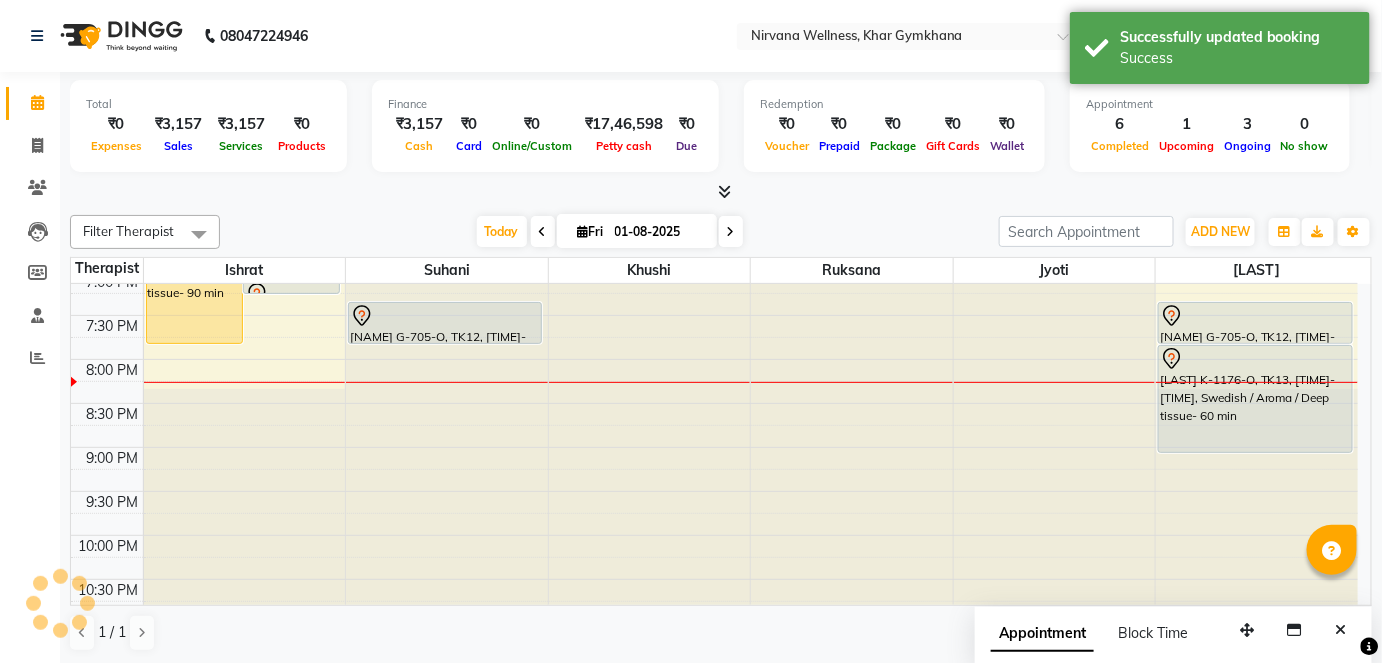 scroll, scrollTop: 0, scrollLeft: 0, axis: both 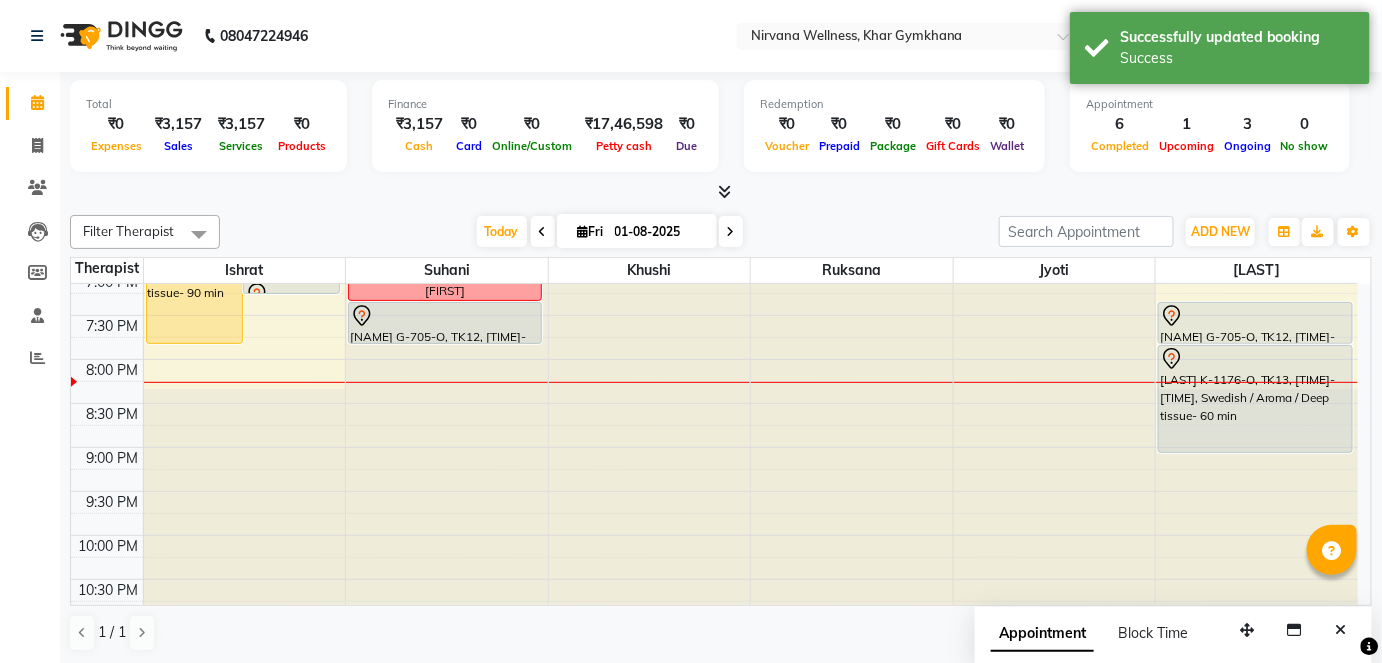 click on "7:00 AM 7:30 AM 8:00 AM 8:30 AM 9:00 AM 9:30 AM 10:00 AM 10:30 AM 11:00 AM 11:30 AM 12:00 PM 12:30 PM 1:00 PM 1:30 PM 2:00 PM 2:30 PM 3:00 PM 3:30 PM 4:00 PM 4:30 PM 5:00 PM 5:30 PM 6:00 PM 6:30 PM 7:00 PM 7:30 PM 8:00 PM 8:30 PM 9:00 PM 9:30 PM 10:00 PM 10:30 PM    Shuchi Temporary, TK09, 06:15 PM-08:00 PM, Swedish / Aroma / Deep tissue- 90 min             Shuchi Temporary, TK09, 07:15 PM-07:16 PM, Wintergreen Oil/Aroma Oil     Gunaayaa G-705-O, TK05, 12:00 PM-12:45 PM, Back Massage     Honey Punjabi P-641-O, TK01, 04:00 PM-04:45 PM, Head Neck & Shoulder  Farhat              Gunaayaa G-705-O, TK12, 07:30 PM-08:00 PM, Gel nail polish H/F     Meera Panjabi P-606-O, TK08, 03:30 PM-05:00 PM, Combo Offer Menicure+Pedicure  Meni nolifar      Veena Ahuja A-117-L, TK10, 05:15 PM-06:30 PM, Swedish / Aroma / Deep tissue- 60 min     Seema G-480-O, TK02, 03:30 PM-04:45 PM, Swedish / Aroma / Deep tissue- 60 min     Seema M-675-O, TK07, 01:30 PM-02:45 PM, Swedish / Aroma / Deep tissue- 60 min  Farhat" at bounding box center (714, -81) 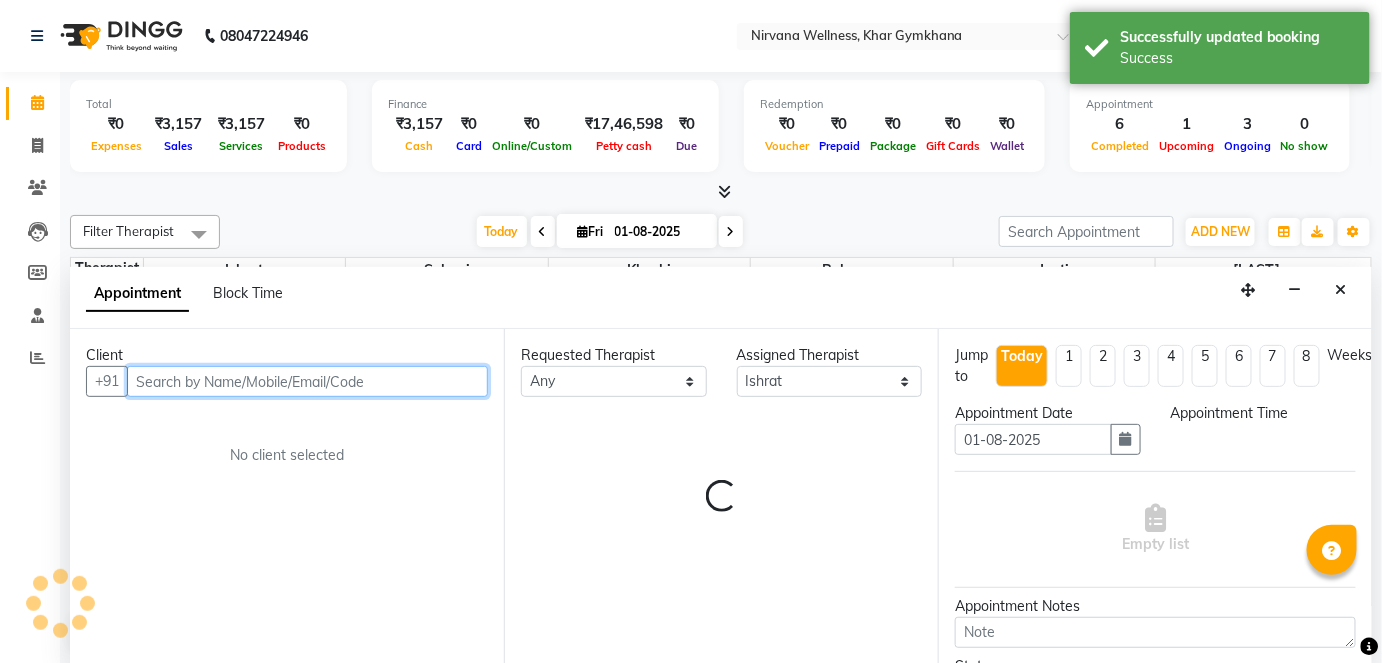 select on "1200" 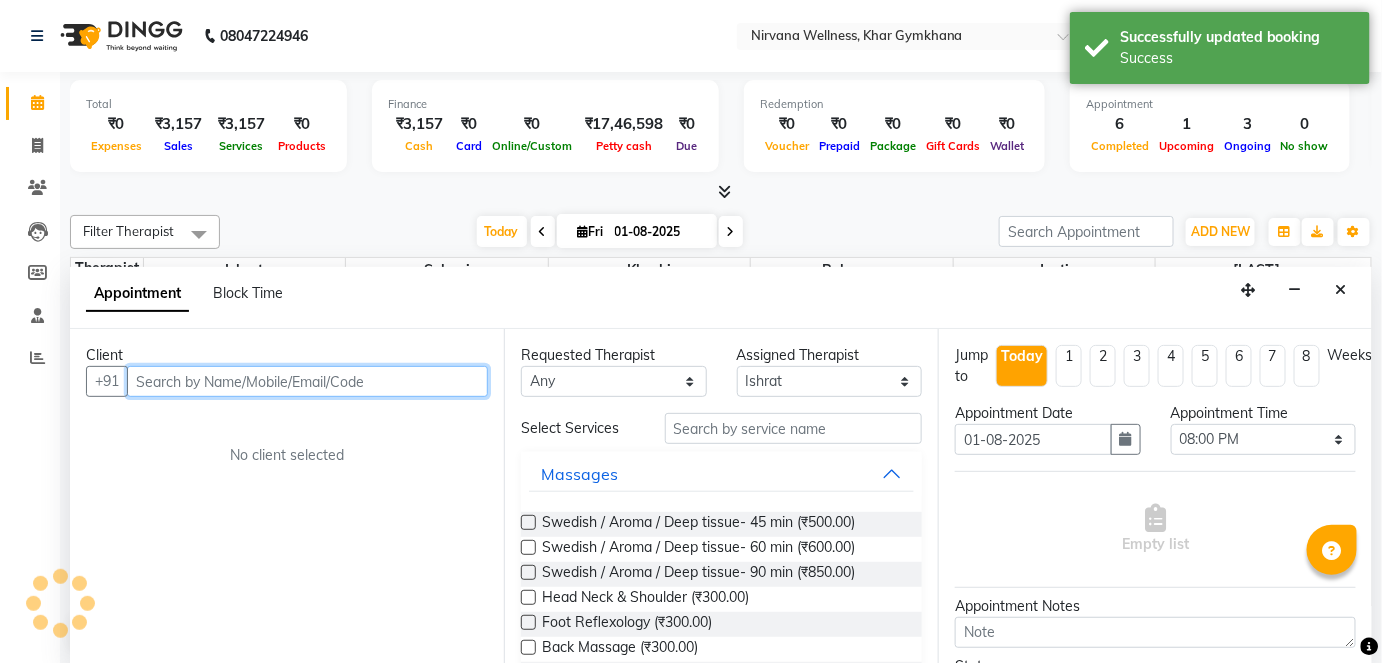 scroll, scrollTop: 0, scrollLeft: 0, axis: both 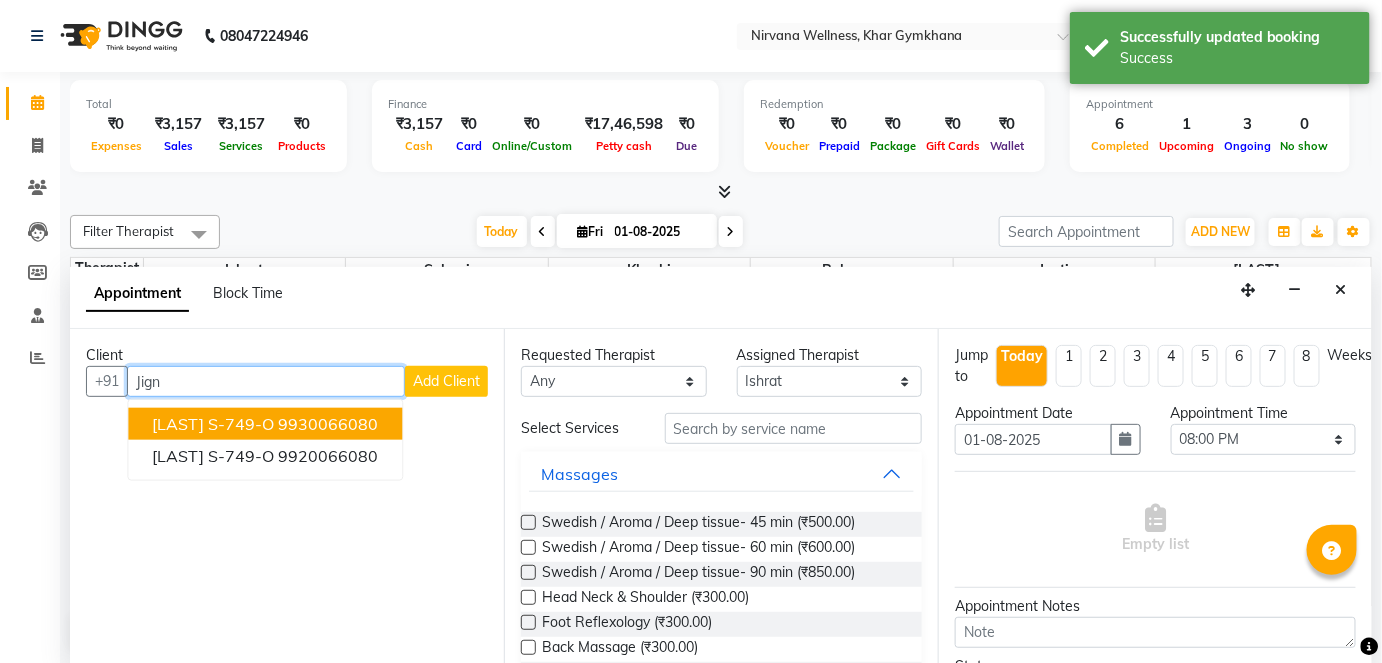 click on "9930066080" at bounding box center [328, 424] 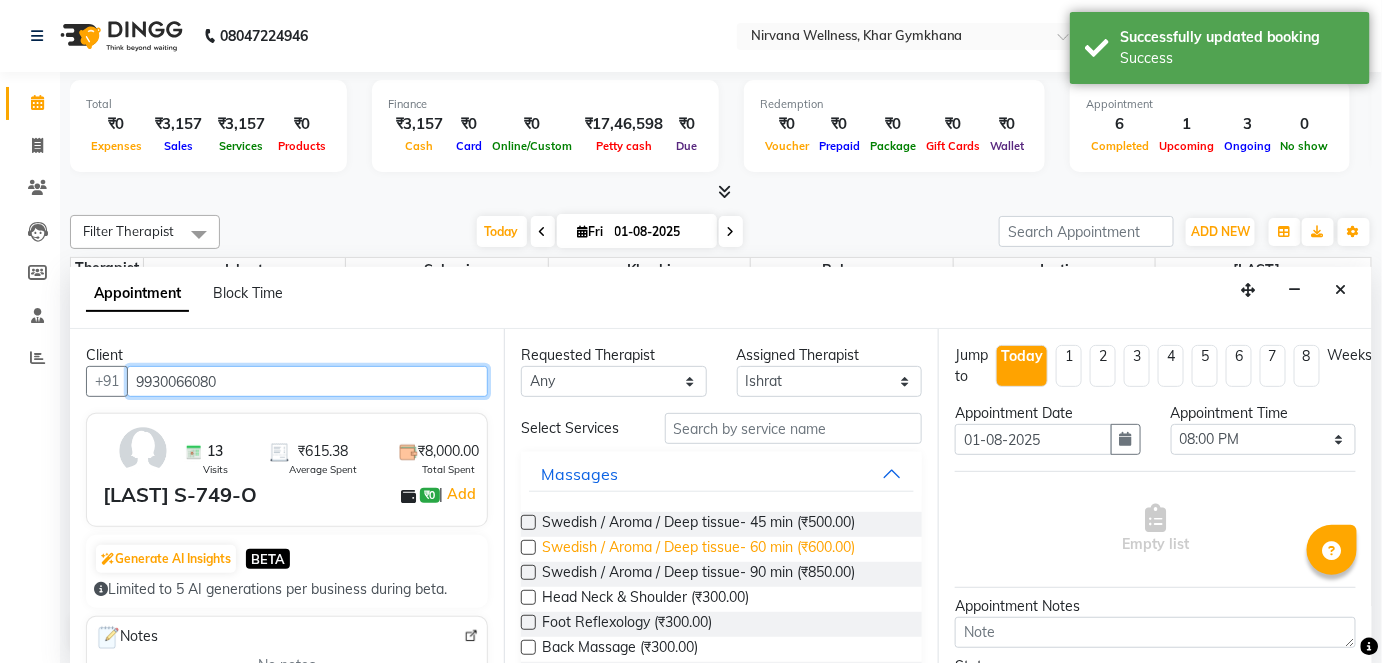 type on "9930066080" 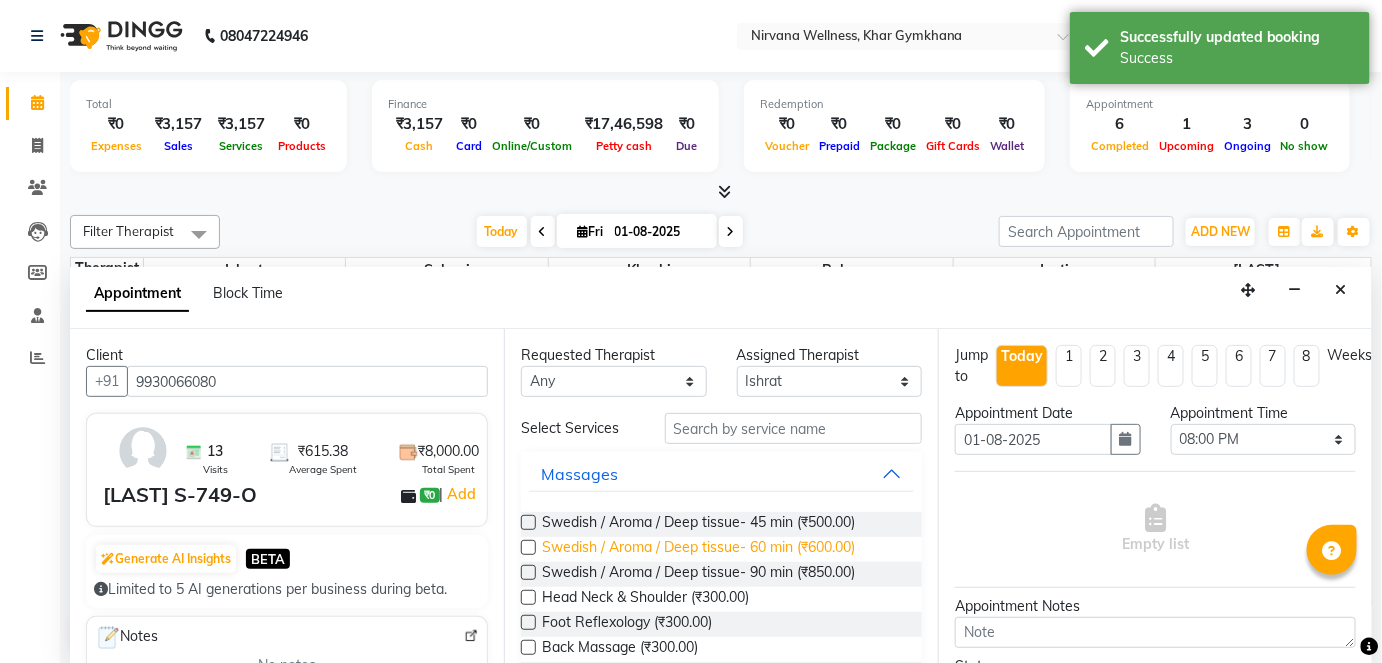 click on "Swedish / Aroma / Deep tissue- 60 min (₹600.00)" at bounding box center (698, 549) 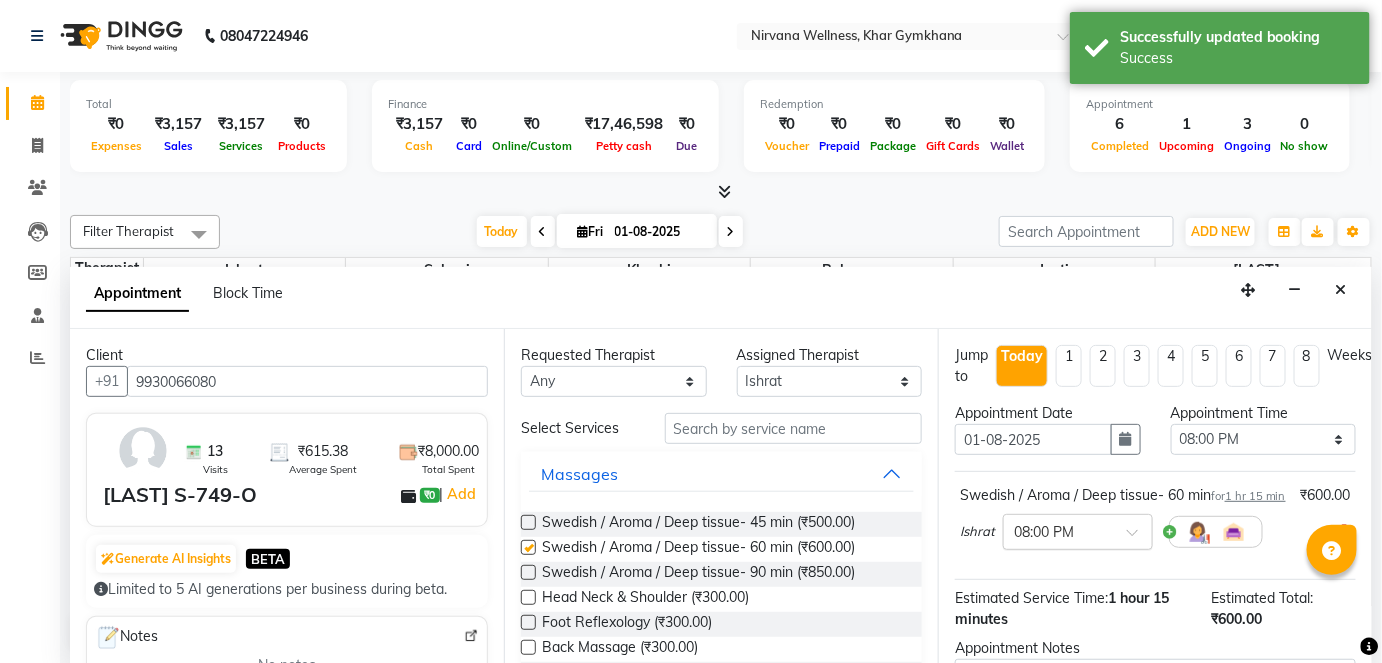checkbox on "false" 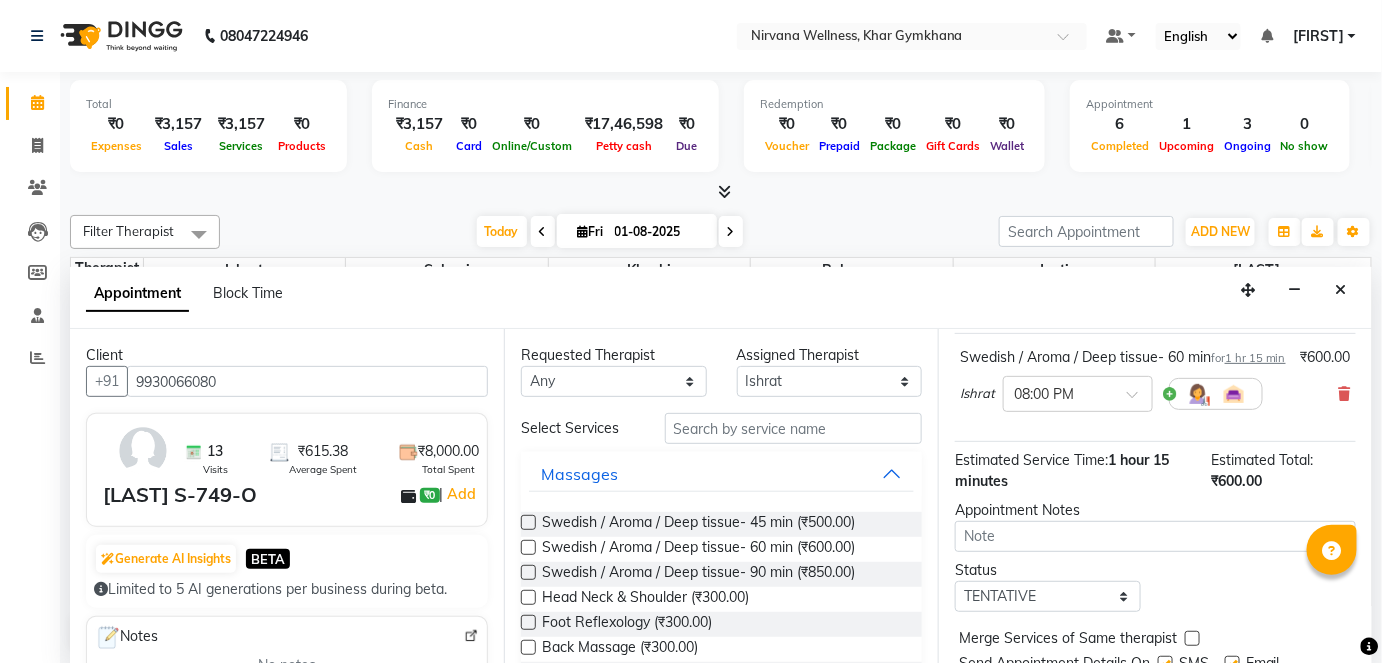 scroll, scrollTop: 231, scrollLeft: 0, axis: vertical 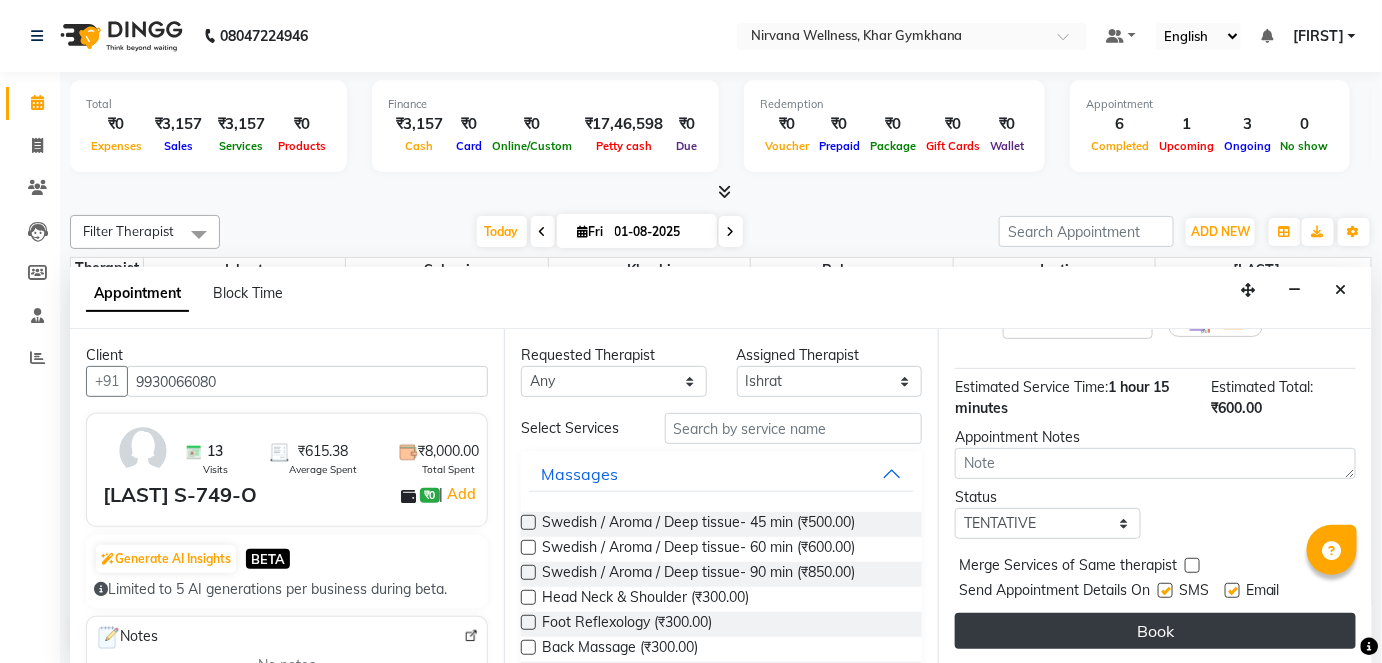 click on "Book" at bounding box center (1155, 631) 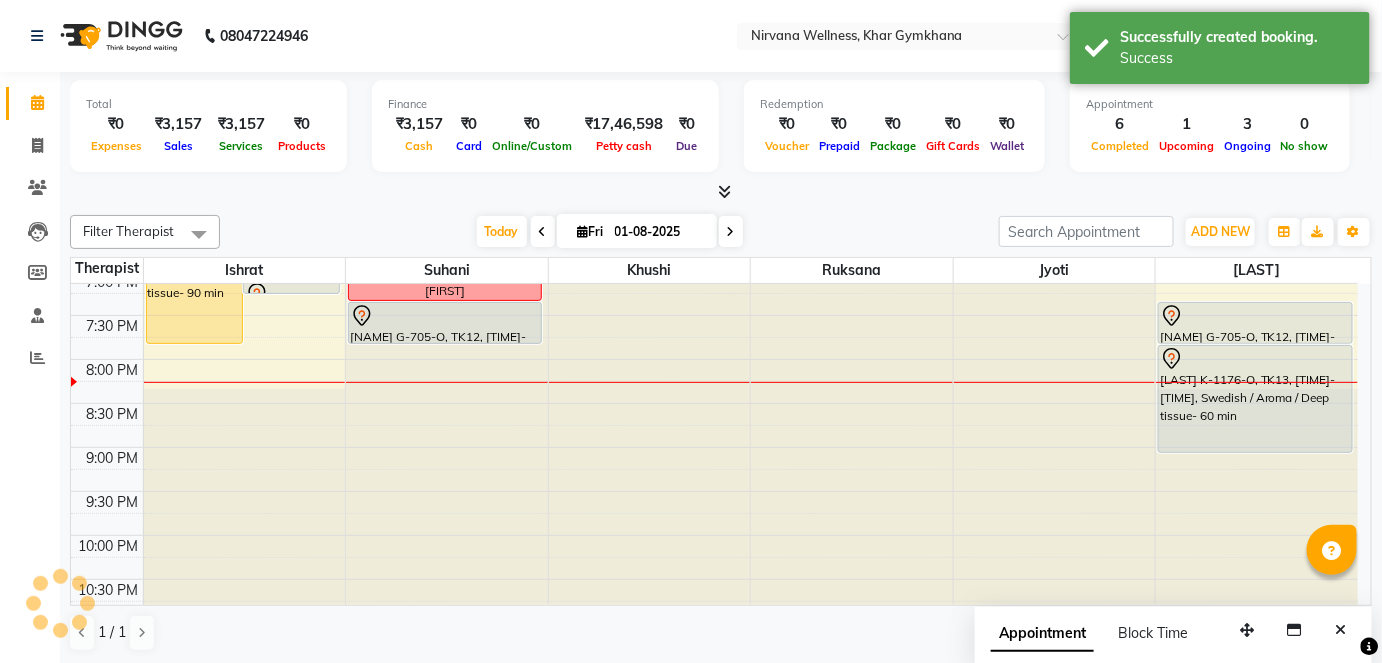 scroll, scrollTop: 0, scrollLeft: 0, axis: both 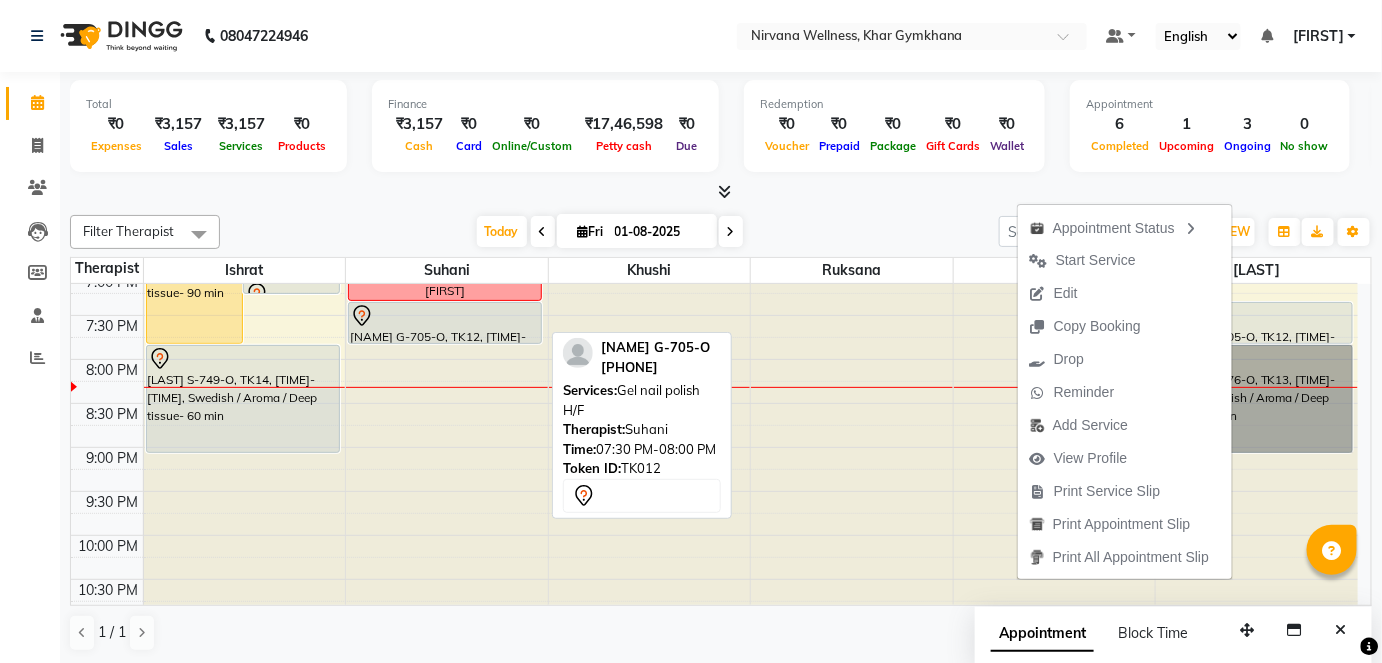 click on "[FIRST] G-[NUMBER]-O, TK12, 07:30 PM-08:00 PM, Gel nail polish H/F" at bounding box center (445, 323) 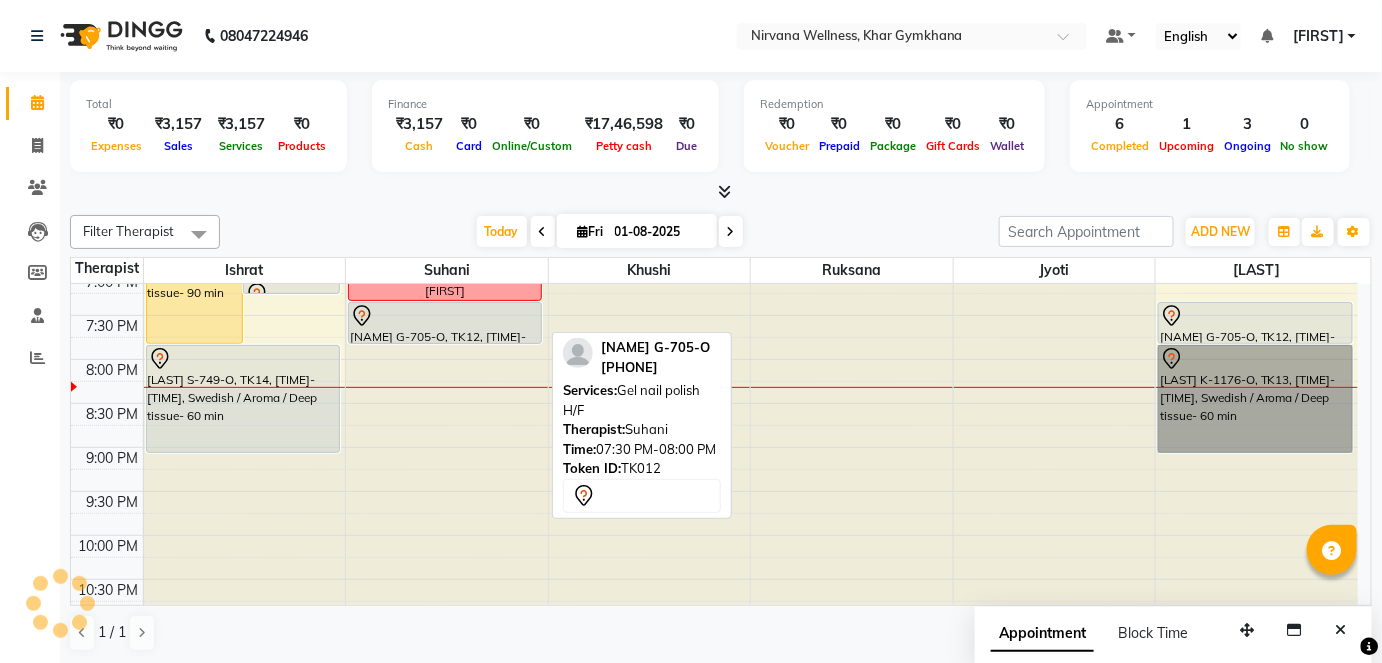 click at bounding box center [445, 316] 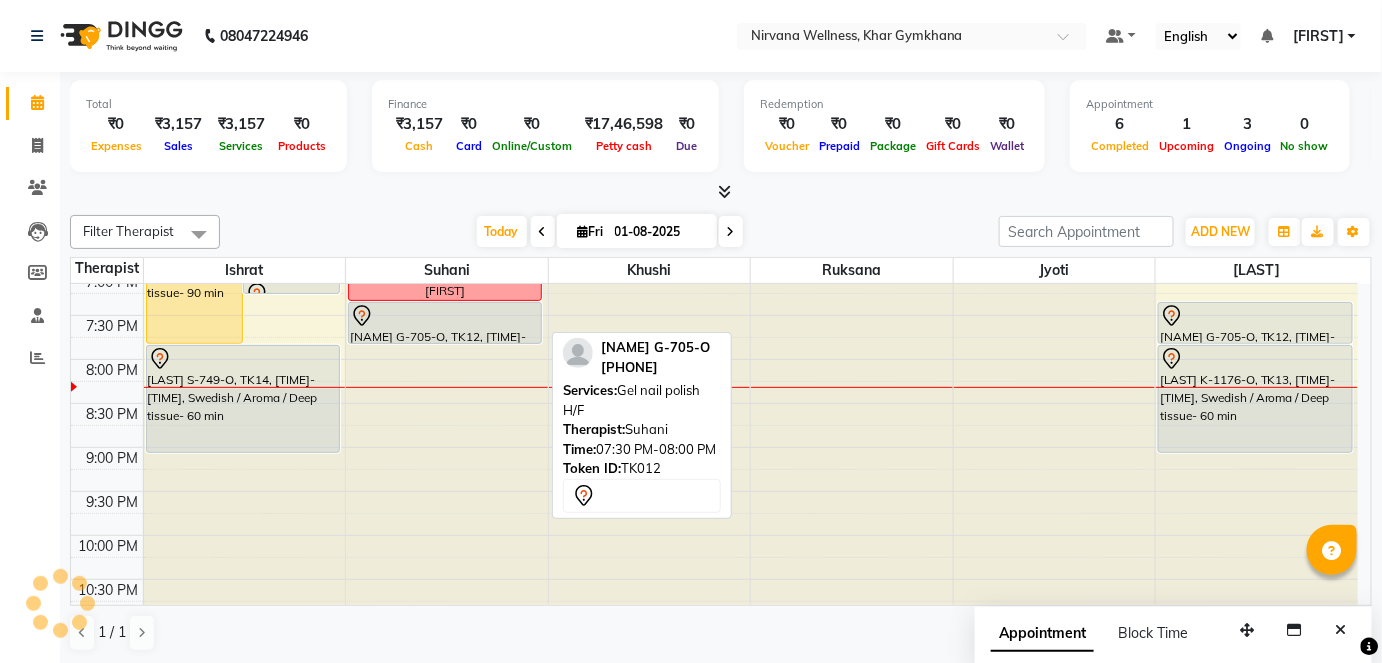 select on "7" 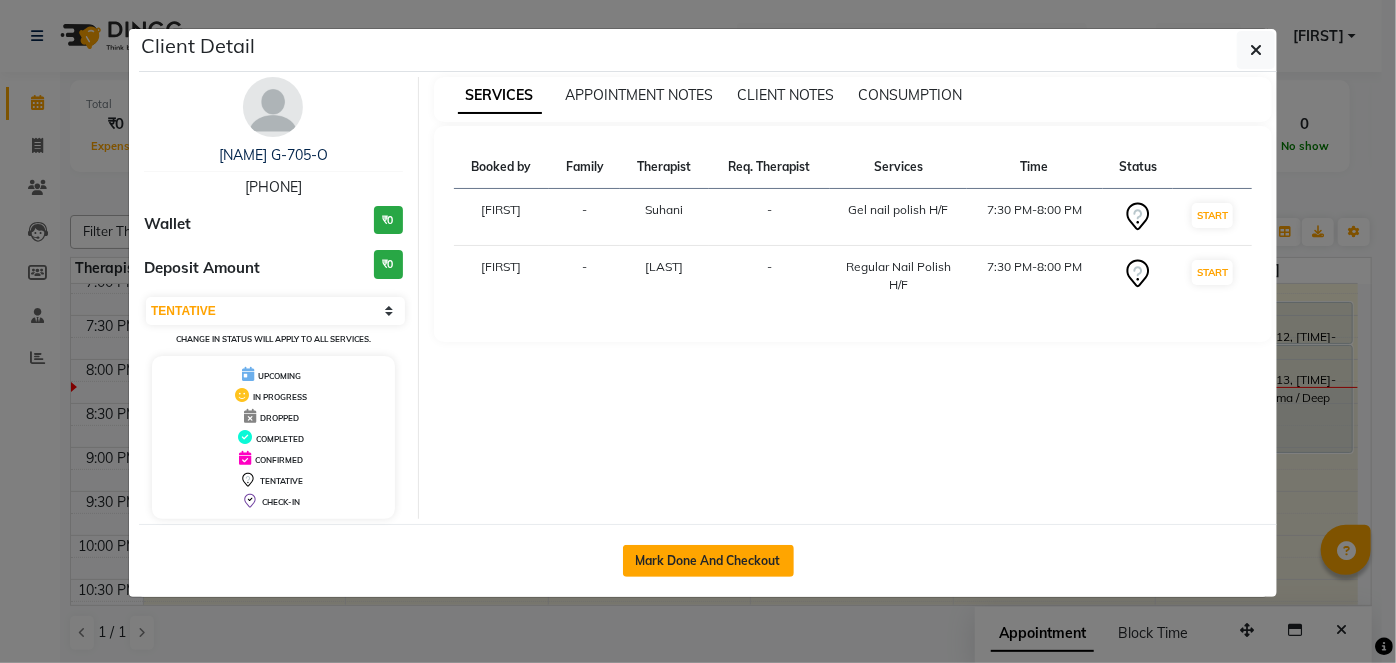 click on "Mark Done And Checkout" 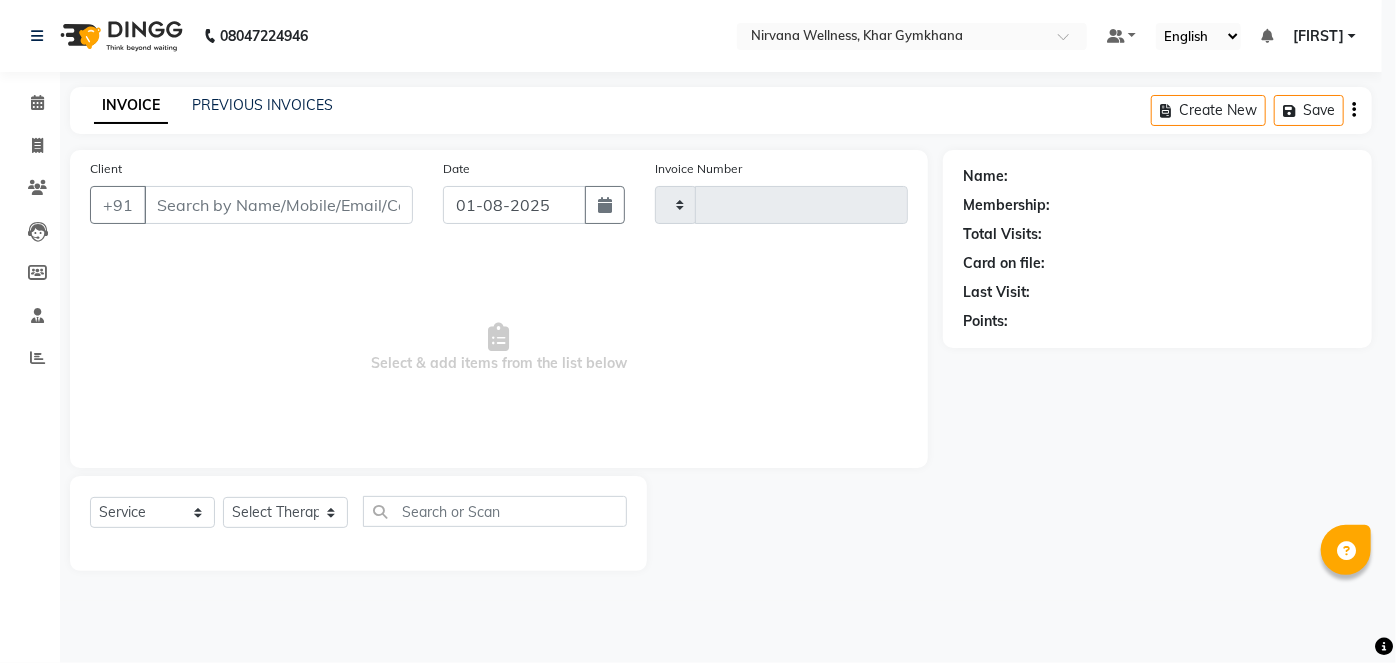 type on "1669" 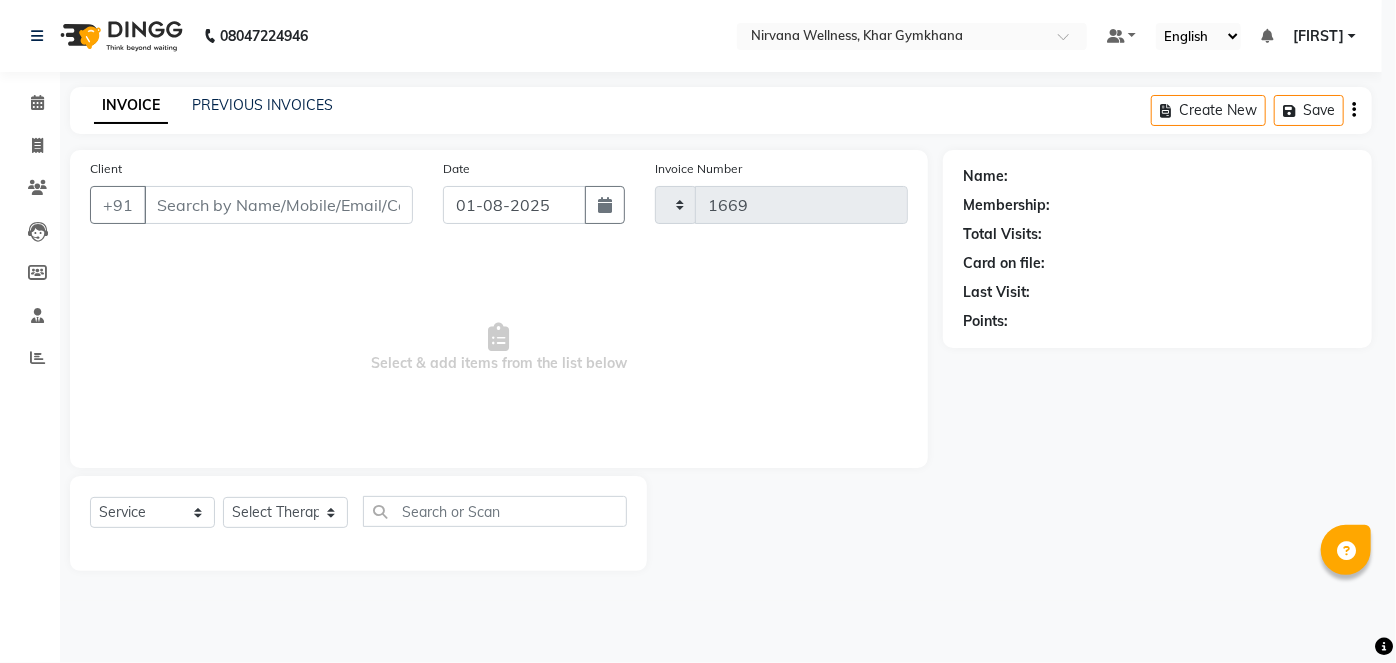 select on "6844" 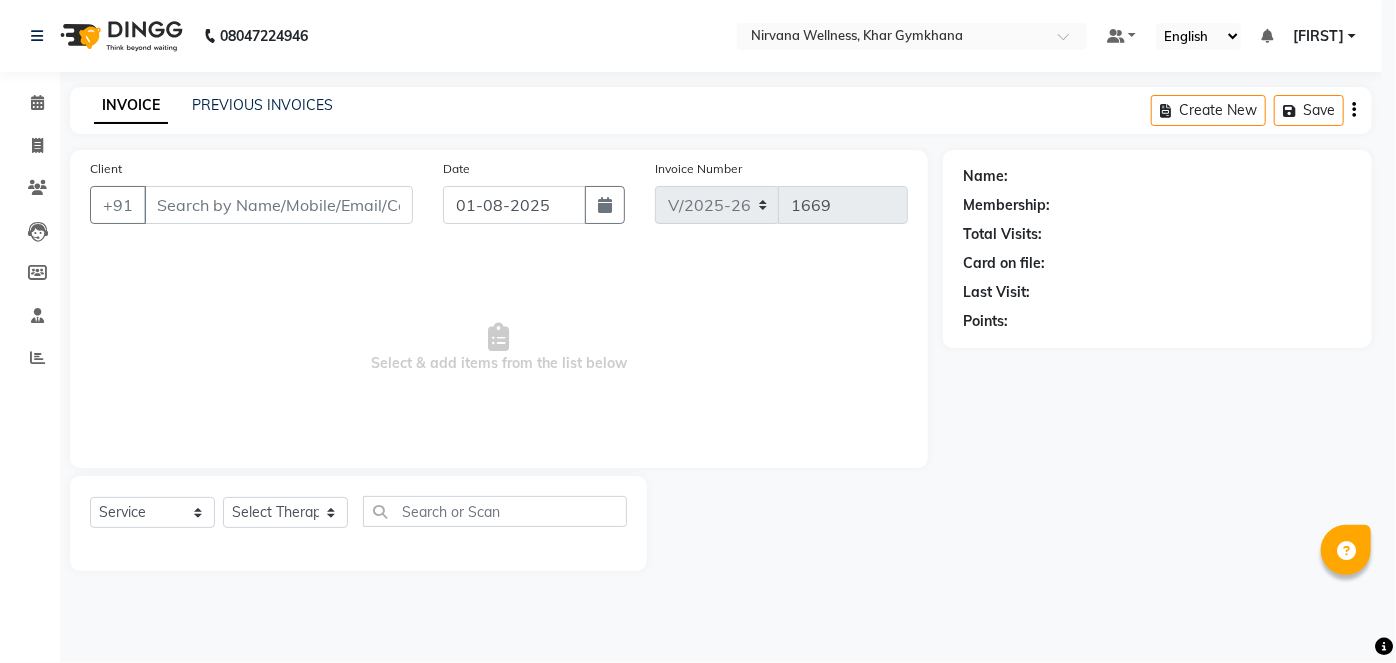 type on "[PHONE]" 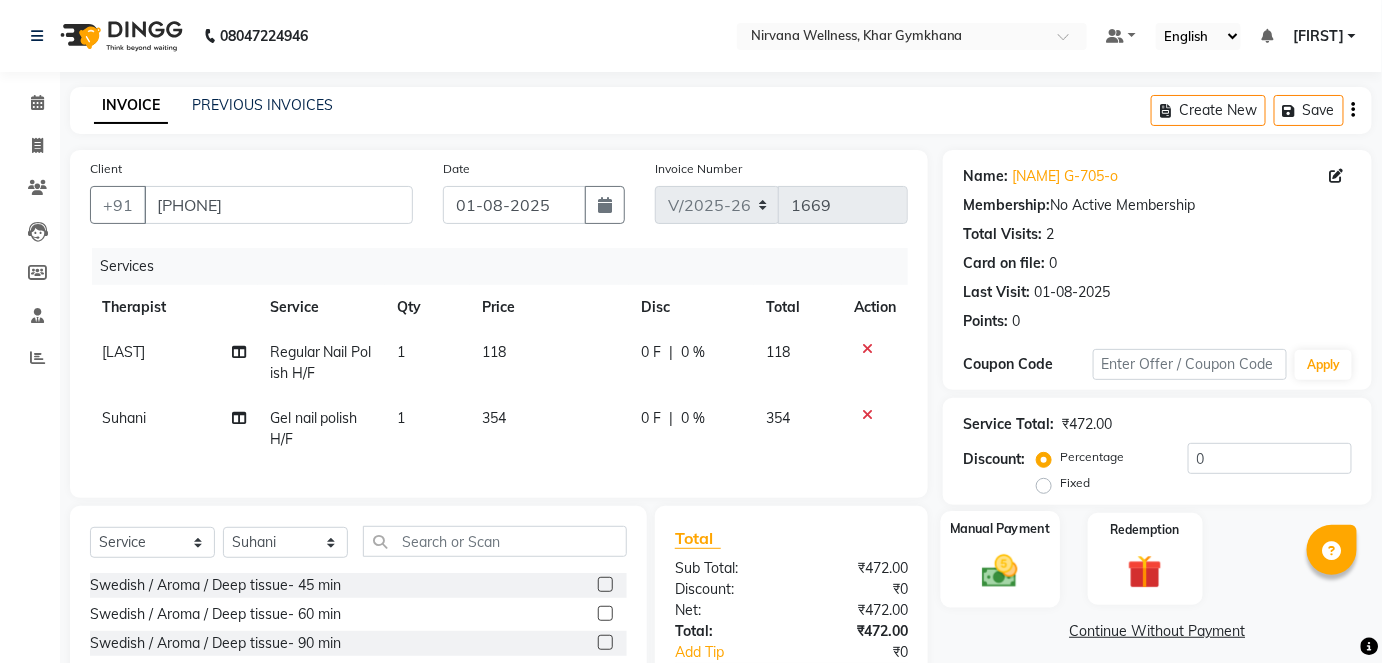 click on "Manual Payment" 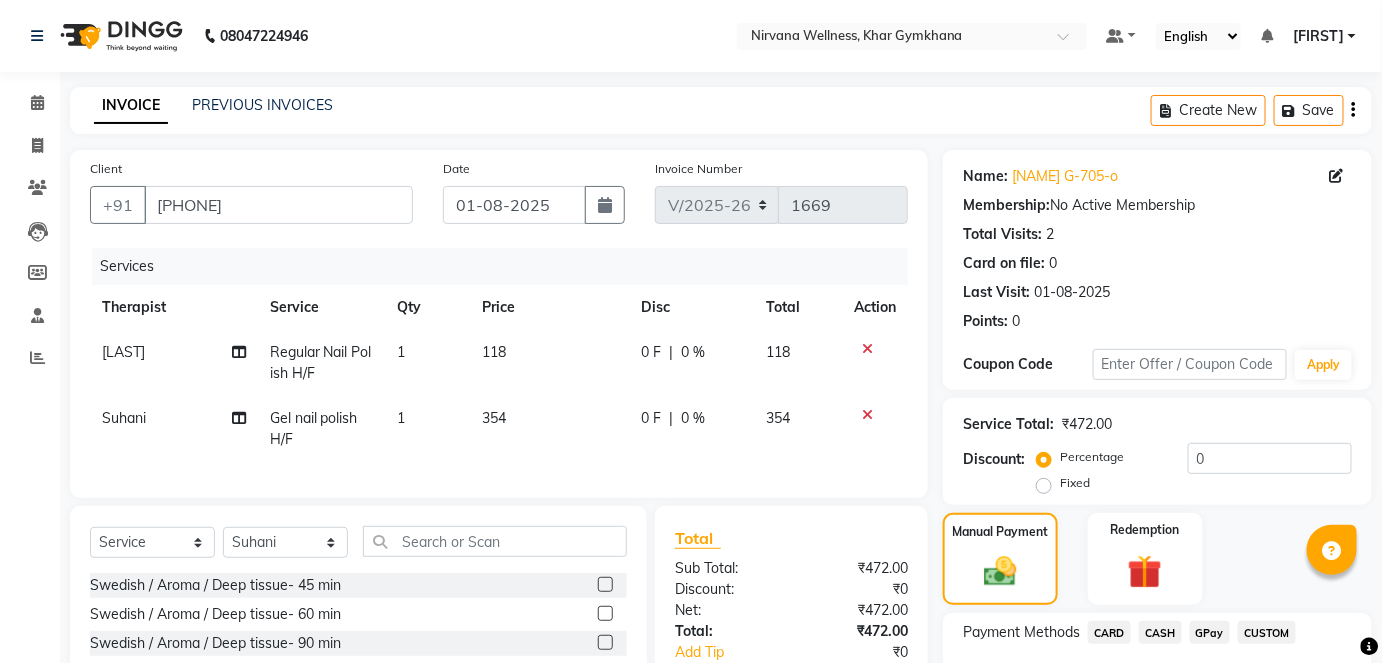 scroll, scrollTop: 181, scrollLeft: 0, axis: vertical 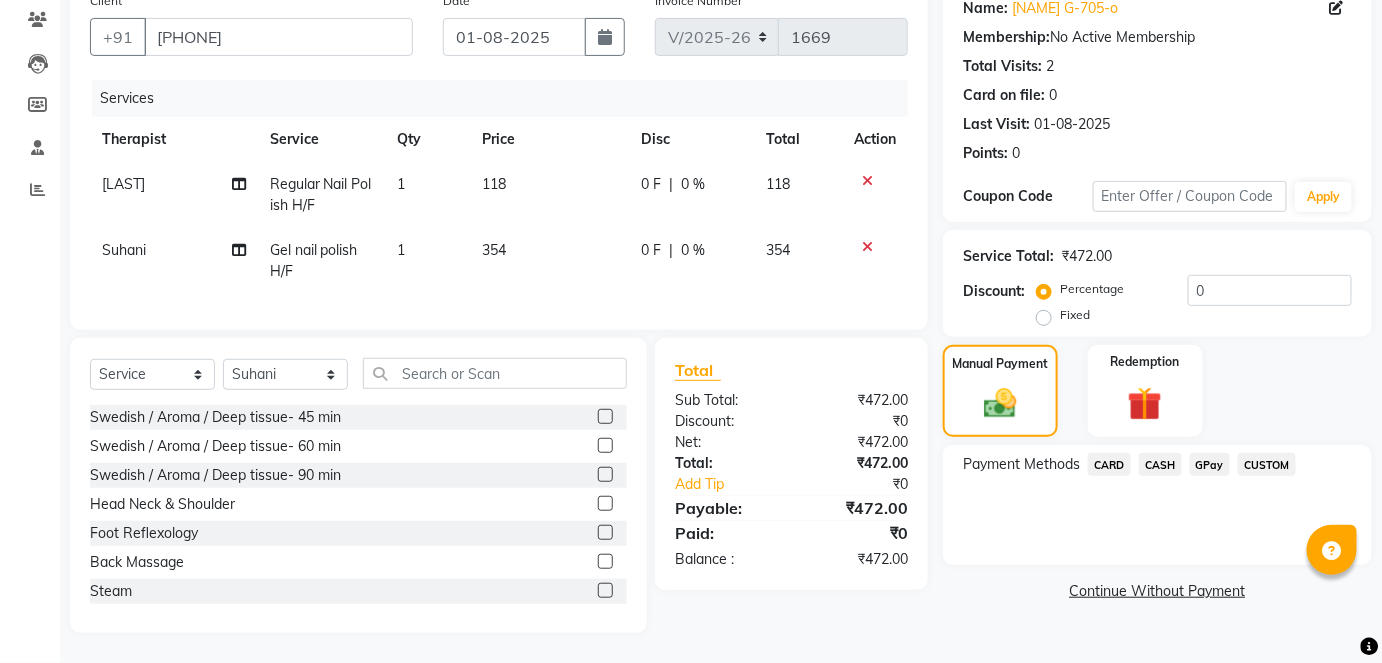 click on "CASH" 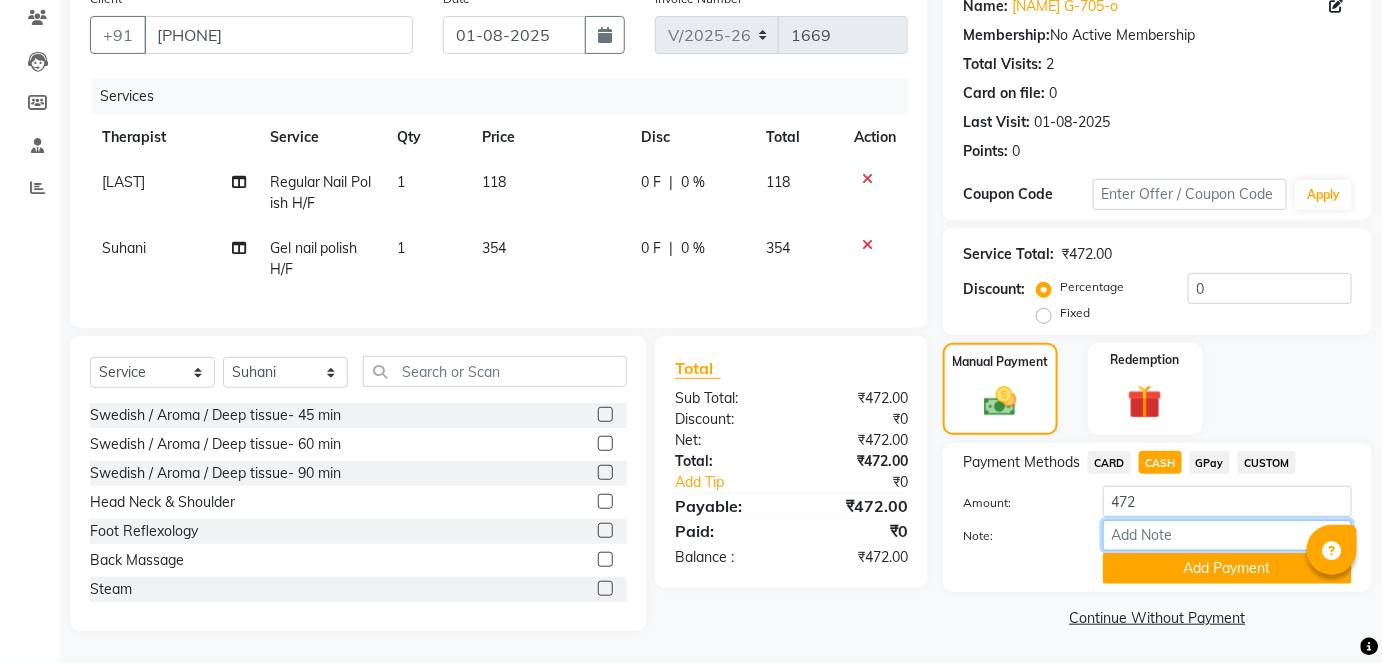 click on "Note:" at bounding box center [1227, 535] 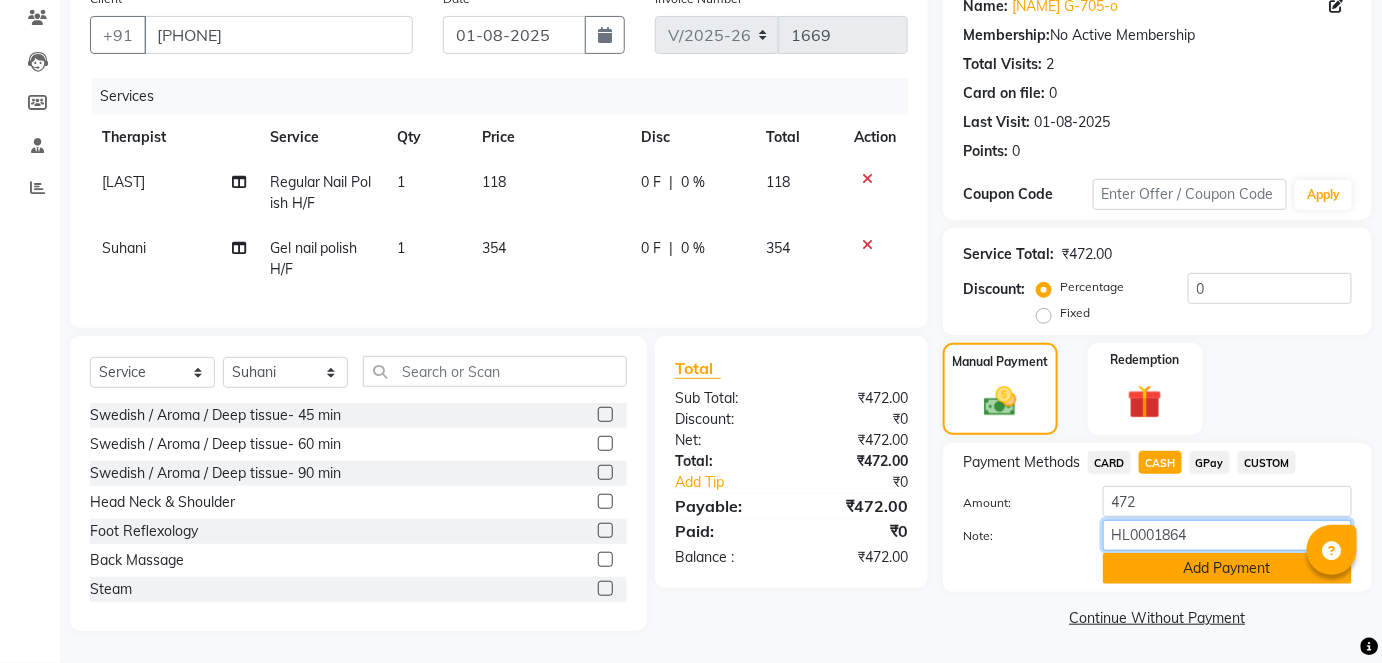 type on "HL0001864" 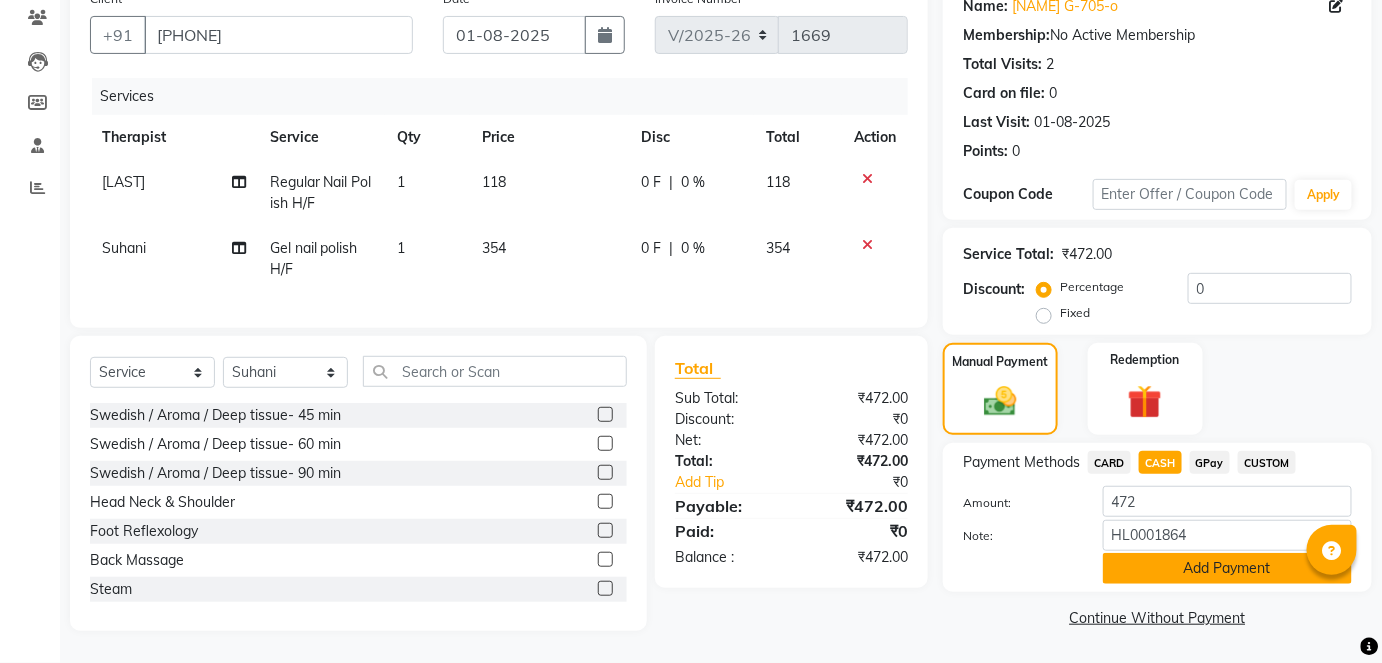 click on "Add Payment" 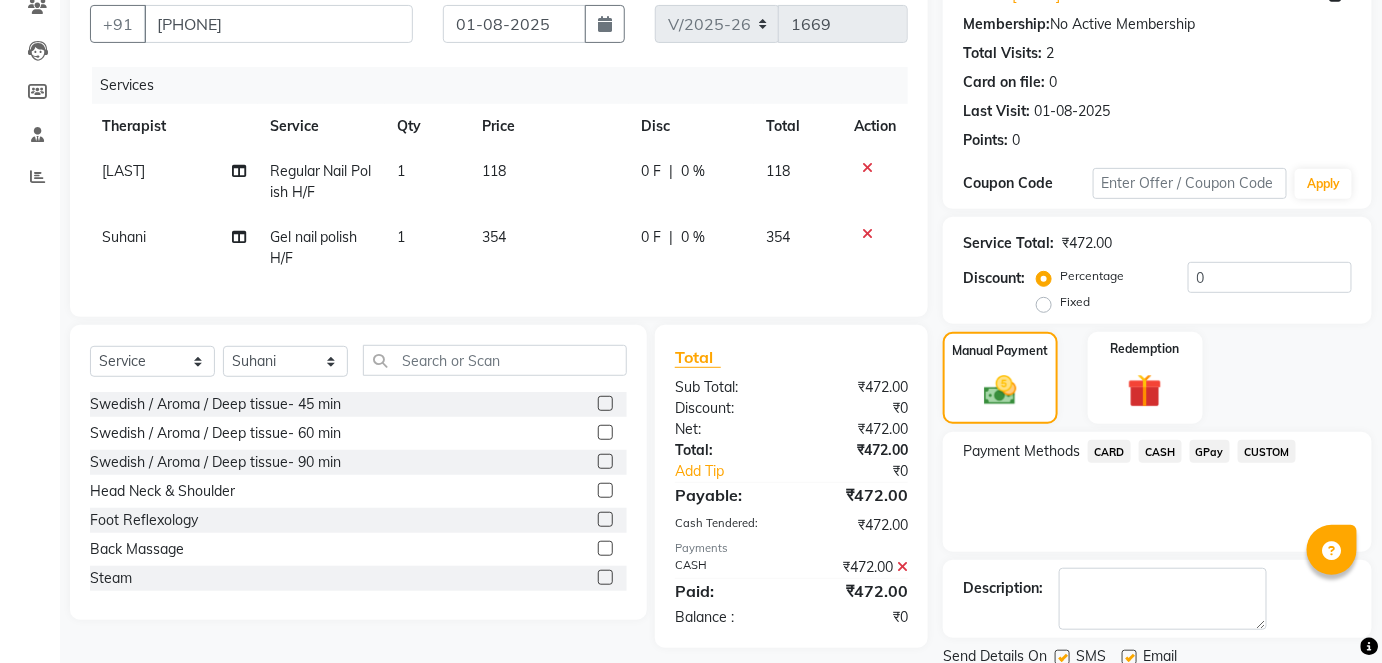 scroll, scrollTop: 252, scrollLeft: 0, axis: vertical 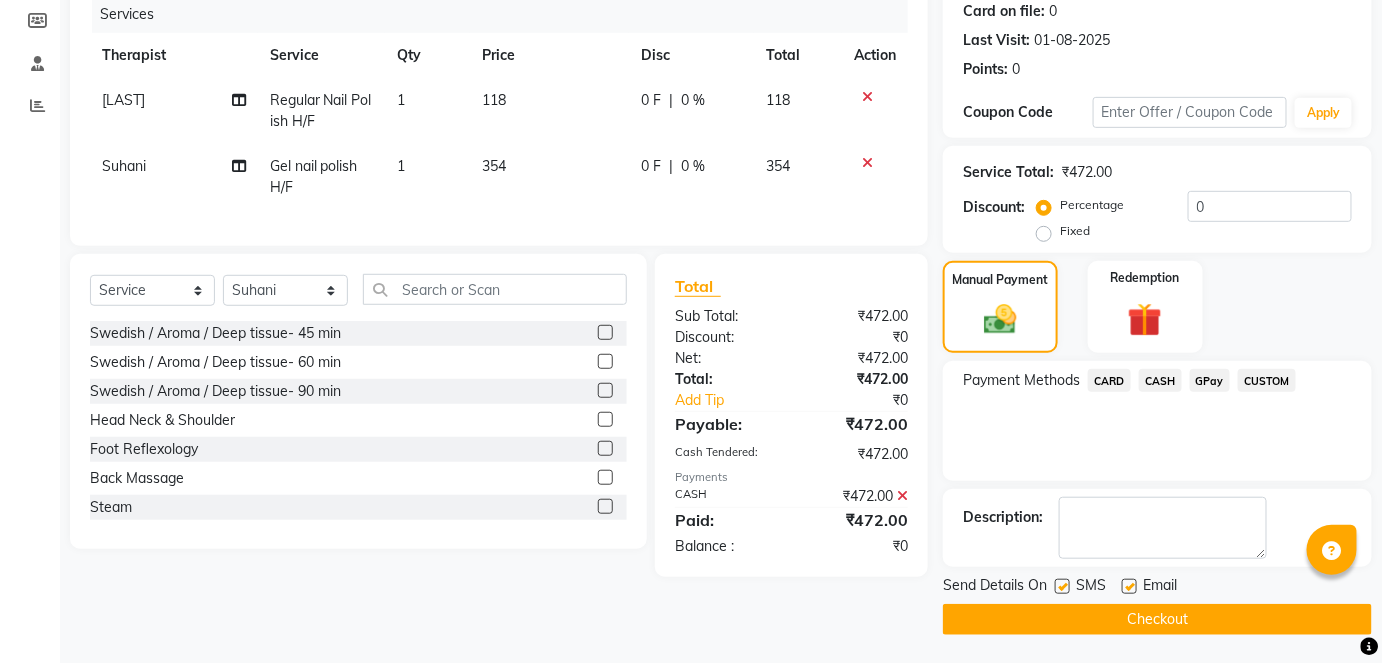click on "Checkout" 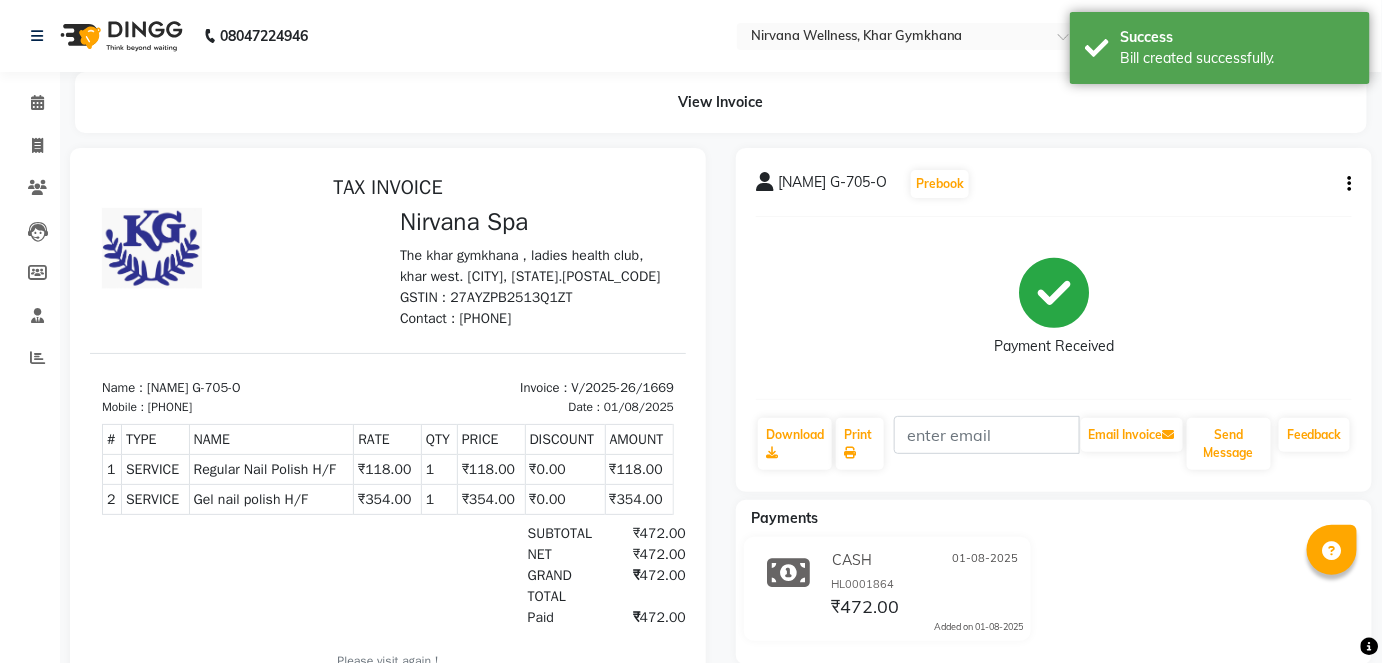 scroll, scrollTop: 0, scrollLeft: 0, axis: both 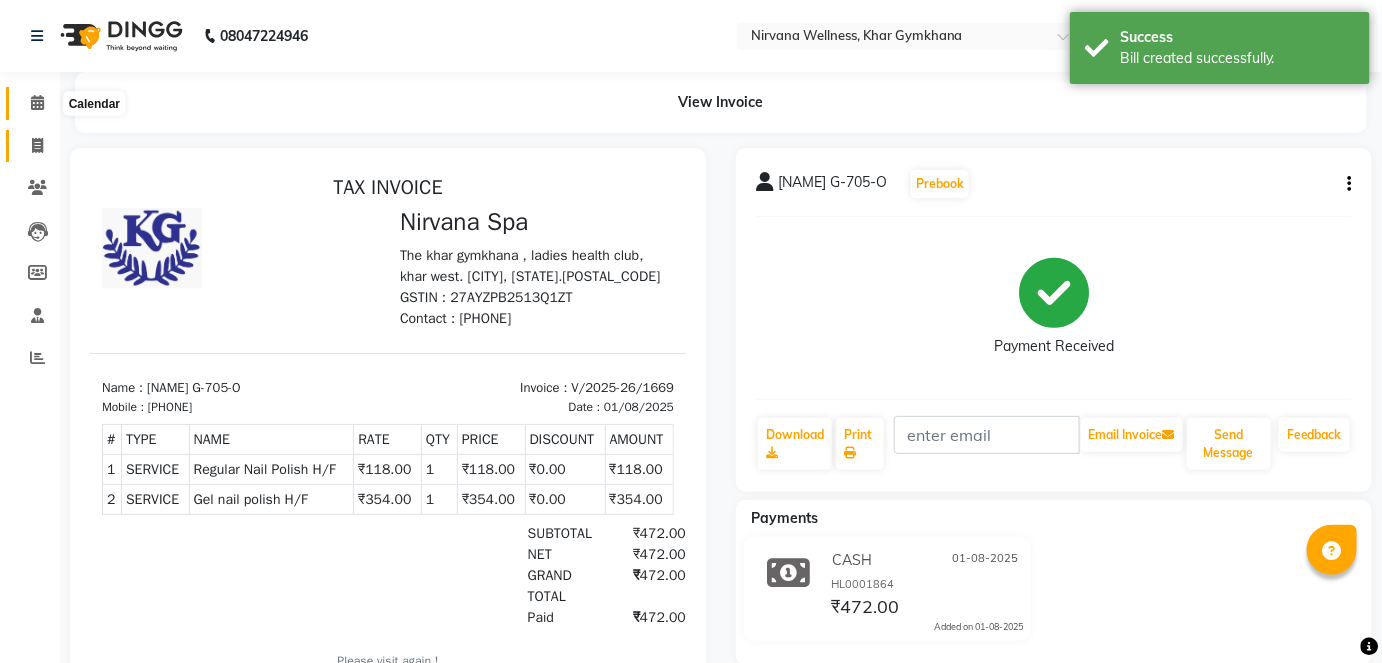 drag, startPoint x: 45, startPoint y: 106, endPoint x: 52, endPoint y: 134, distance: 28.86174 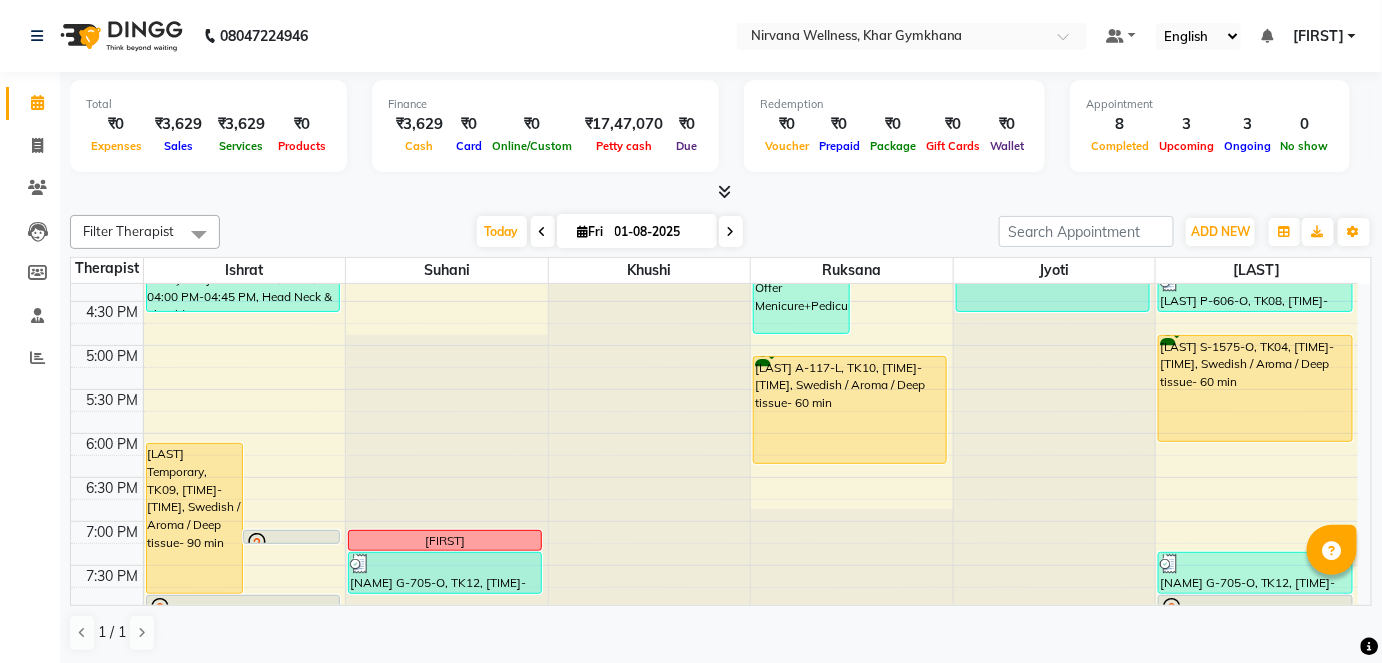 scroll, scrollTop: 909, scrollLeft: 0, axis: vertical 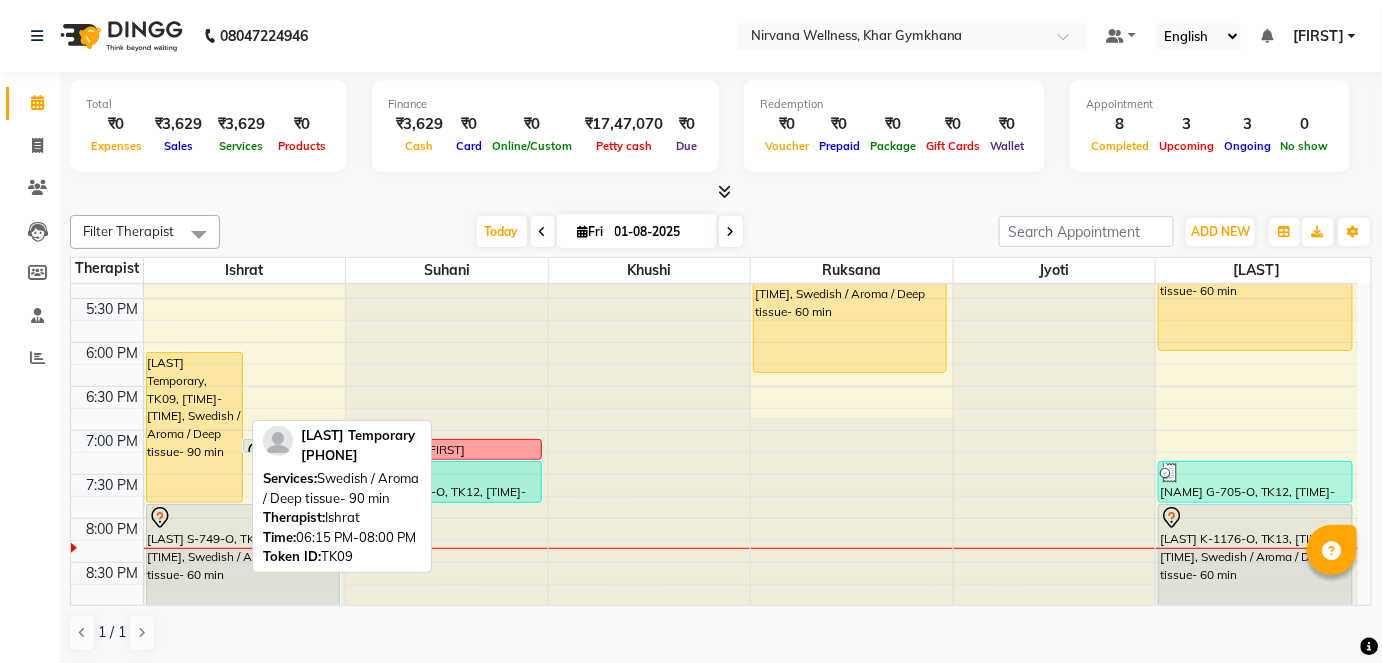click on "[FIRST] Temporary, TK09, 06:15 PM-08:00 PM, Swedish / Aroma / Deep tissue- 90 min" at bounding box center (194, 427) 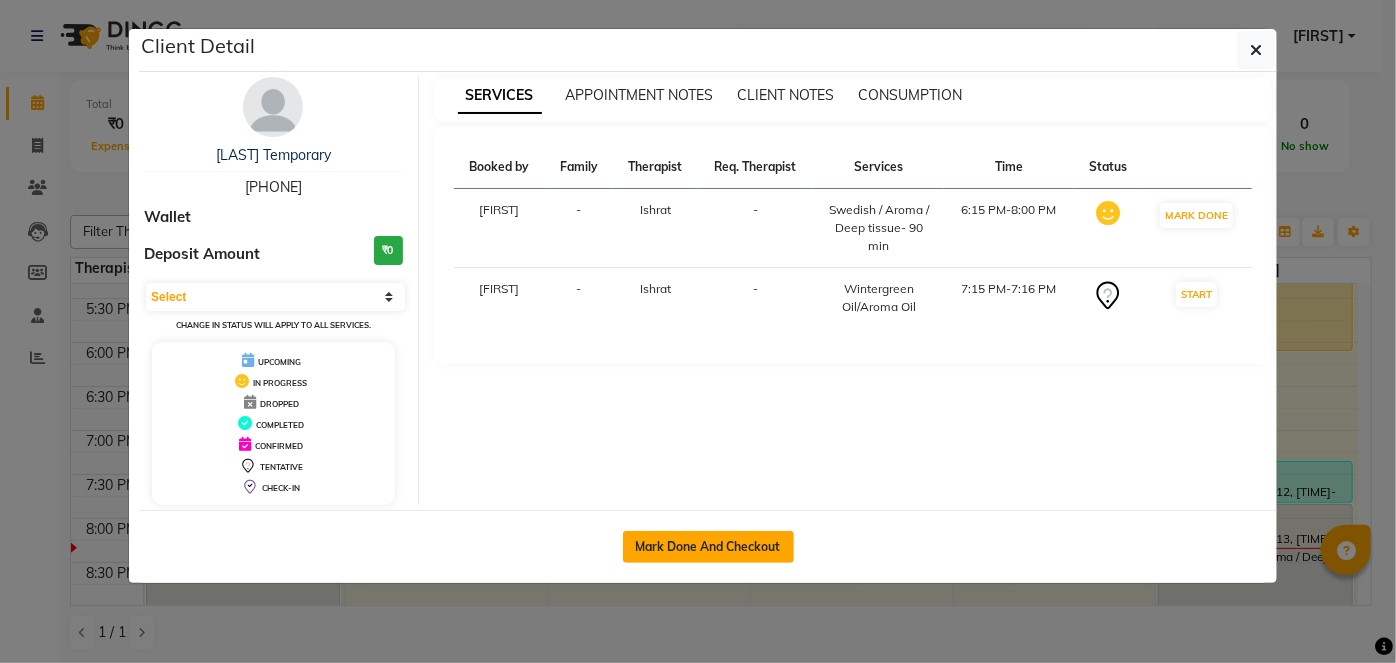 click on "Mark Done And Checkout" 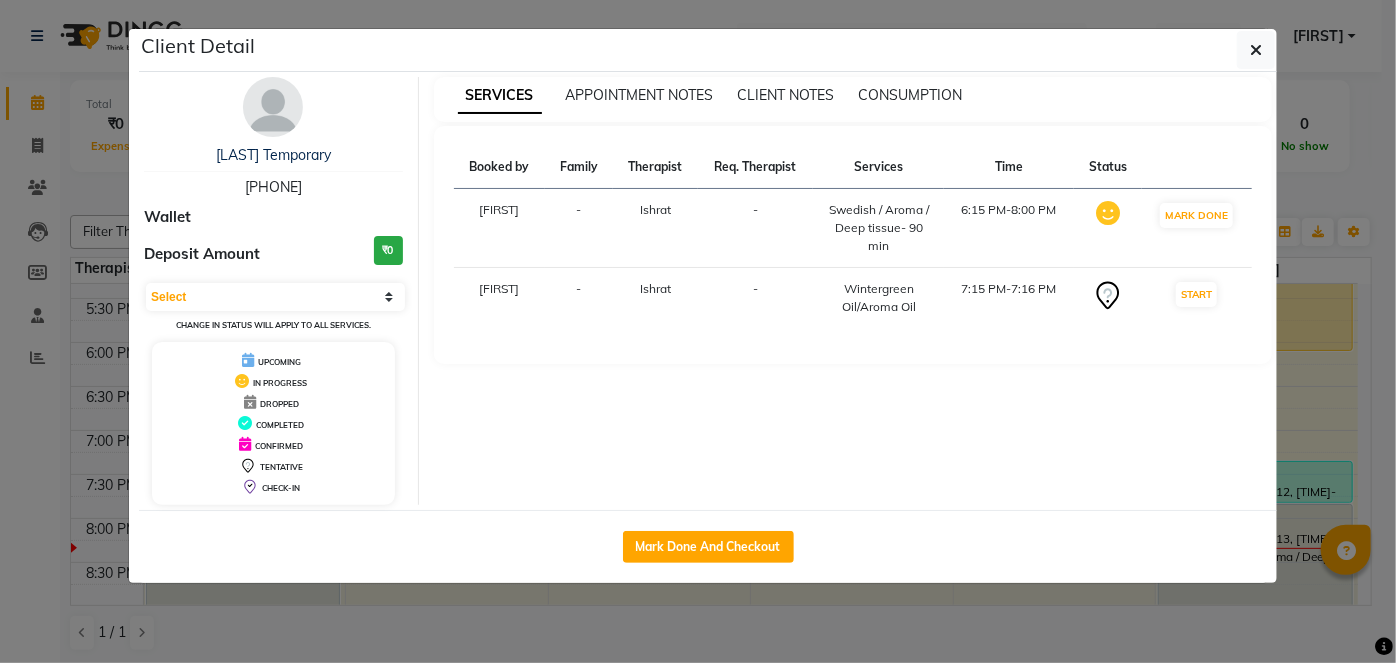 select on "6844" 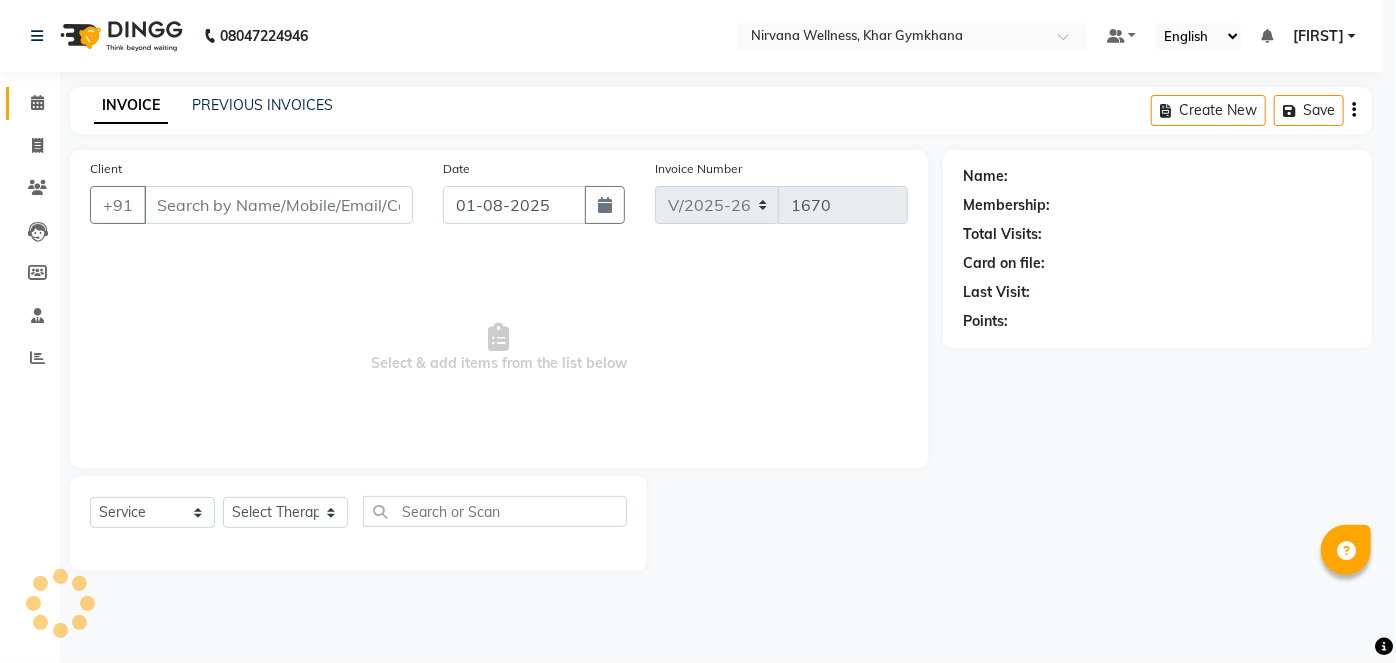 select on "3" 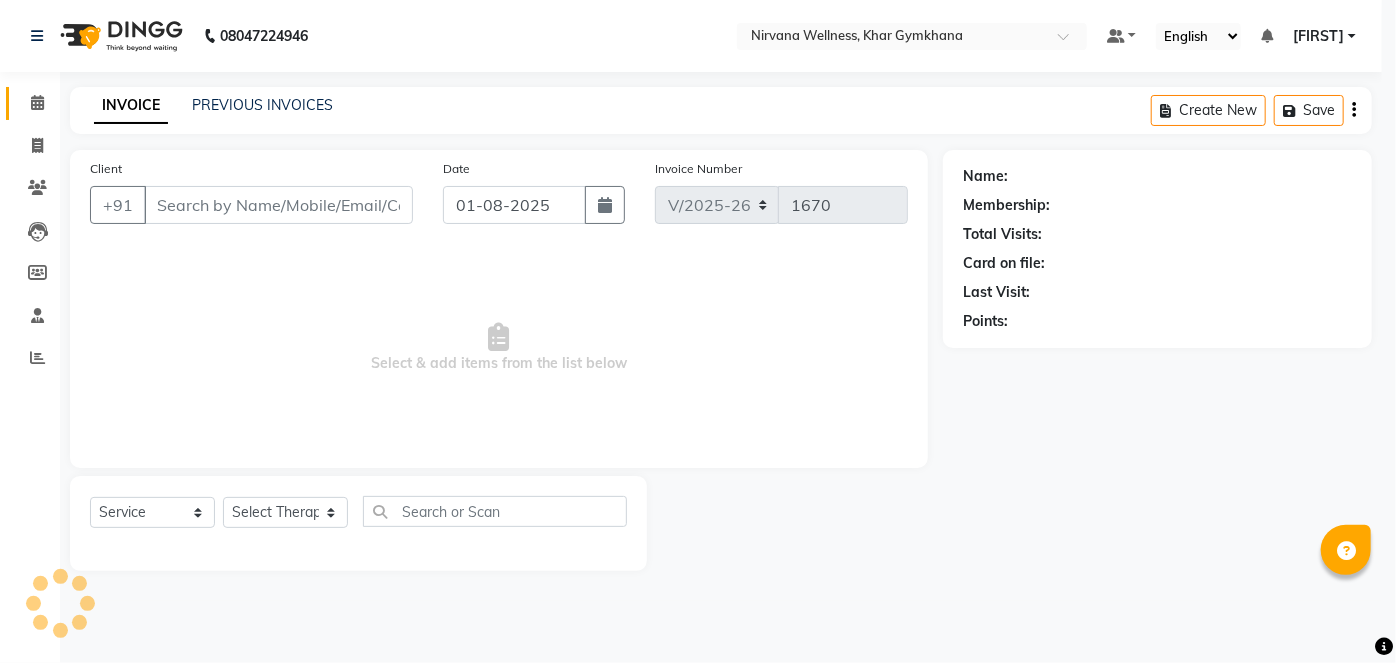 type on "[PHONE]" 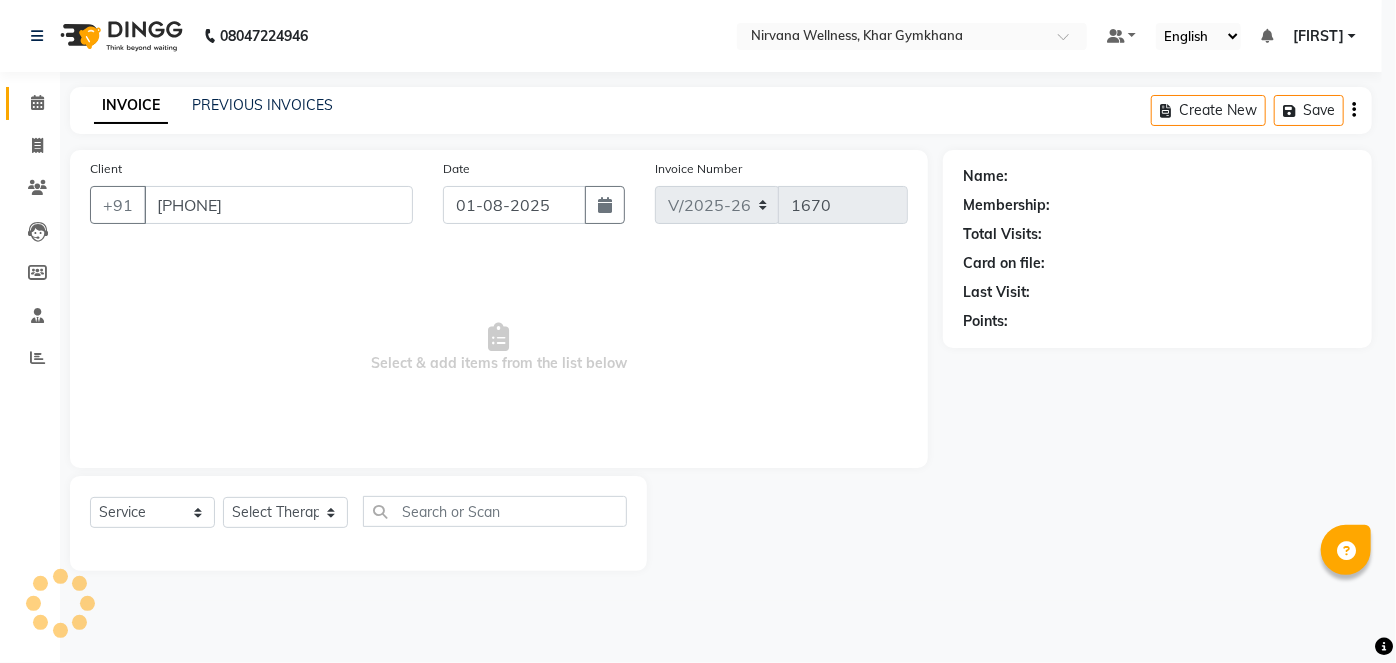 select on "67021" 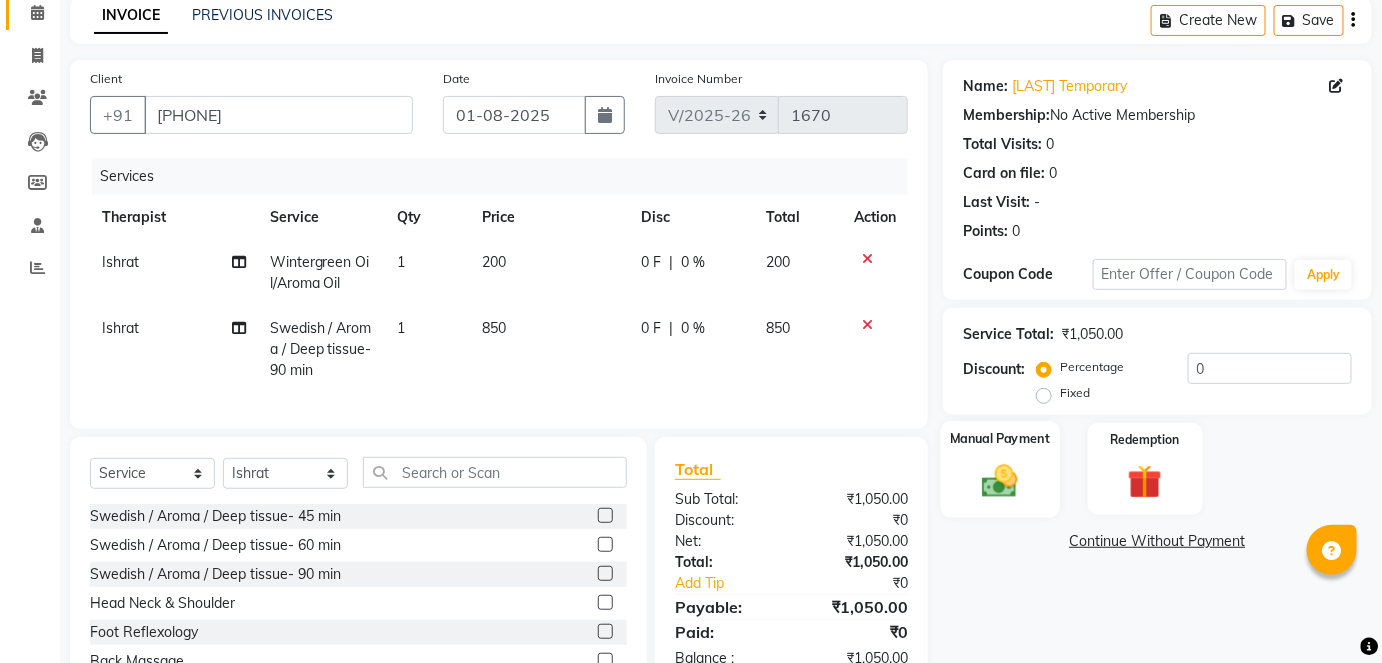 scroll, scrollTop: 202, scrollLeft: 0, axis: vertical 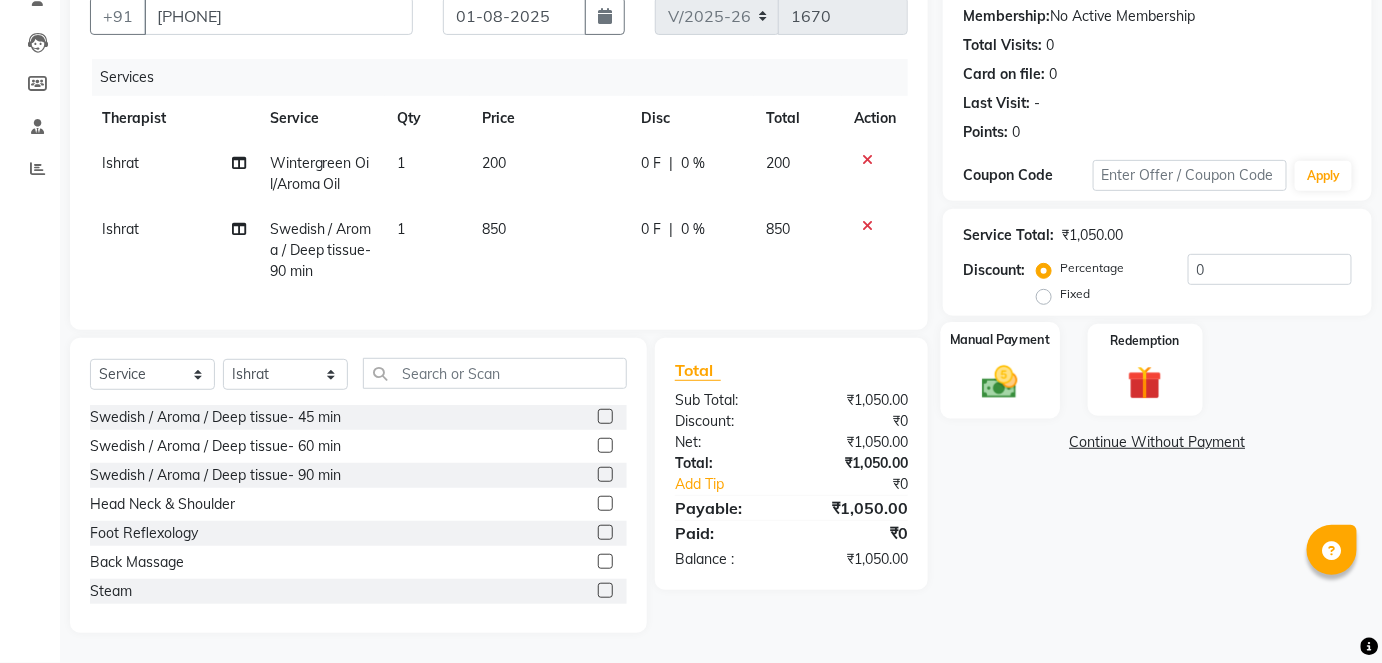 click 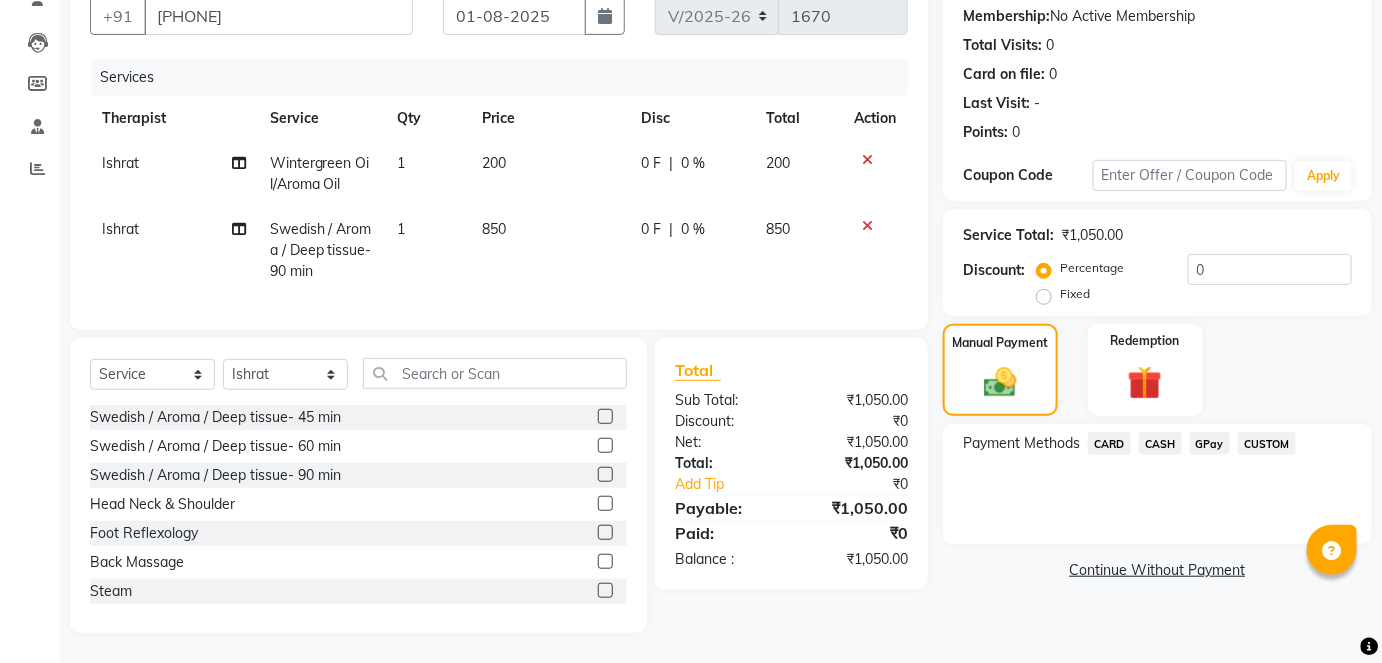 click on "CASH" 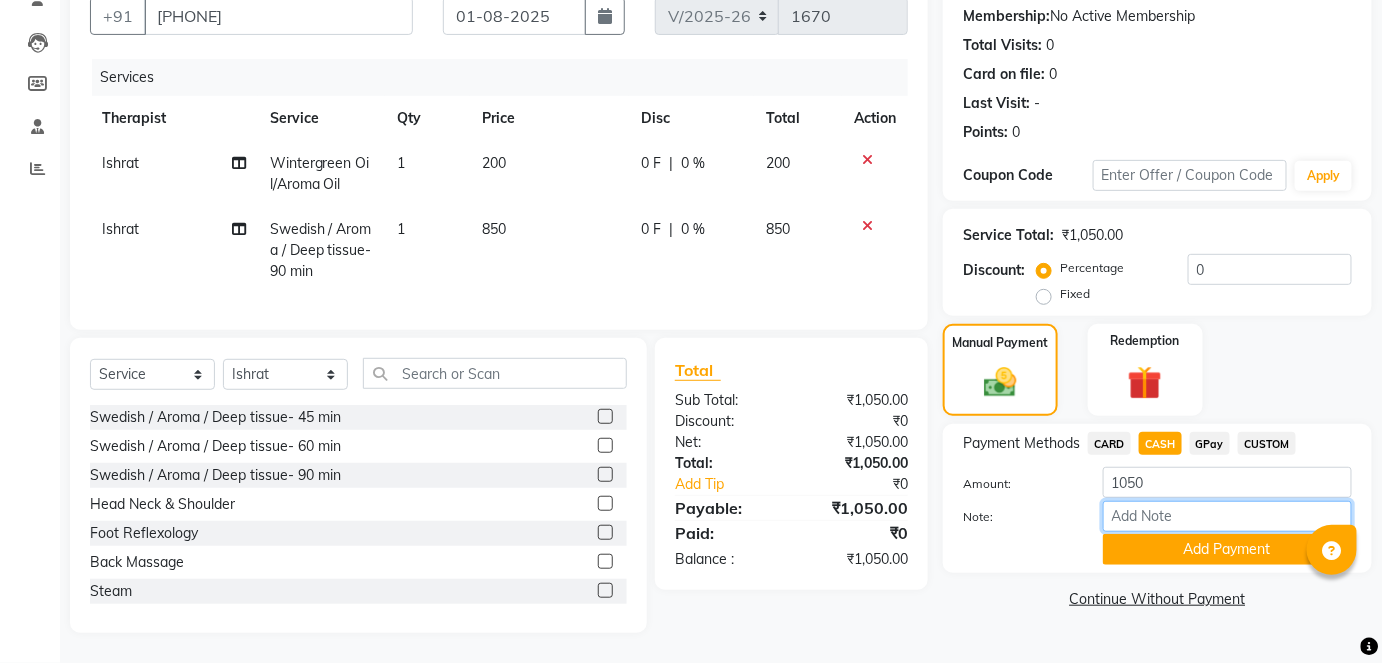 click on "Note:" at bounding box center [1227, 516] 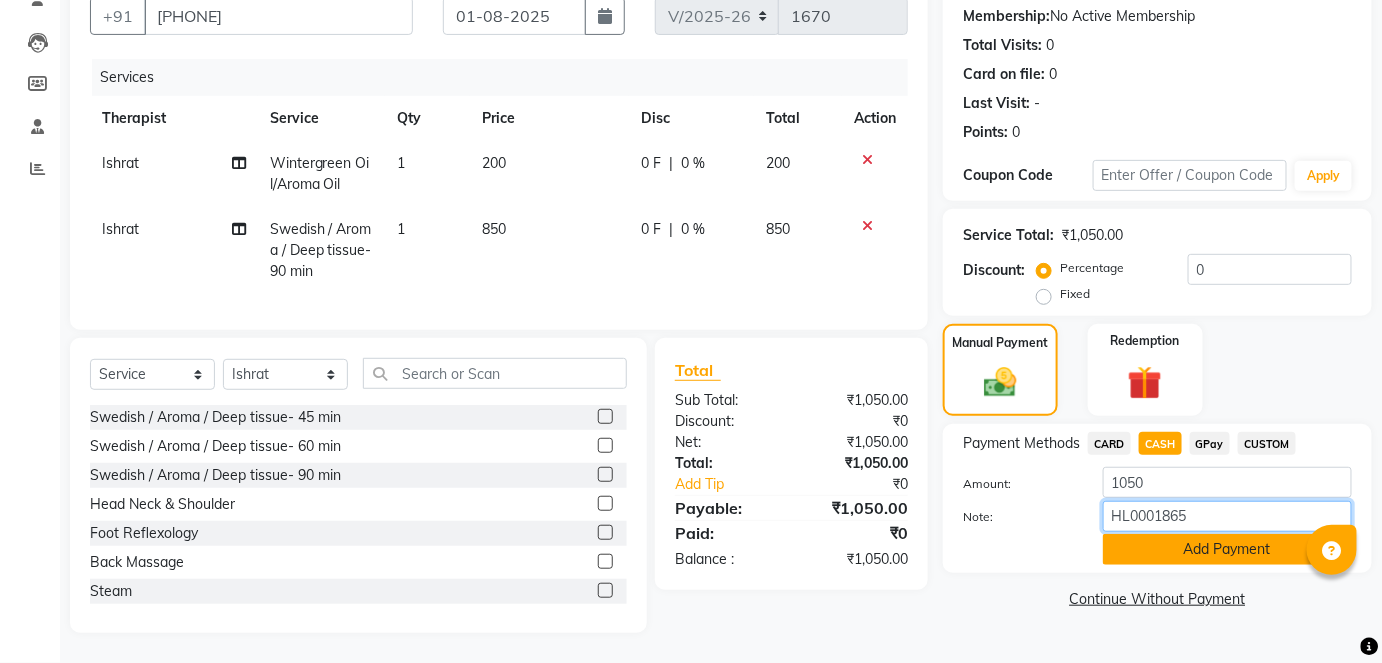 type on "HL0001865" 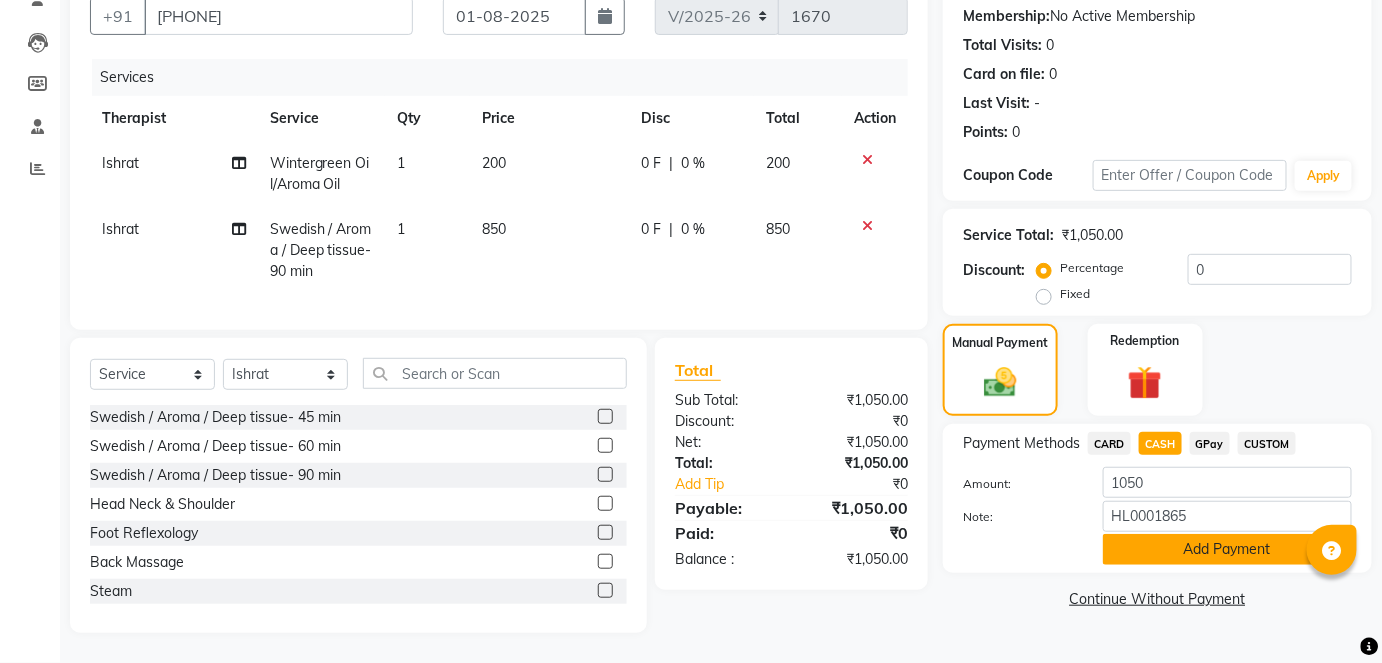 click on "Add Payment" 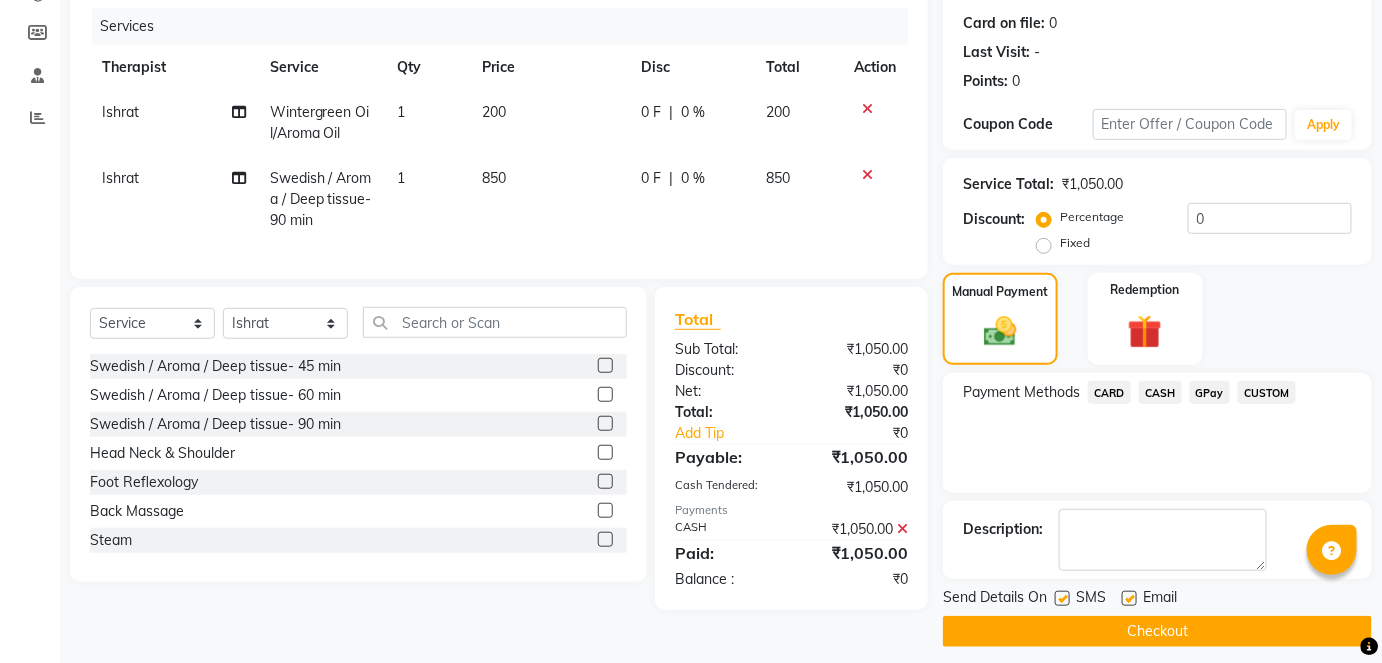 scroll, scrollTop: 252, scrollLeft: 0, axis: vertical 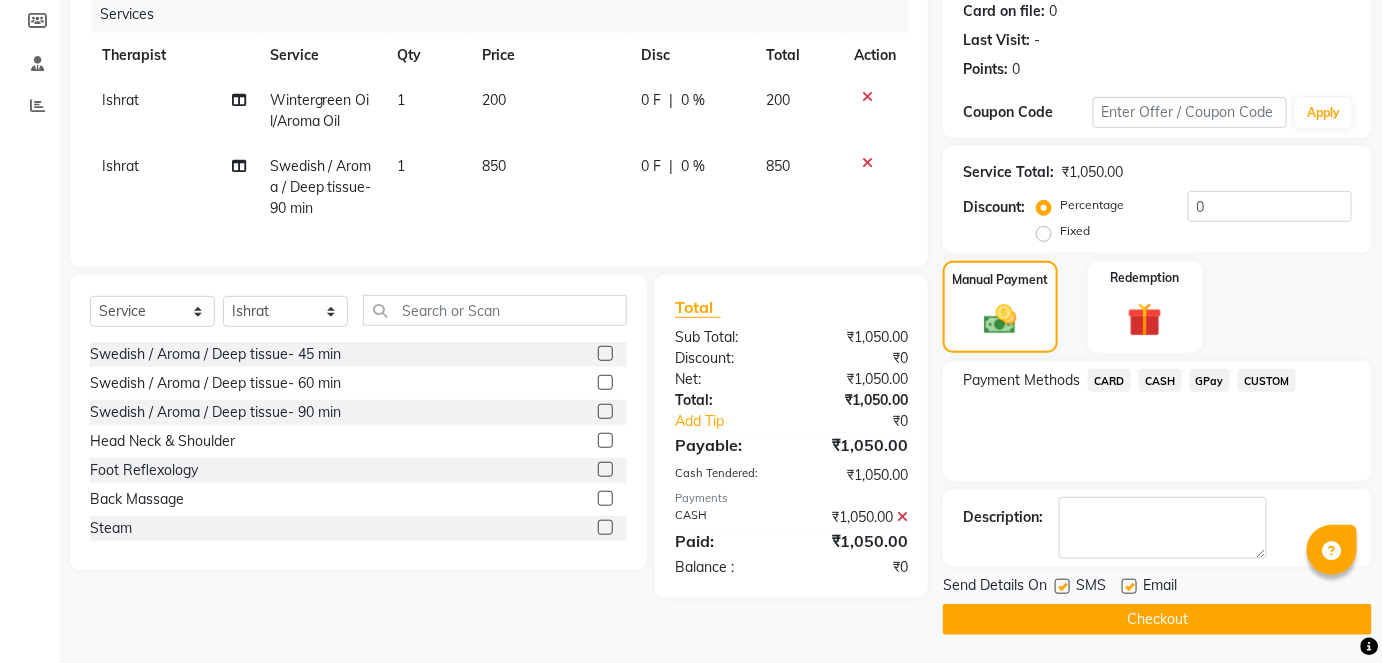 drag, startPoint x: 1218, startPoint y: 604, endPoint x: 1218, endPoint y: 615, distance: 11 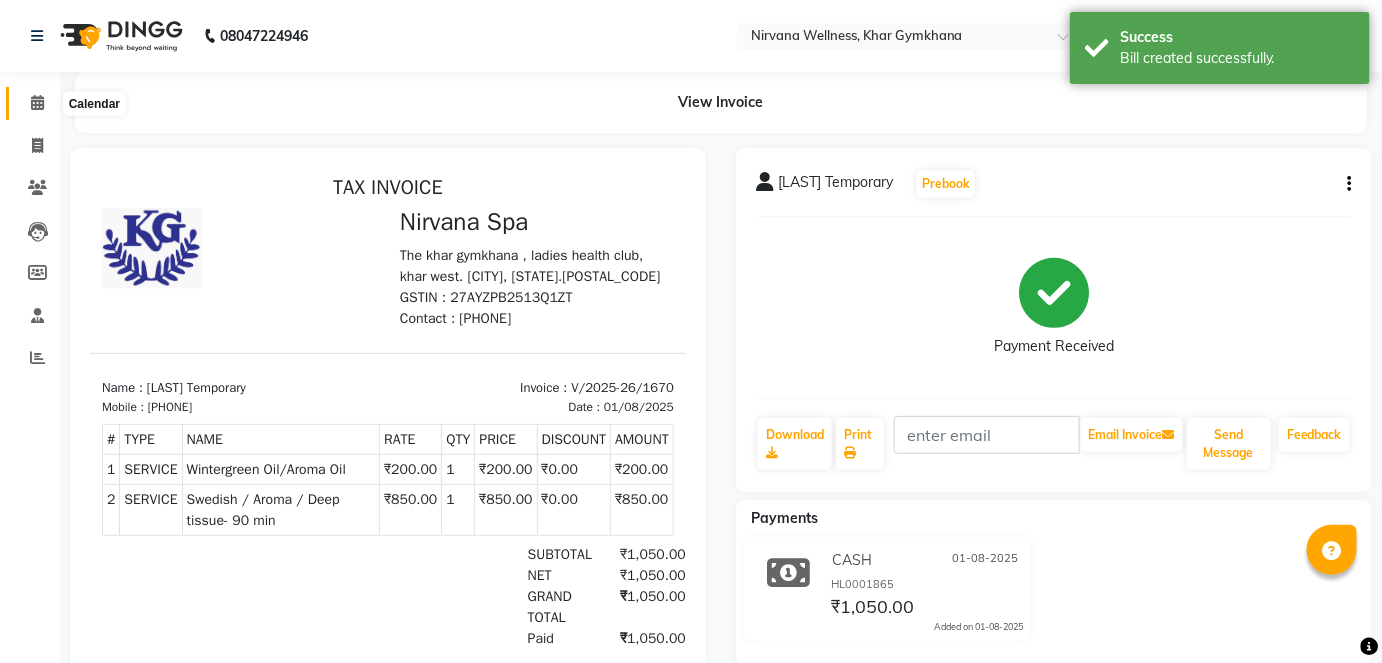 scroll, scrollTop: 0, scrollLeft: 0, axis: both 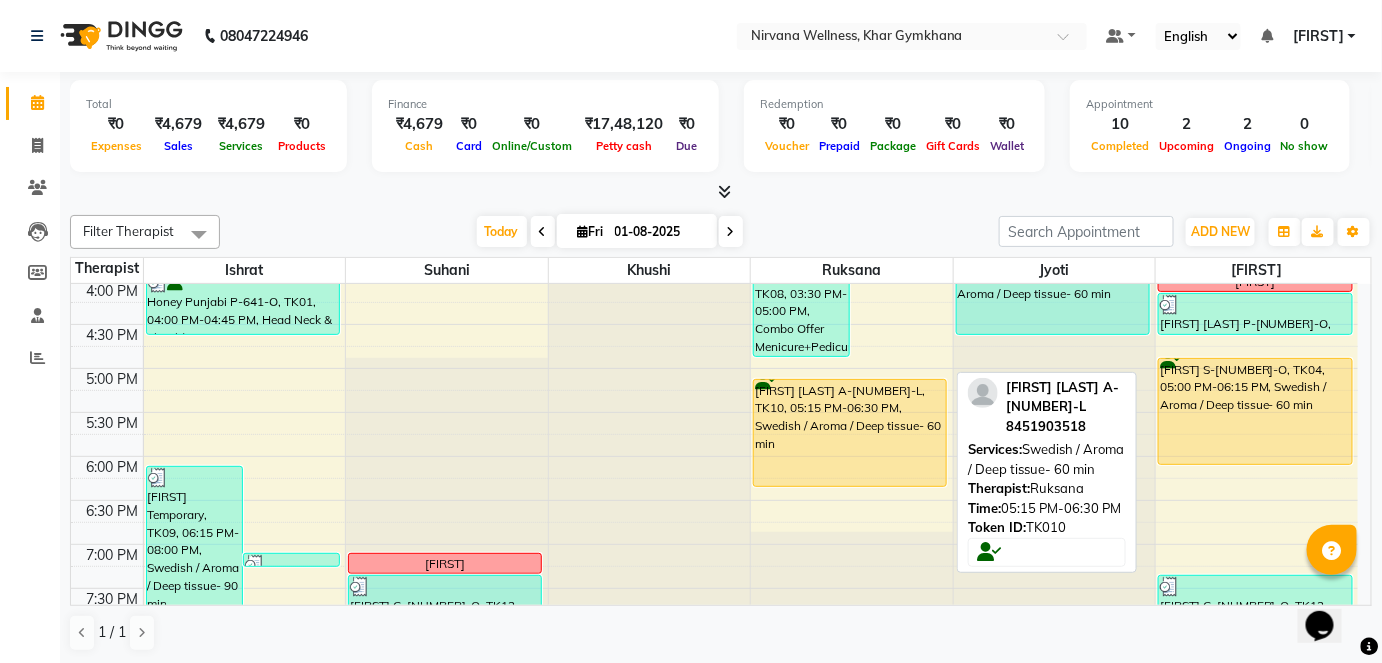 click on "[FIRST] [LAST] A-[NUMBER]-L, TK10, 05:15 PM-06:30 PM, Swedish / Aroma / Deep tissue- 60 min" at bounding box center [850, 433] 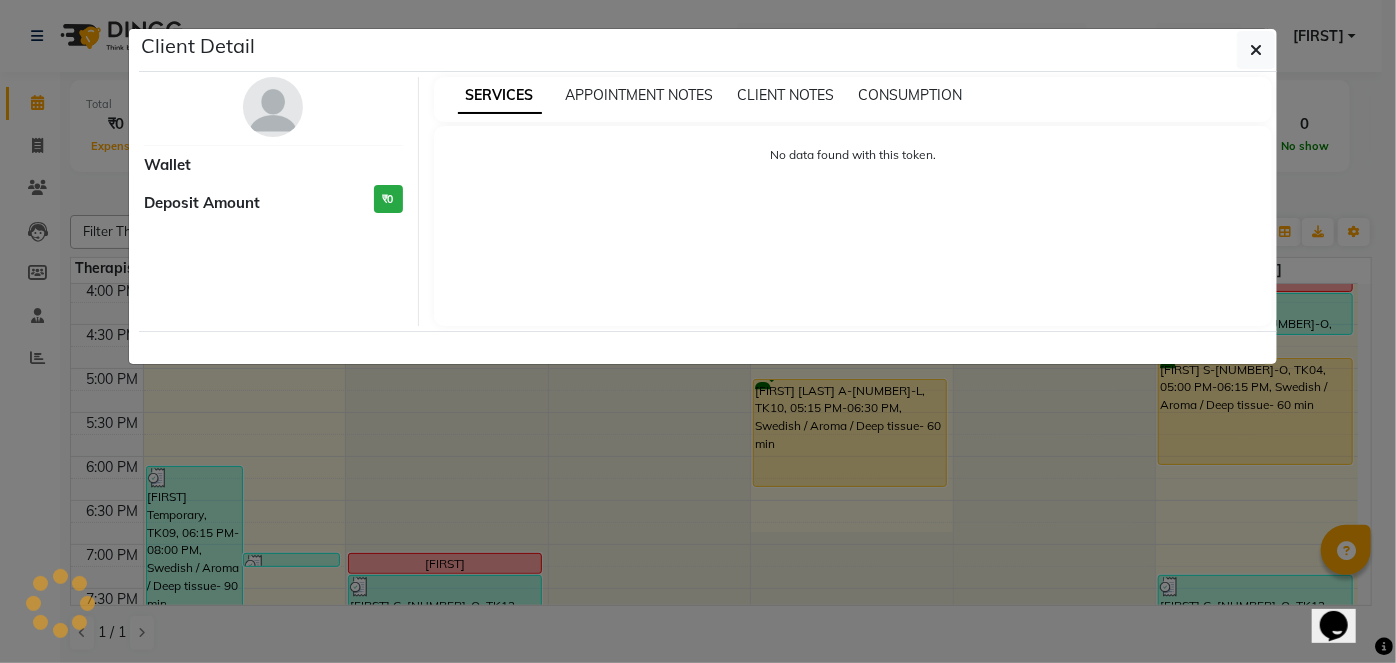 select on "1" 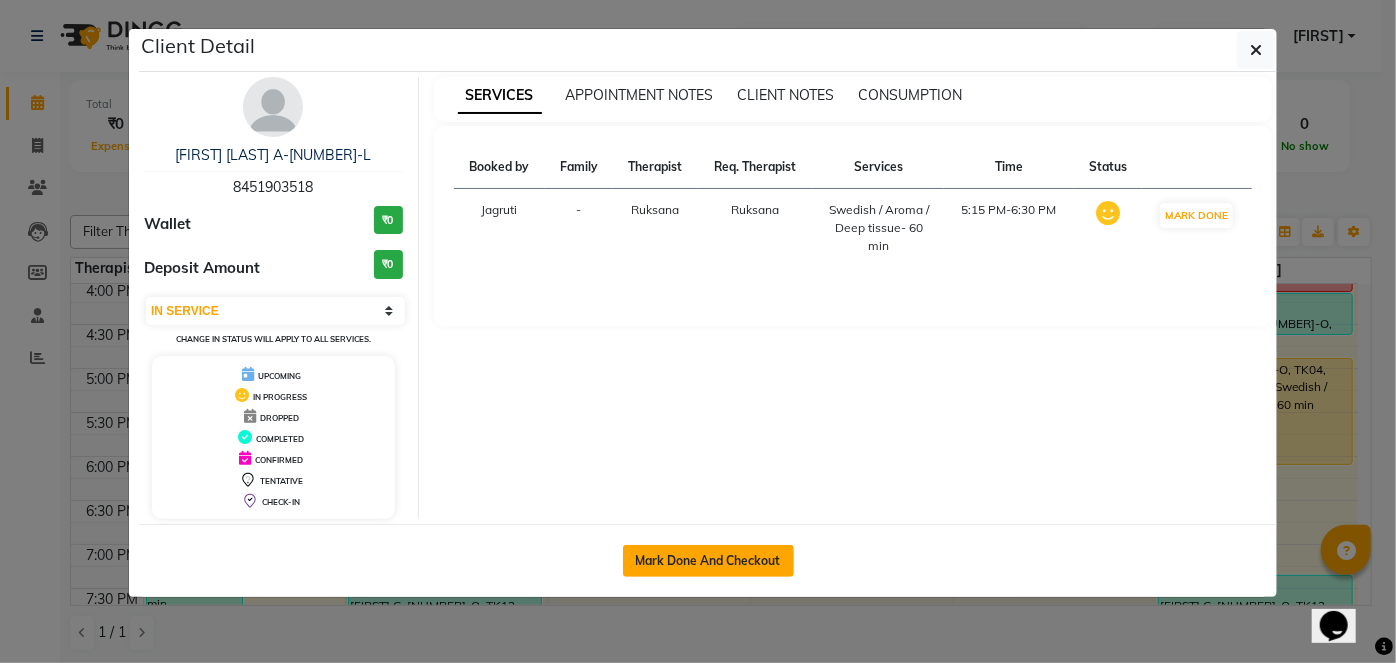 drag, startPoint x: 684, startPoint y: 547, endPoint x: 955, endPoint y: 572, distance: 272.1507 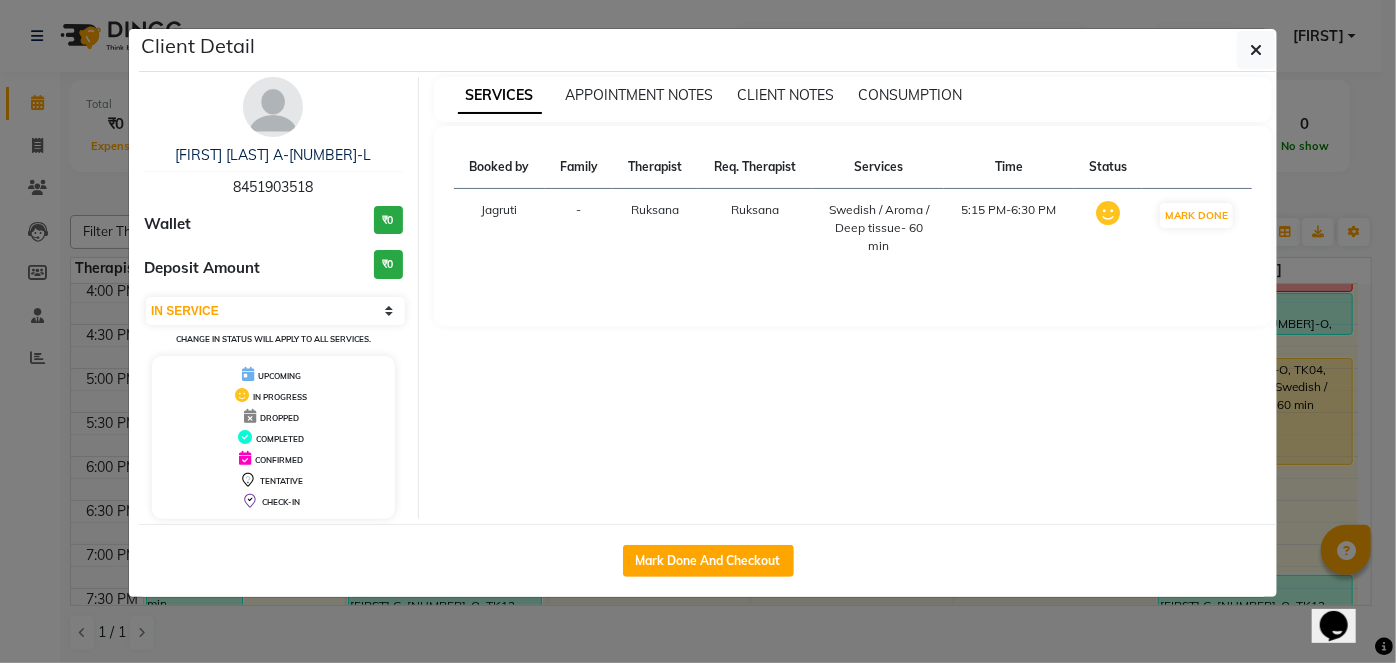 click on "Mark Done And Checkout" 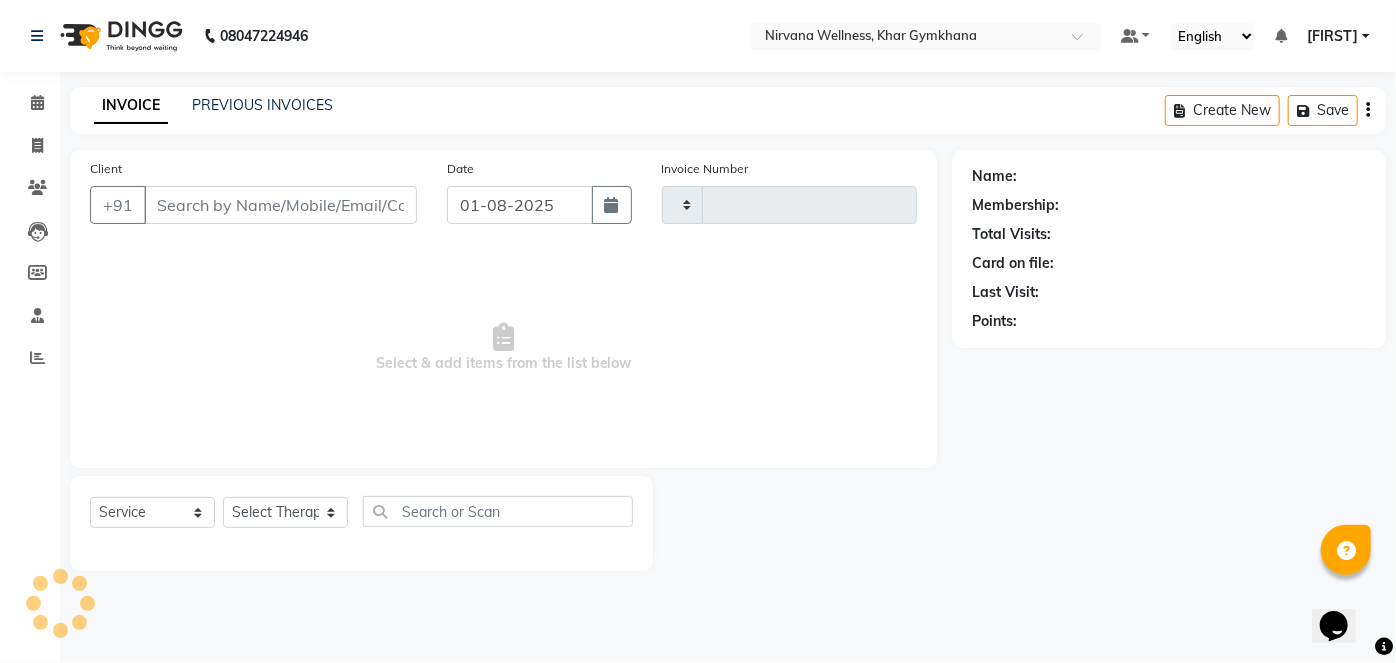 type on "1671" 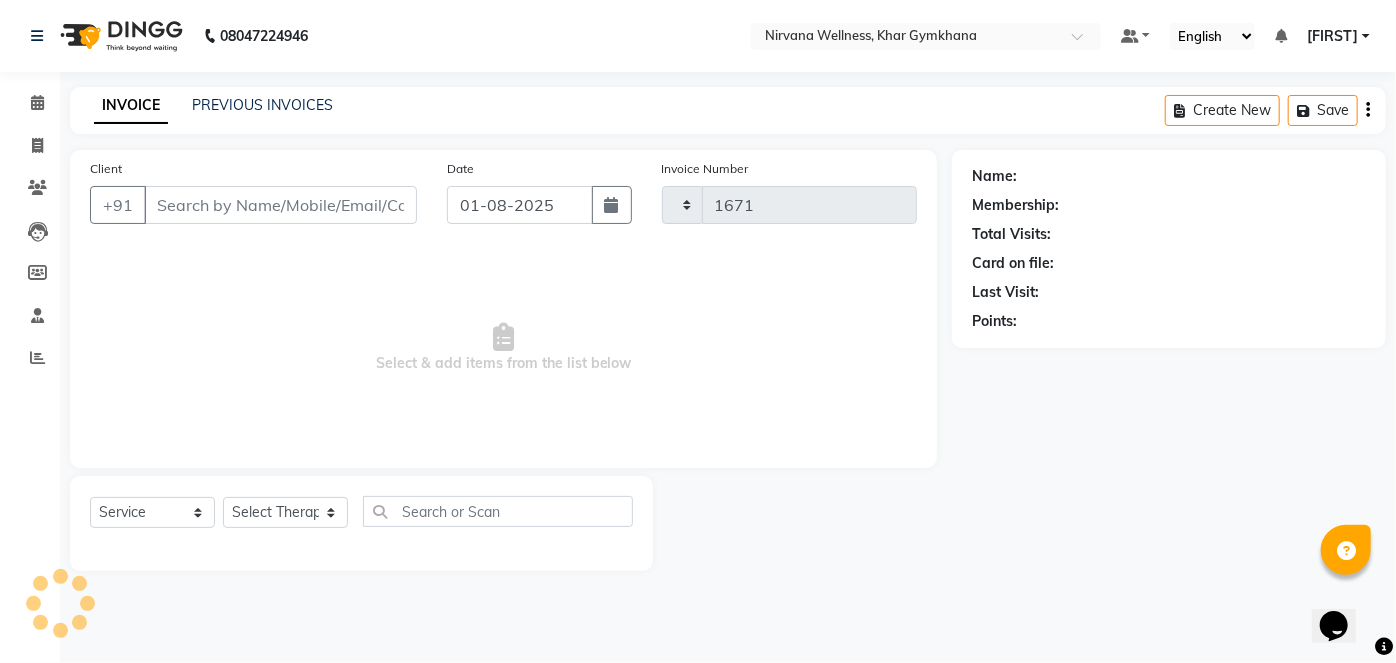 select on "6844" 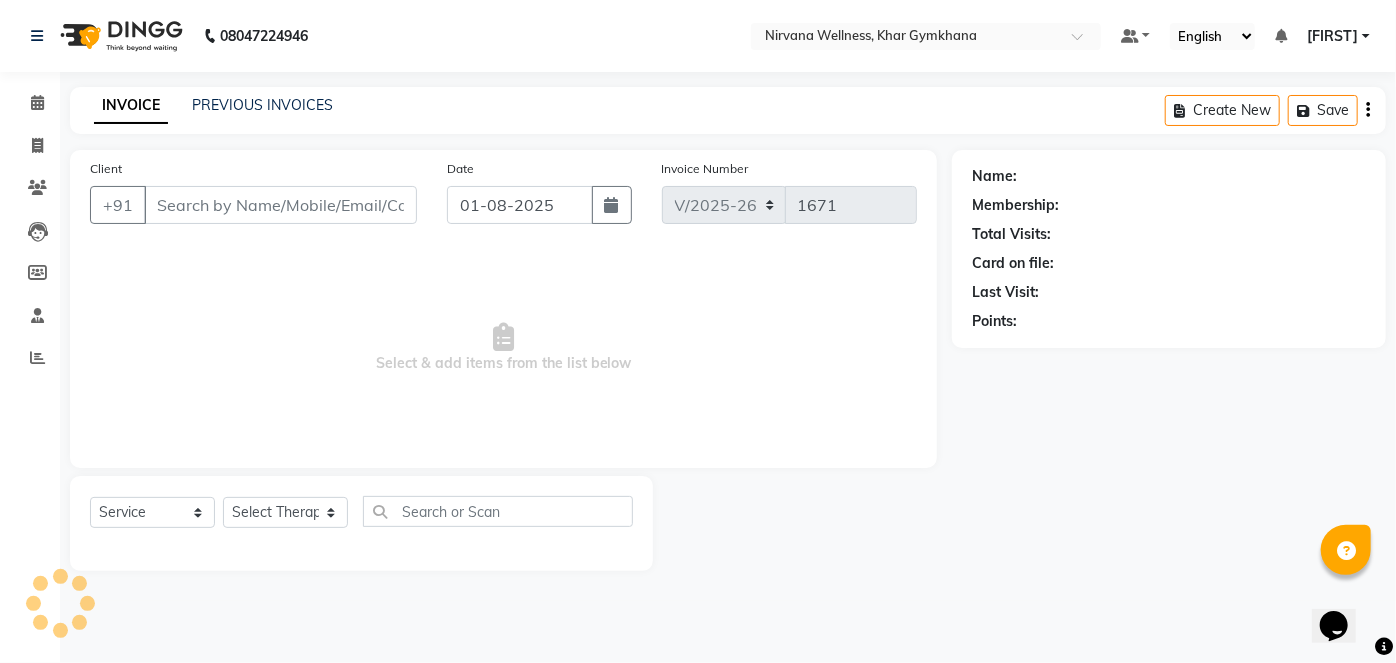 type on "8451903518" 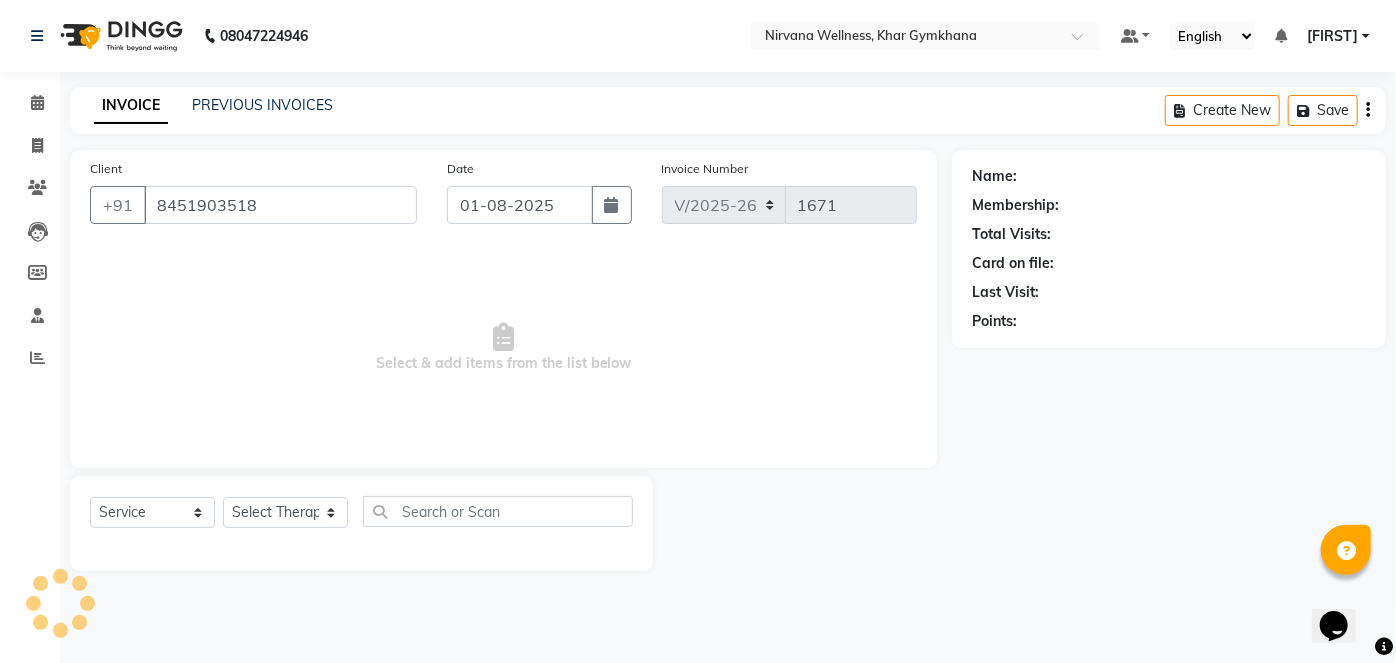 select on "72486" 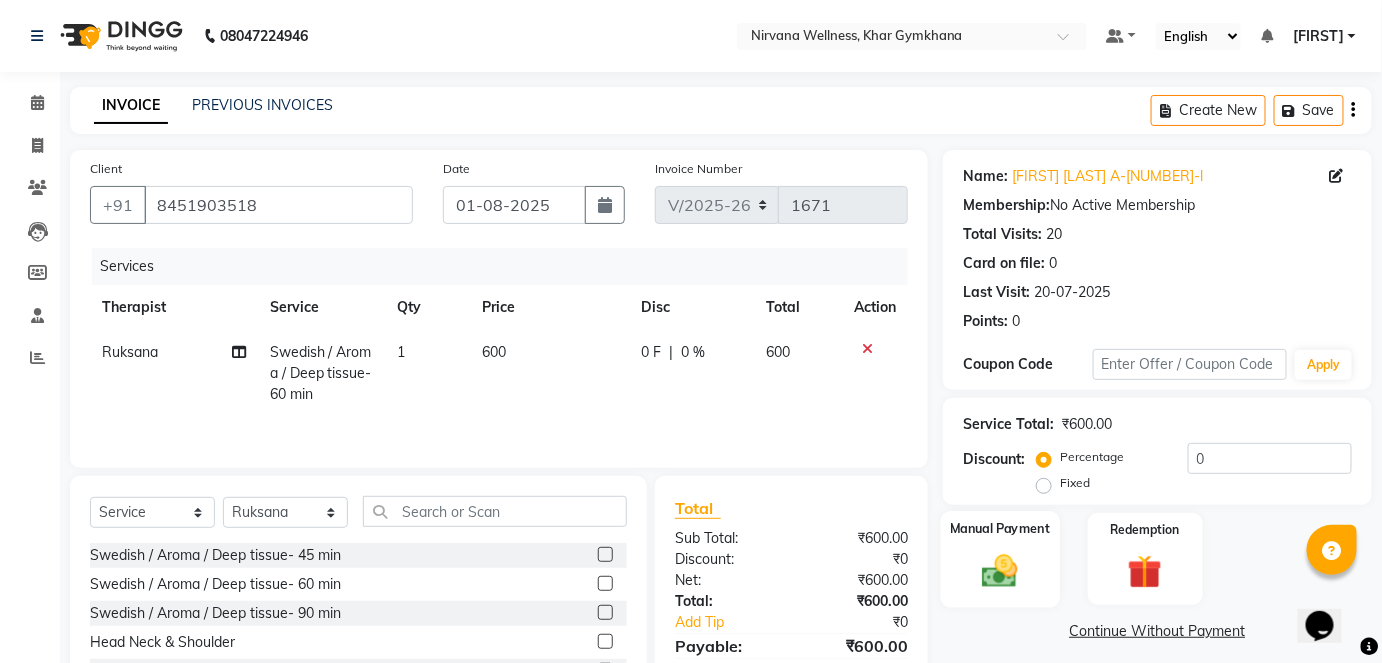click on "Manual Payment" 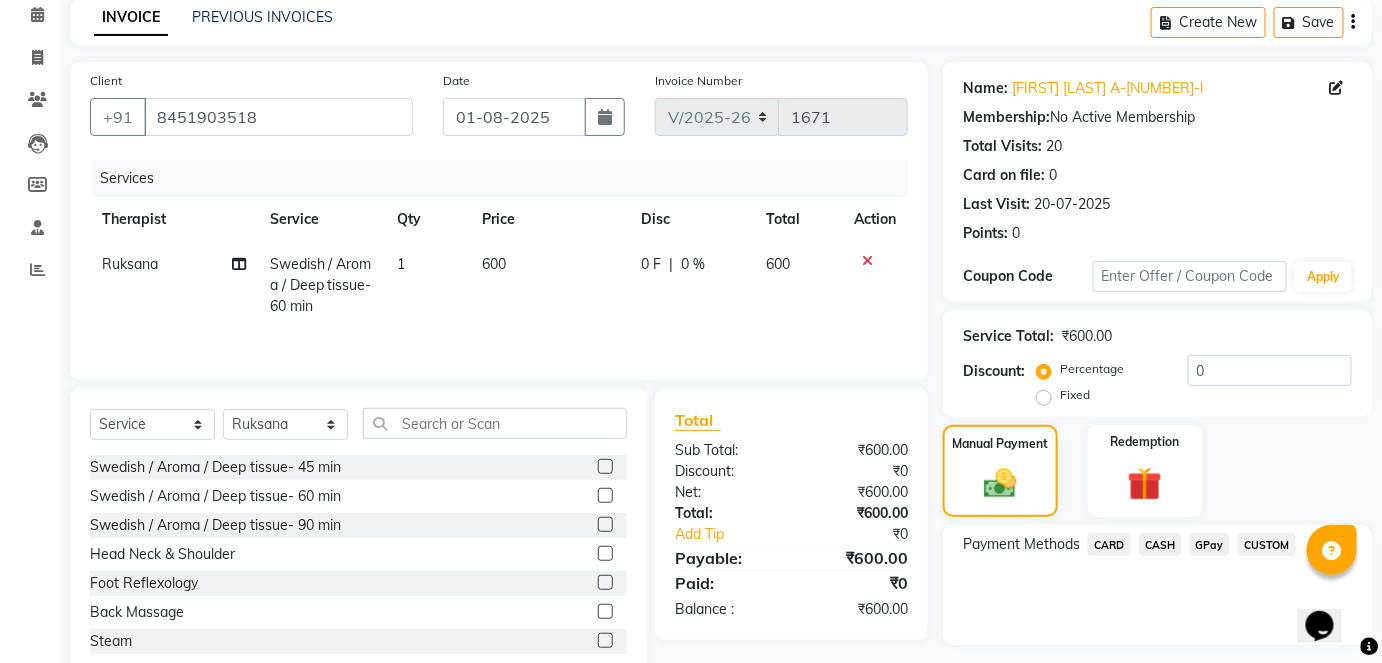 scroll, scrollTop: 140, scrollLeft: 0, axis: vertical 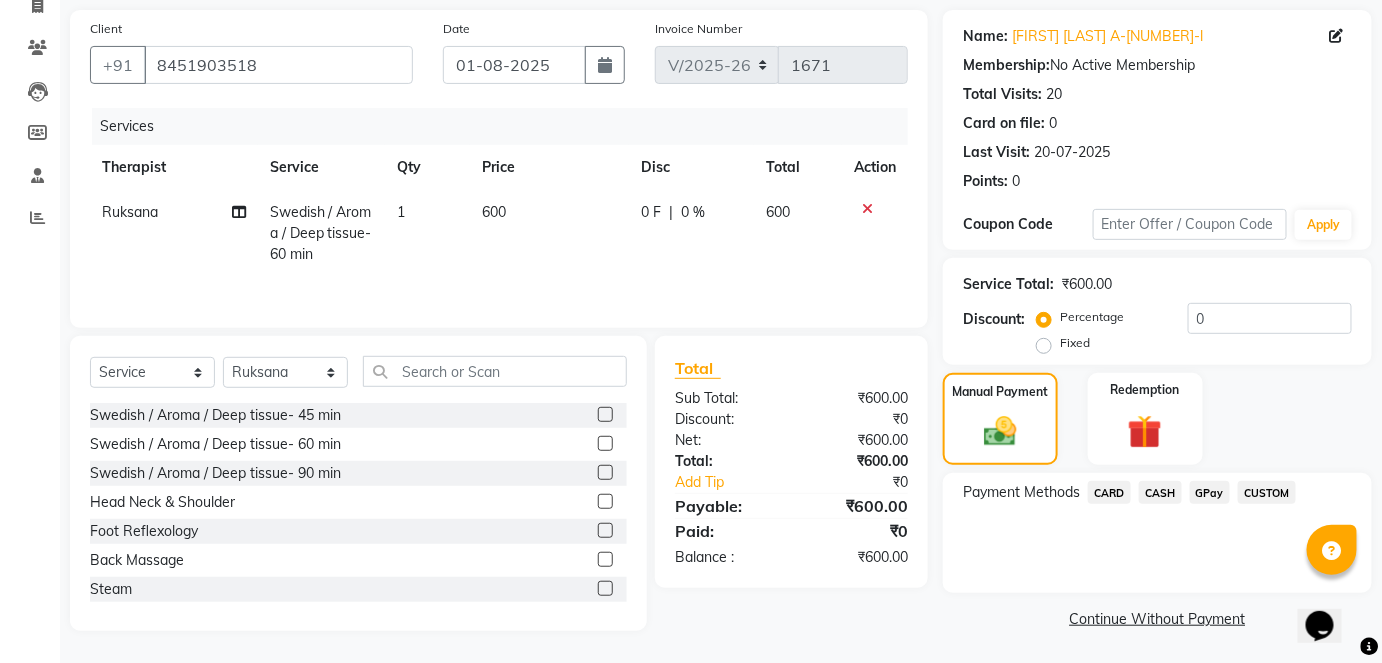 click on "CASH" 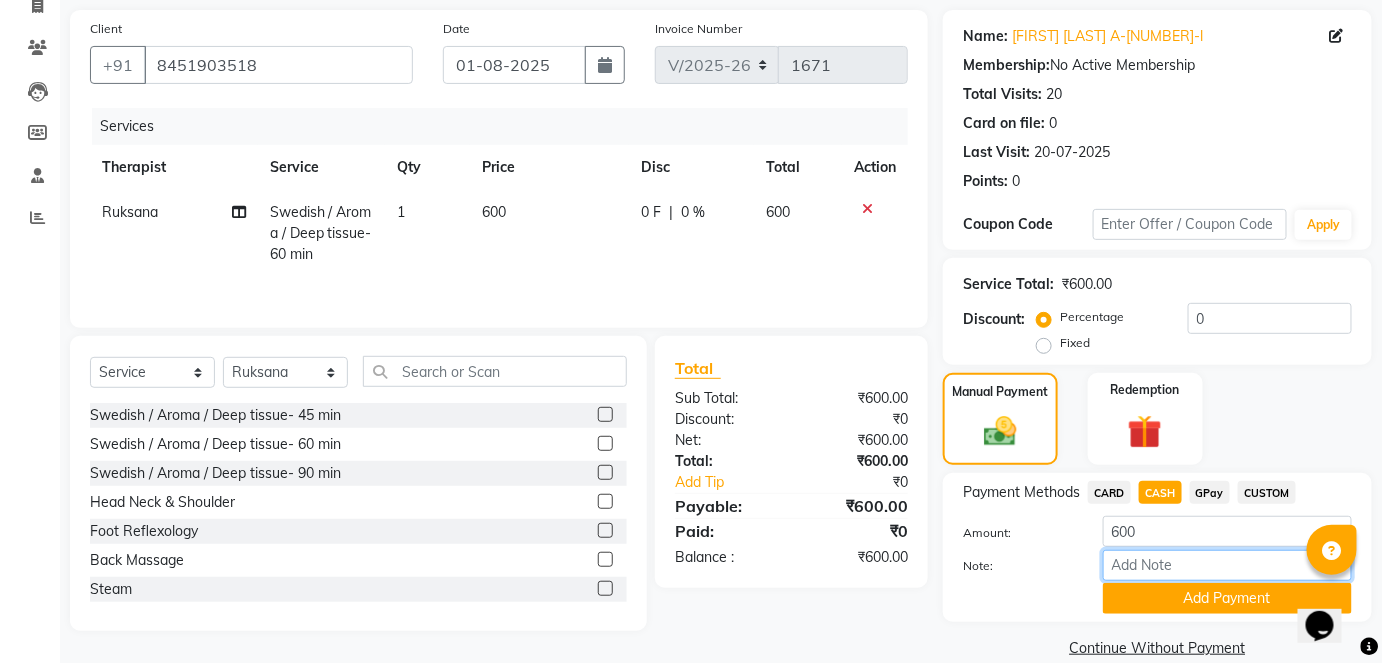 click on "Note:" at bounding box center [1227, 565] 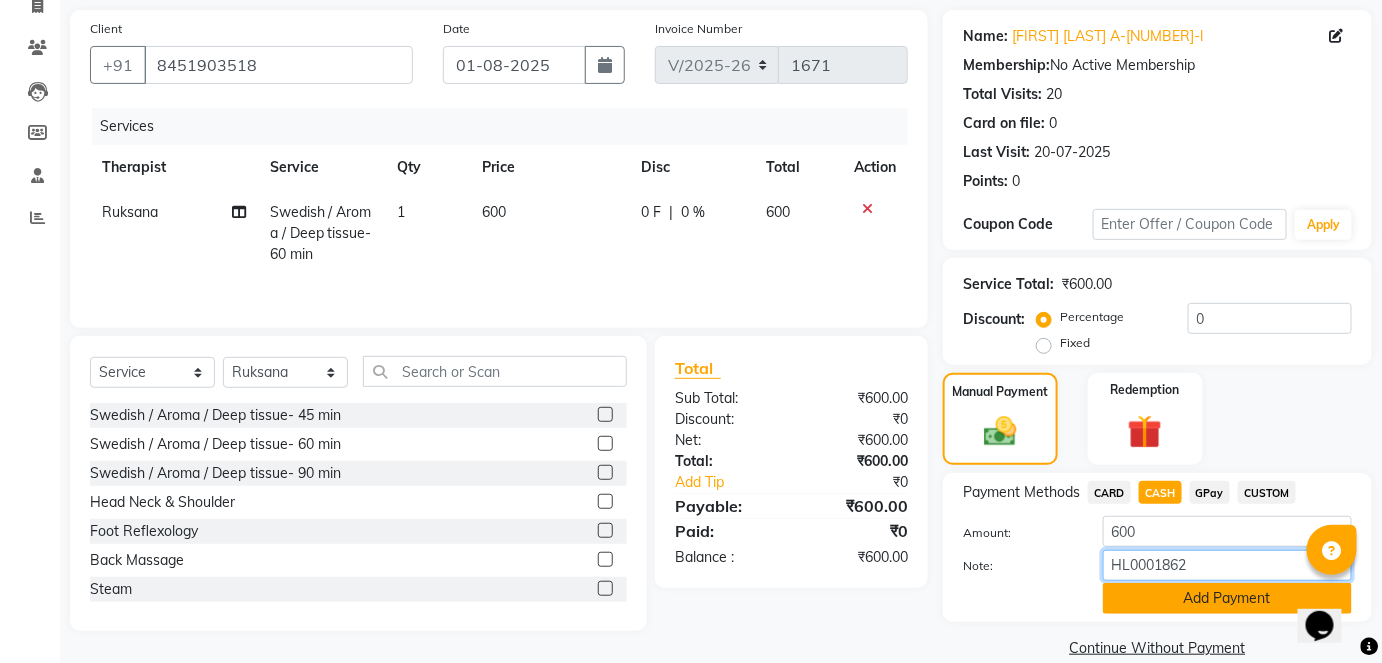 type on "HL0001862" 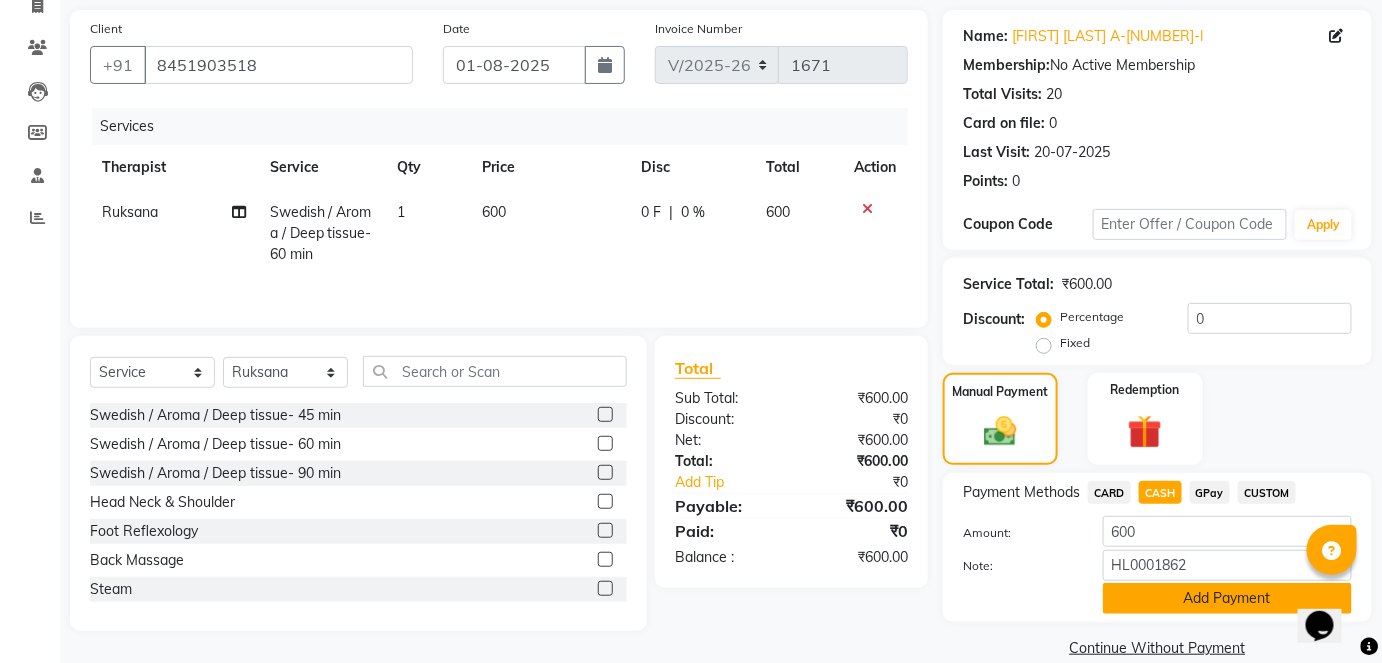 click on "Add Payment" 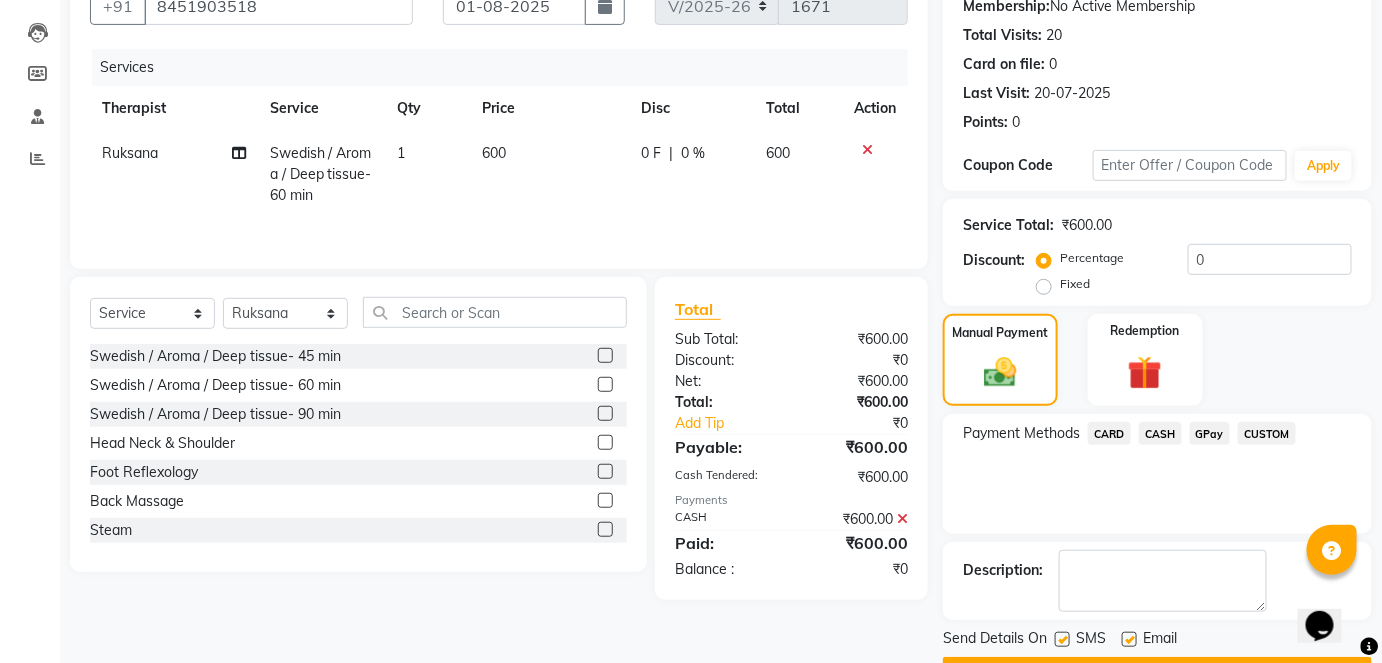 scroll, scrollTop: 252, scrollLeft: 0, axis: vertical 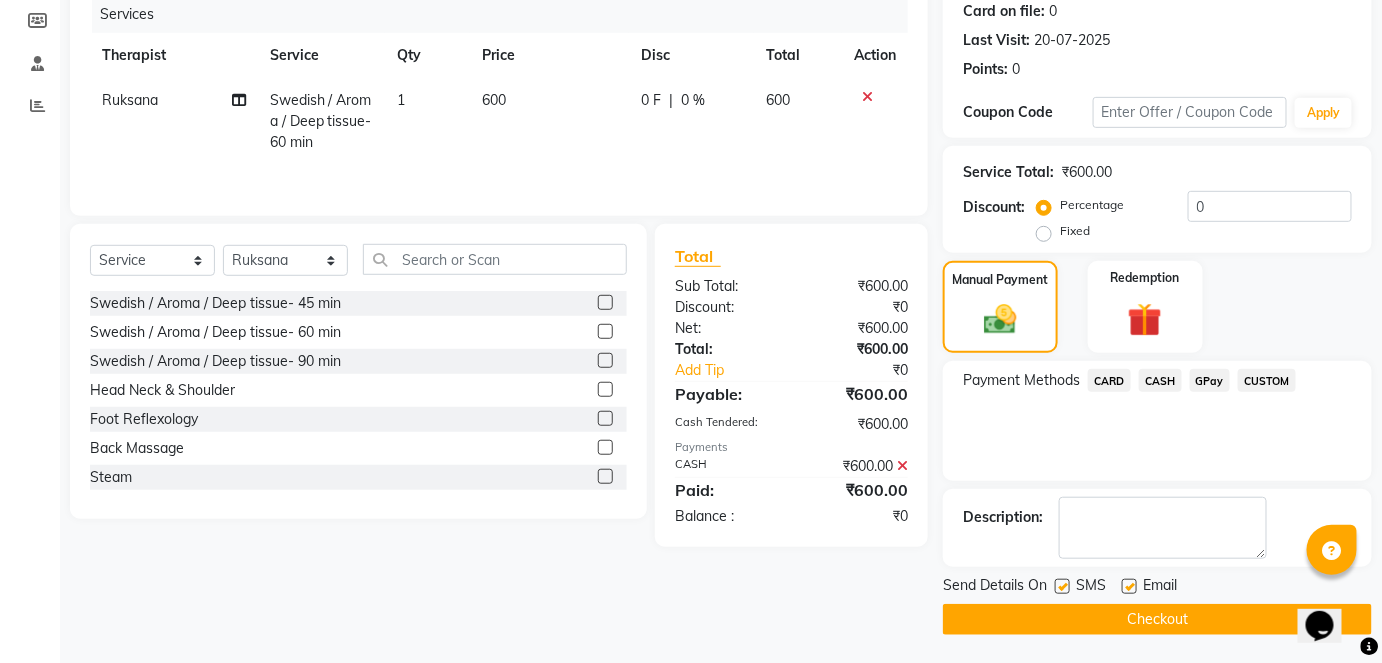 click on "Checkout" 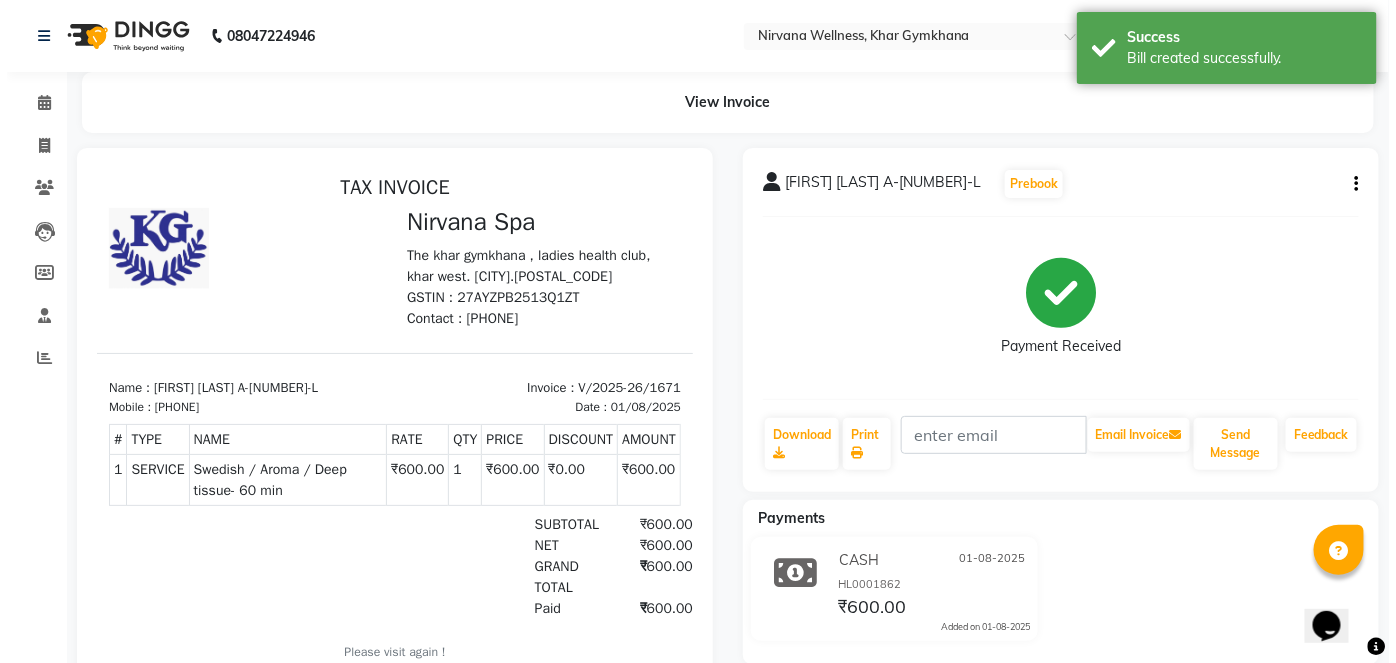 scroll, scrollTop: 0, scrollLeft: 0, axis: both 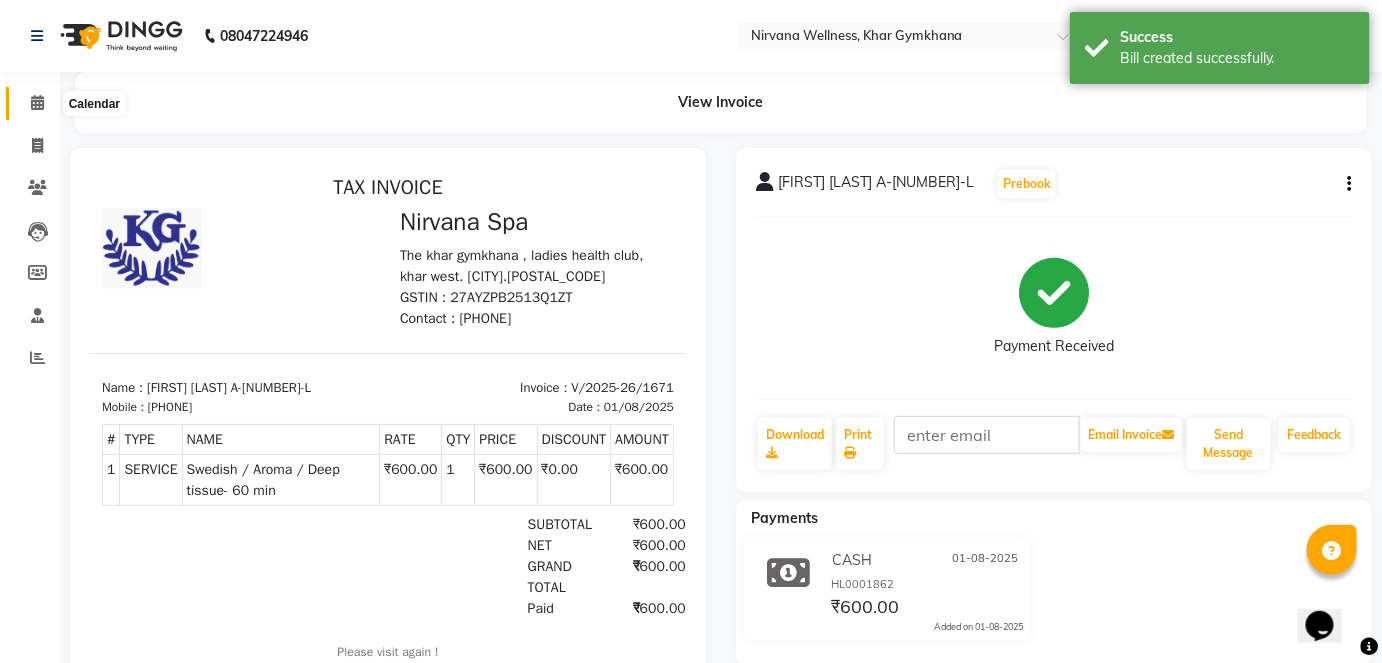 click 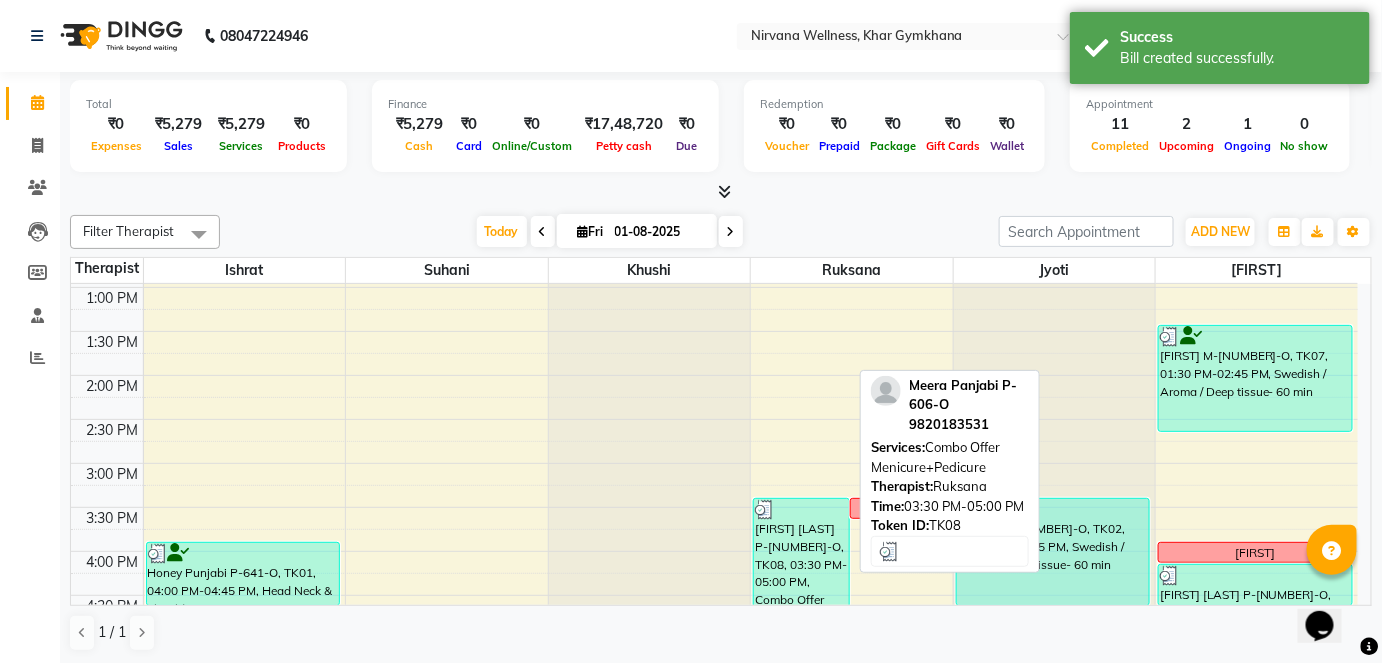 scroll, scrollTop: 613, scrollLeft: 0, axis: vertical 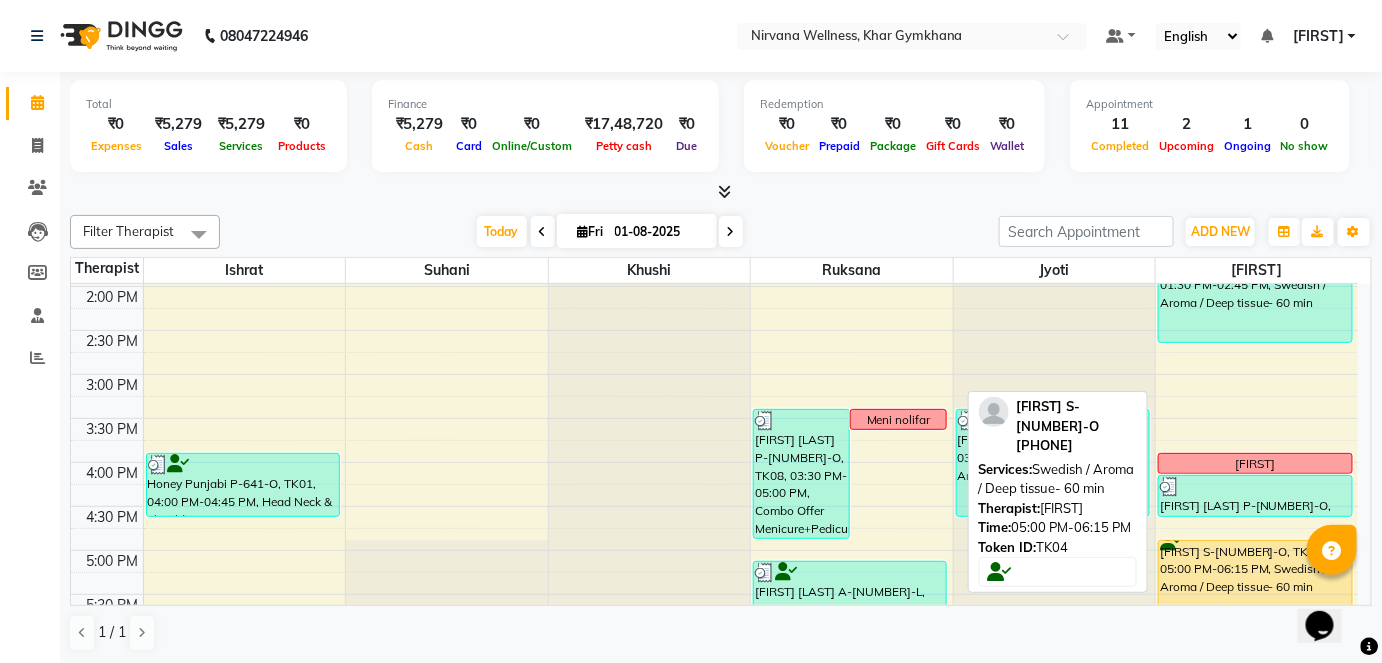 click on "[FIRST] S-[NUMBER]-O, TK04, 05:00 PM-06:15 PM, Swedish / Aroma / Deep tissue- 60 min" at bounding box center [1255, 593] 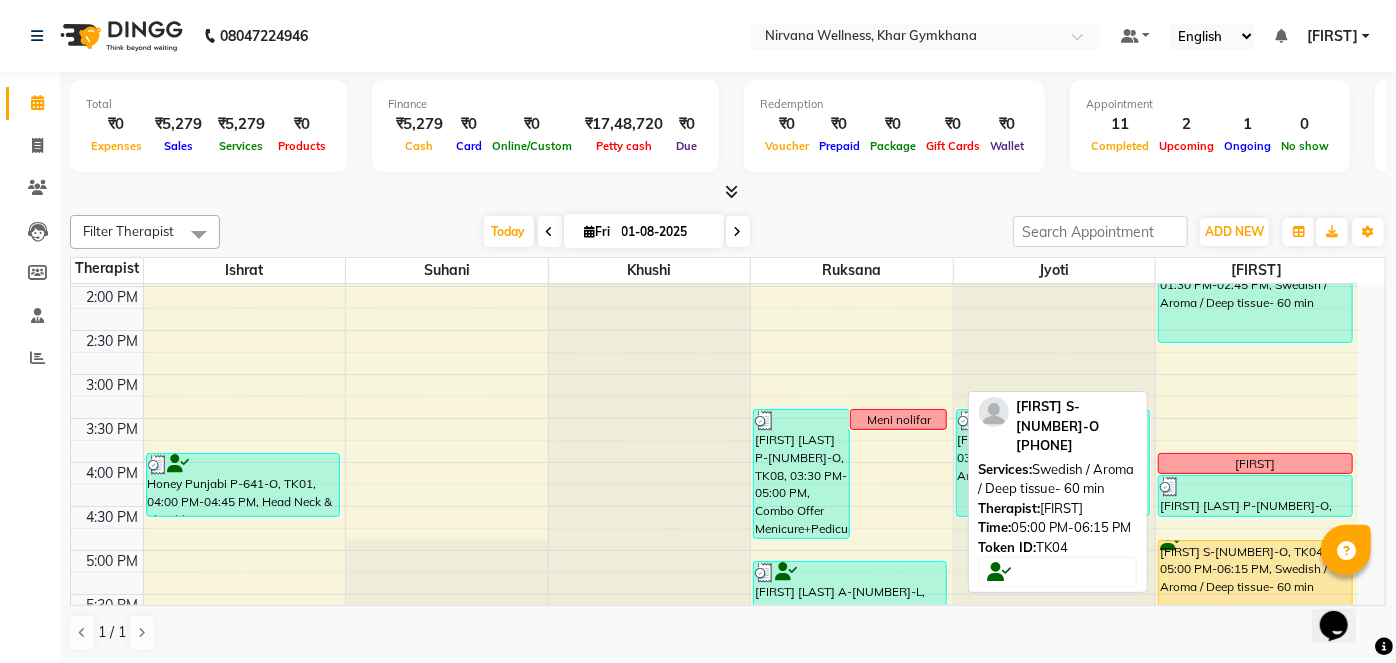 select on "1" 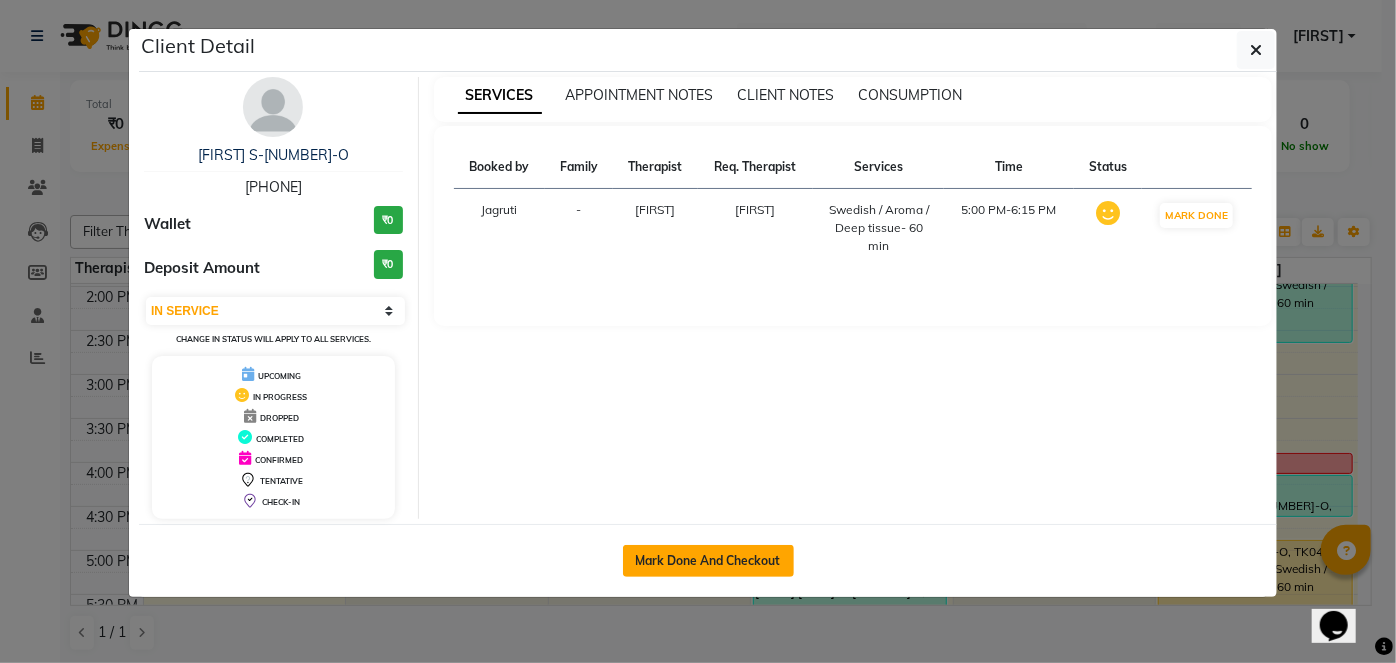 click on "Mark Done And Checkout" 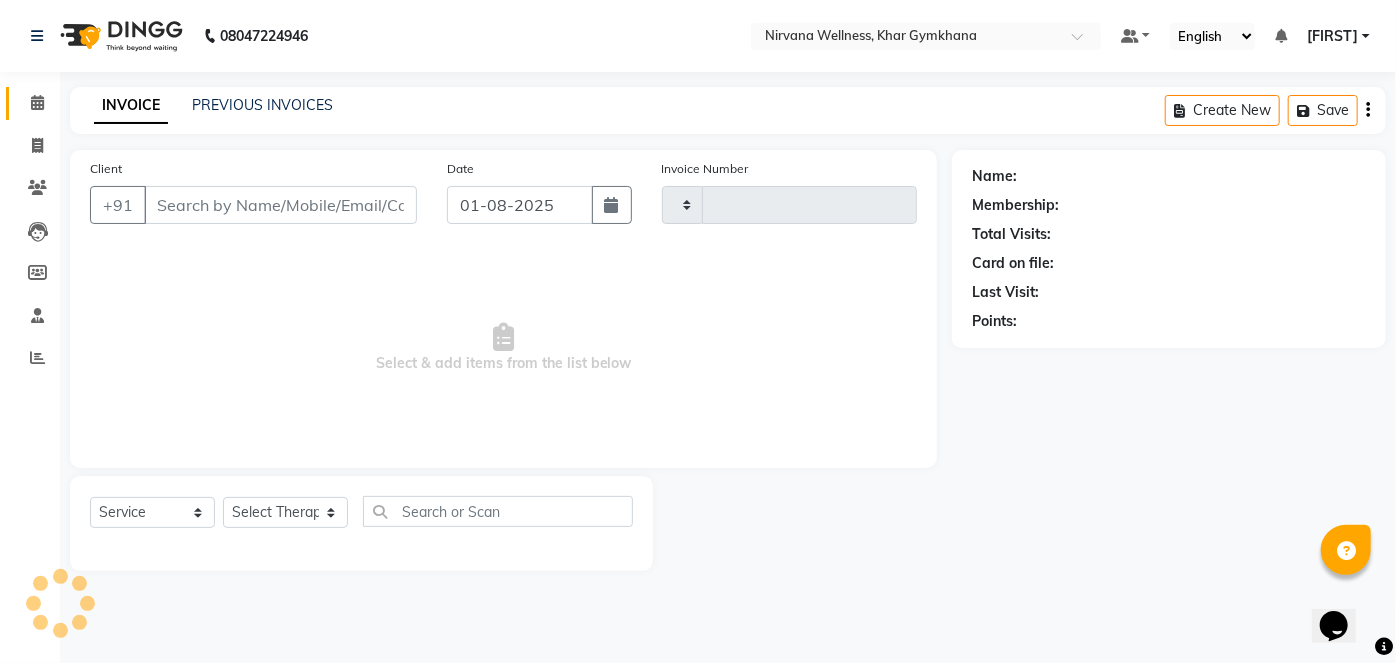 type on "1672" 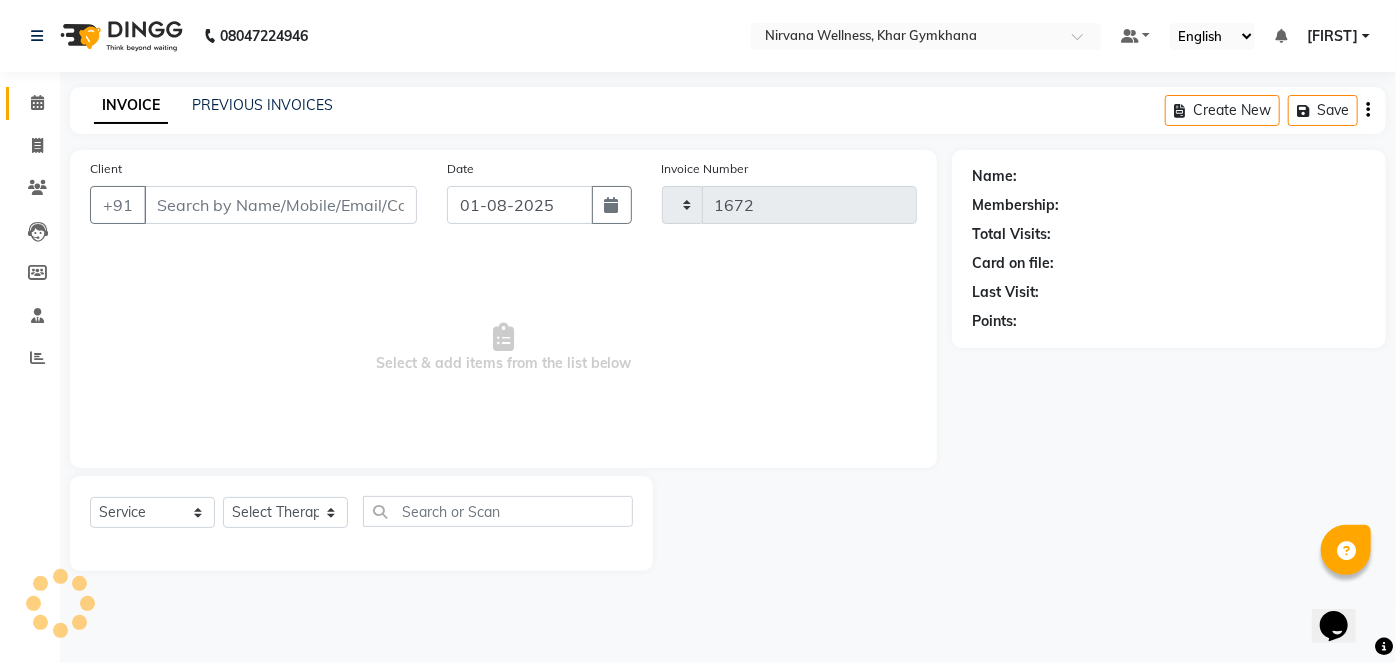 select on "6844" 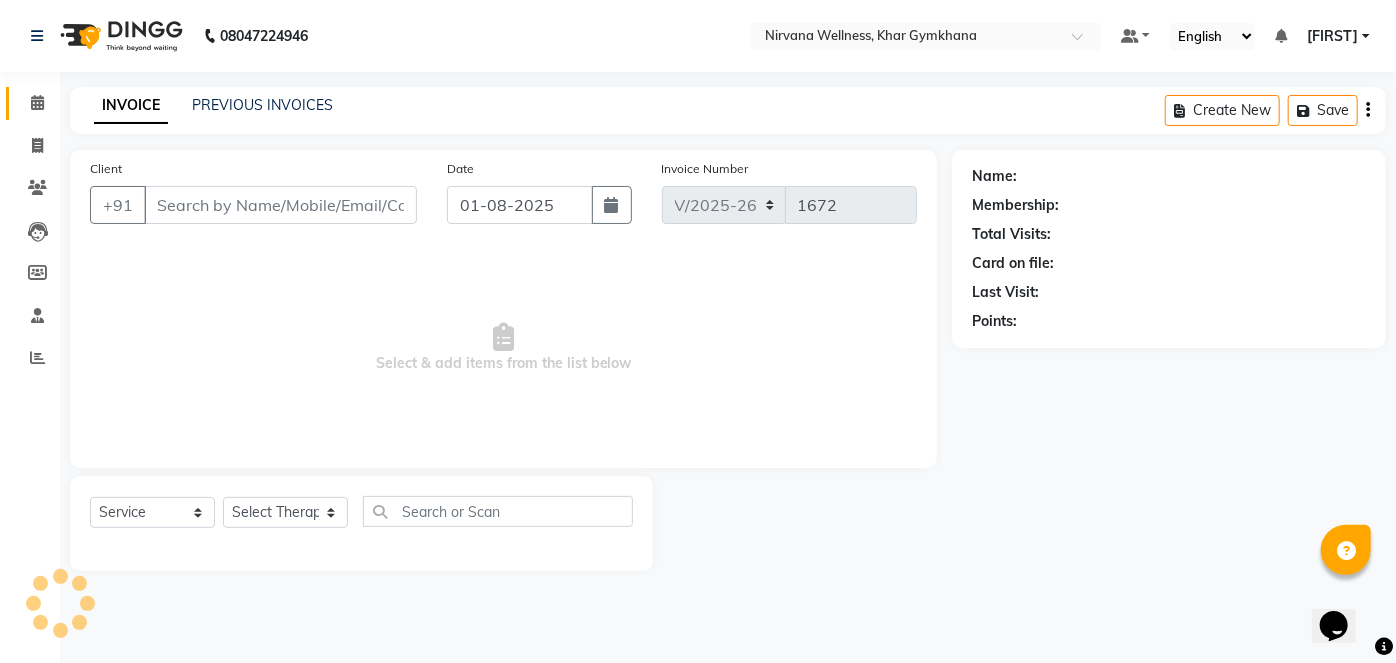 type on "[PHONE]" 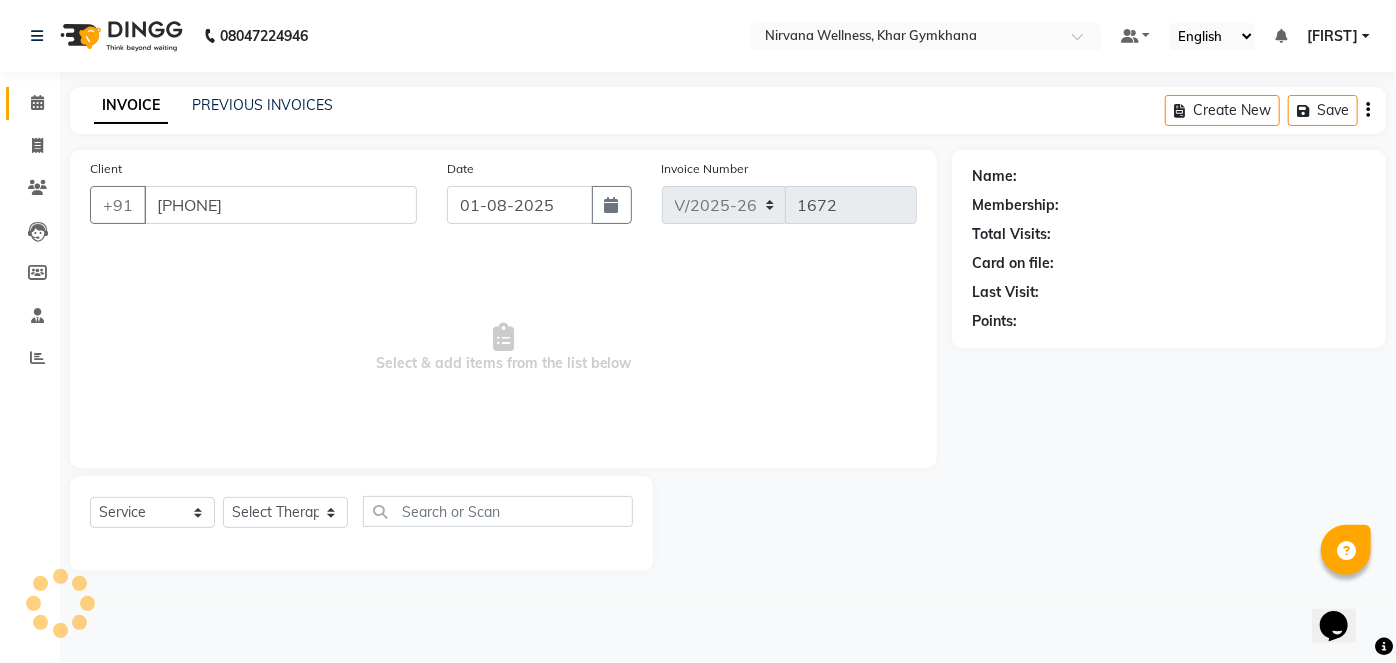 select on "79305" 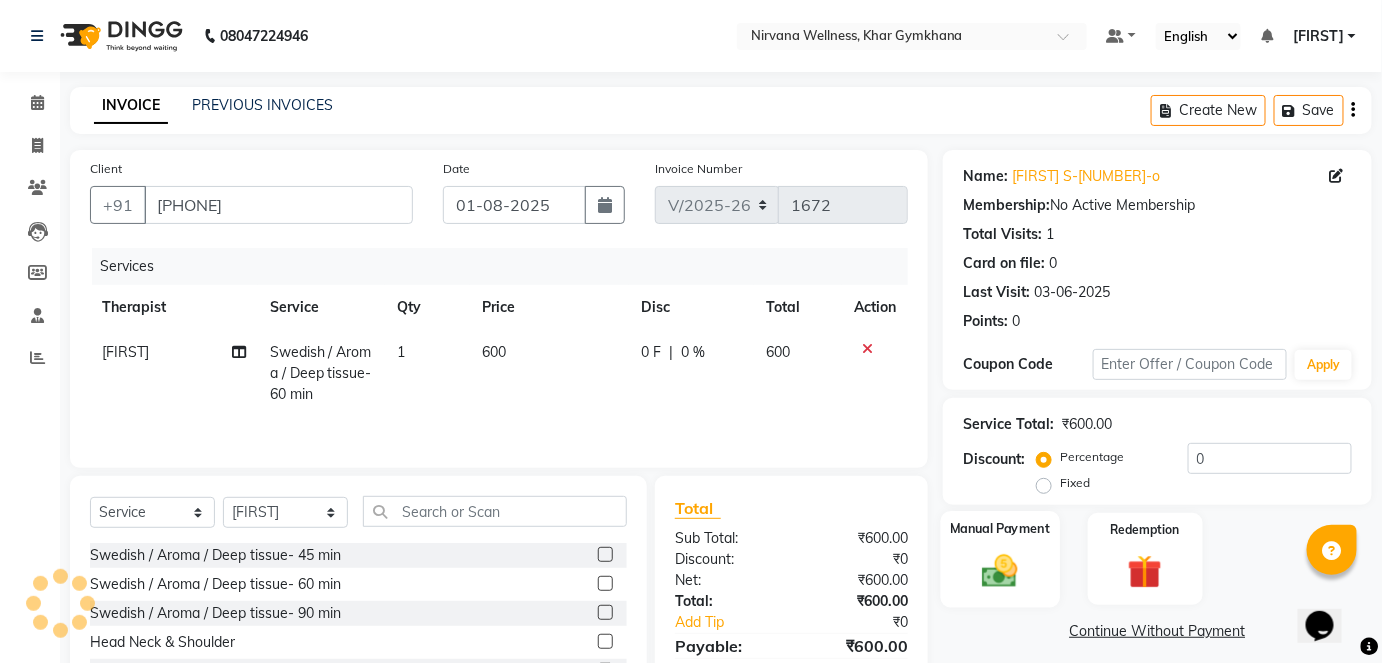click on "Manual Payment" 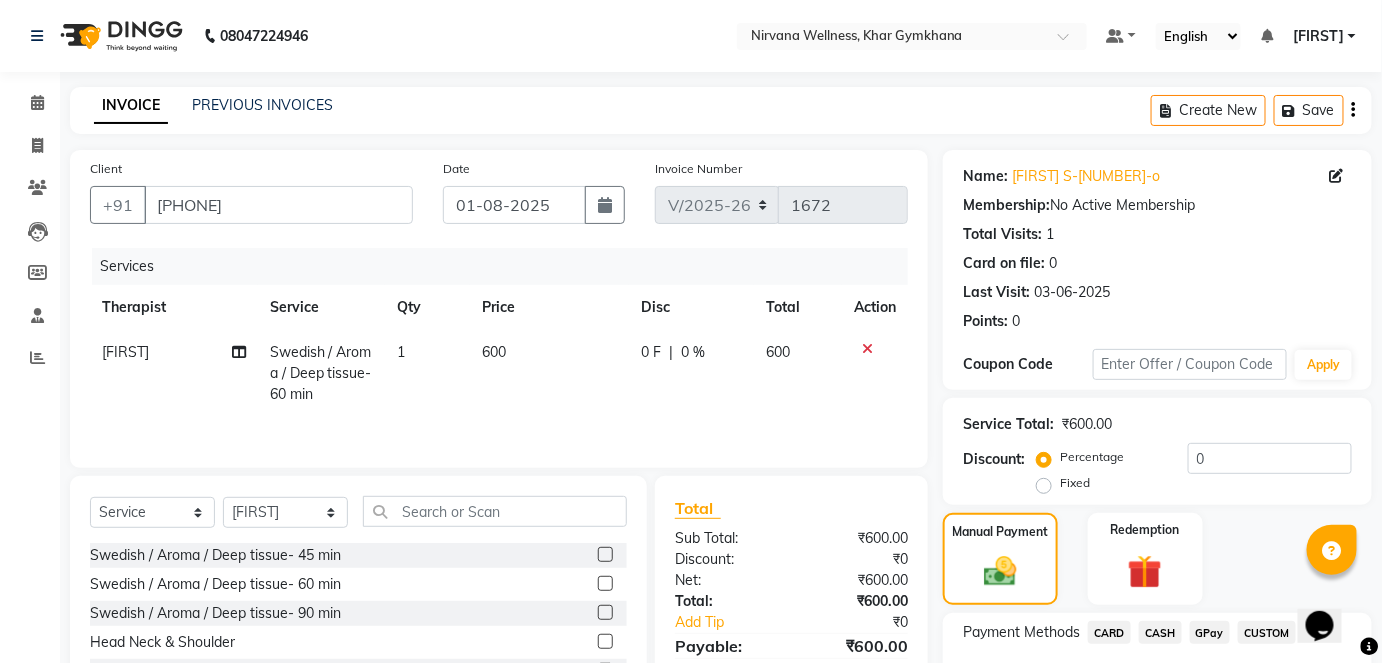 scroll, scrollTop: 140, scrollLeft: 0, axis: vertical 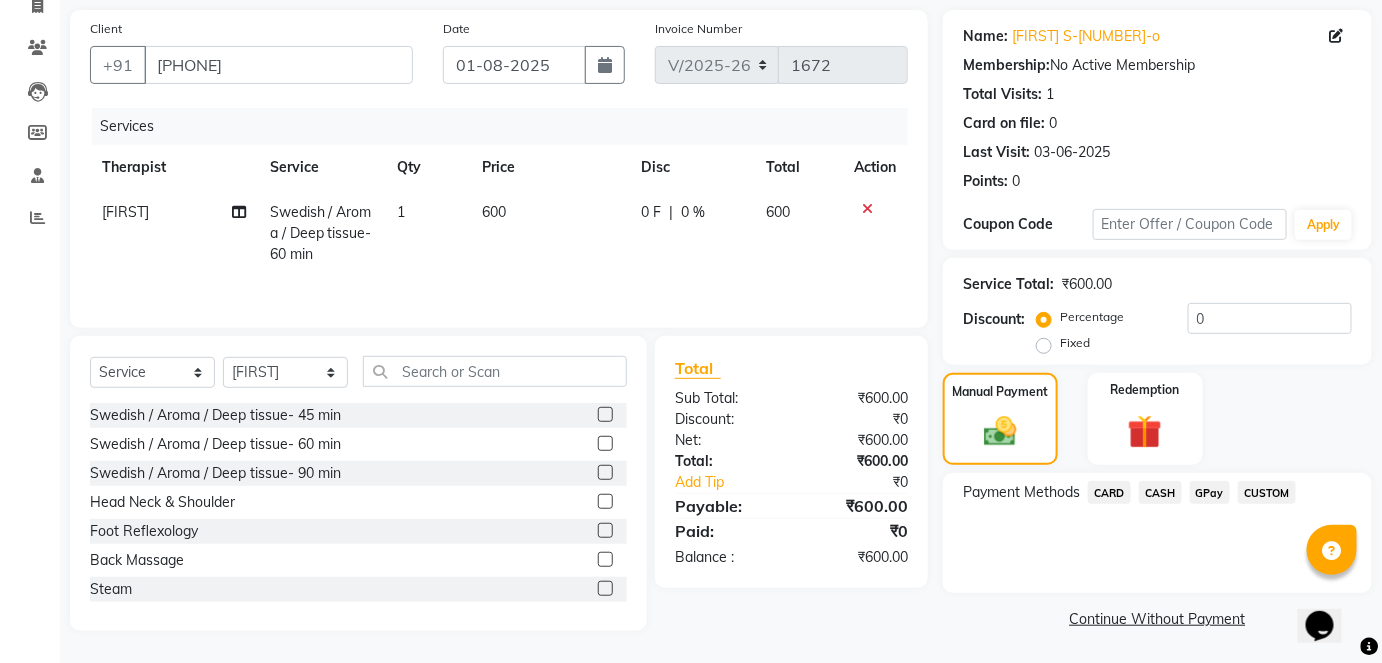 drag, startPoint x: 1168, startPoint y: 497, endPoint x: 1168, endPoint y: 534, distance: 37 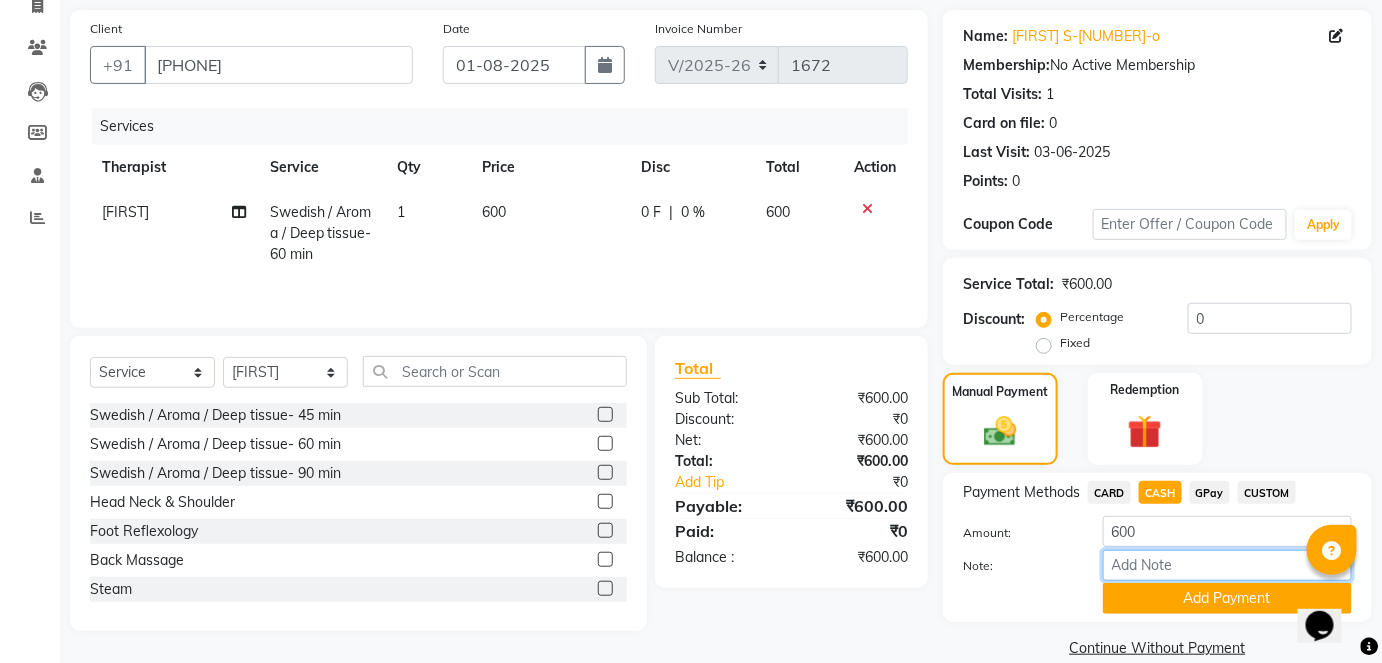 click on "Note:" at bounding box center [1227, 565] 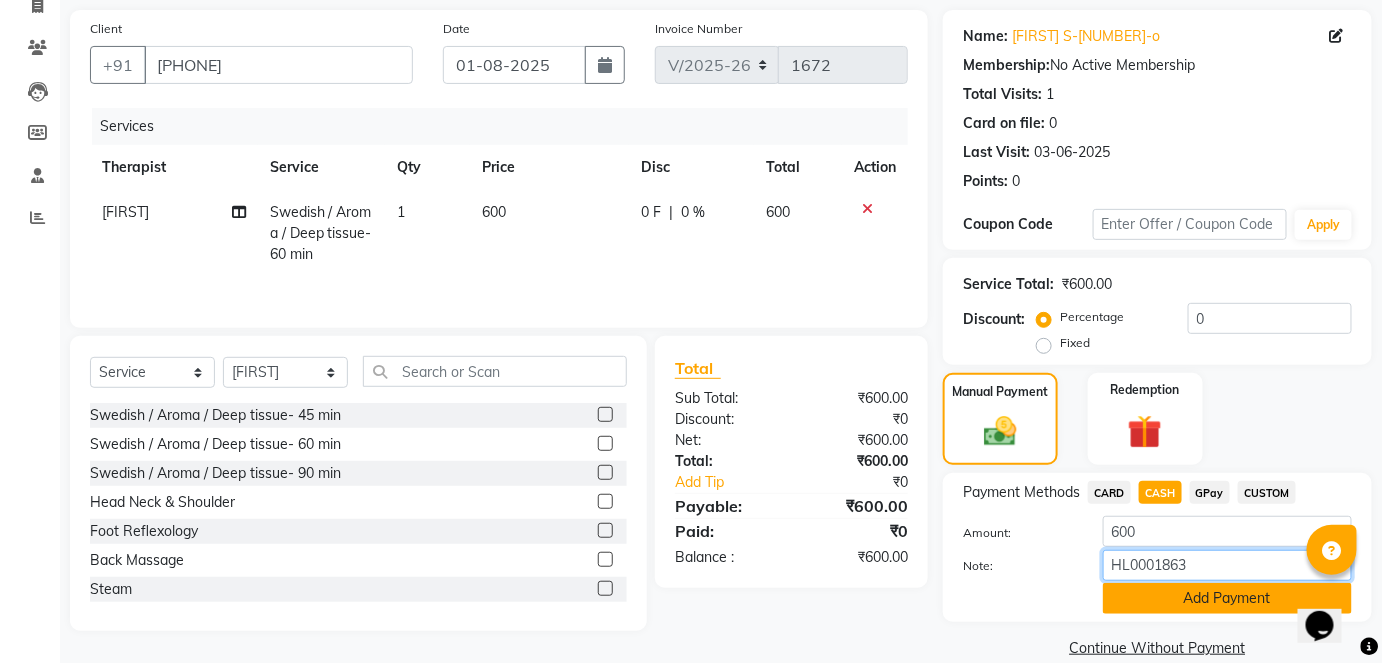 type on "HL0001863" 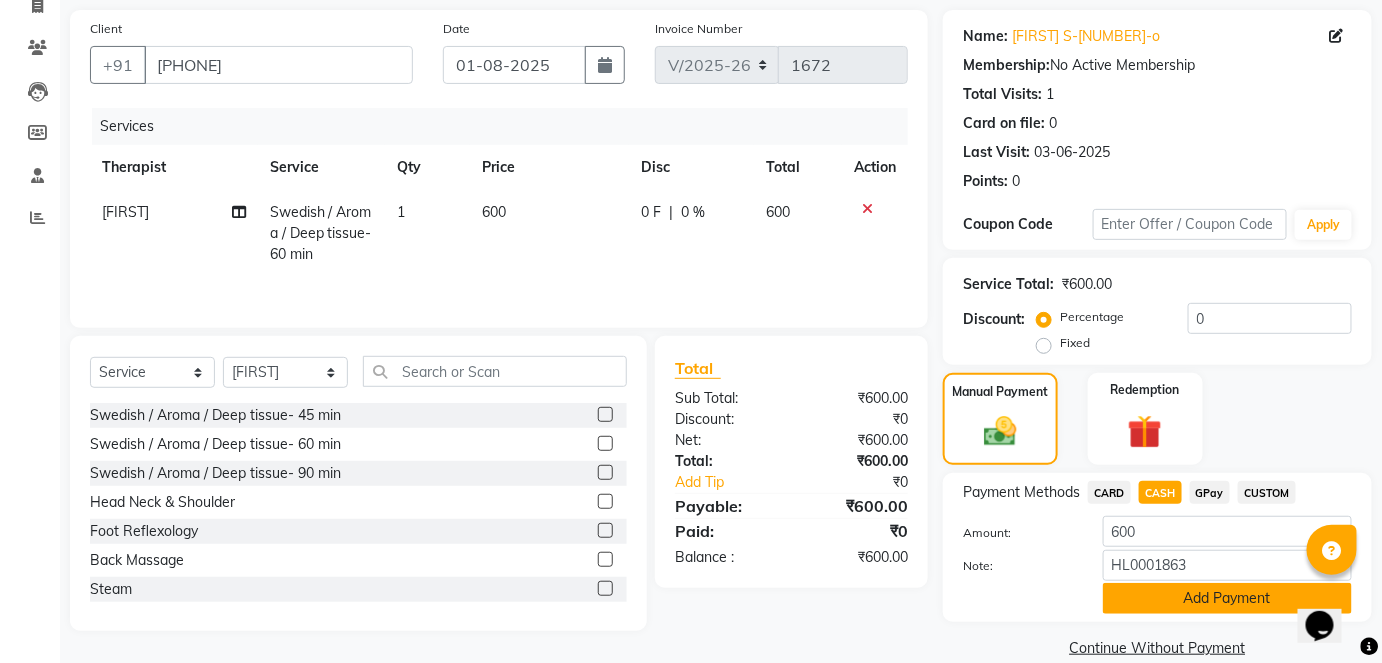 click on "Add Payment" 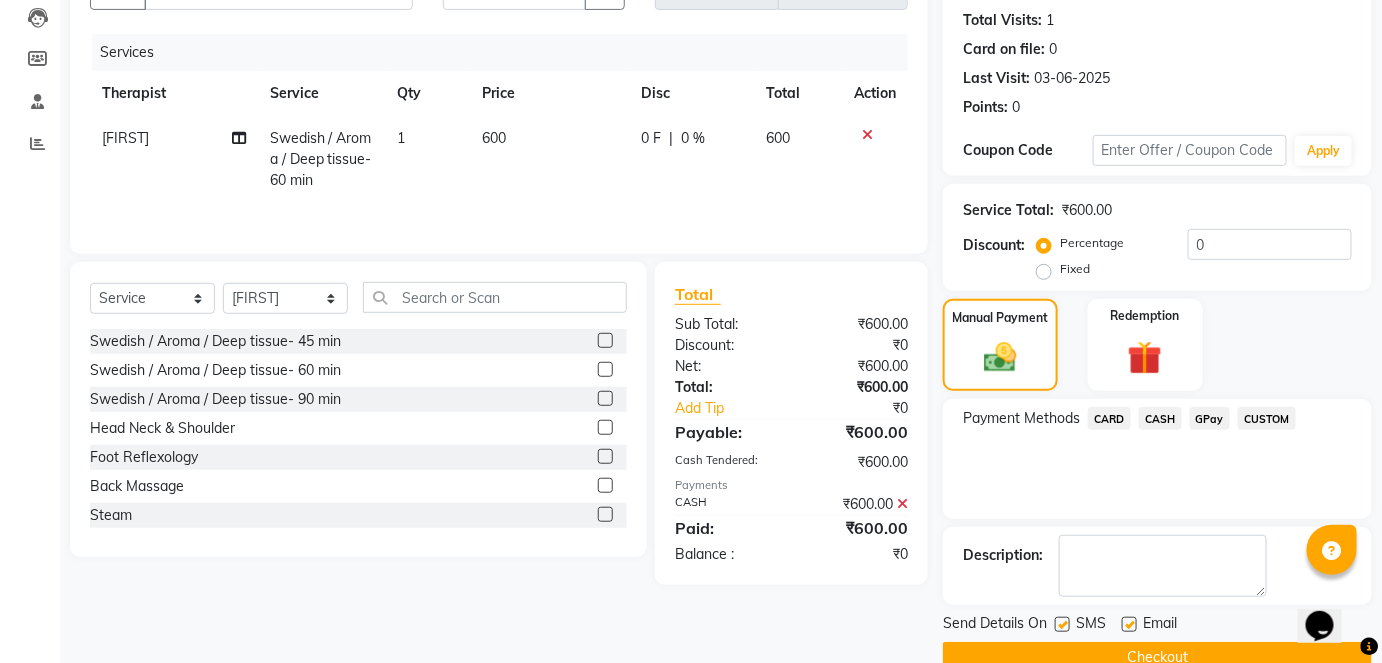 scroll, scrollTop: 252, scrollLeft: 0, axis: vertical 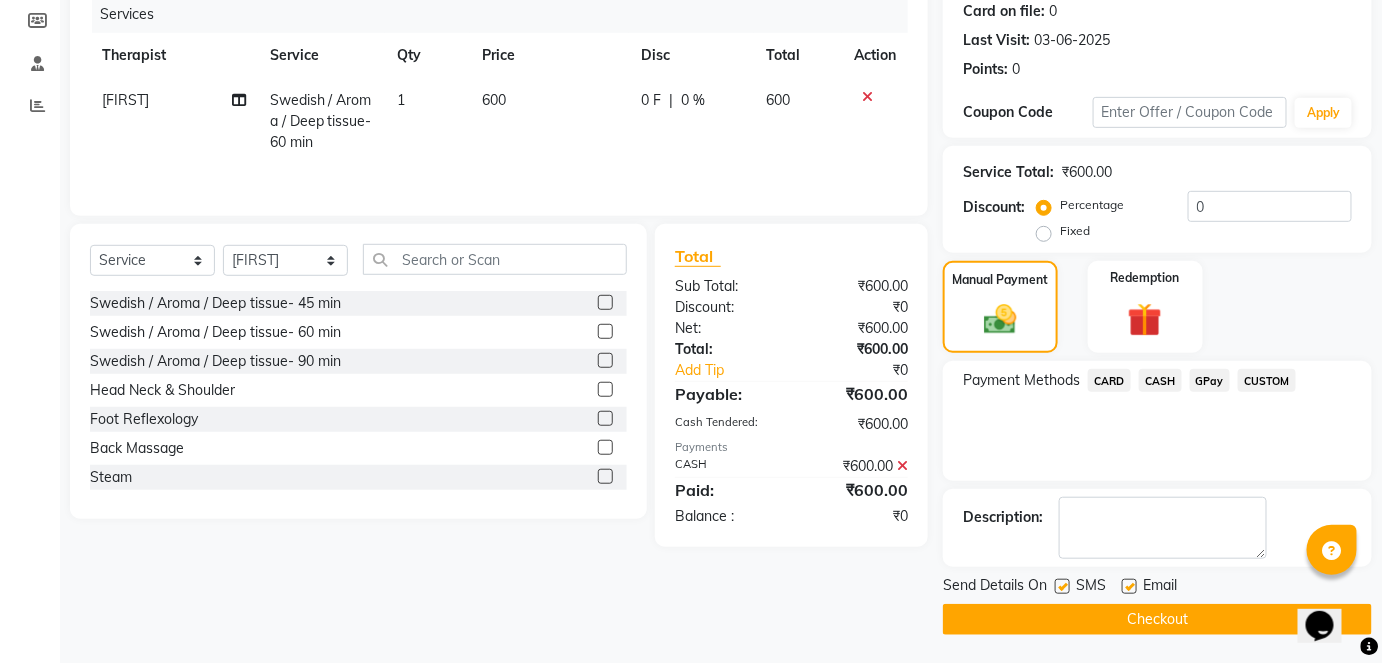 click on "Checkout" 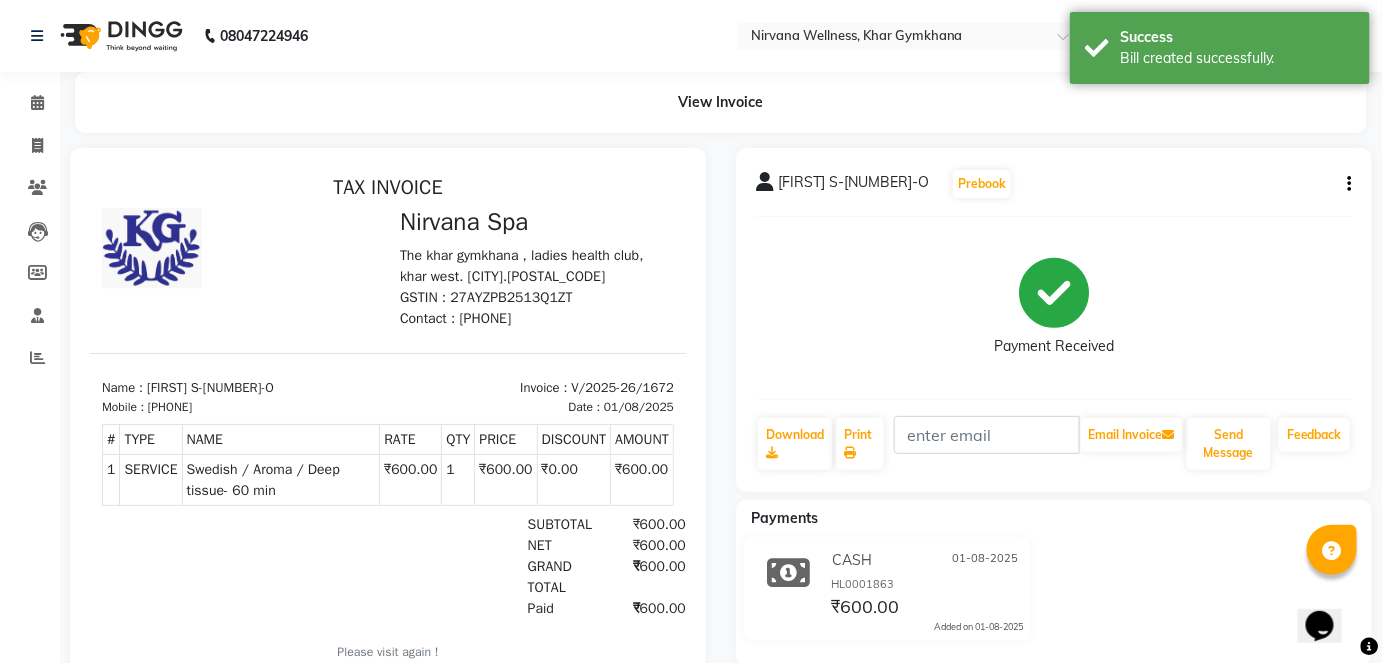 scroll, scrollTop: 0, scrollLeft: 0, axis: both 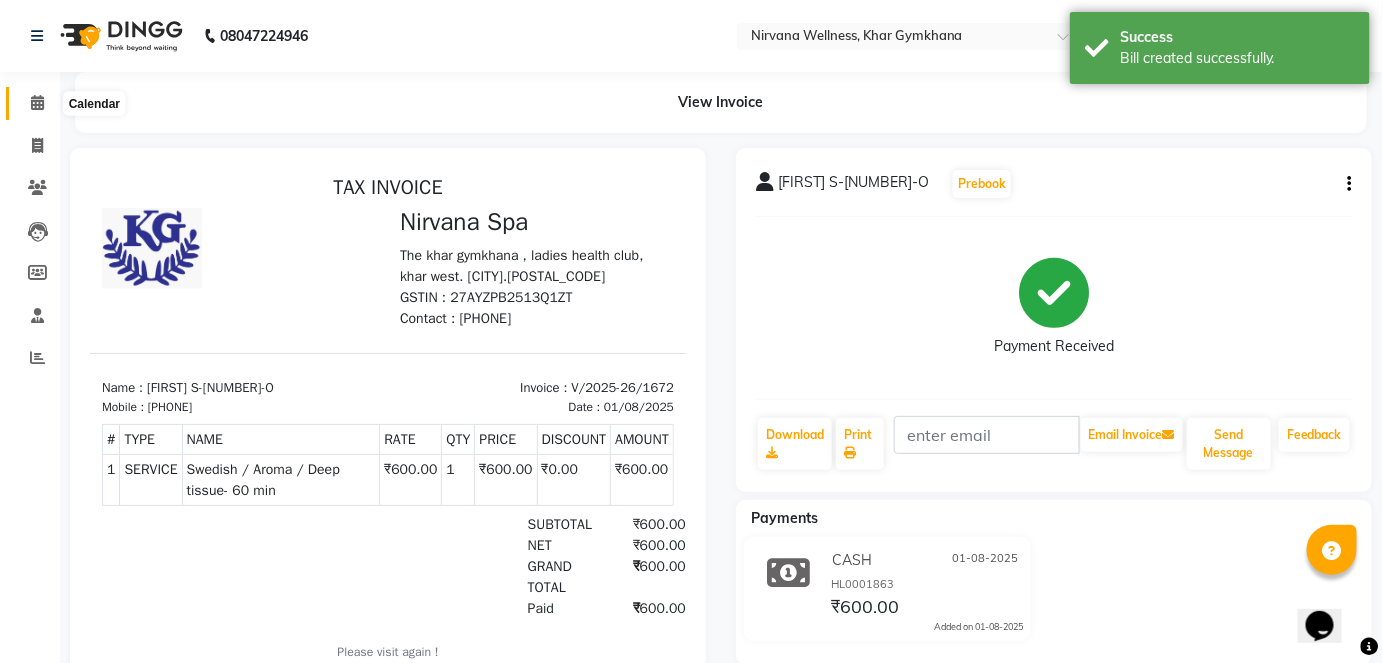 click 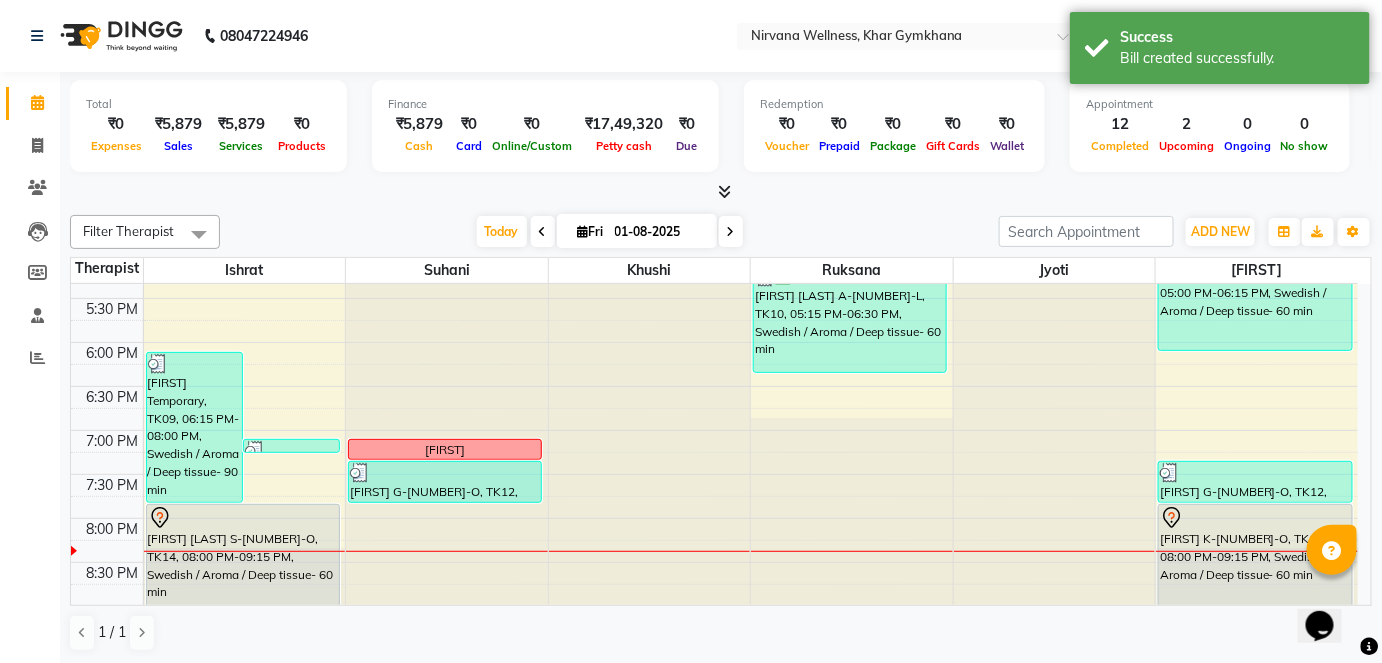 scroll, scrollTop: 1068, scrollLeft: 0, axis: vertical 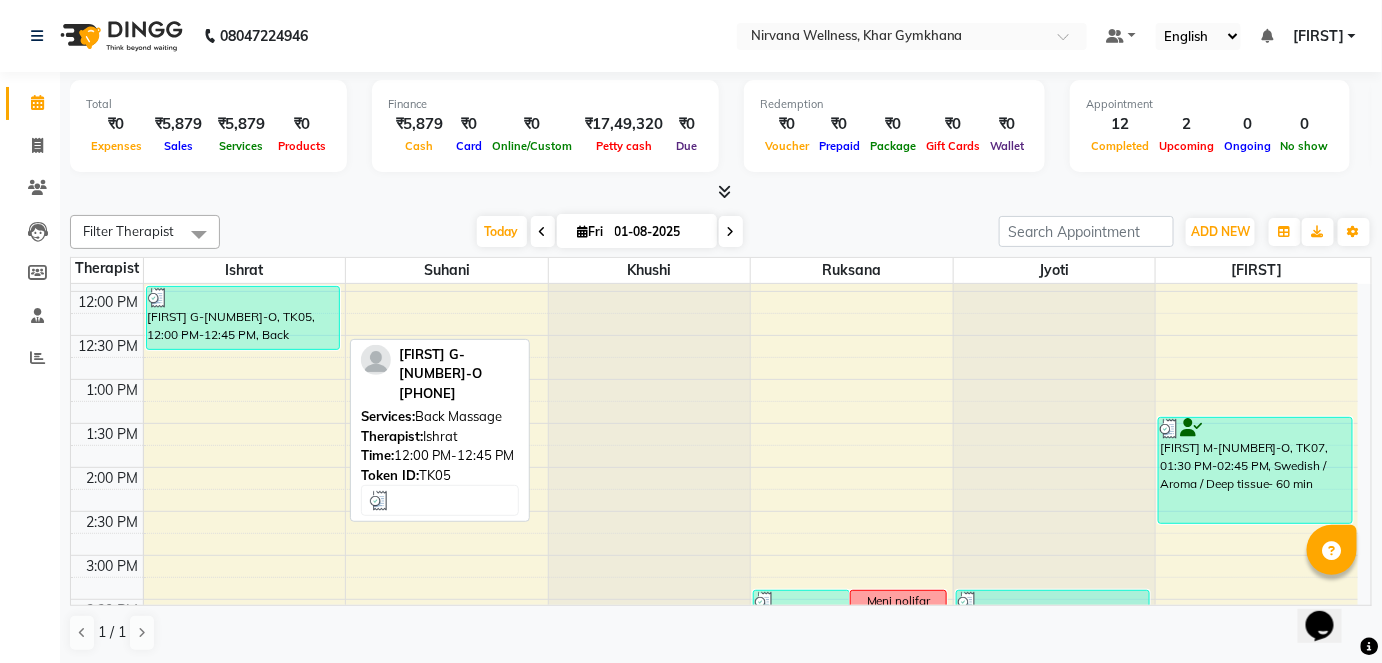 click on "[FIRST] G-[NUMBER]-O, TK05, 12:00 PM-12:45 PM, Back Massage" at bounding box center [243, 318] 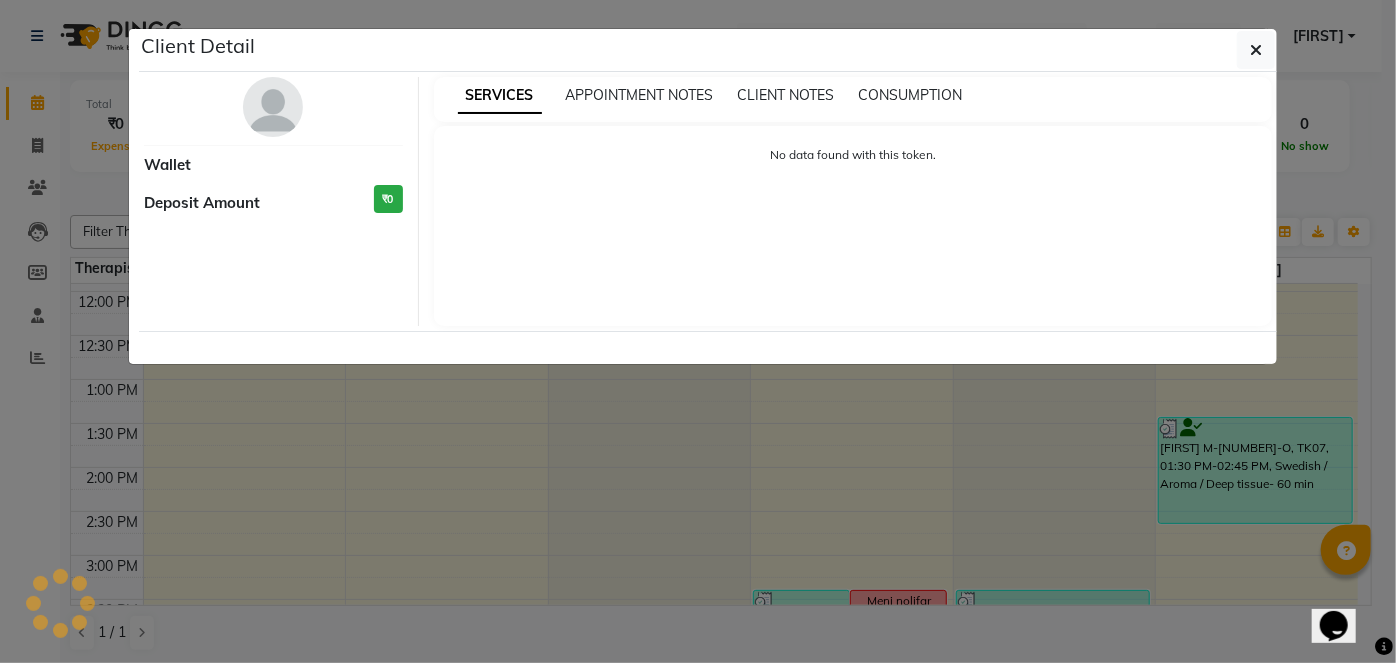 select on "3" 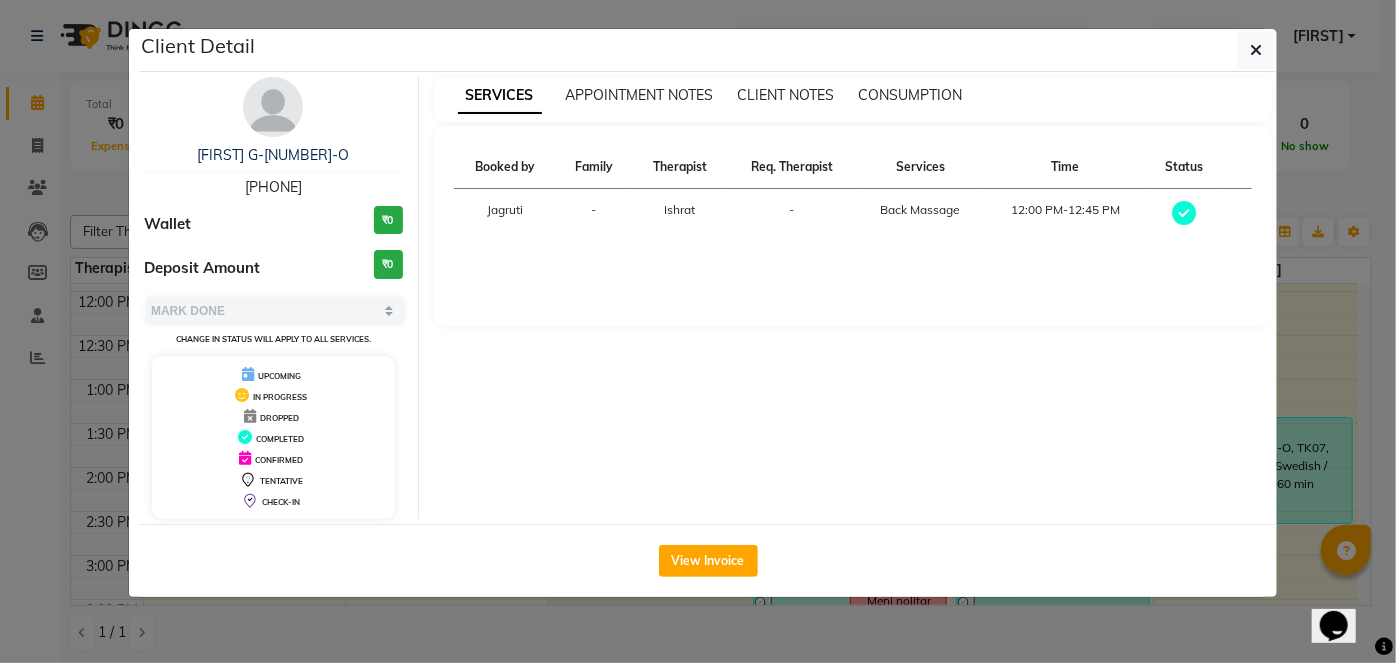 click at bounding box center (273, 107) 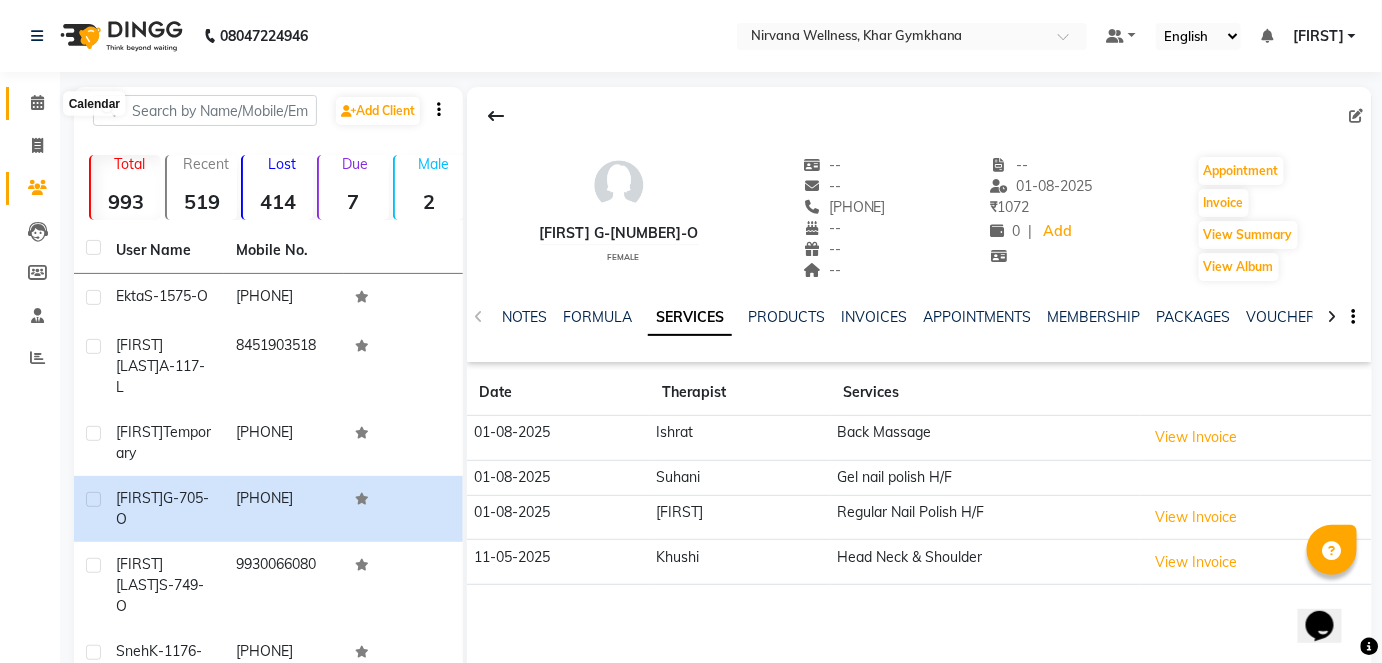 click 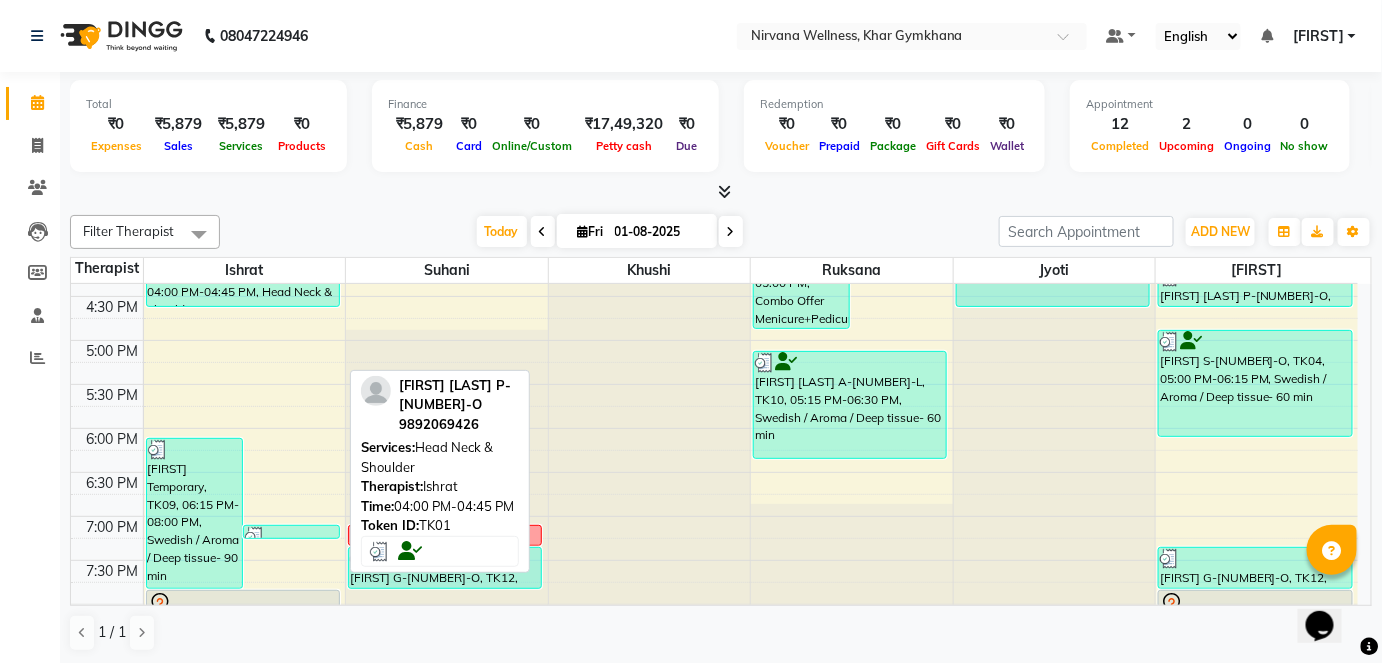 scroll, scrollTop: 909, scrollLeft: 0, axis: vertical 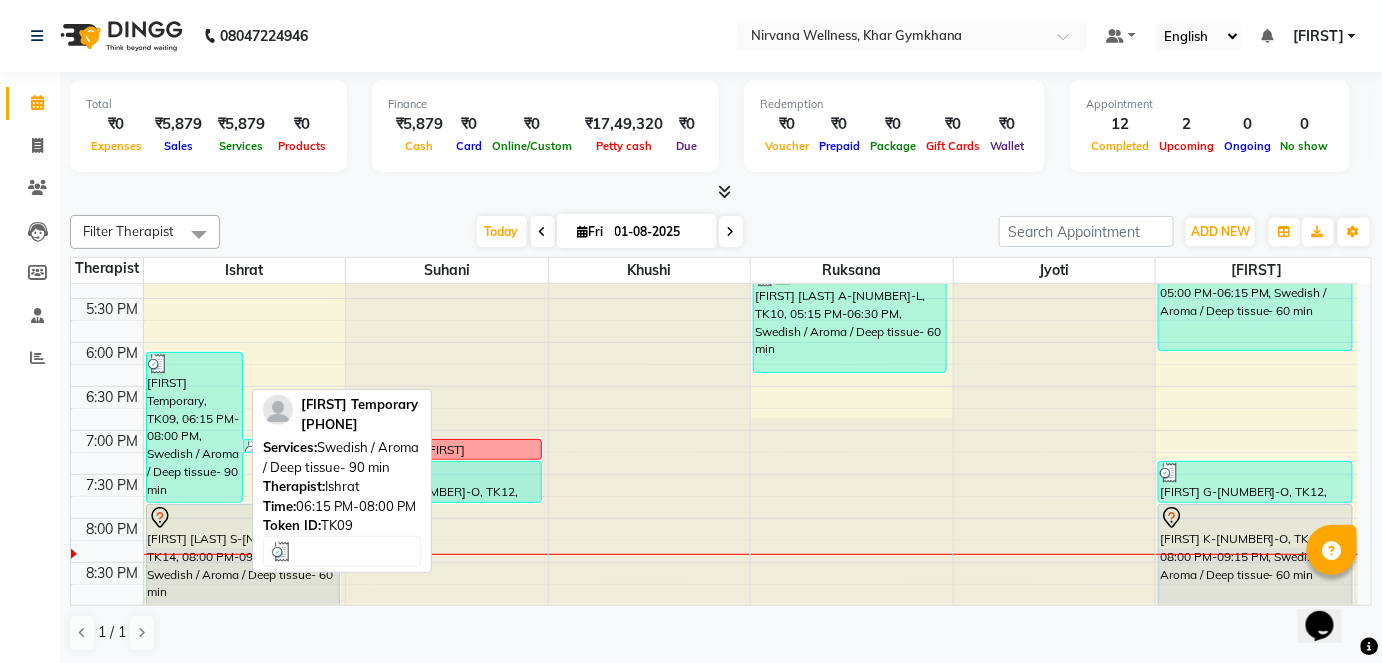 click on "[FIRST] Temporary, TK09, 06:15 PM-08:00 PM, Swedish / Aroma / Deep tissue- 90 min" at bounding box center (194, 427) 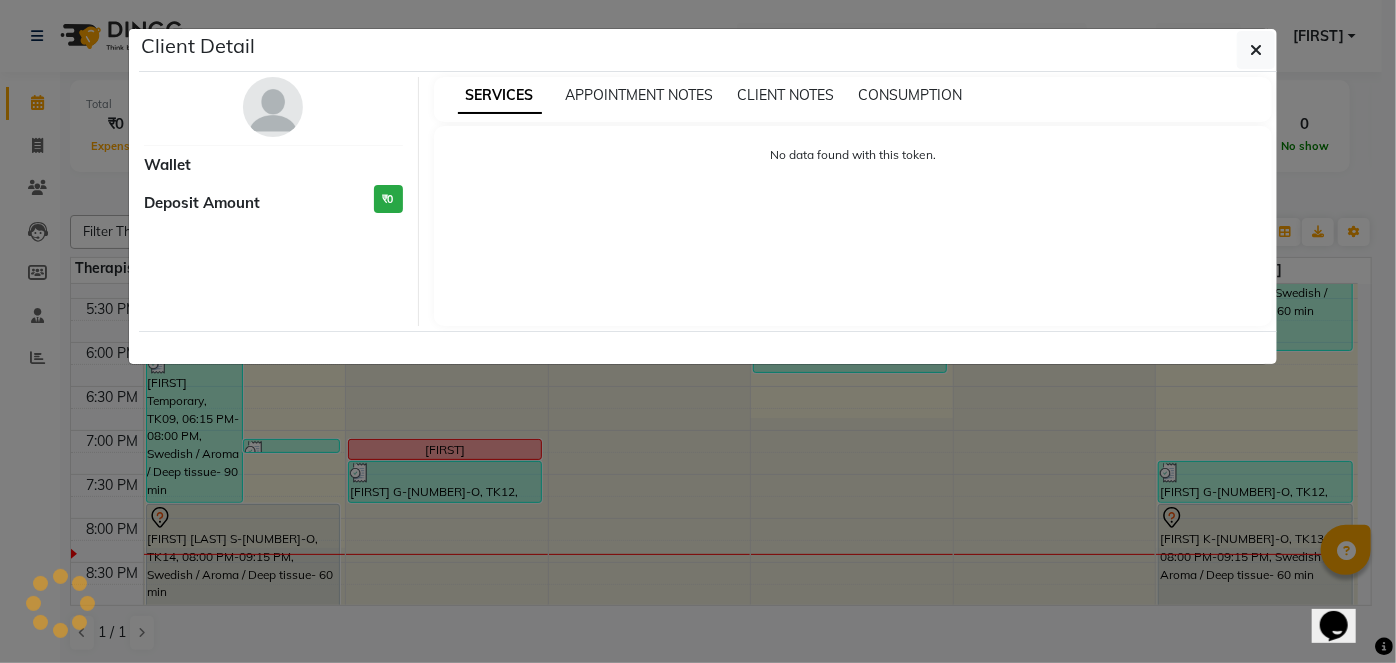 select on "3" 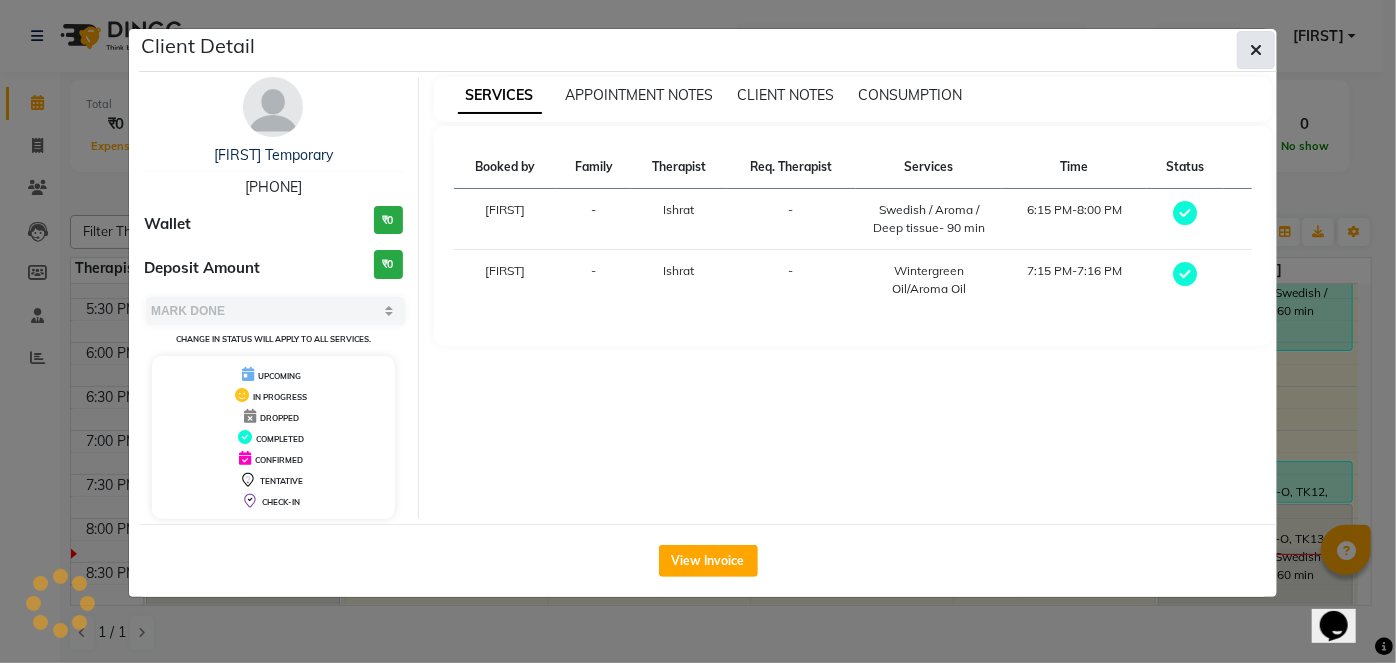click 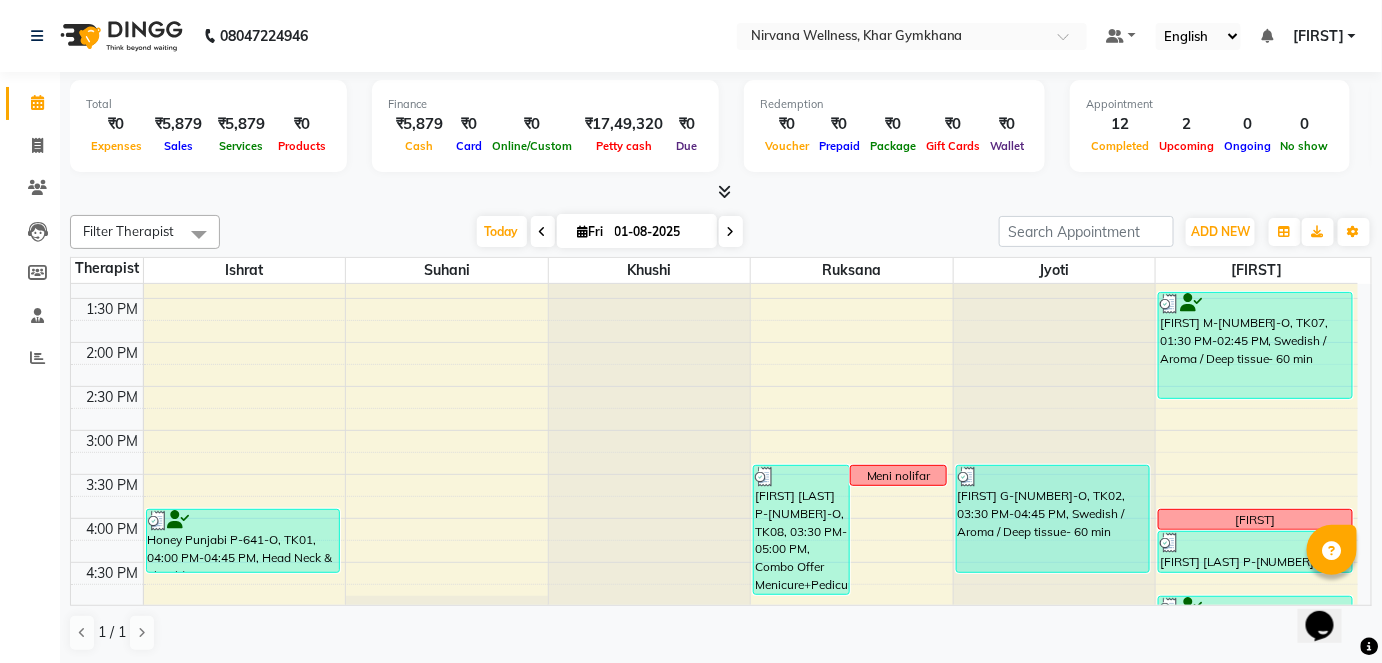 scroll, scrollTop: 545, scrollLeft: 0, axis: vertical 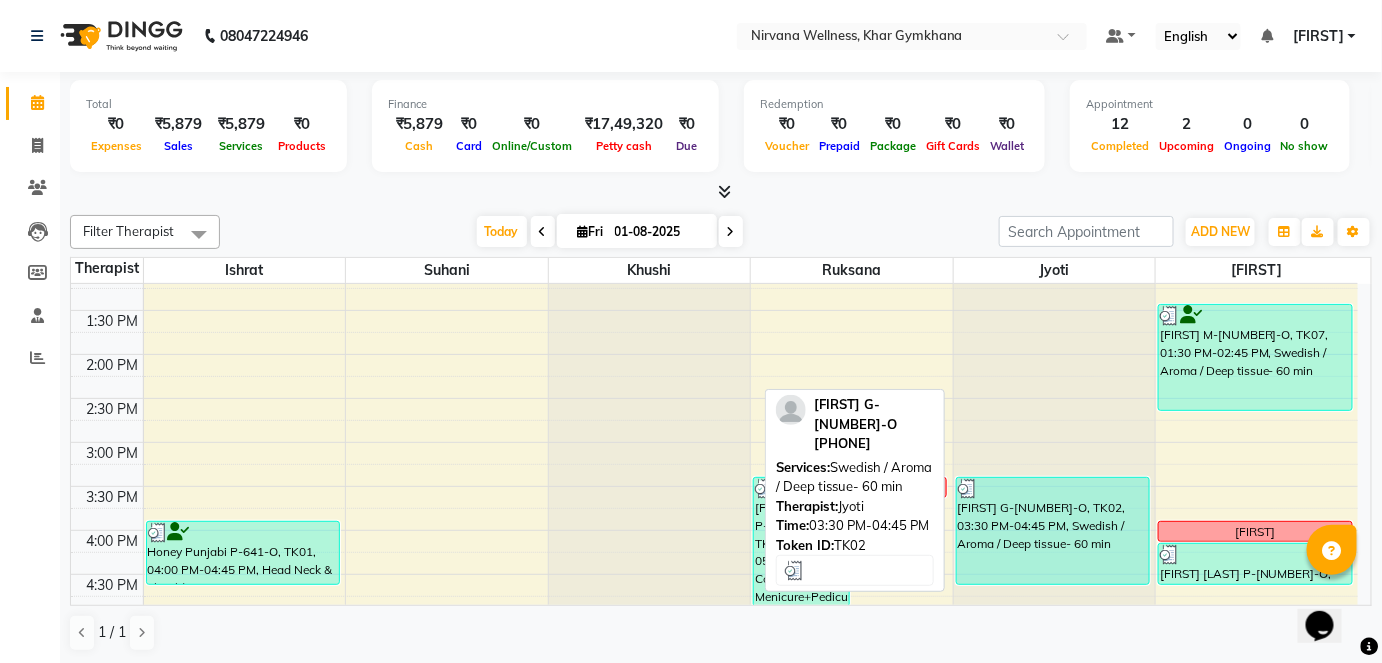 click on "[FIRST] G-[NUMBER]-O, TK02, 03:30 PM-04:45 PM, Swedish / Aroma / Deep tissue- 60 min" at bounding box center [1053, 531] 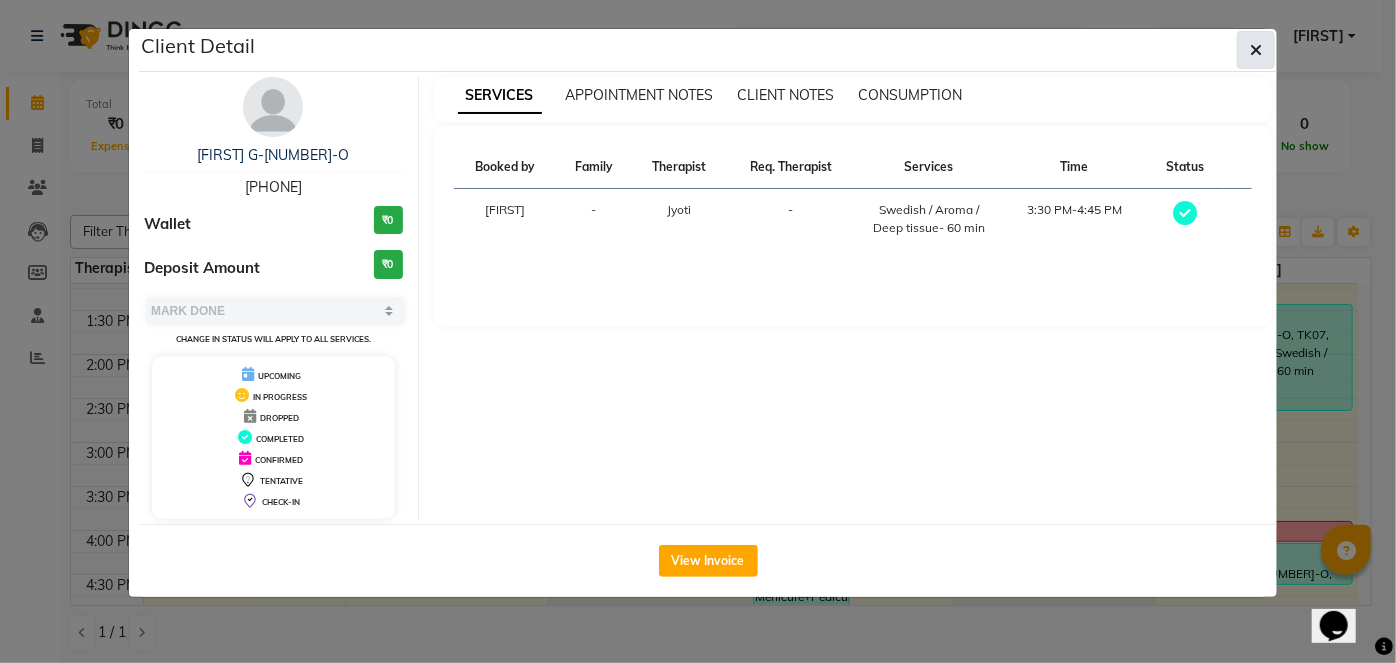 click 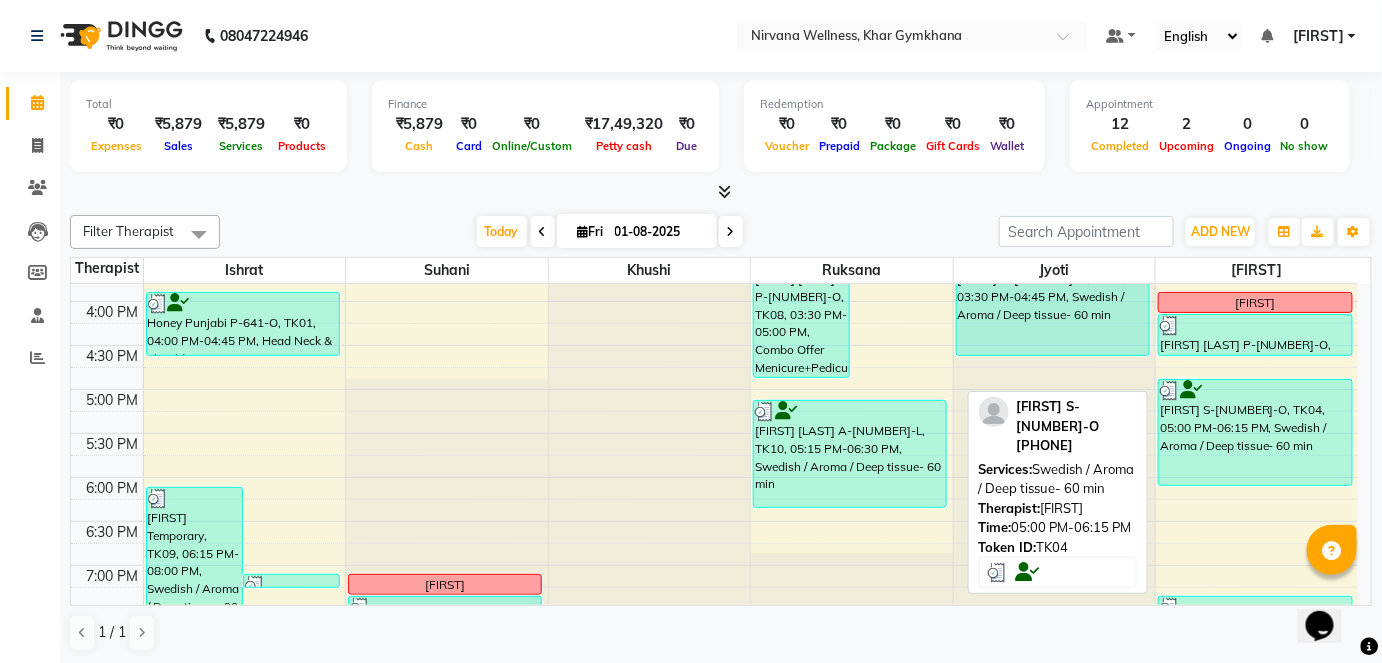 scroll, scrollTop: 818, scrollLeft: 0, axis: vertical 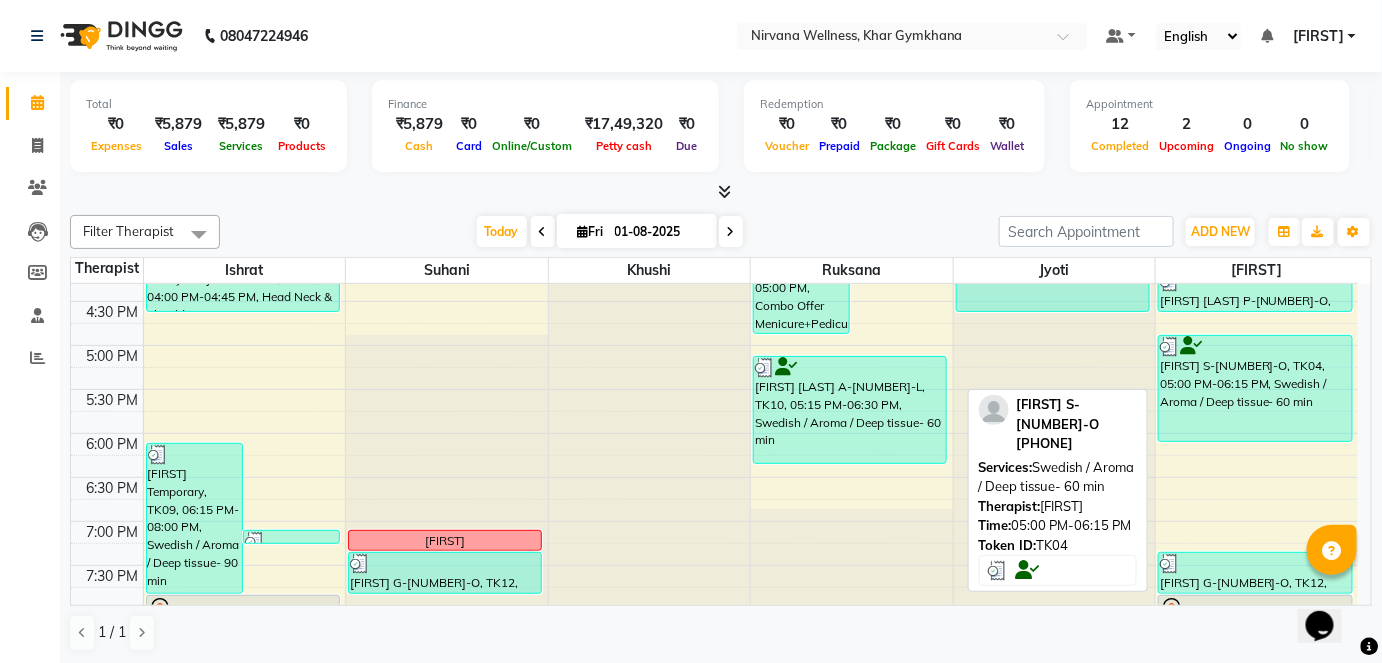 click on "[FIRST] S-[NUMBER]-O, TK04, 05:00 PM-06:15 PM, Swedish / Aroma / Deep tissue- 60 min" at bounding box center [1255, 388] 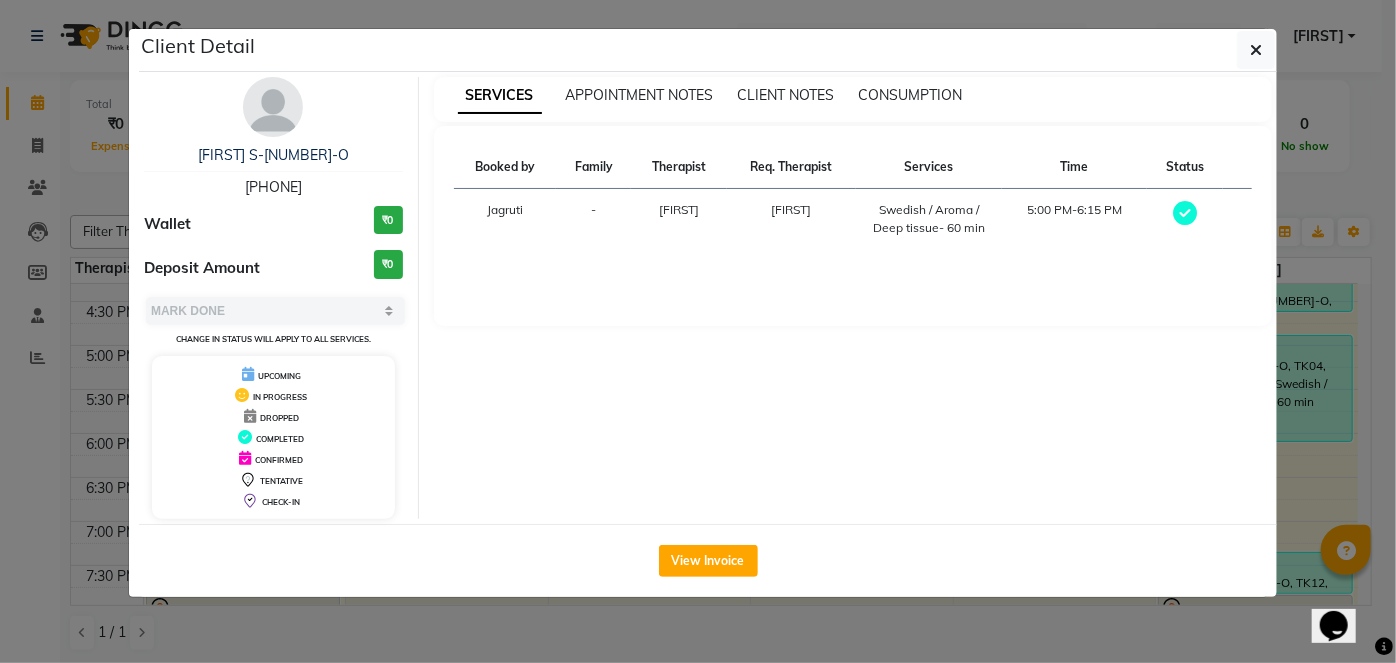 click at bounding box center (273, 107) 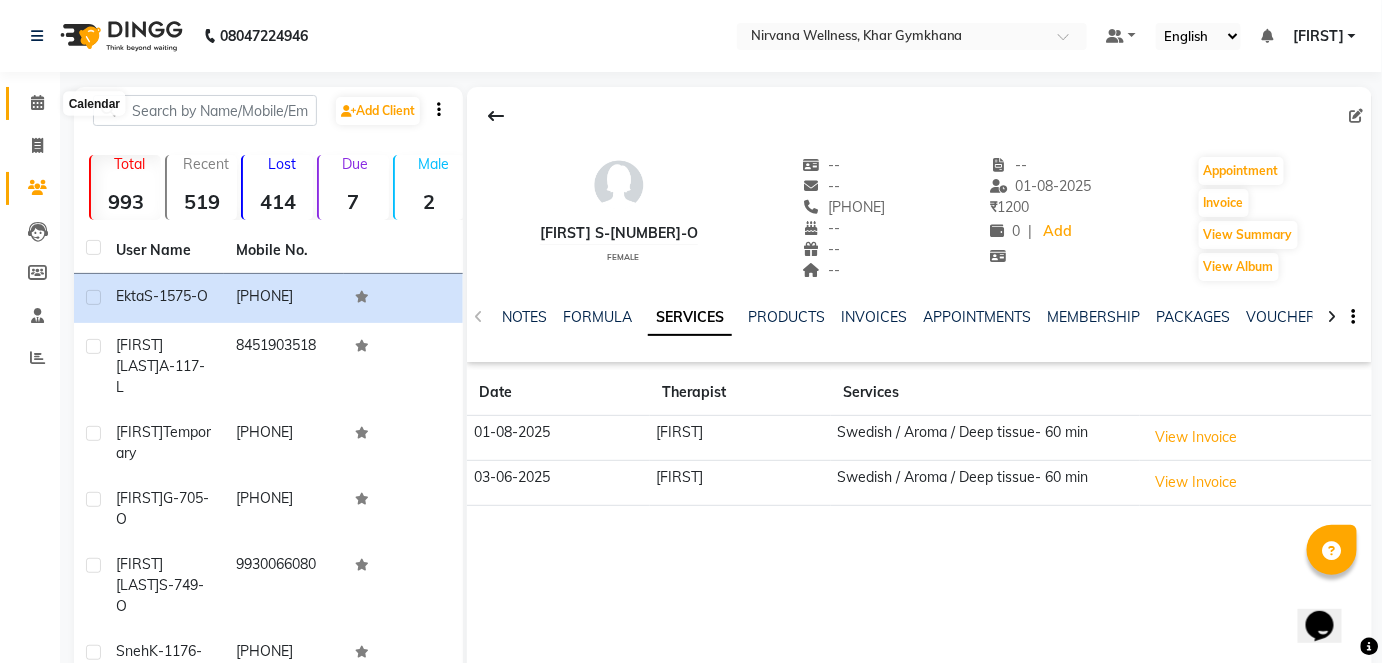 click 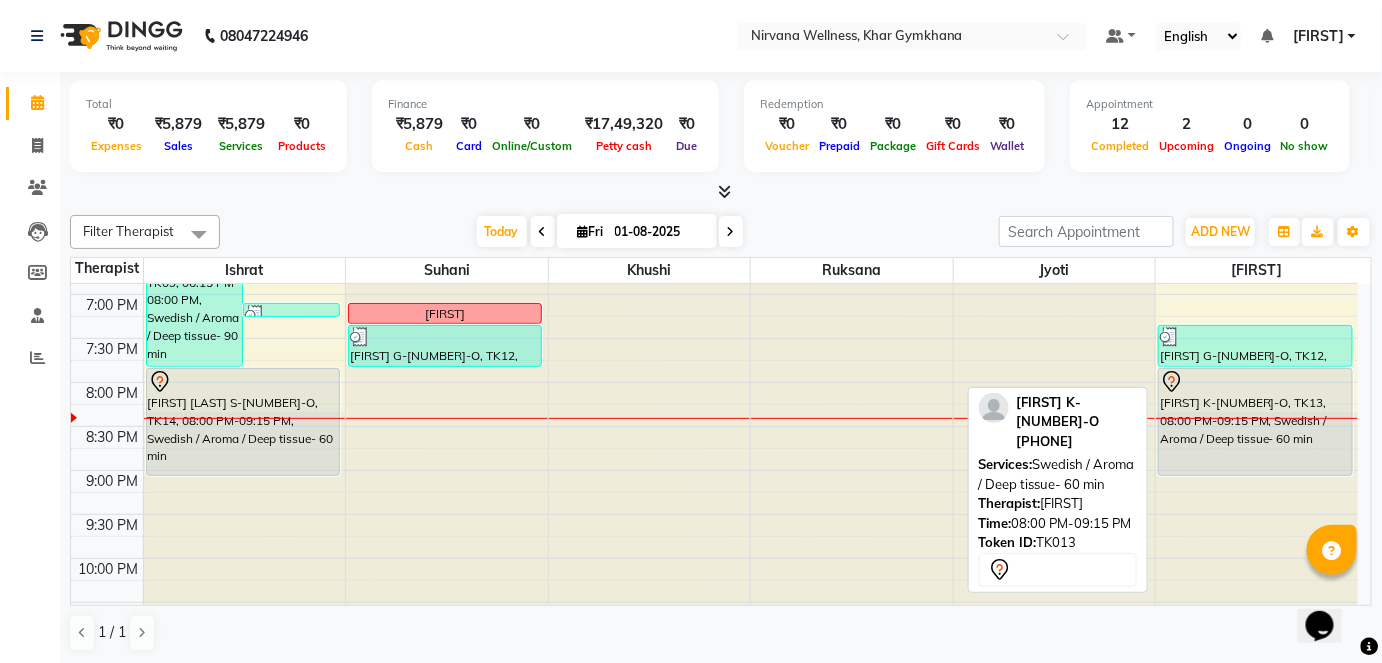 scroll, scrollTop: 1068, scrollLeft: 0, axis: vertical 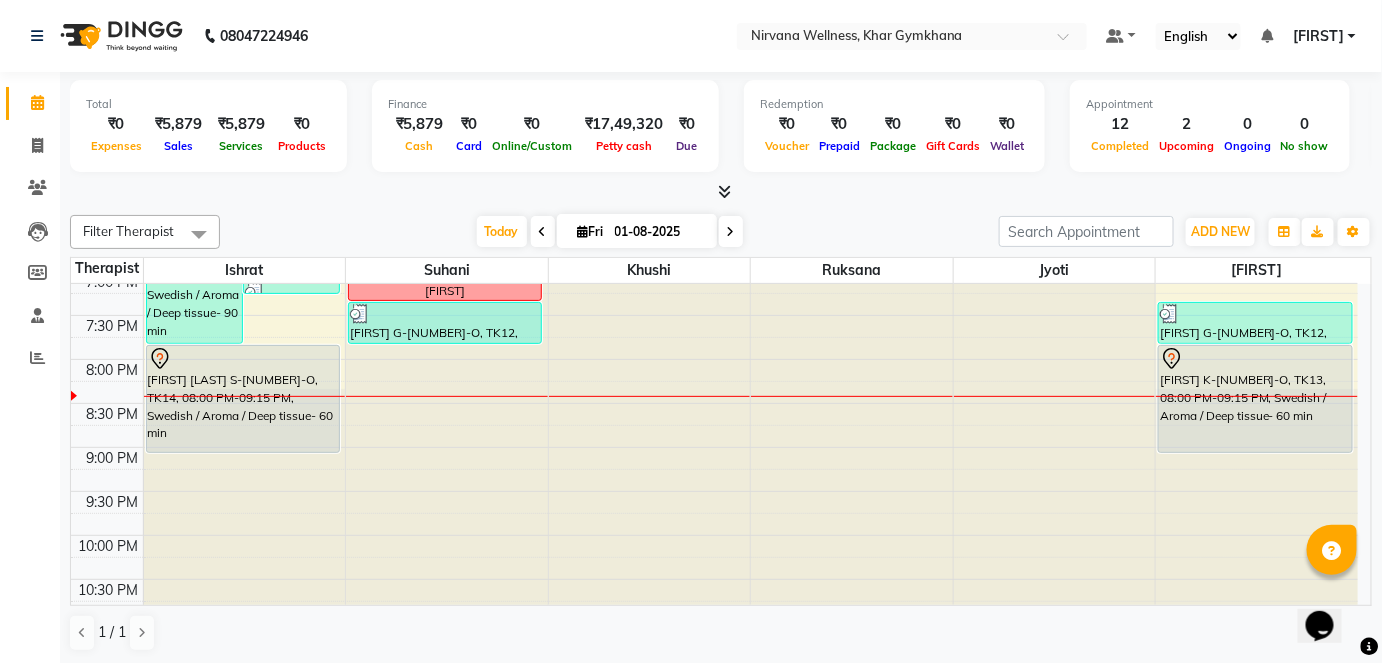 click at bounding box center [731, 231] 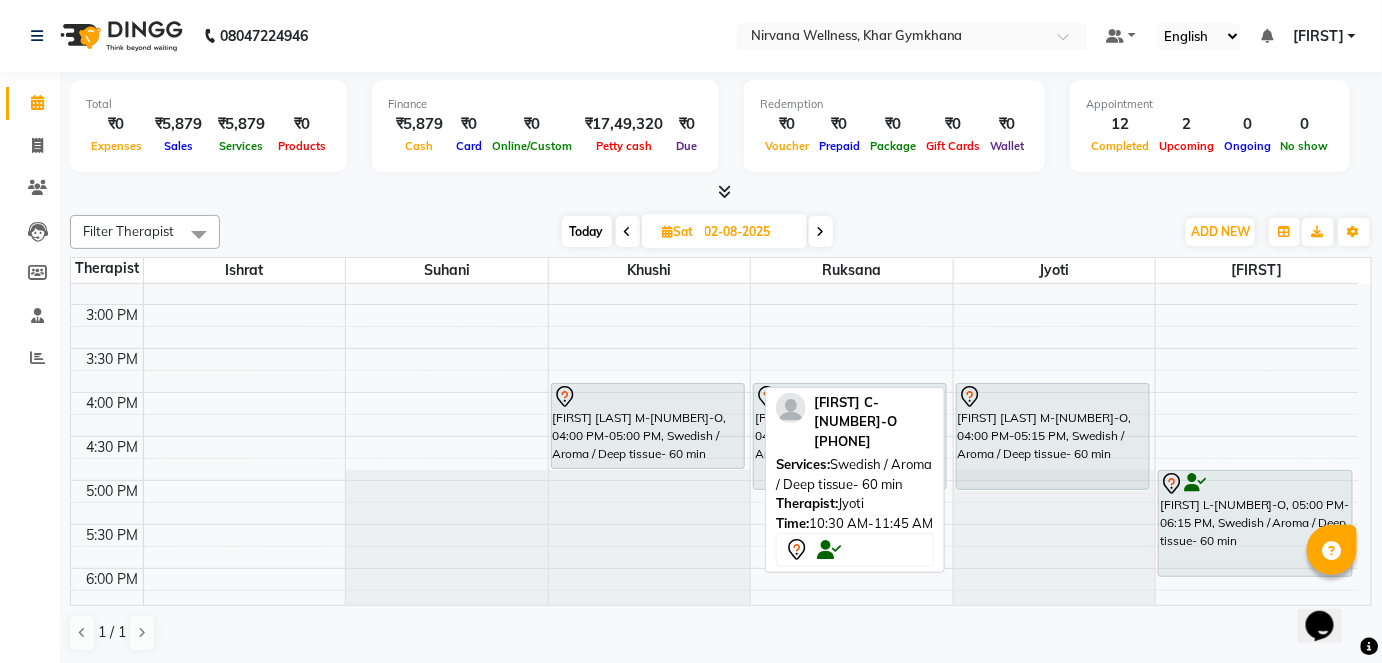 scroll, scrollTop: 704, scrollLeft: 0, axis: vertical 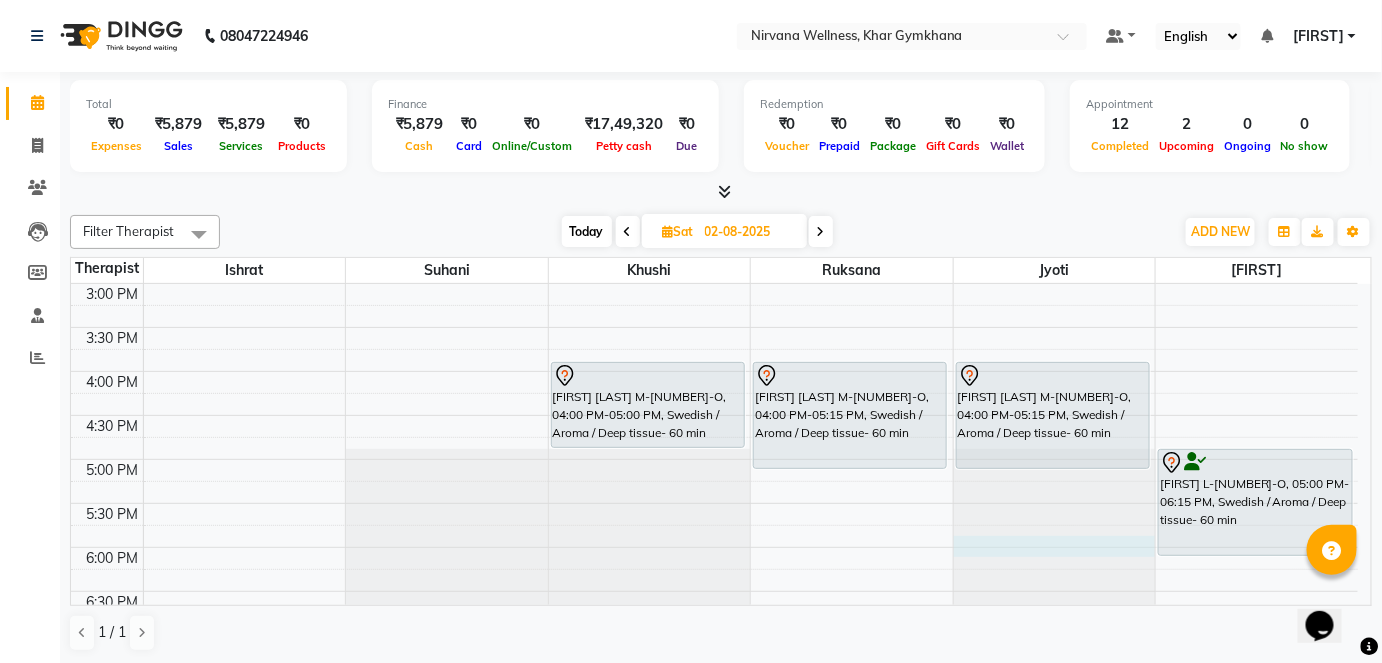 click at bounding box center (1055, -420) 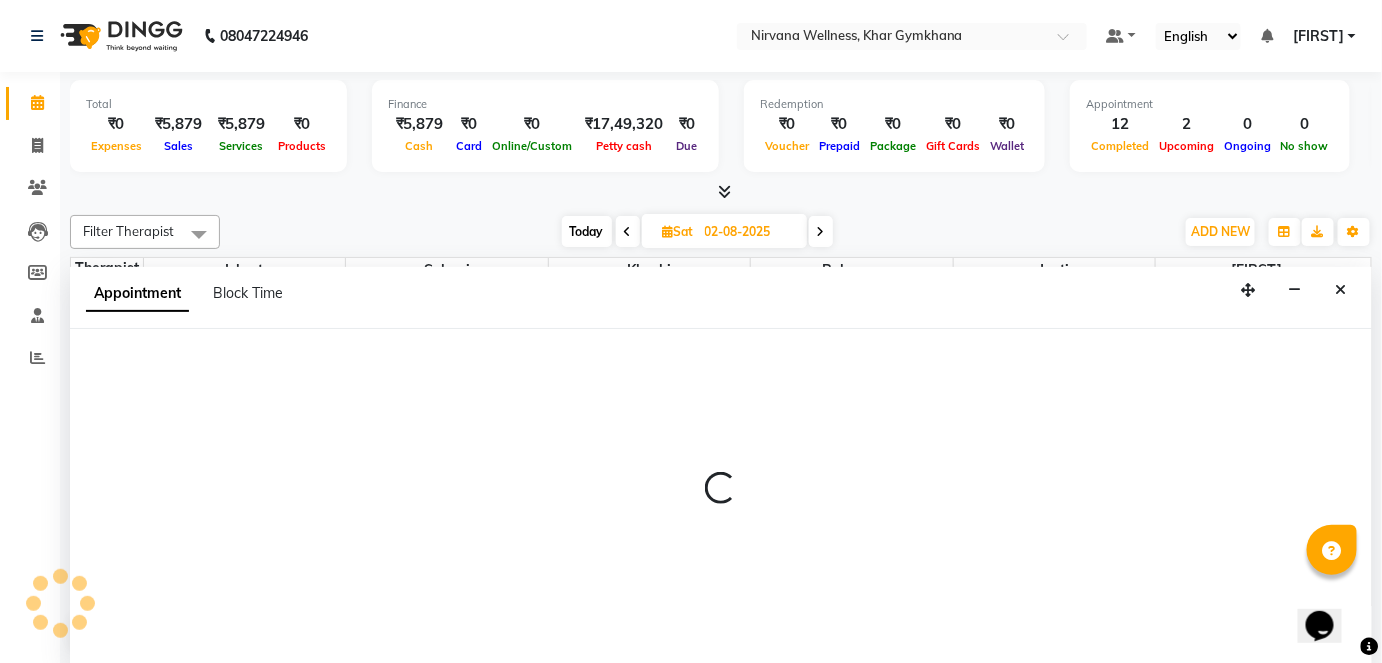 scroll, scrollTop: 0, scrollLeft: 0, axis: both 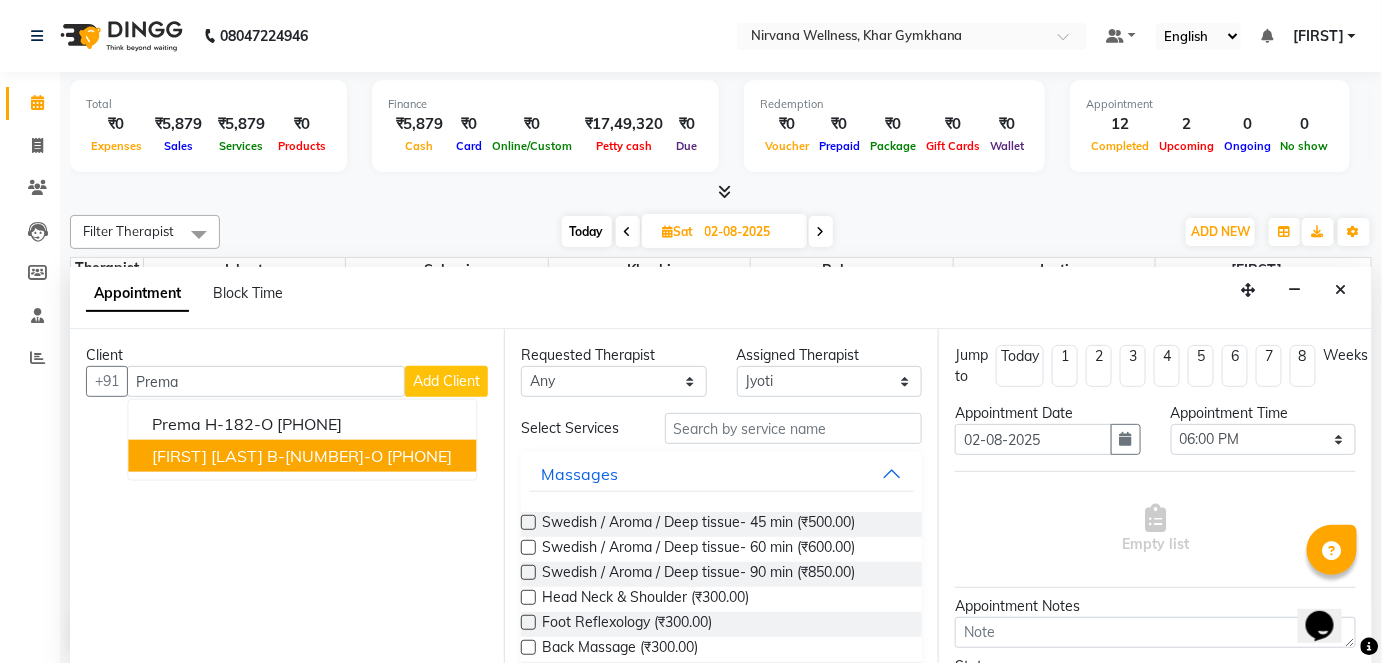 click on "[FIRST] [LAST] B-[NUMBER]-O" at bounding box center (267, 456) 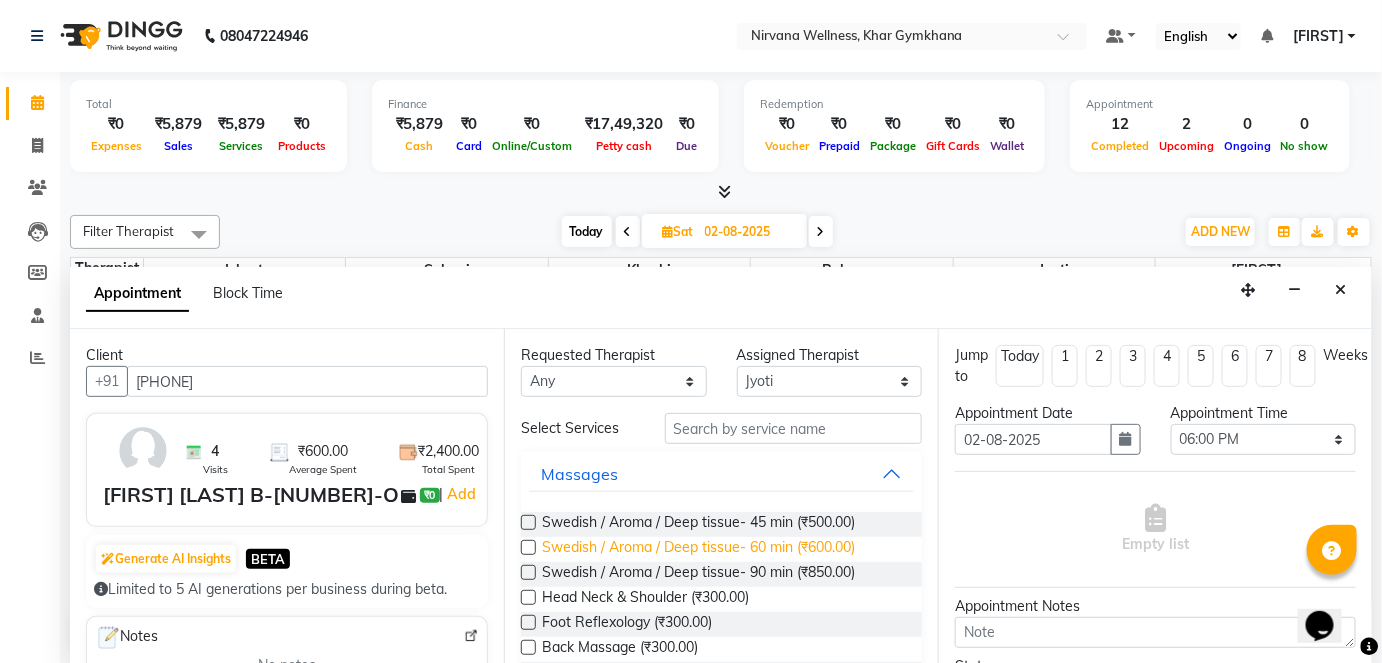 type on "[PHONE]" 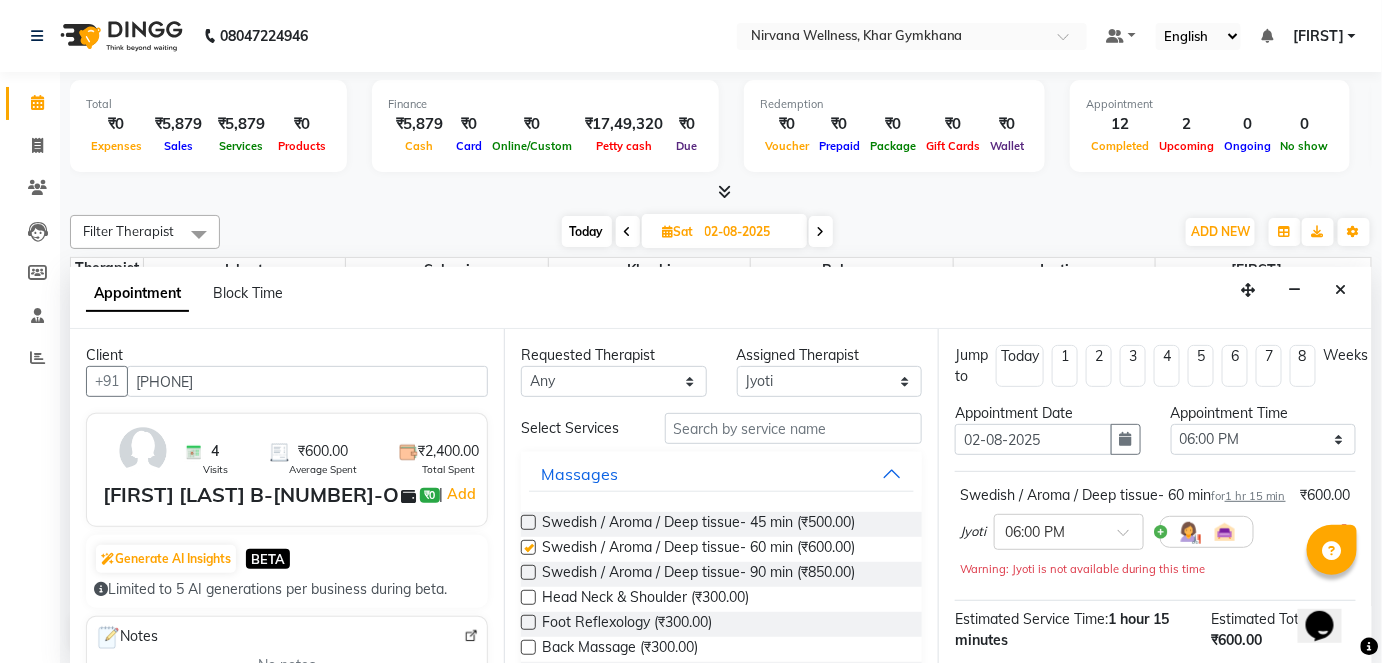 checkbox on "false" 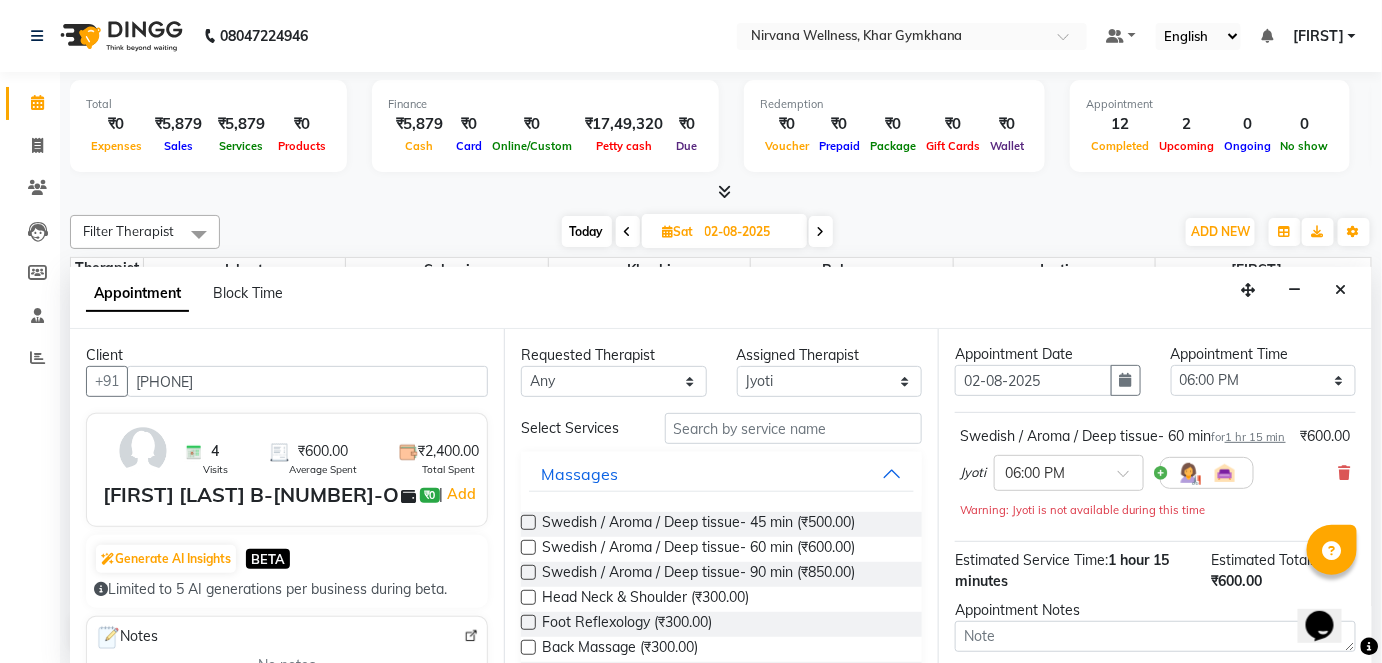 scroll, scrollTop: 90, scrollLeft: 0, axis: vertical 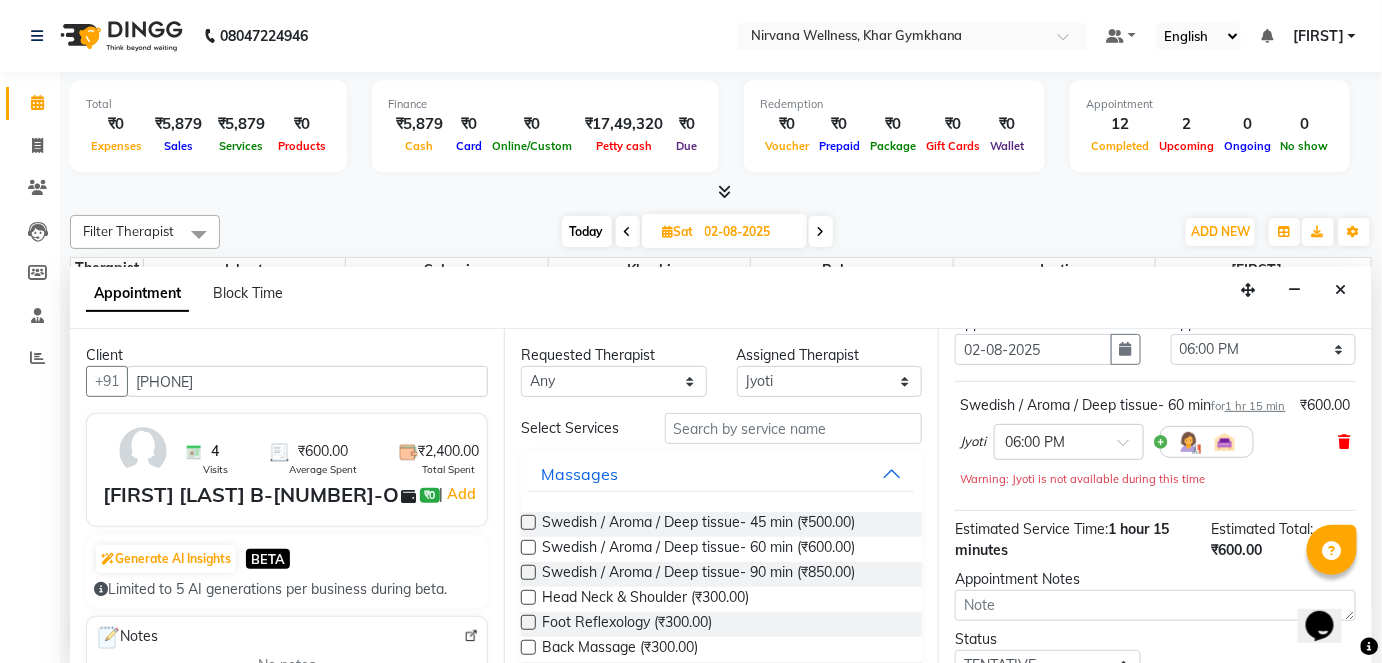 click at bounding box center [1345, 442] 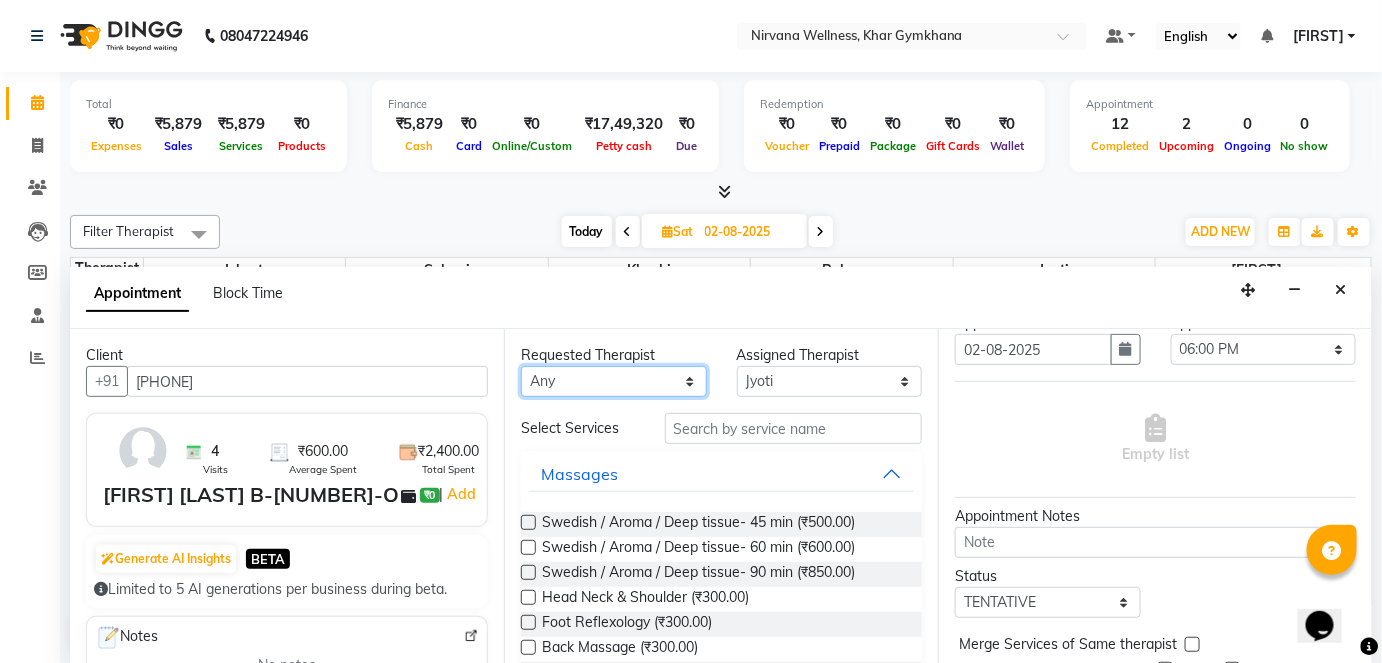 click on "Any Ishrat Jyoti Khushi Nilofar Ruksana  Suhani" at bounding box center (614, 381) 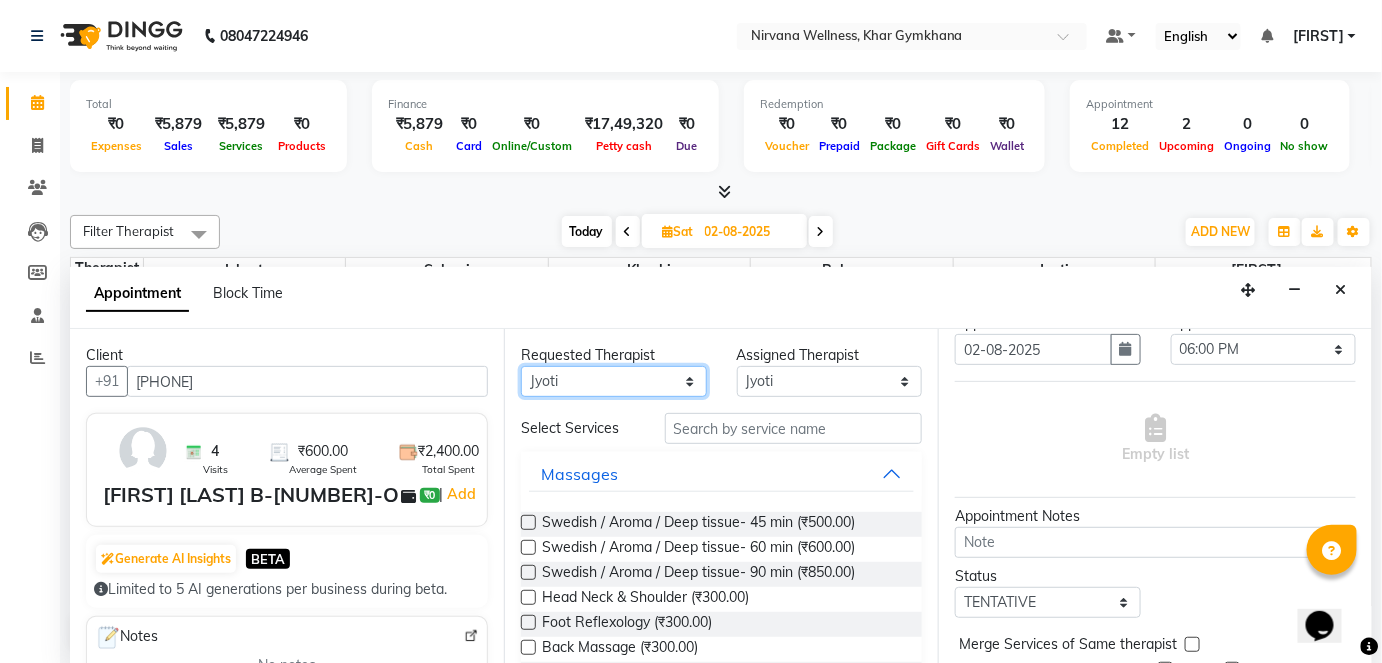 click on "Any Ishrat Jyoti Khushi Nilofar Ruksana  Suhani" at bounding box center [614, 381] 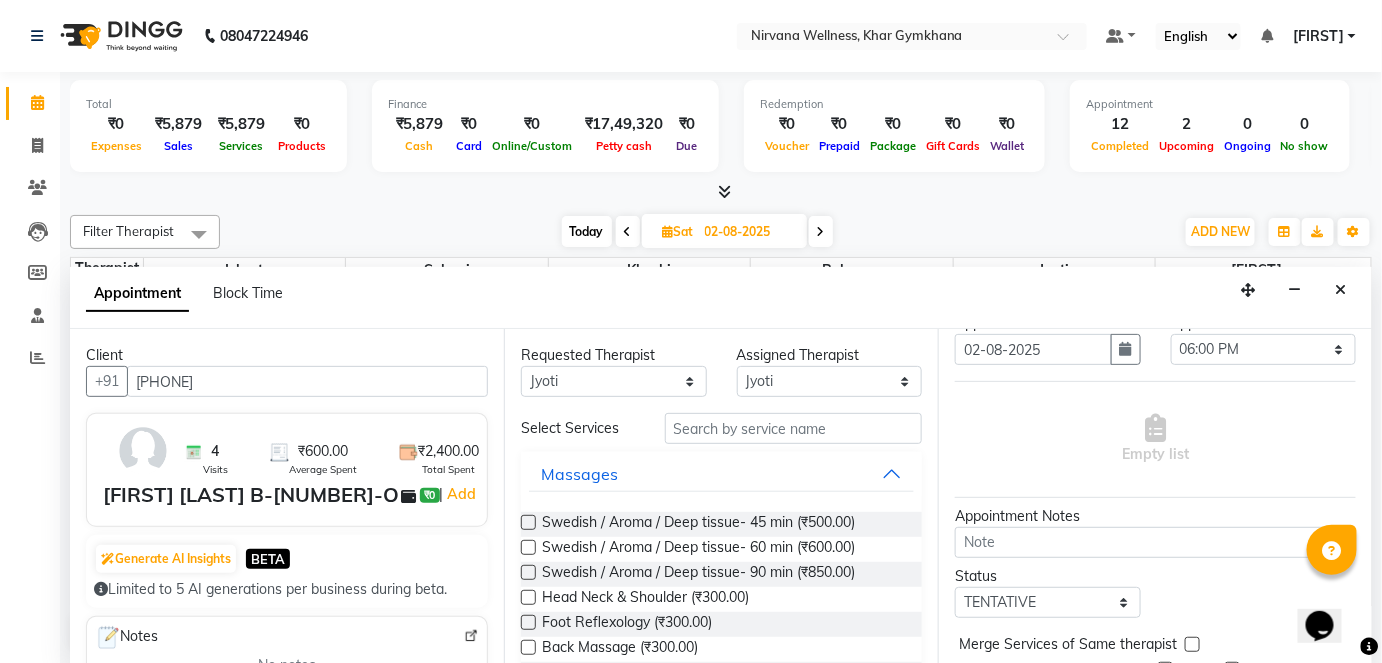 click on "Swedish / Aroma / Deep tissue- 60 min (₹600.00)" at bounding box center (698, 549) 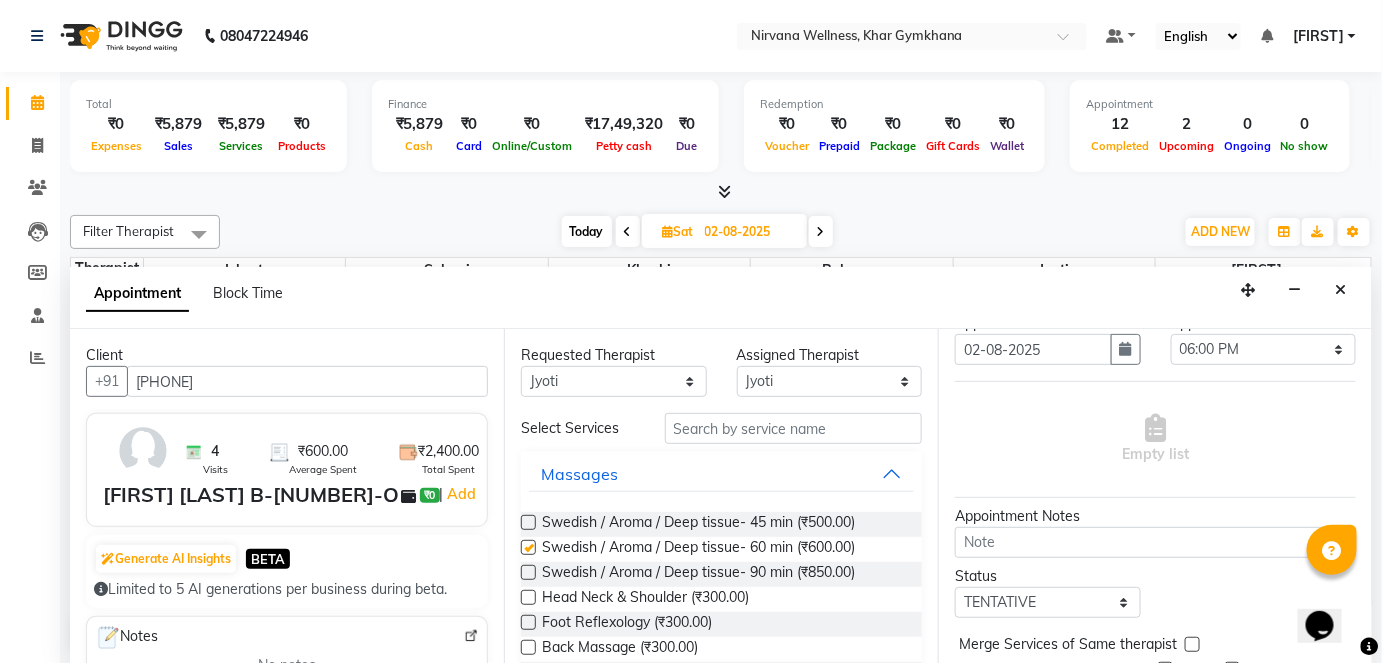 checkbox on "false" 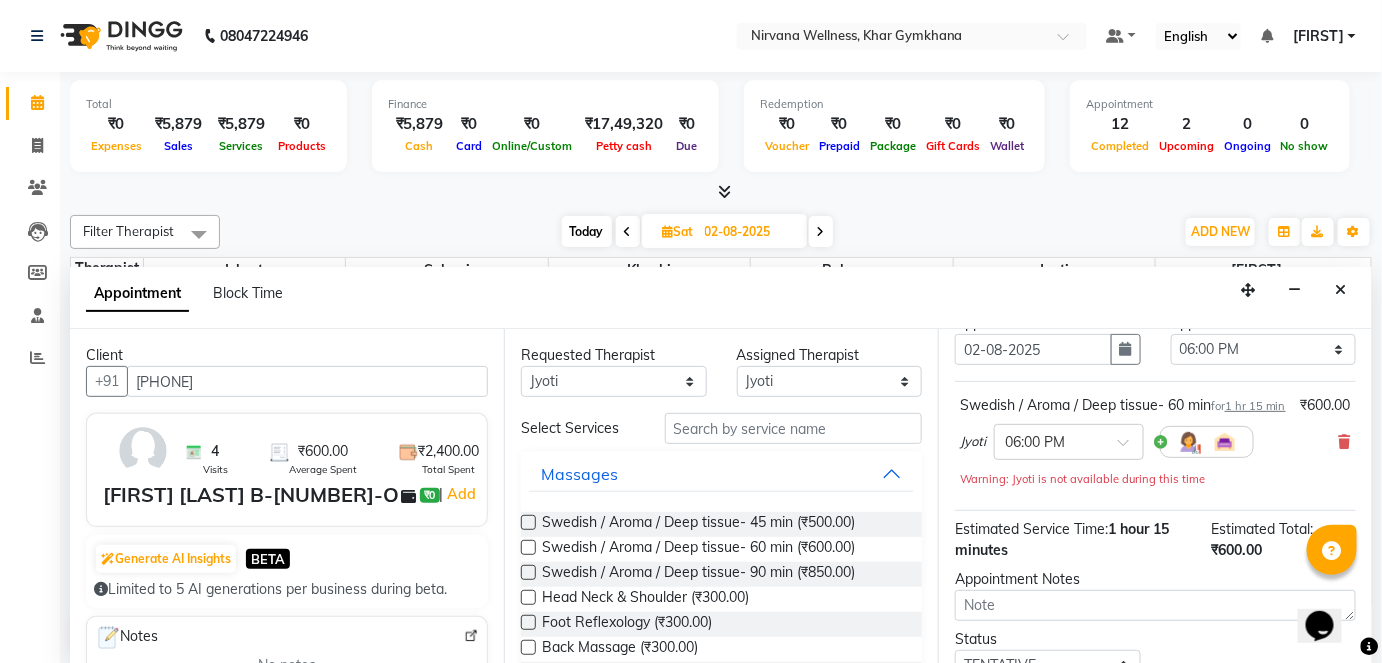 scroll, scrollTop: 252, scrollLeft: 0, axis: vertical 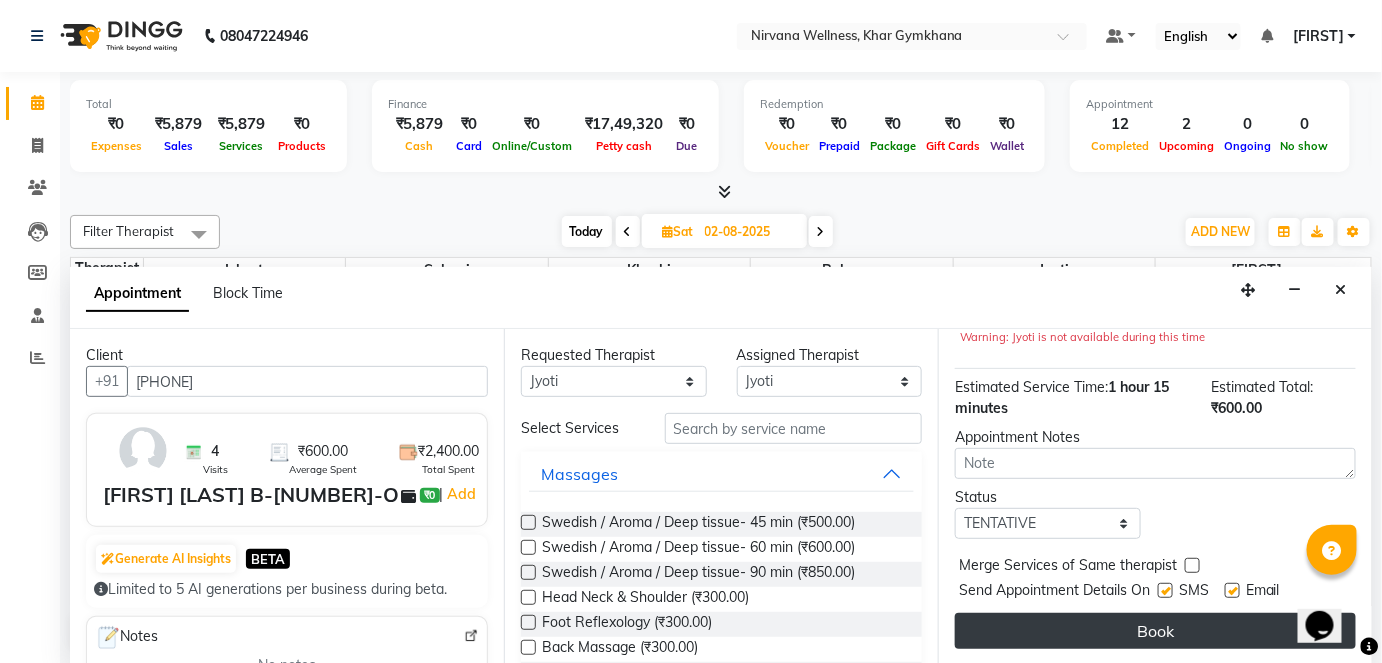 click on "Book" at bounding box center [1155, 631] 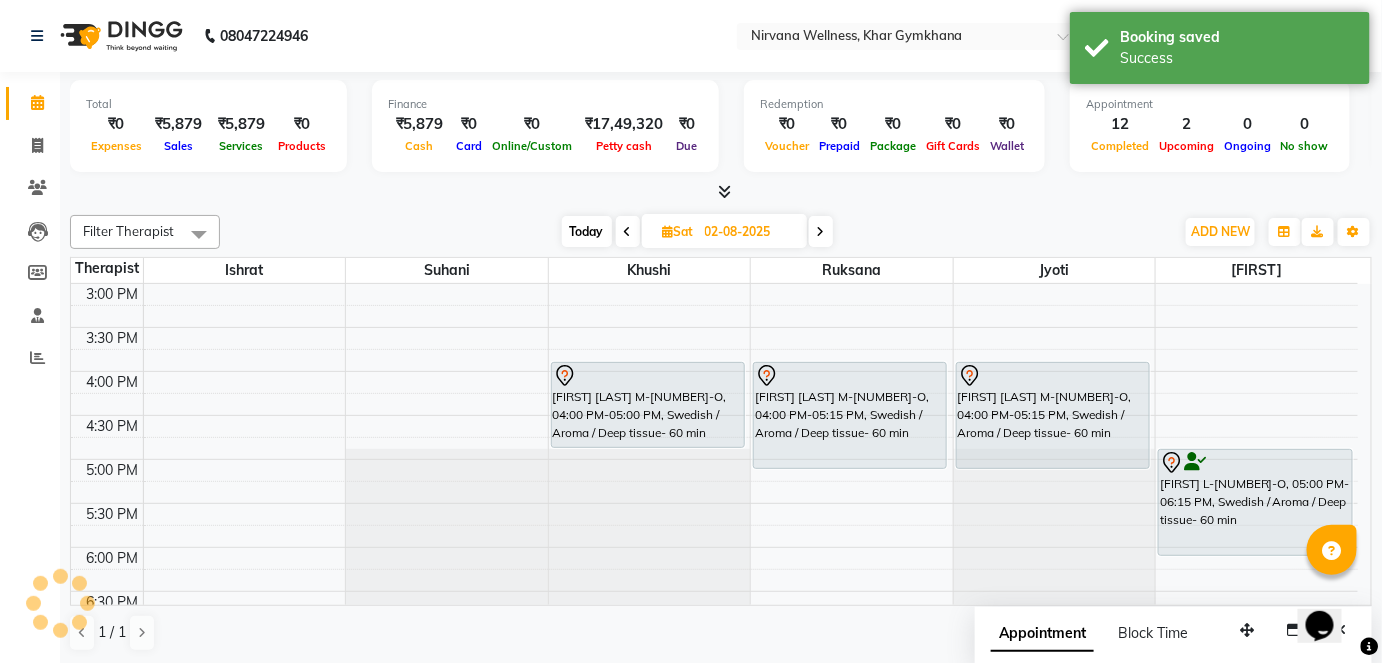 scroll, scrollTop: 0, scrollLeft: 0, axis: both 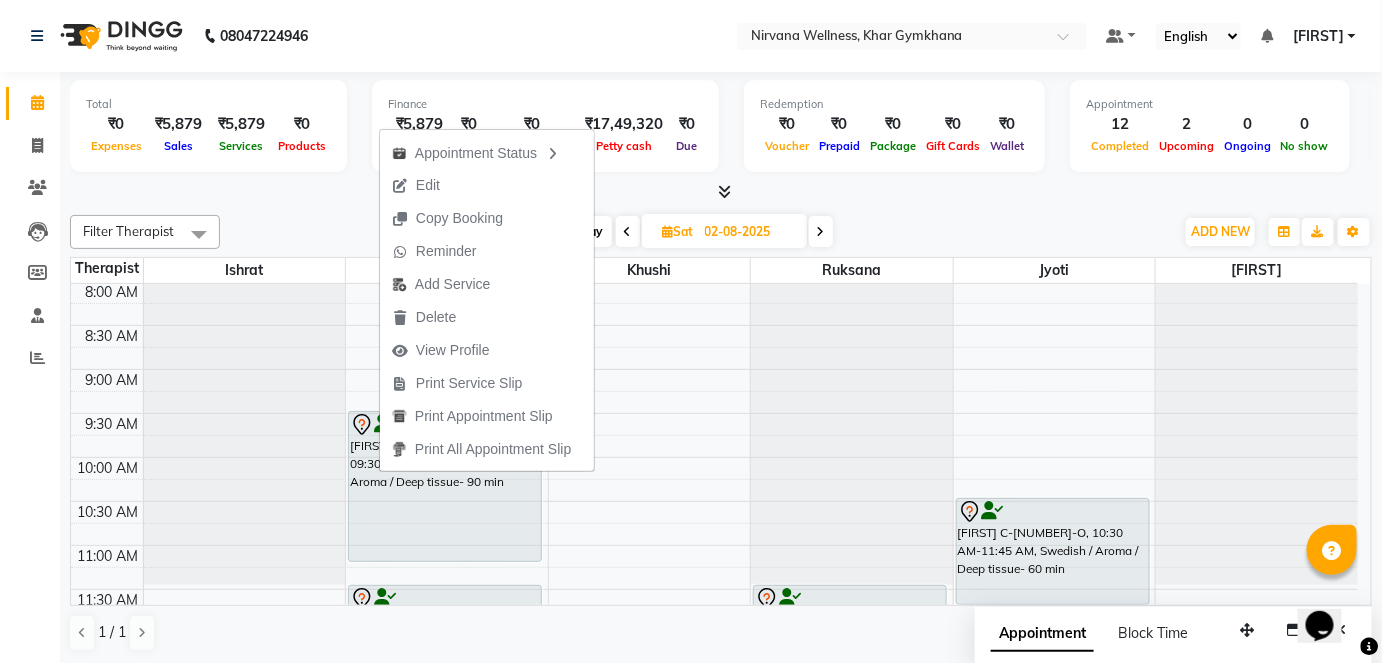 drag, startPoint x: 485, startPoint y: 281, endPoint x: 809, endPoint y: 177, distance: 340.28223 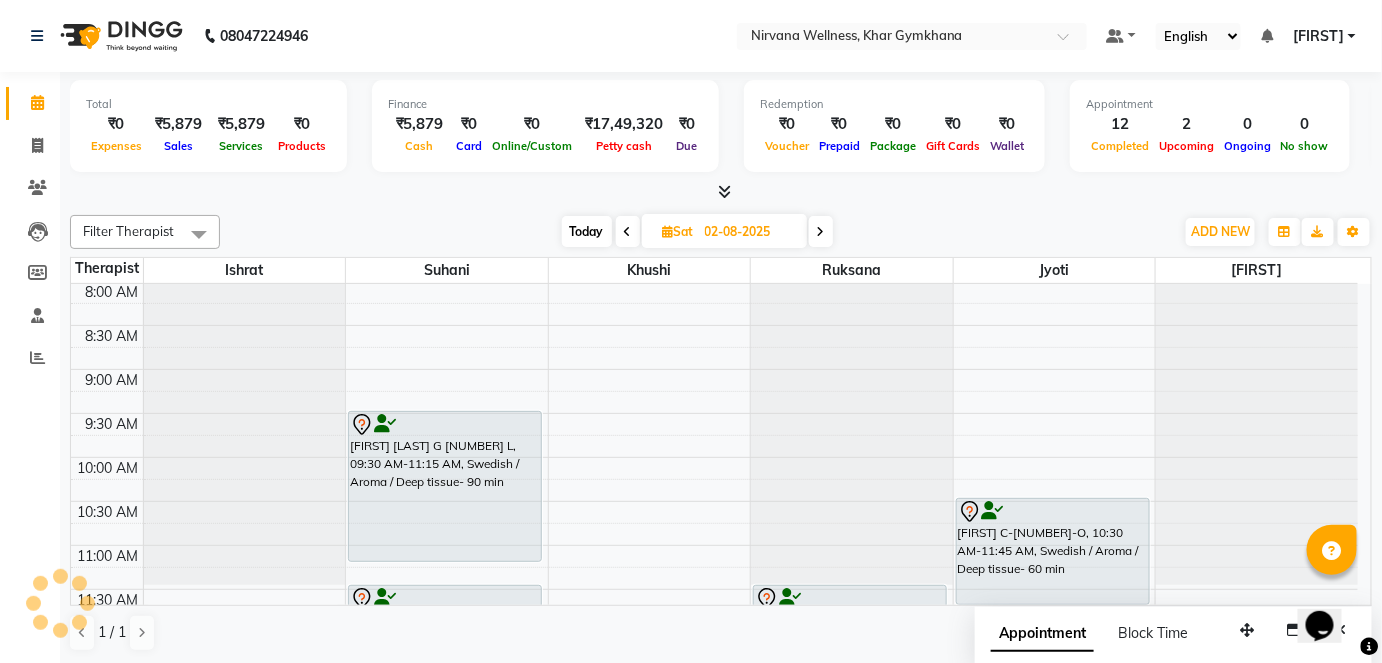 click on "02-08-2025" at bounding box center (749, 232) 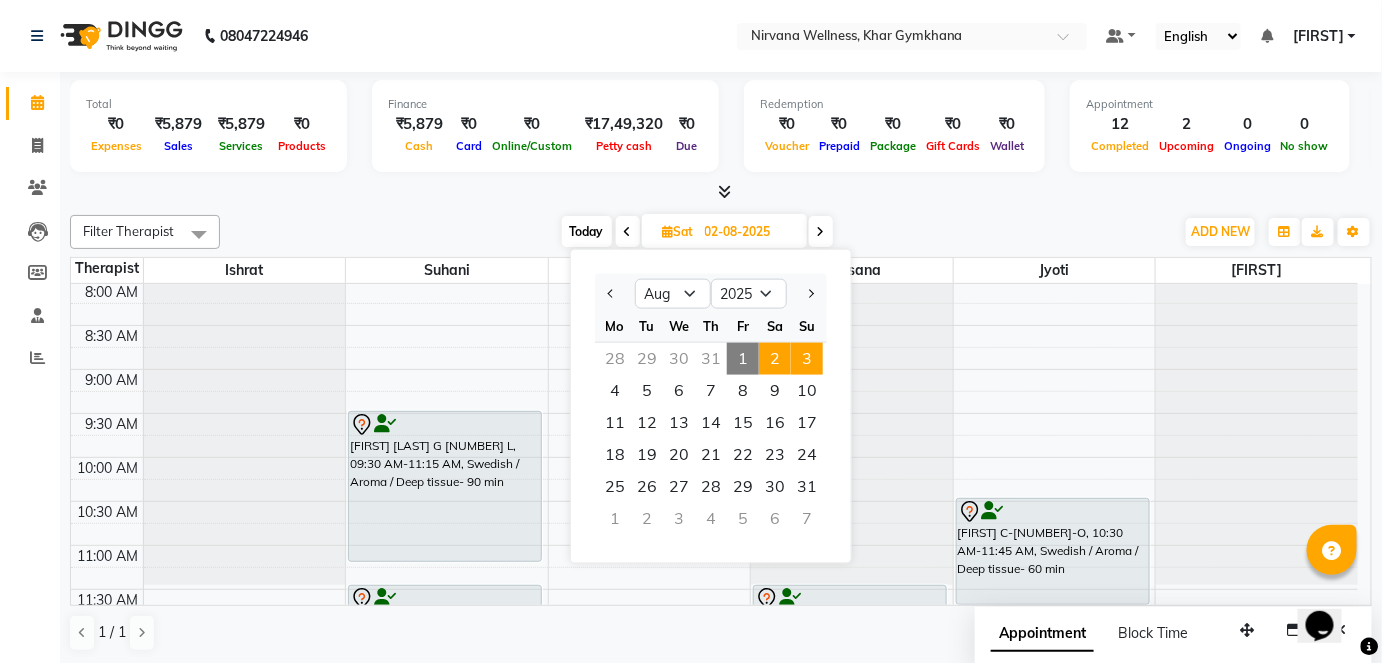 click on "3" at bounding box center [807, 359] 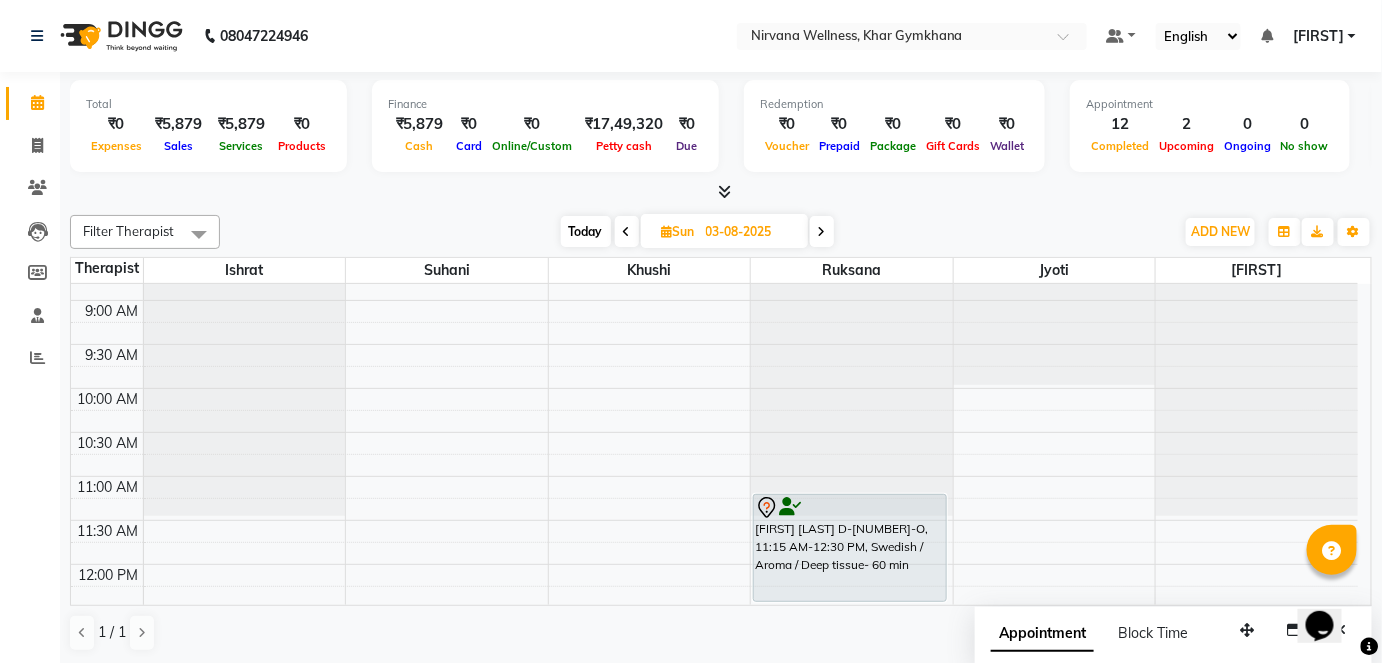 scroll, scrollTop: 613, scrollLeft: 0, axis: vertical 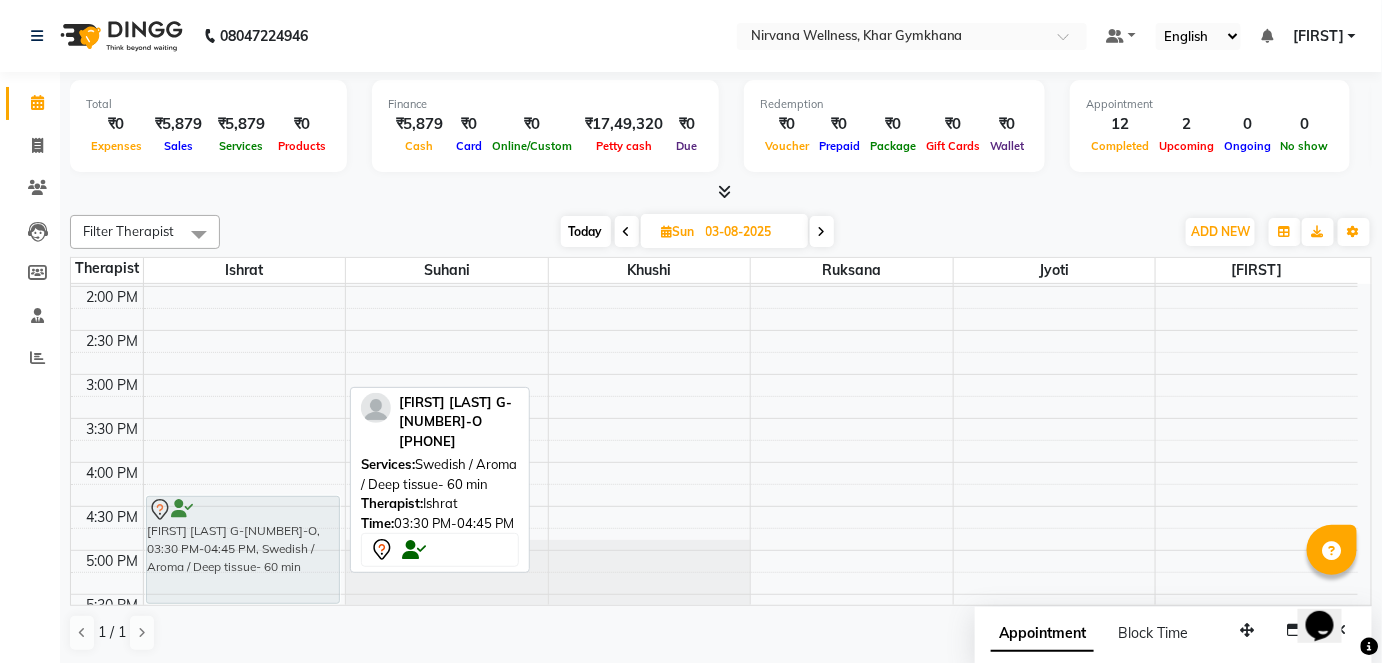 drag, startPoint x: 193, startPoint y: 467, endPoint x: 186, endPoint y: 547, distance: 80.305664 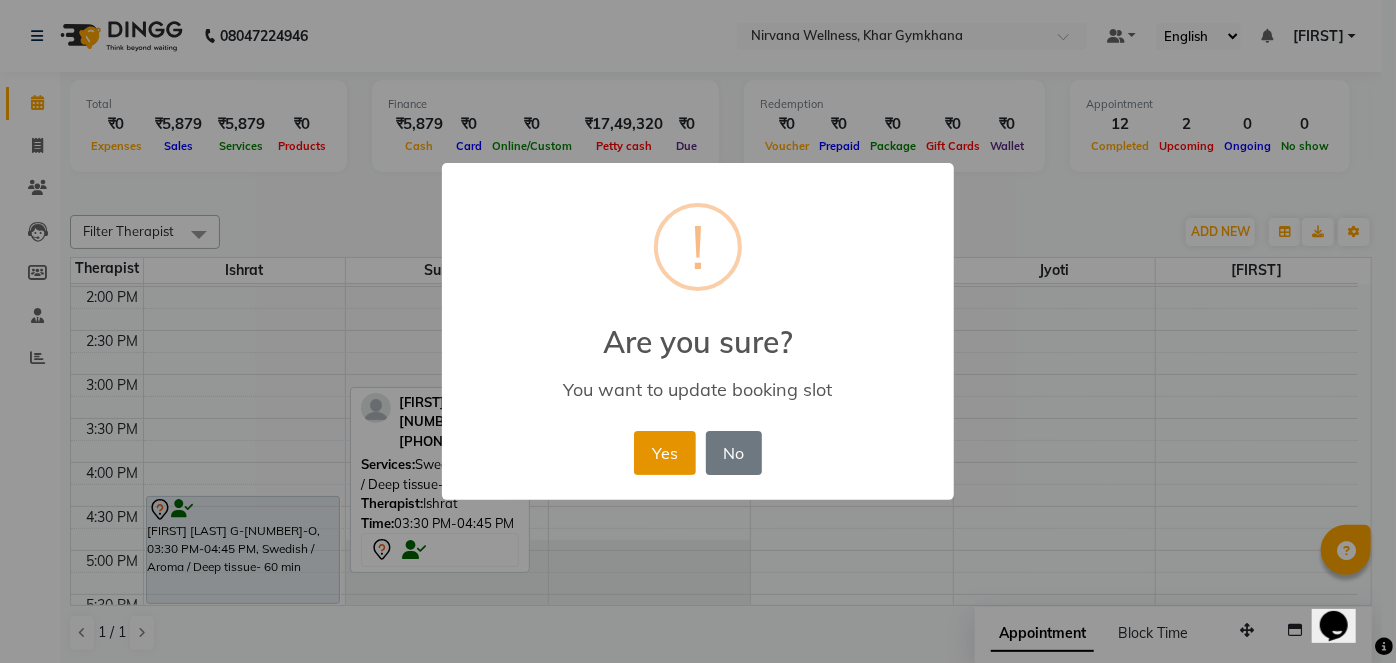 click on "Yes" at bounding box center [664, 453] 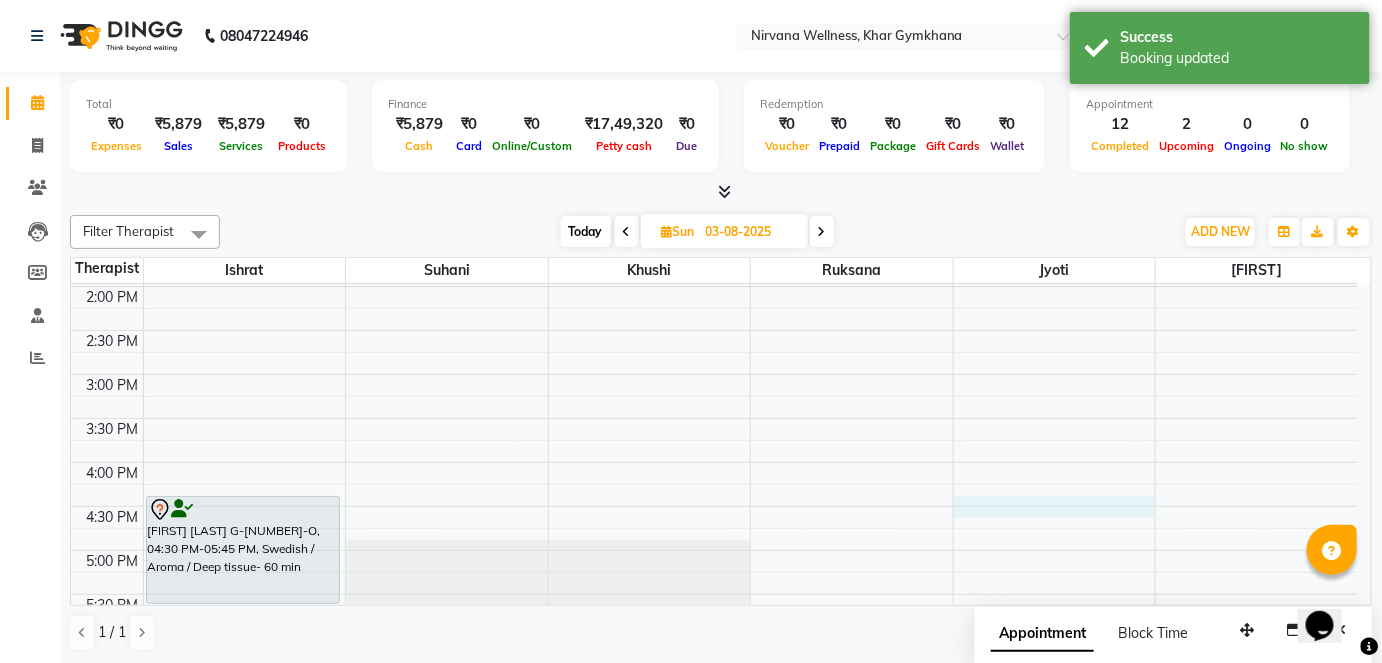 click on "7:00 AM 7:30 AM 8:00 AM 8:30 AM 9:00 AM 9:30 AM 10:00 AM 10:30 AM 11:00 AM 11:30 AM 12:00 PM 12:30 PM 1:00 PM 1:30 PM 2:00 PM 2:30 PM 3:00 PM 3:30 PM 4:00 PM 4:30 PM 5:00 PM 5:30 PM 6:00 PM 6:30 PM 7:00 PM 7:30 PM 8:00 PM 8:30 PM 9:00 PM 9:30 PM 10:00 PM 10:30 PM             [FIRST] [LAST] G-[NUMBER]-O, 04:30 PM-05:45 PM, Swedish / Aroma / Deep tissue- 60 min             [FIRST] [LAST] D-[NUMBER]-O, 11:15 AM-12:30 PM, Swedish / Aroma / Deep tissue- 60 min" at bounding box center (714, 374) 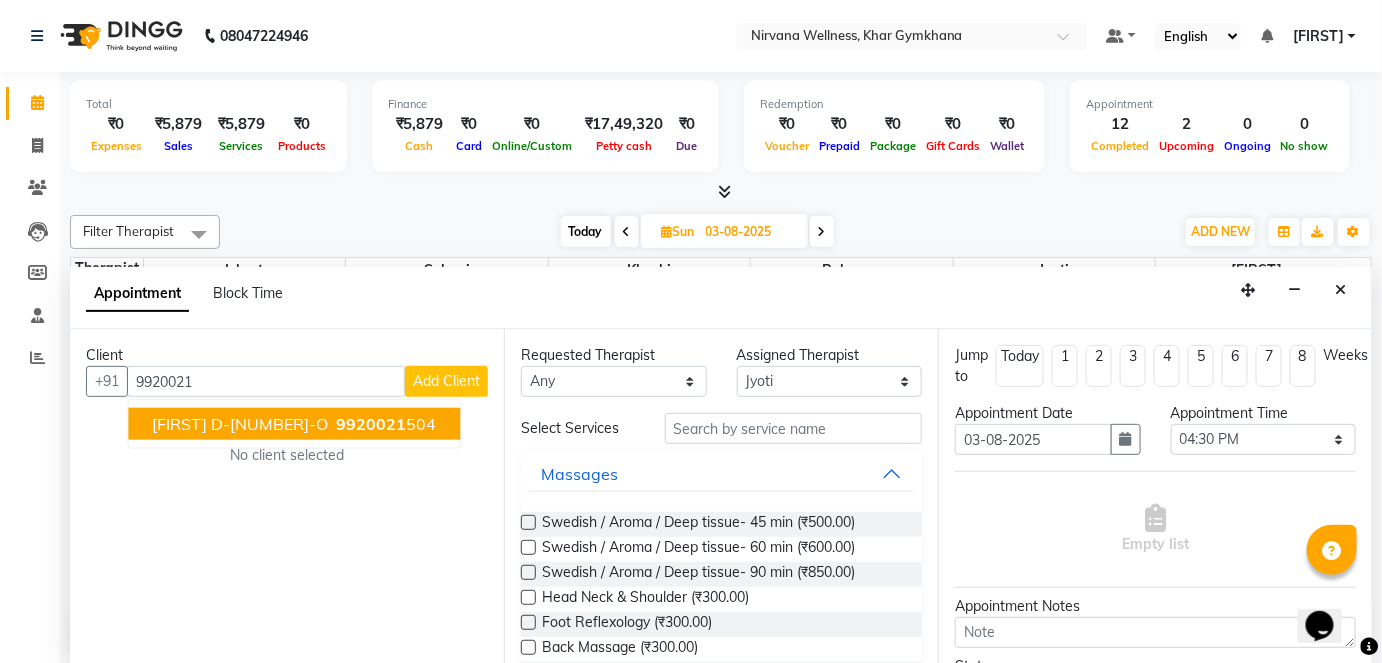 click on "9920021" at bounding box center (371, 424) 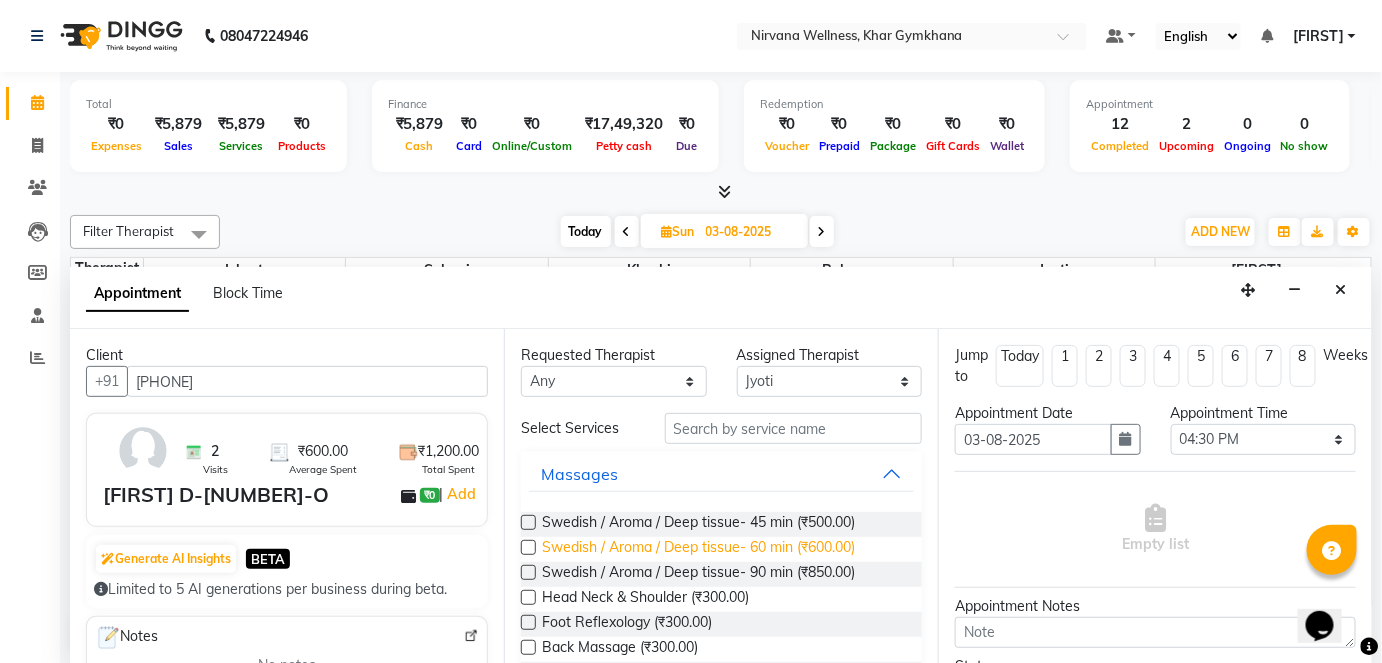 type on "[PHONE]" 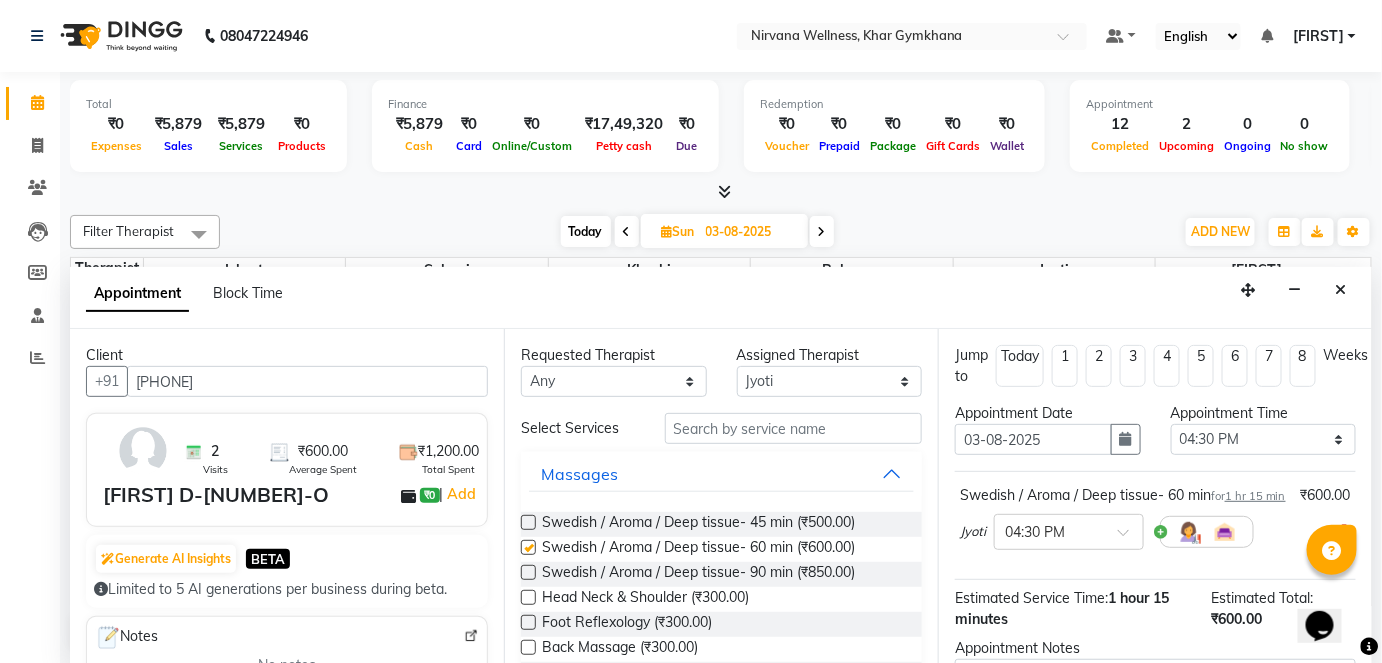 checkbox on "false" 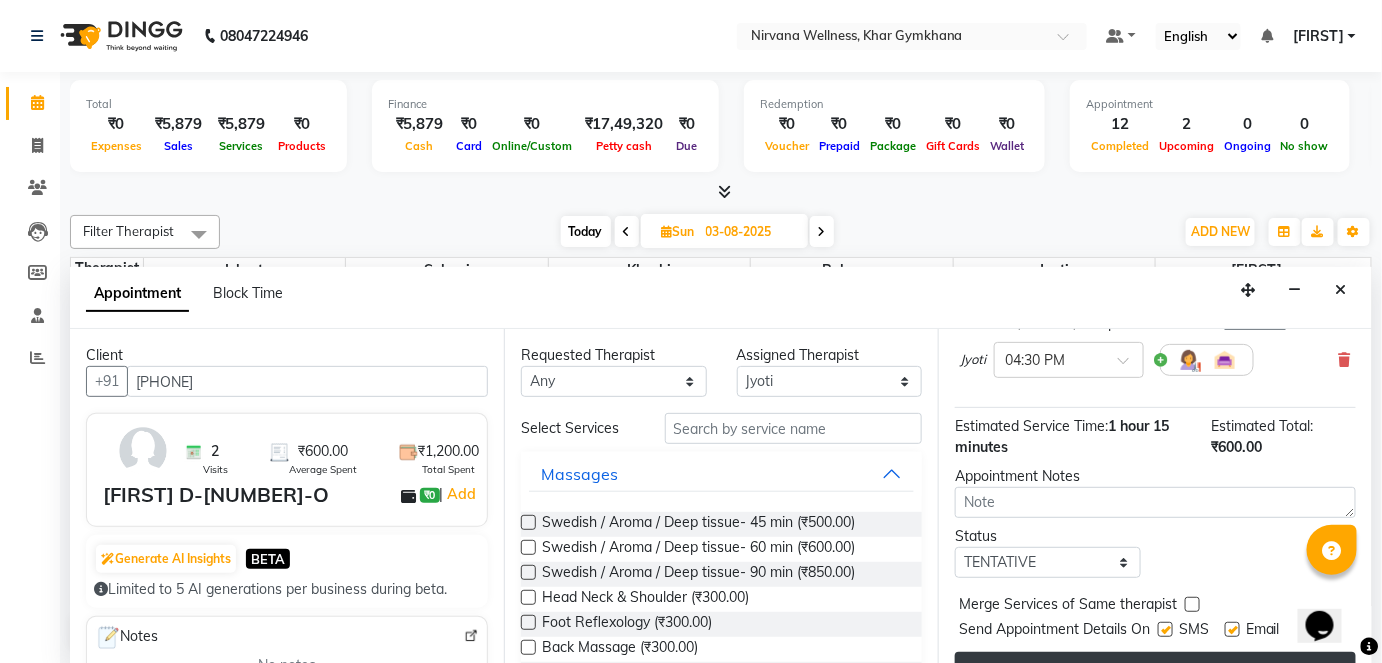 scroll, scrollTop: 231, scrollLeft: 0, axis: vertical 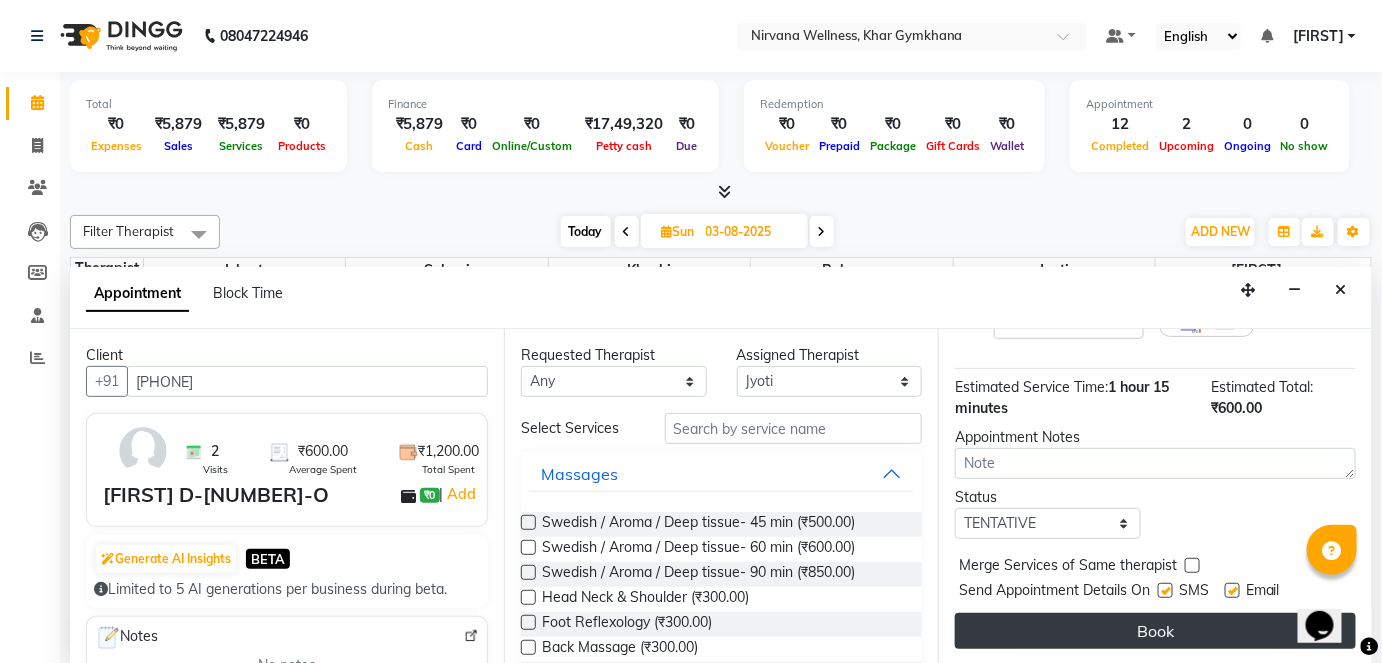 click on "Book" at bounding box center [1155, 631] 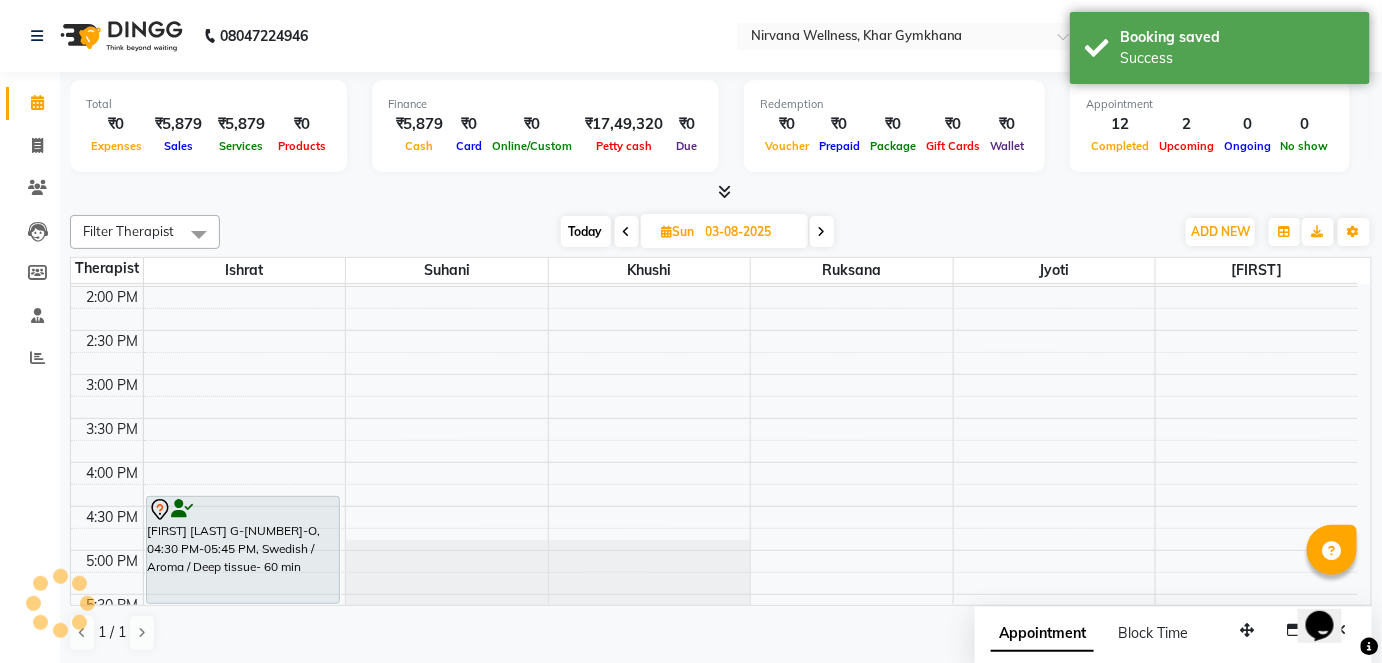 scroll, scrollTop: 0, scrollLeft: 0, axis: both 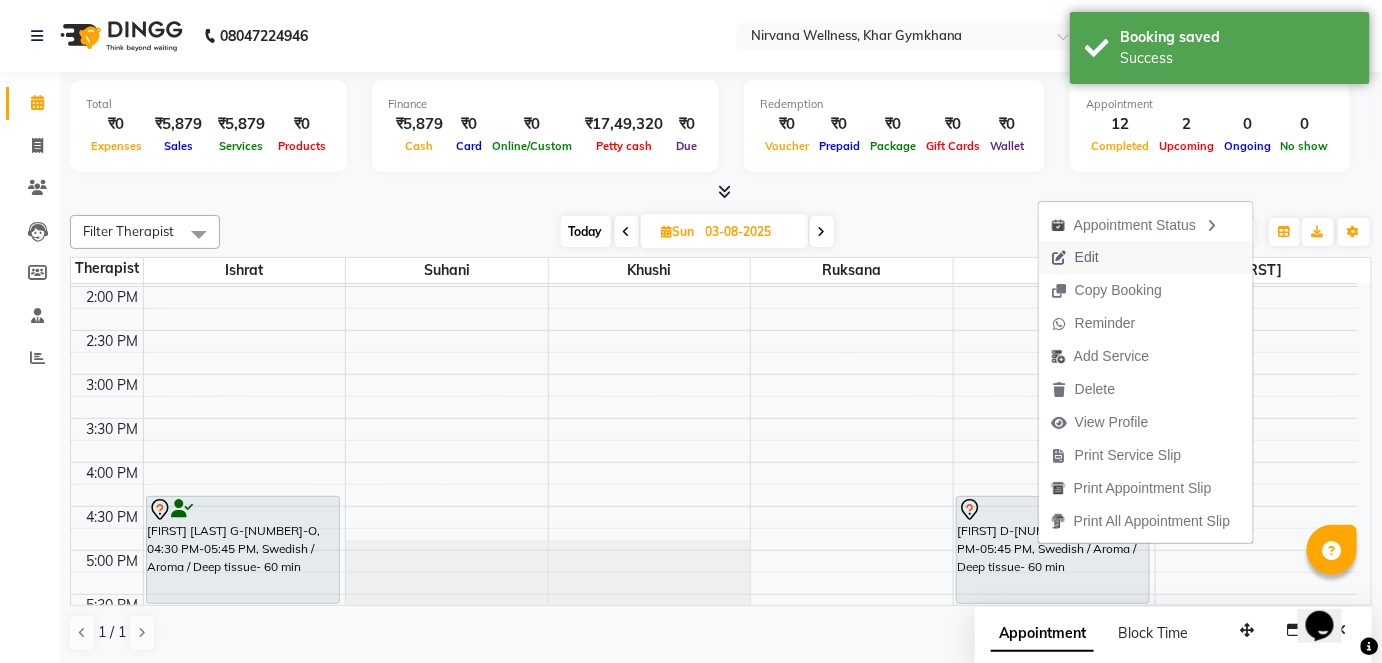click on "Edit" at bounding box center (1087, 257) 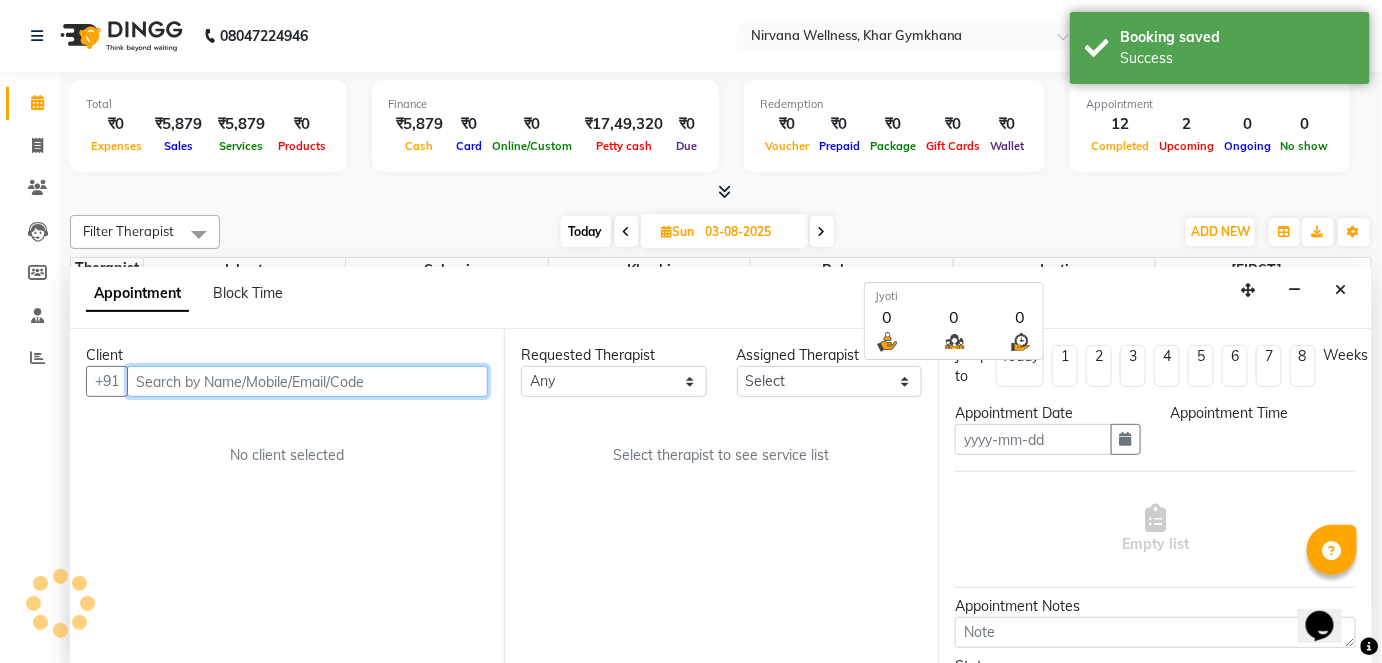 type on "03-08-2025" 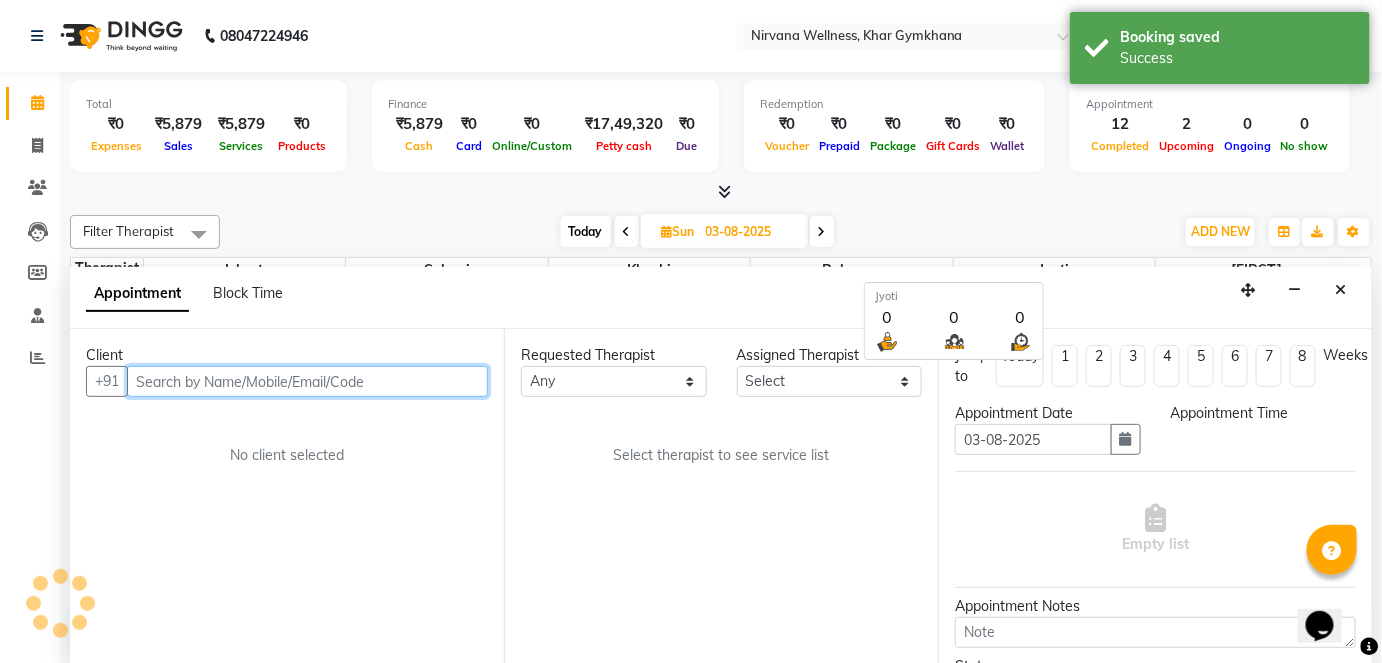 scroll, scrollTop: 0, scrollLeft: 0, axis: both 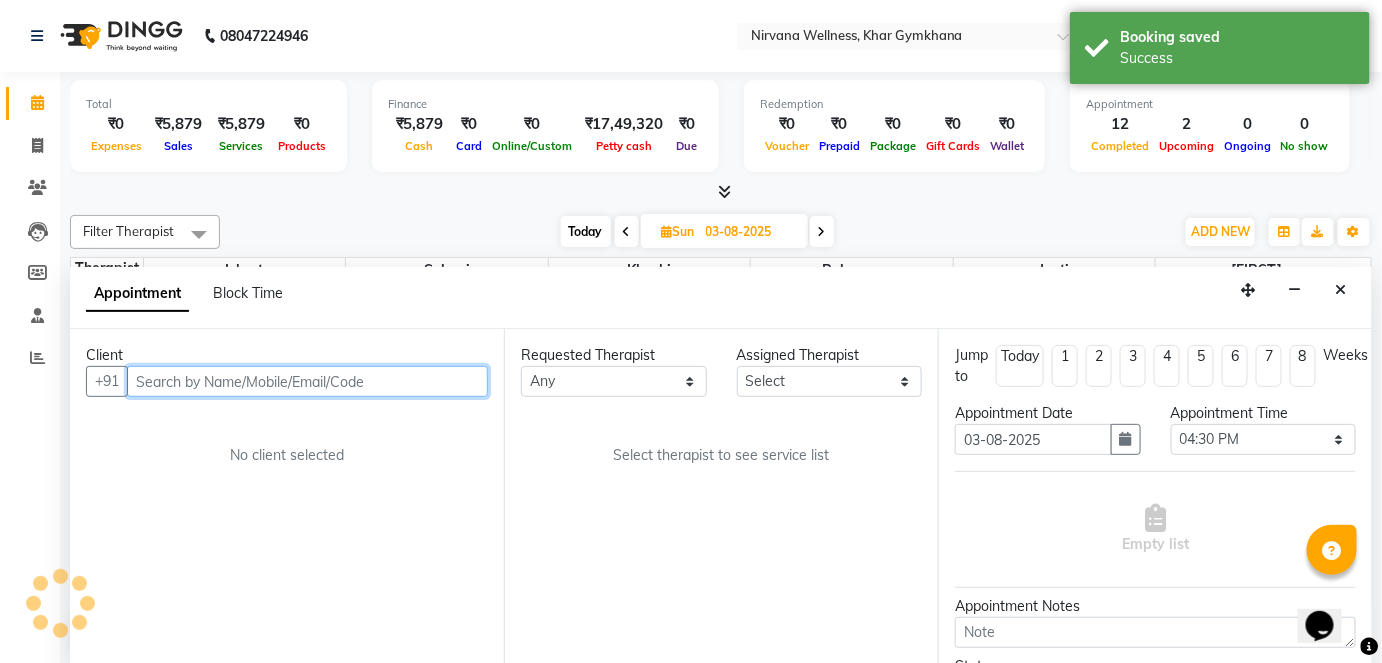 select on "78895" 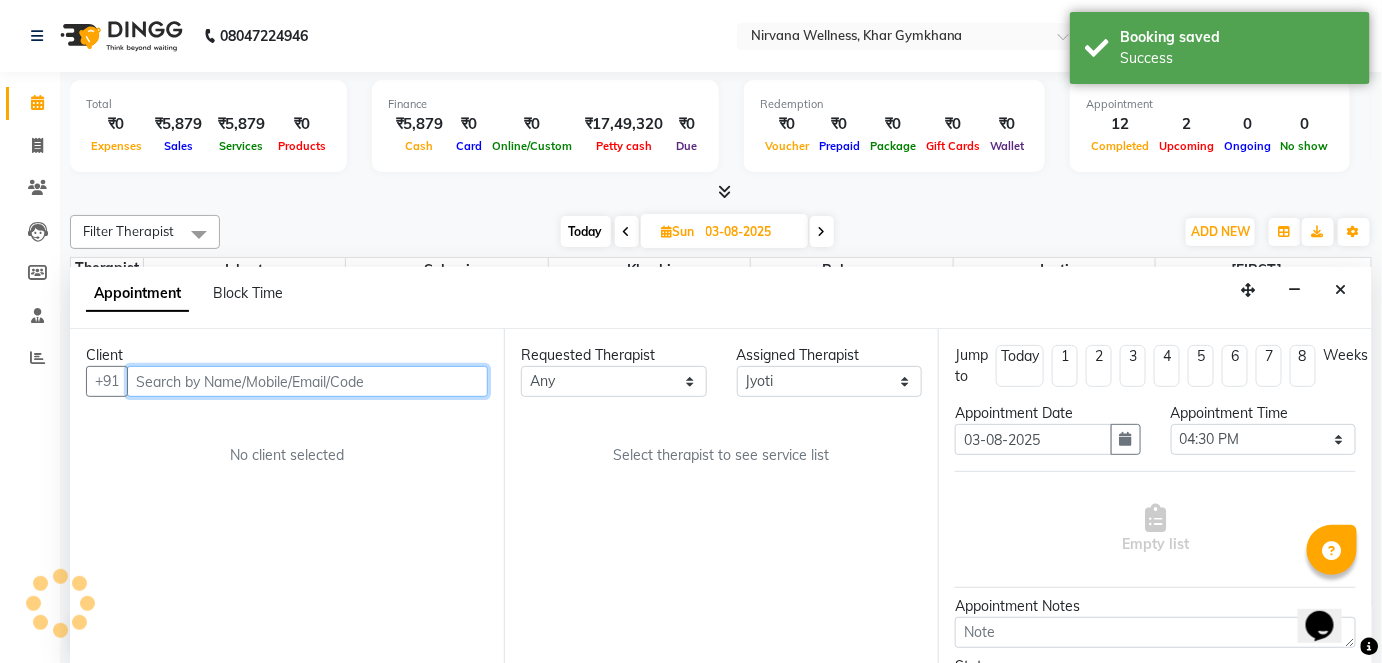 scroll, scrollTop: 1068, scrollLeft: 0, axis: vertical 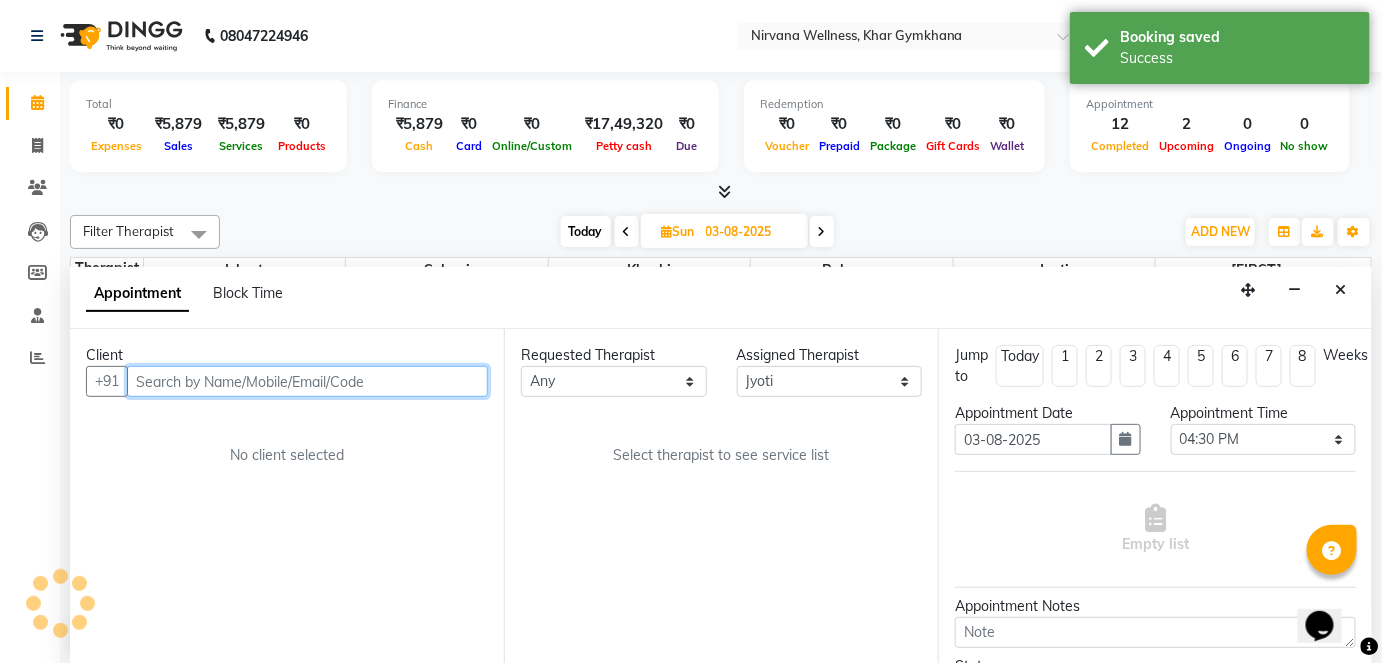 select on "3392" 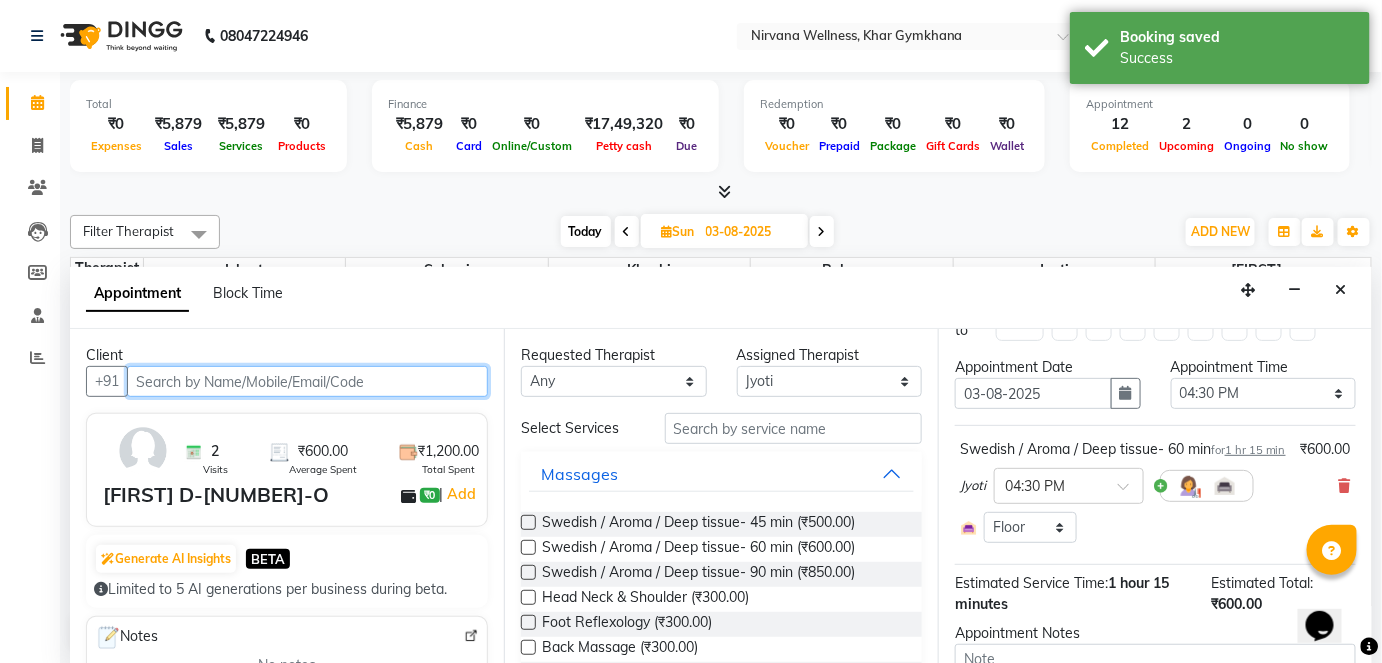 scroll, scrollTop: 90, scrollLeft: 0, axis: vertical 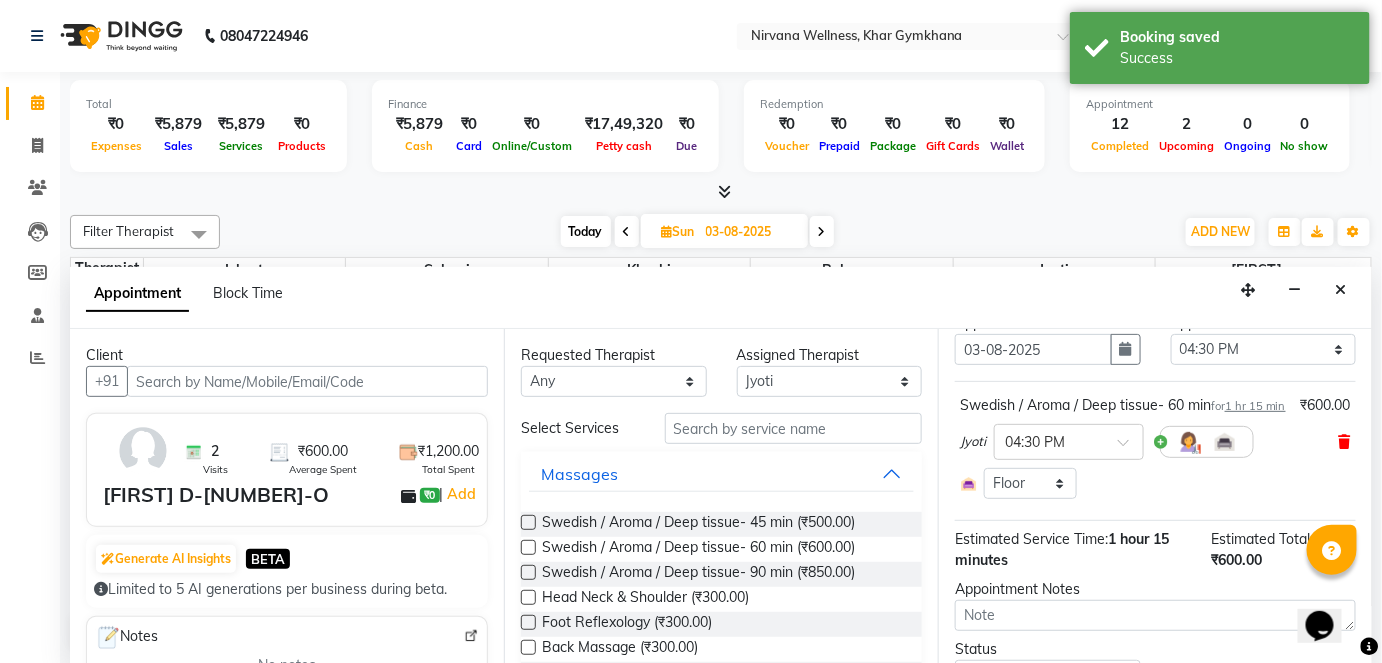 click at bounding box center (1345, 442) 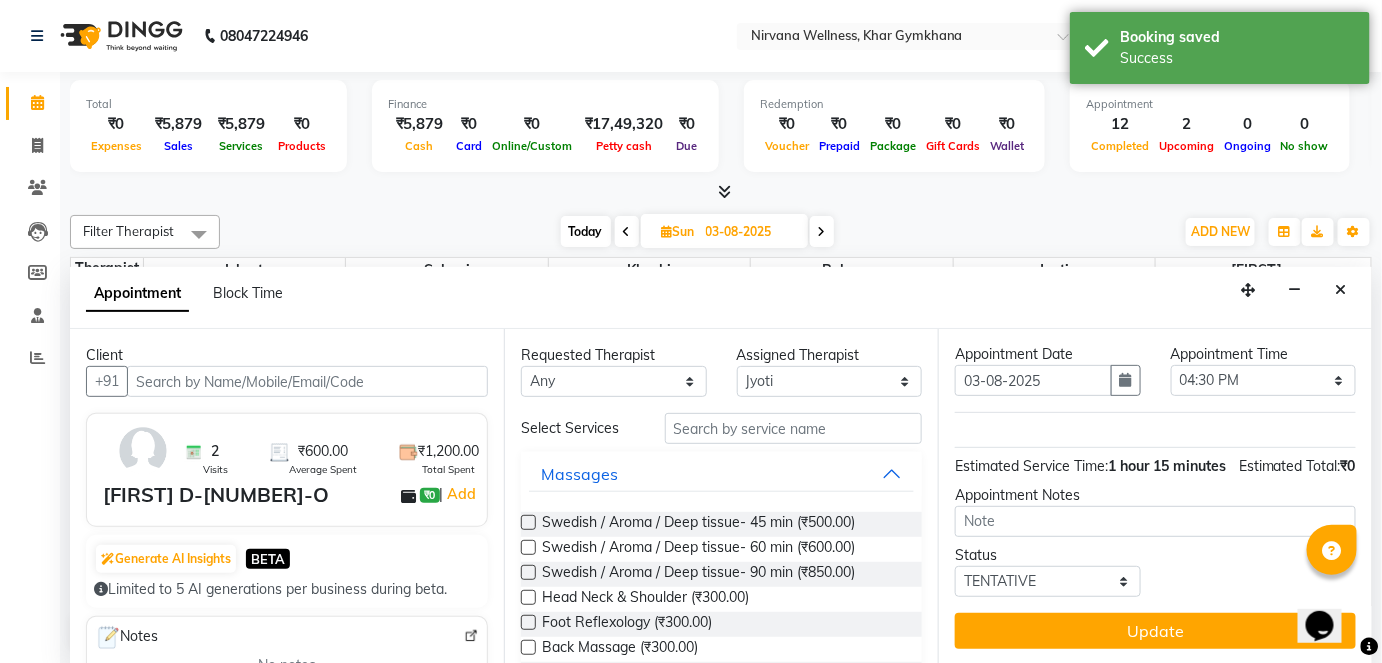 scroll, scrollTop: 79, scrollLeft: 0, axis: vertical 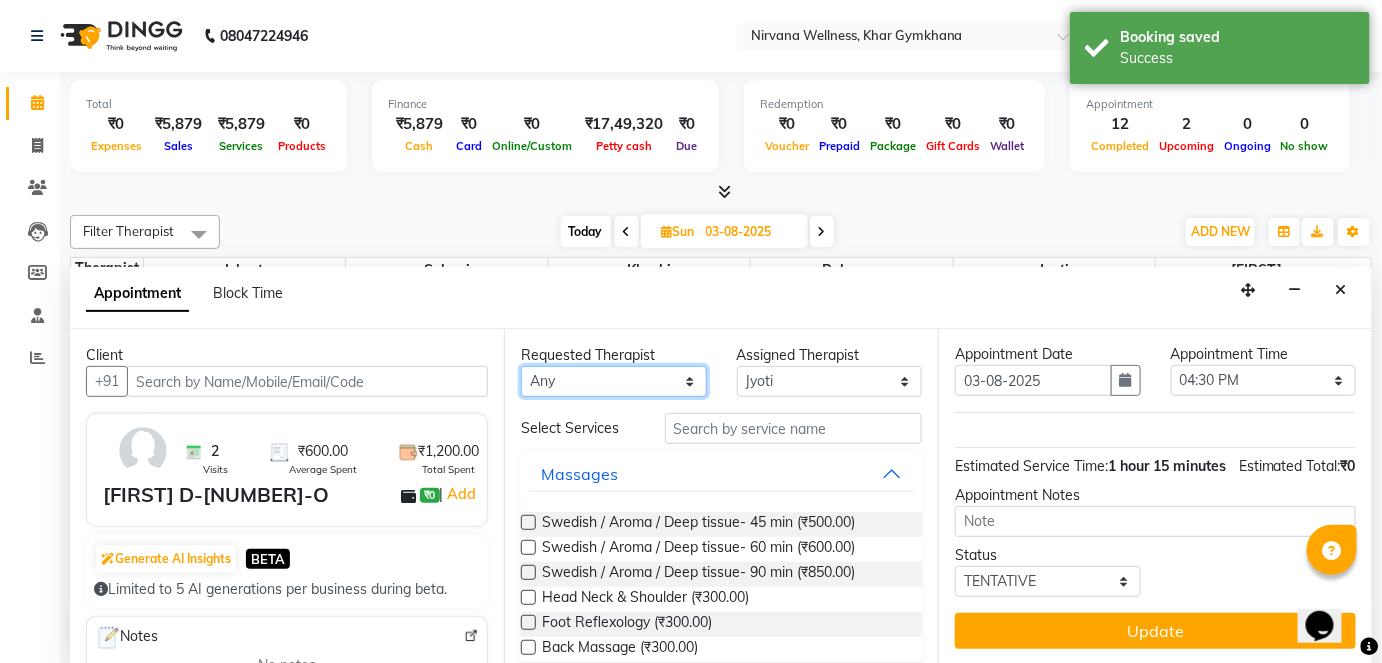 click on "Any Ishrat Jyoti Khushi Nilofar Ruksana  Suhani" at bounding box center [614, 381] 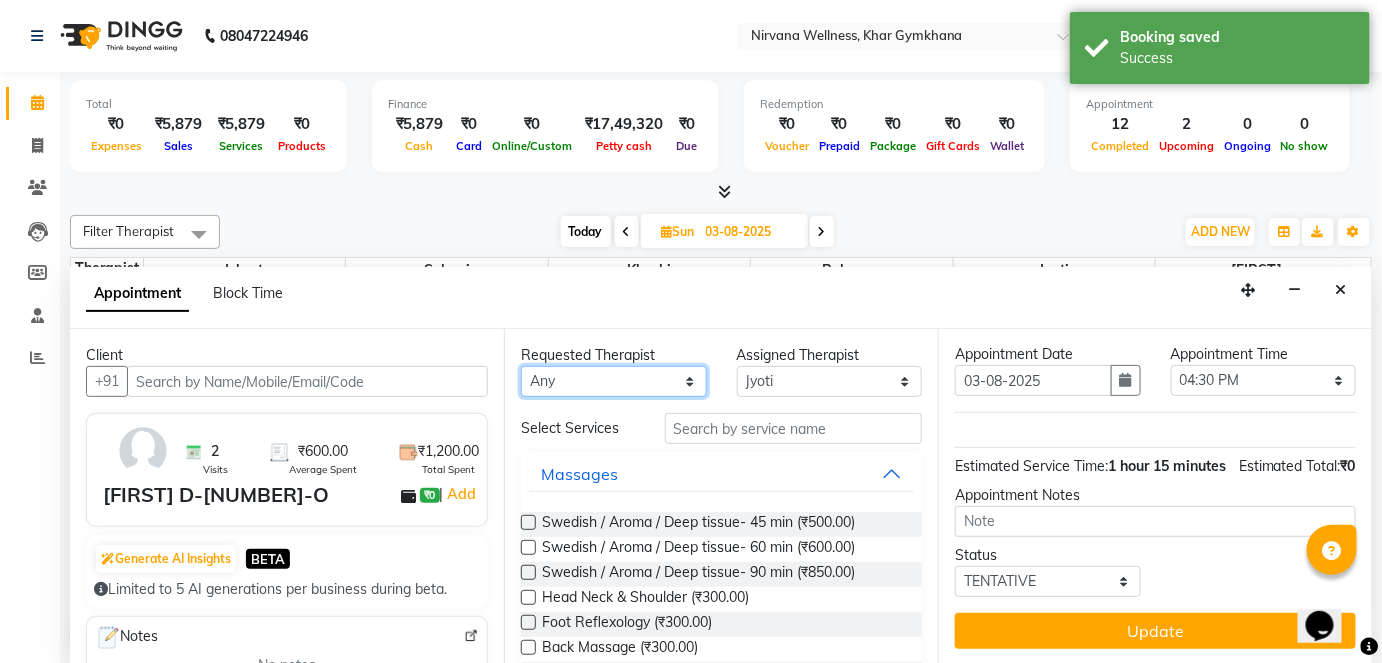 select on "78895" 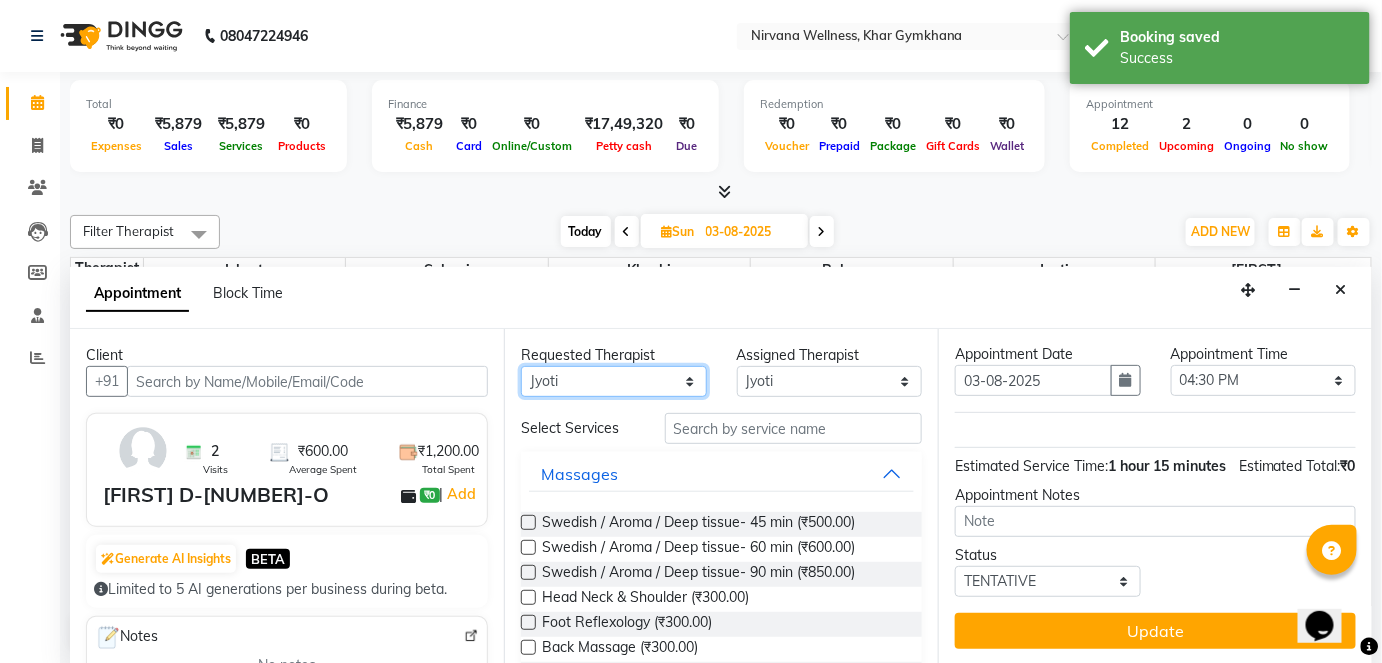click on "Any Ishrat Jyoti Khushi Nilofar Ruksana  Suhani" at bounding box center (614, 381) 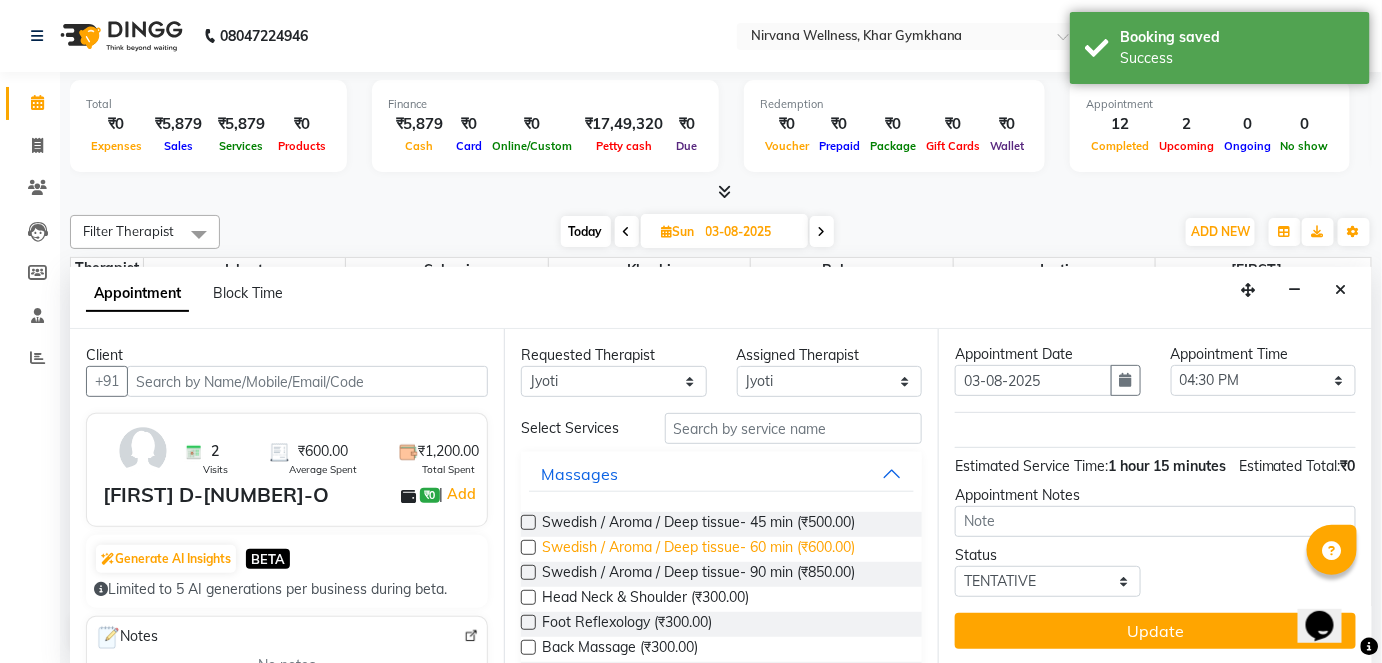 click on "Swedish / Aroma / Deep tissue- 60 min (₹600.00)" at bounding box center (698, 549) 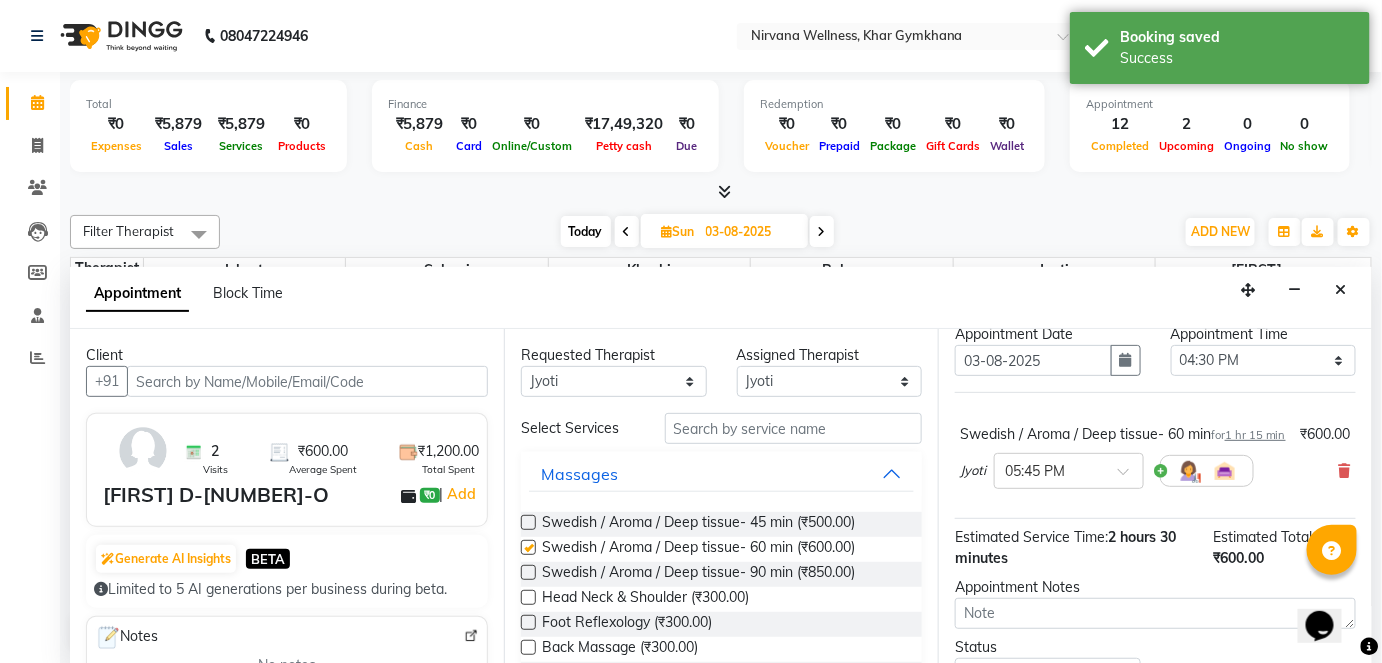 scroll, scrollTop: 90, scrollLeft: 0, axis: vertical 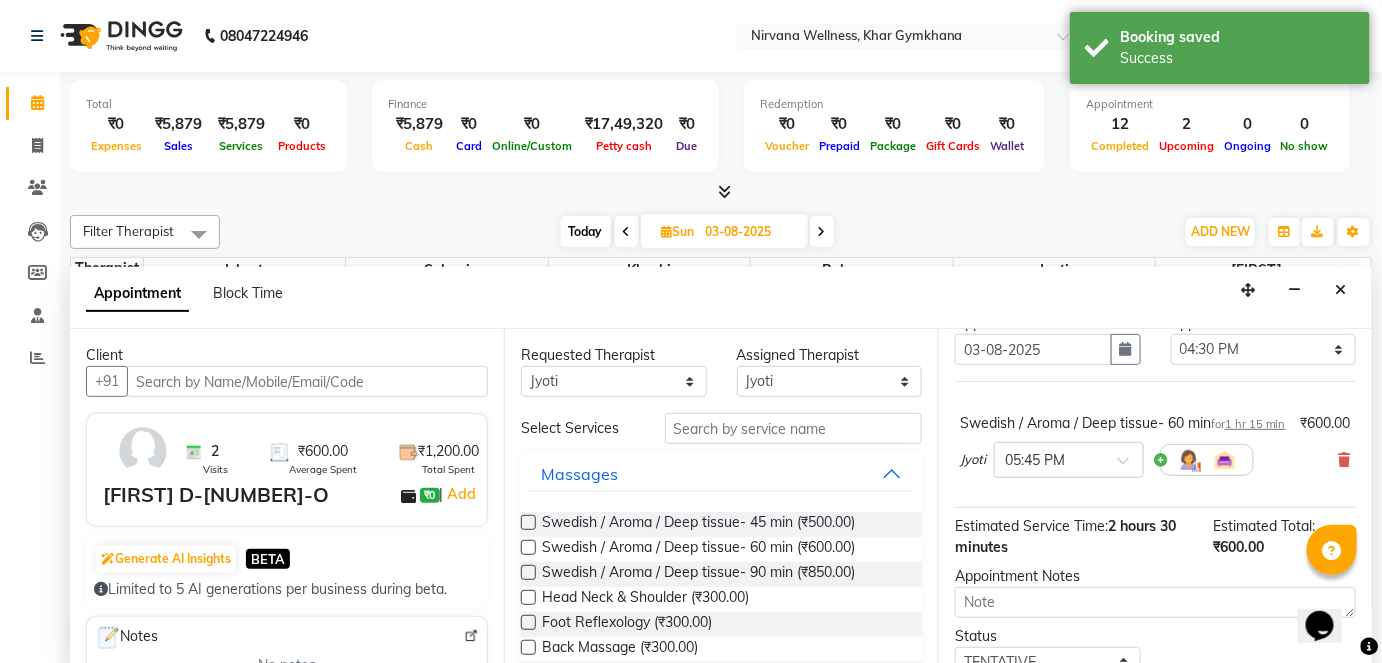 checkbox on "false" 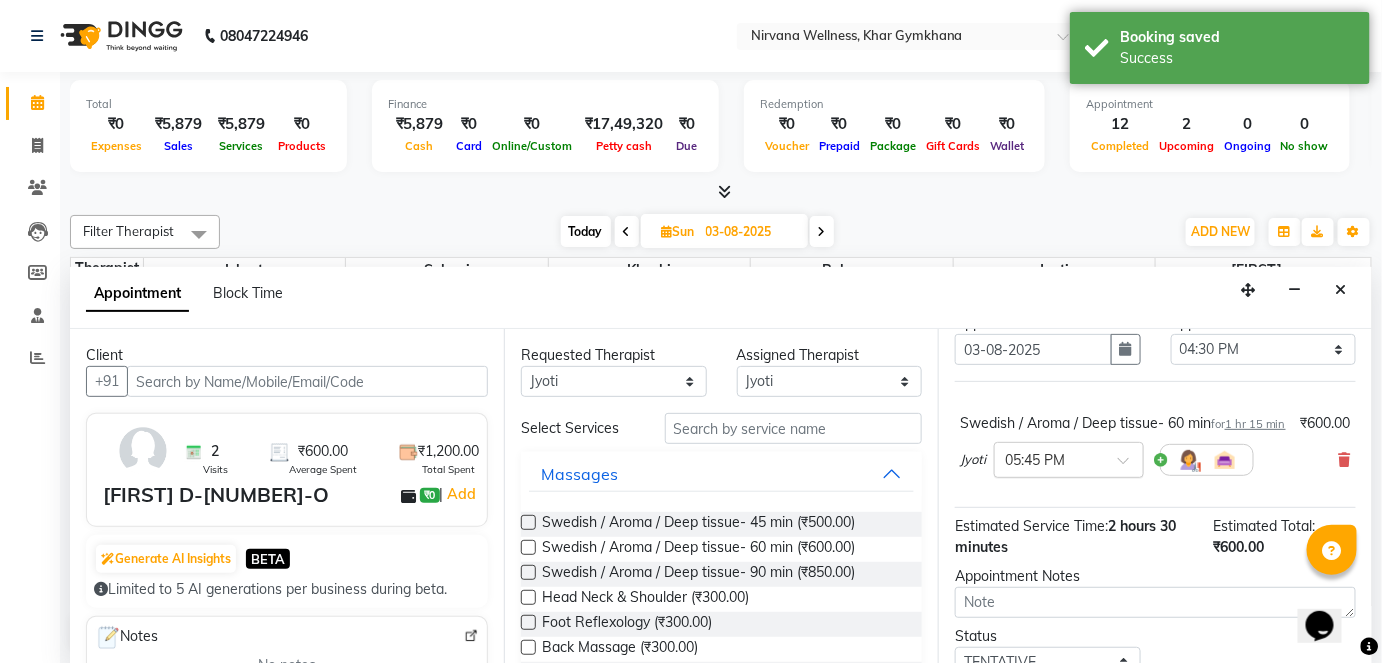 click at bounding box center [1049, 458] 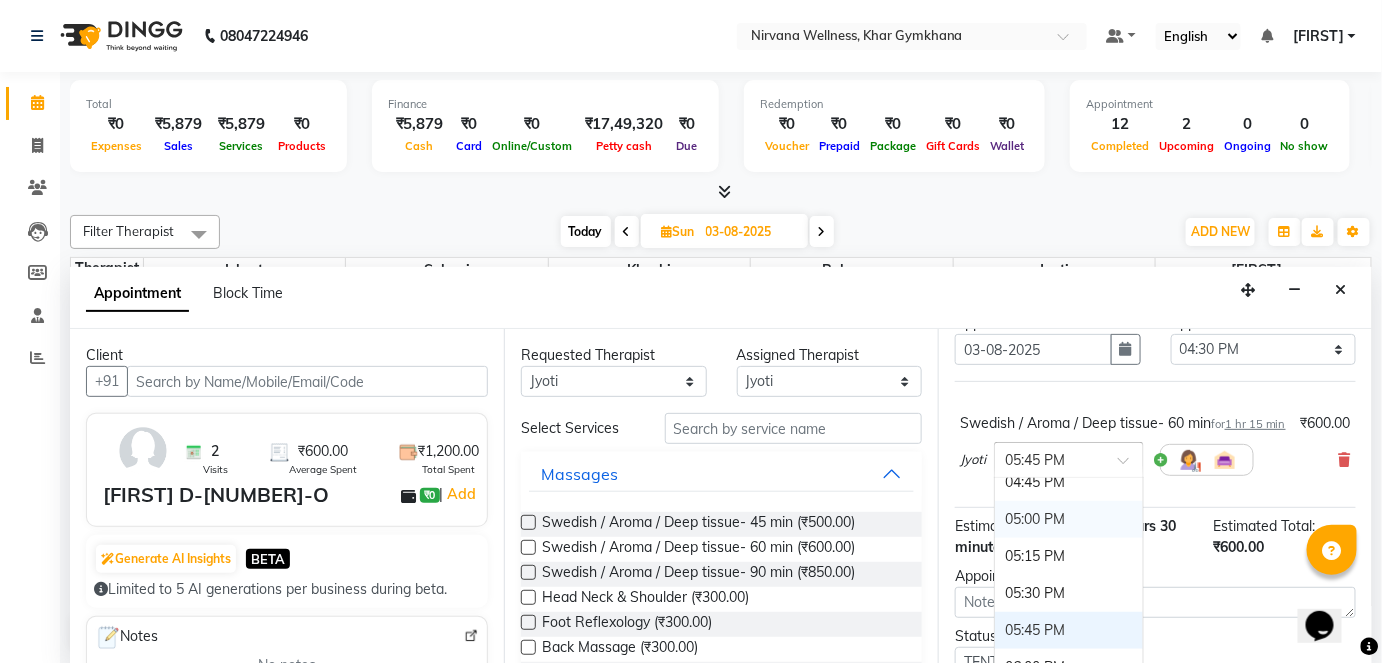 scroll, scrollTop: 1364, scrollLeft: 0, axis: vertical 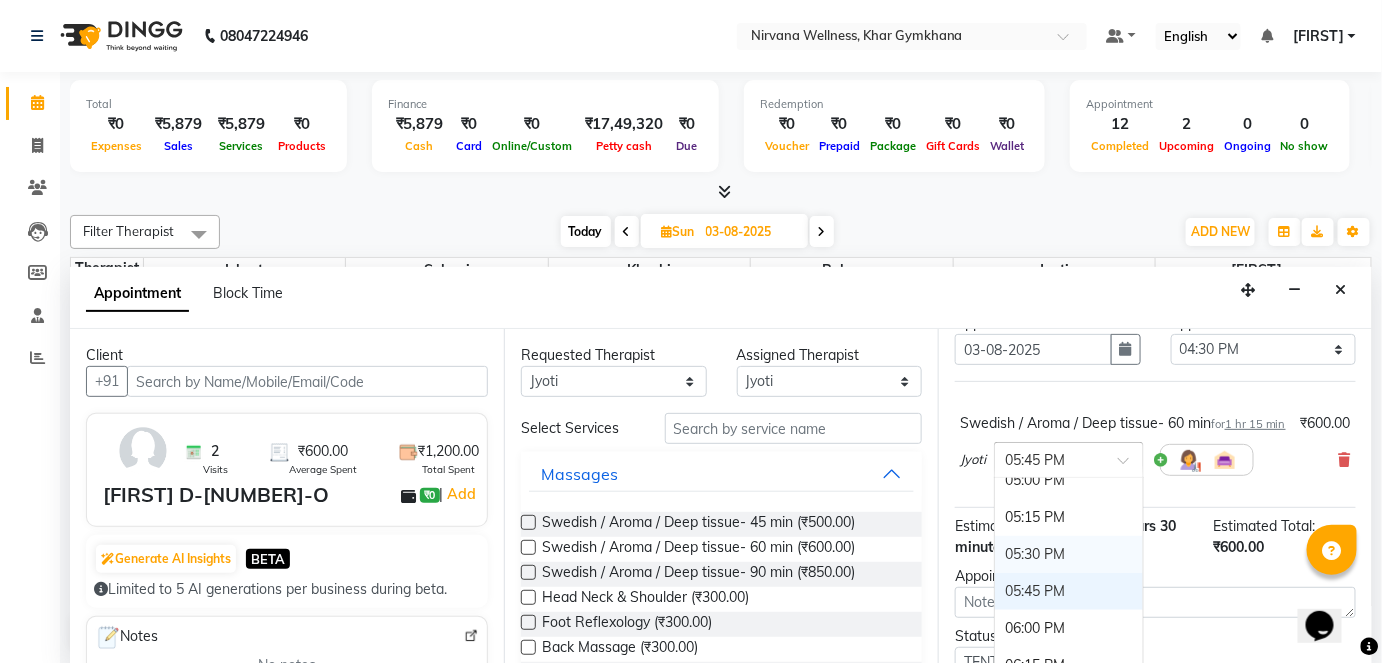 click on "05:30 PM" at bounding box center [1069, 554] 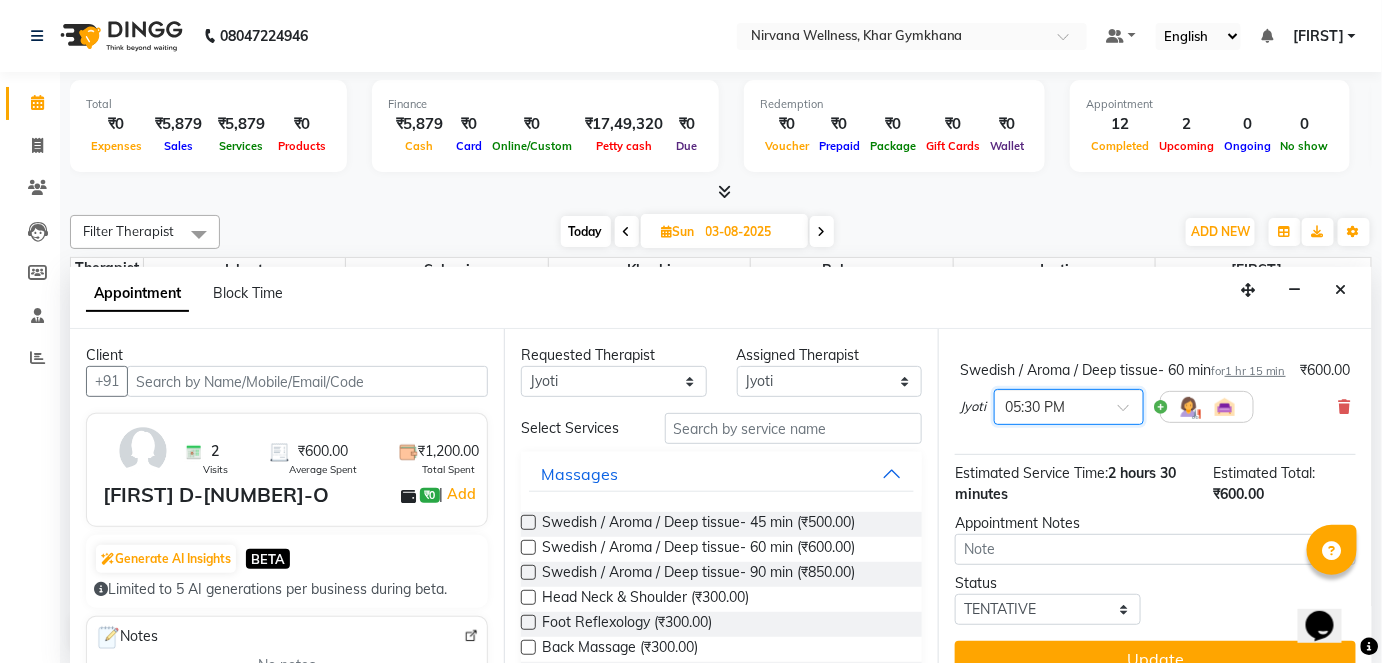 scroll, scrollTop: 191, scrollLeft: 0, axis: vertical 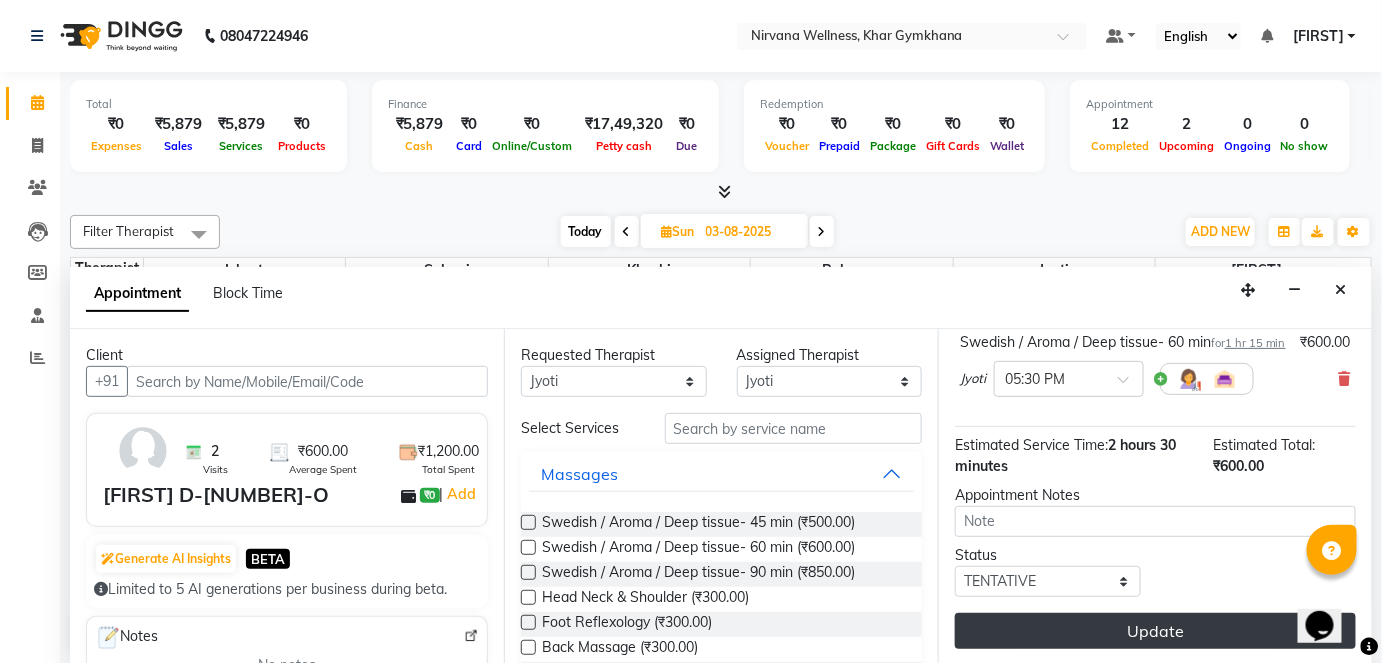 click on "Update" at bounding box center [1155, 631] 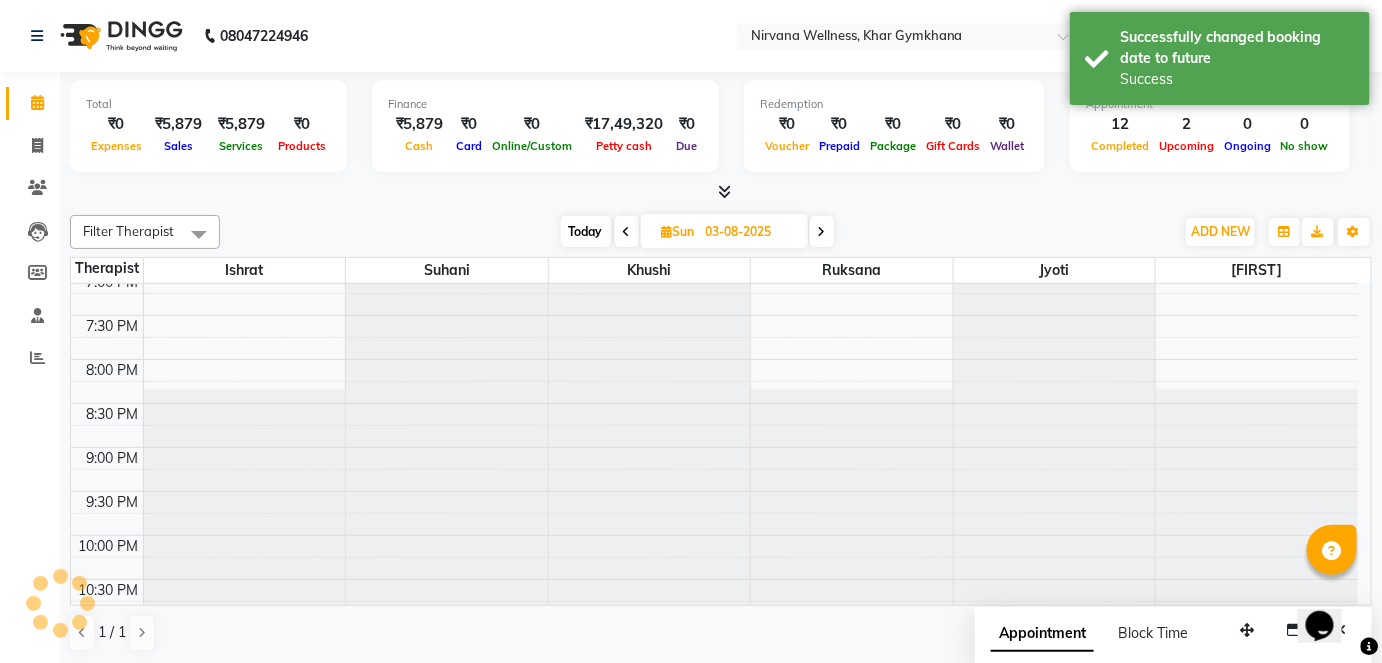 scroll, scrollTop: 0, scrollLeft: 0, axis: both 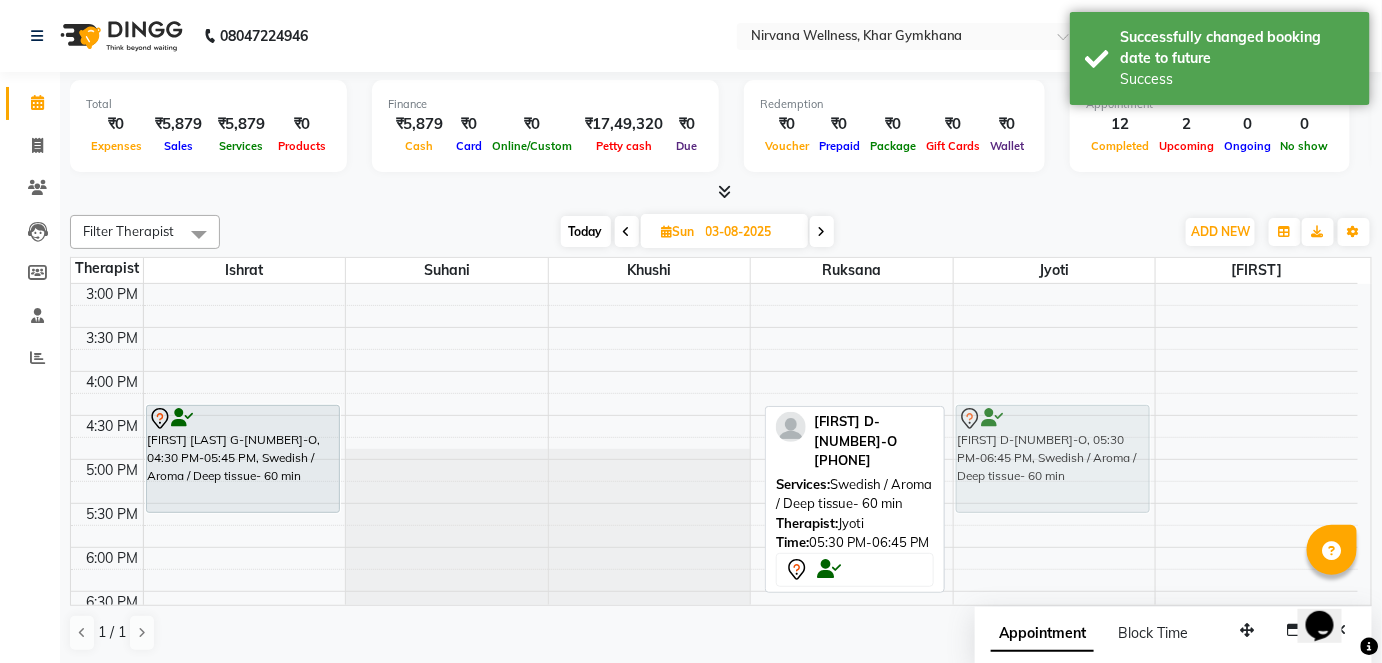 drag, startPoint x: 995, startPoint y: 512, endPoint x: 999, endPoint y: 423, distance: 89.08984 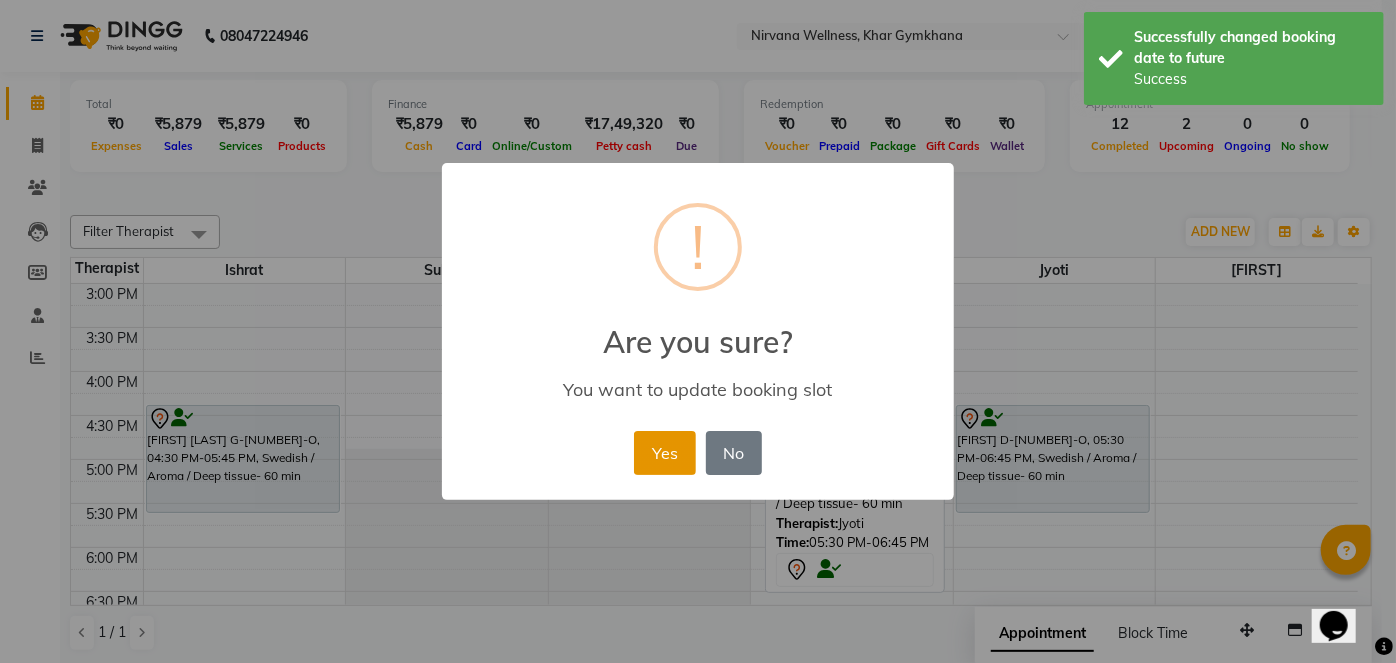 click on "Yes" at bounding box center [664, 453] 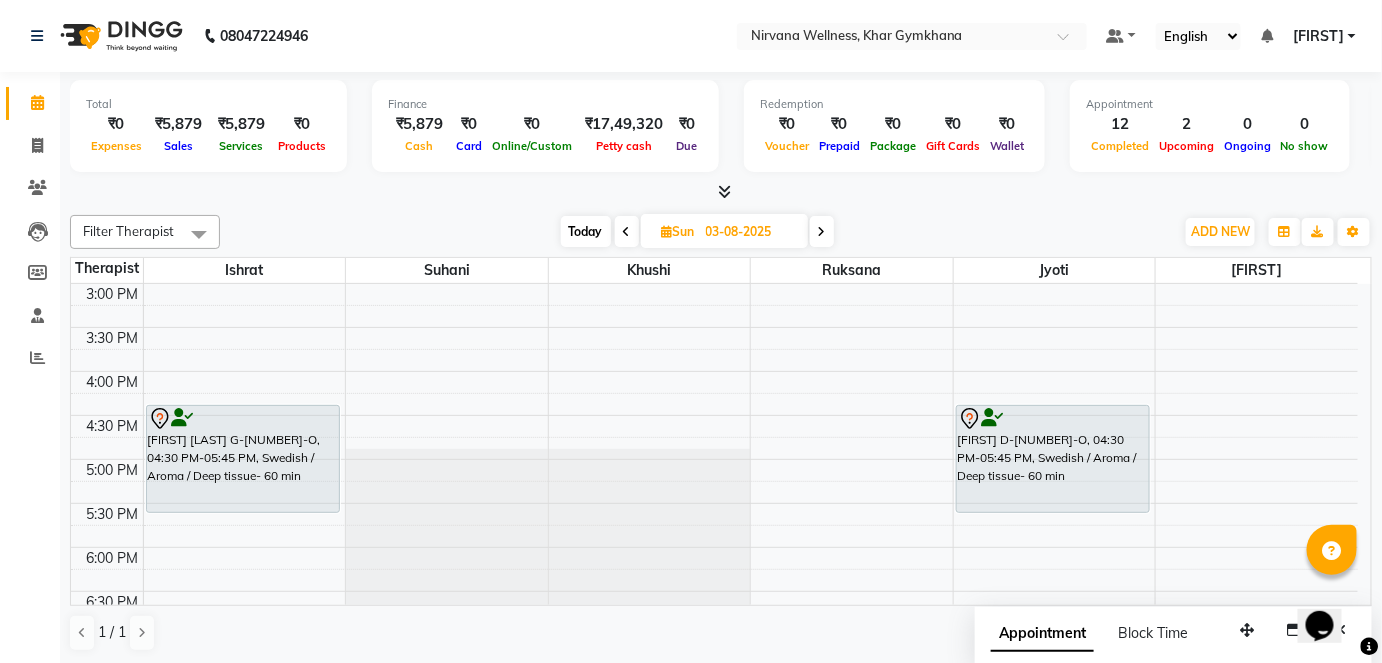 click on "Today" at bounding box center [586, 231] 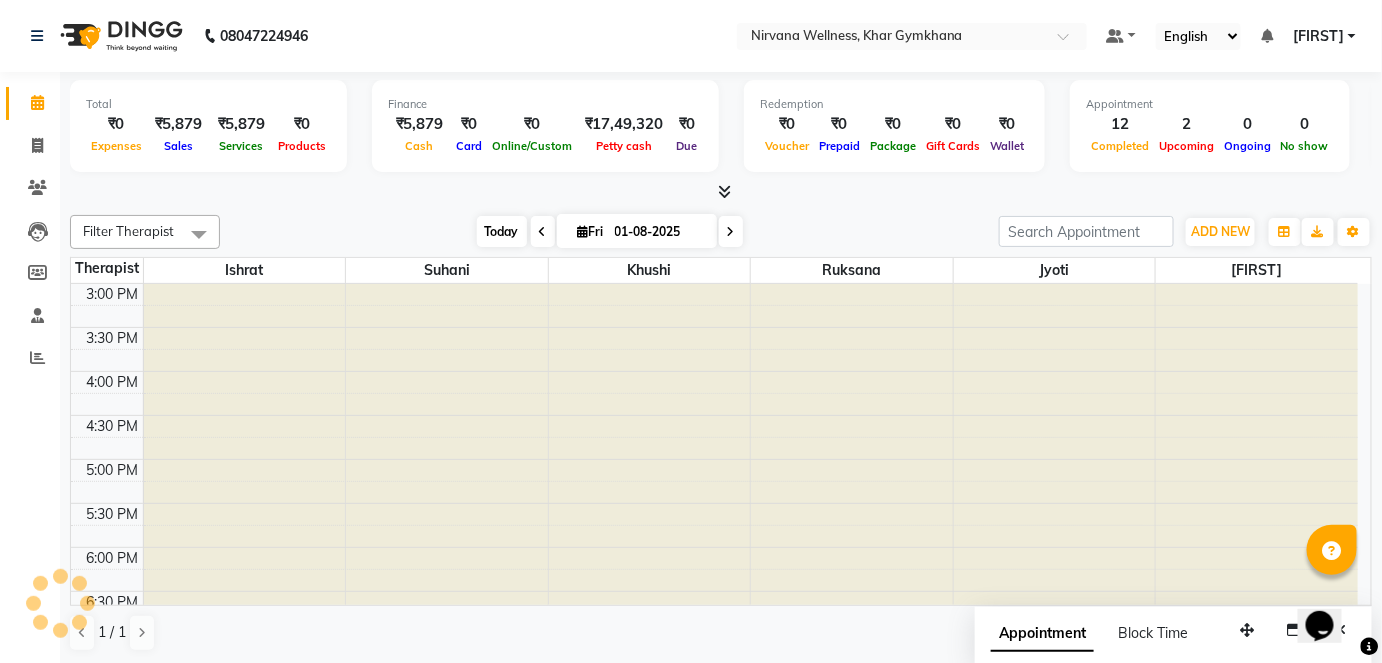 scroll, scrollTop: 0, scrollLeft: 0, axis: both 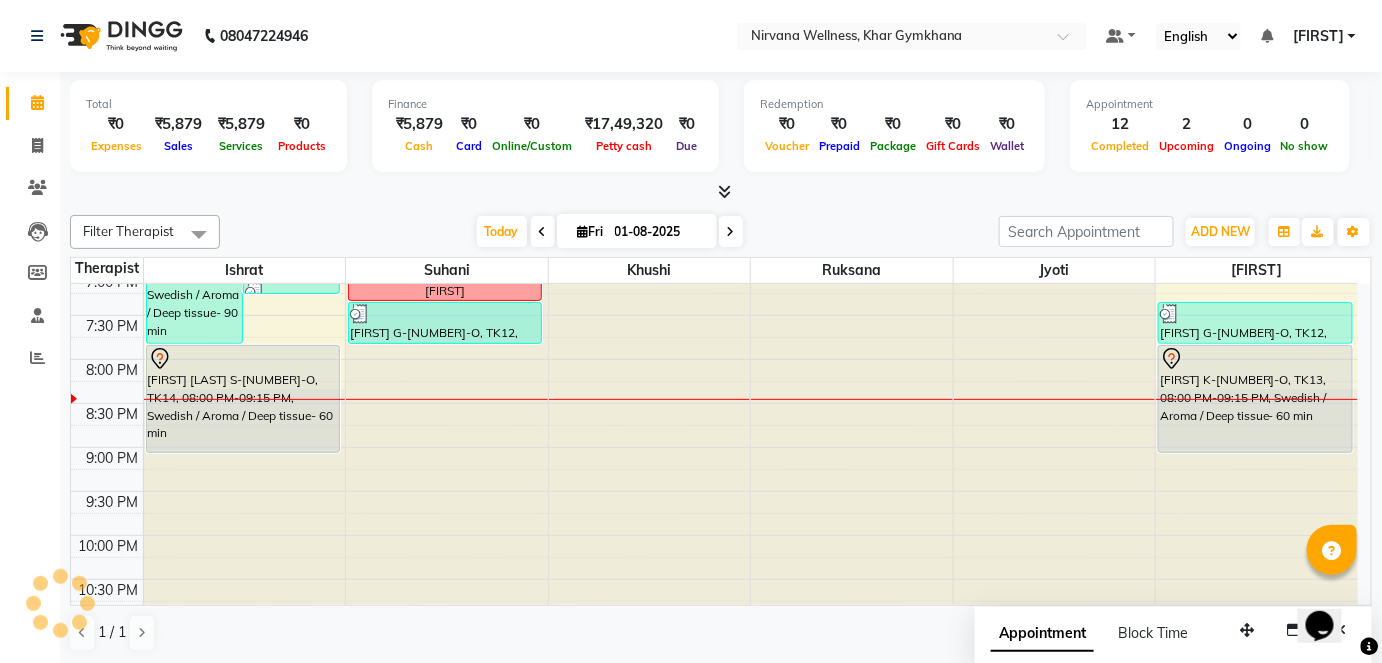 click at bounding box center (731, 231) 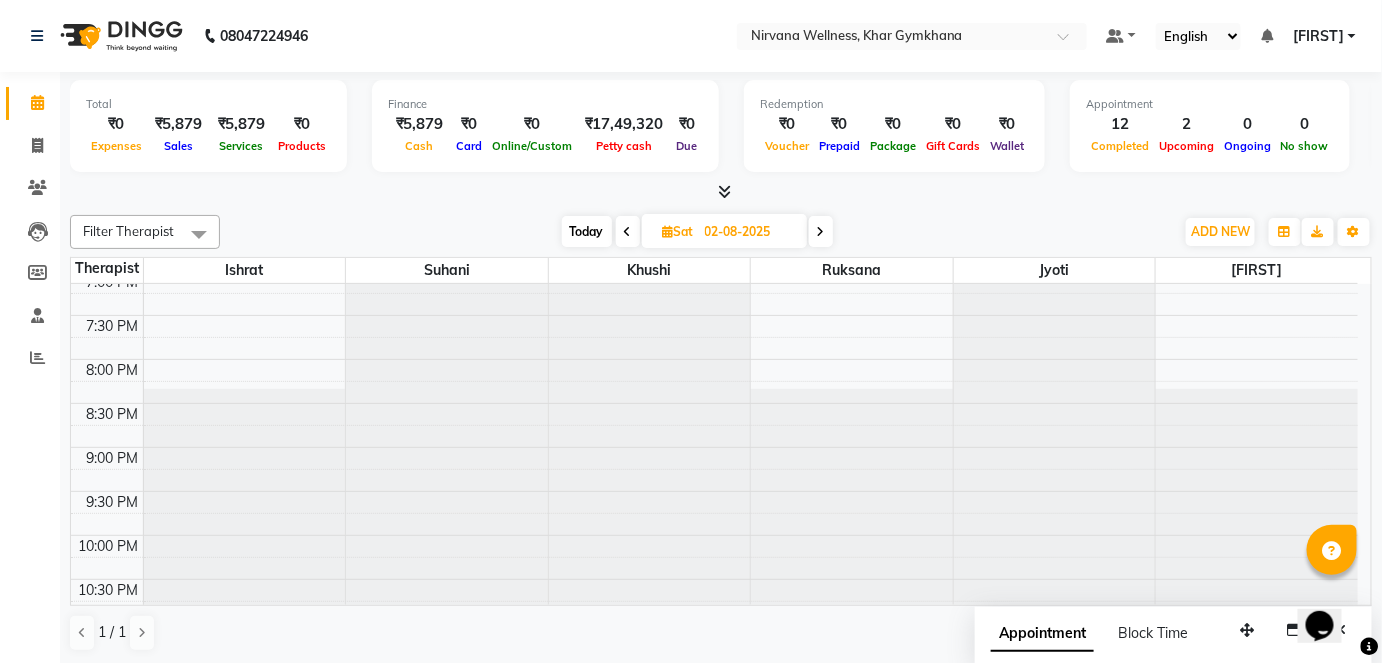 scroll, scrollTop: 1068, scrollLeft: 0, axis: vertical 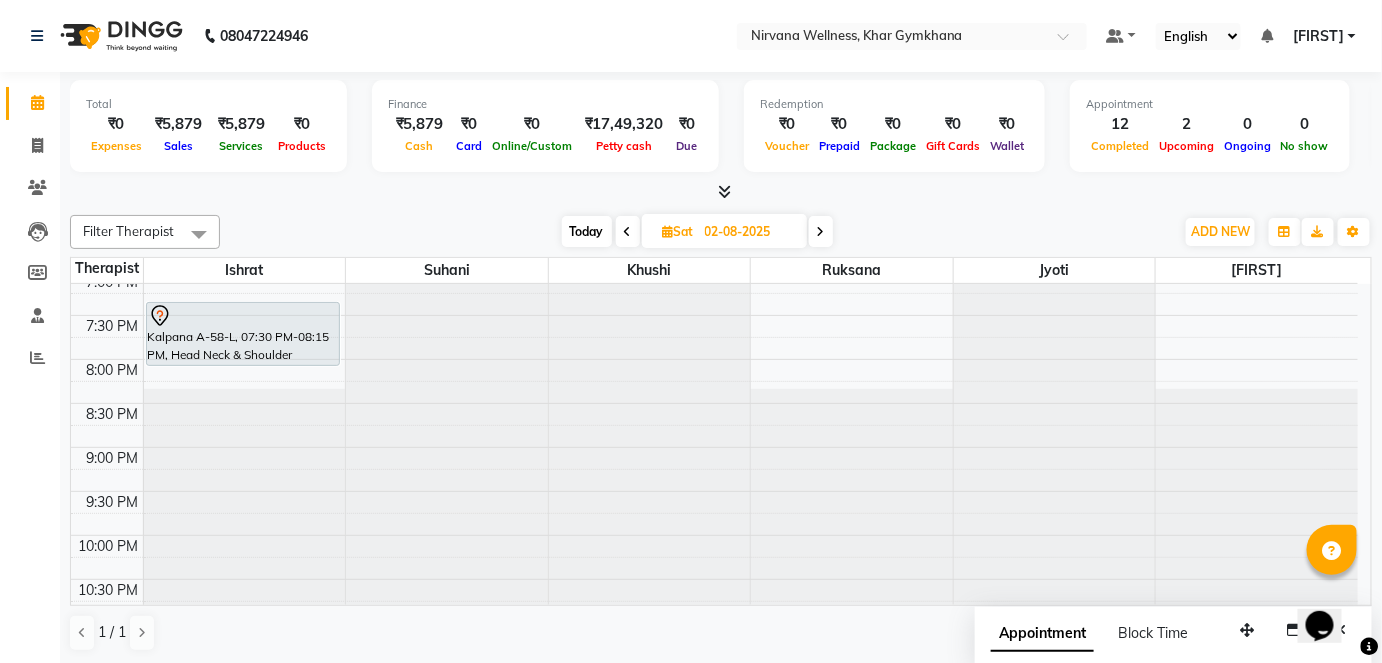 click at bounding box center [721, 192] 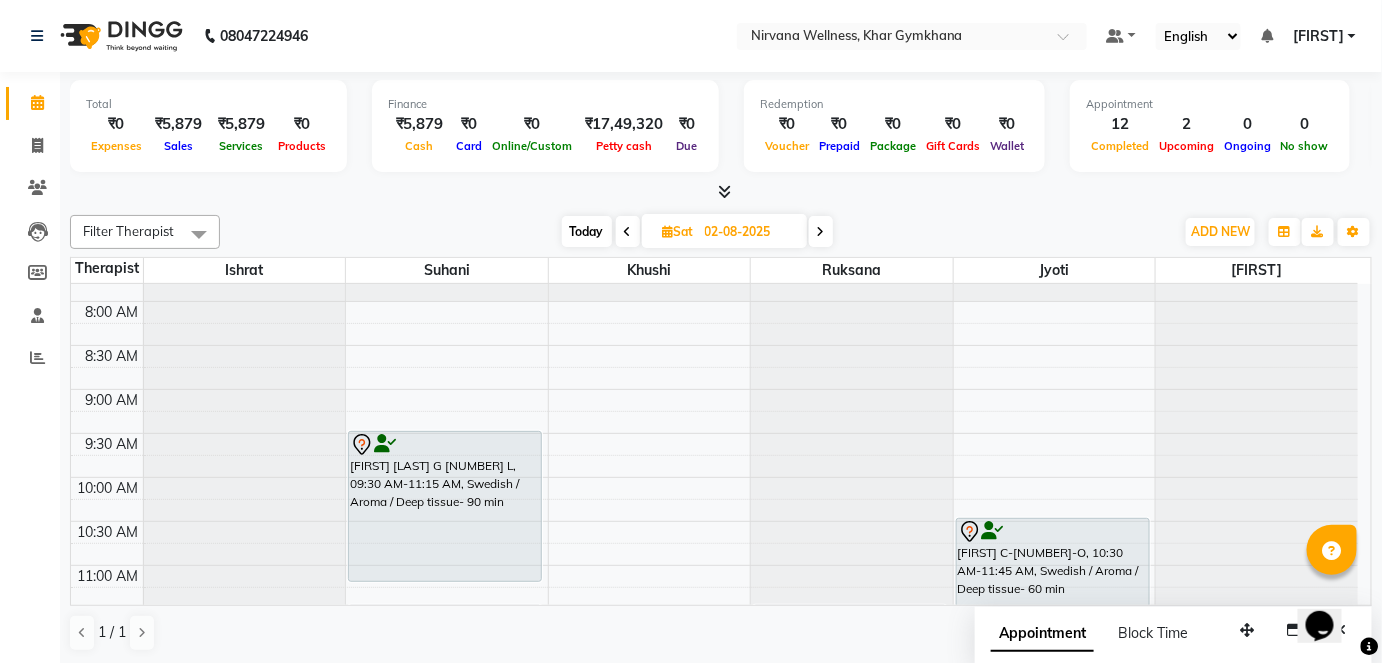 scroll, scrollTop: 68, scrollLeft: 0, axis: vertical 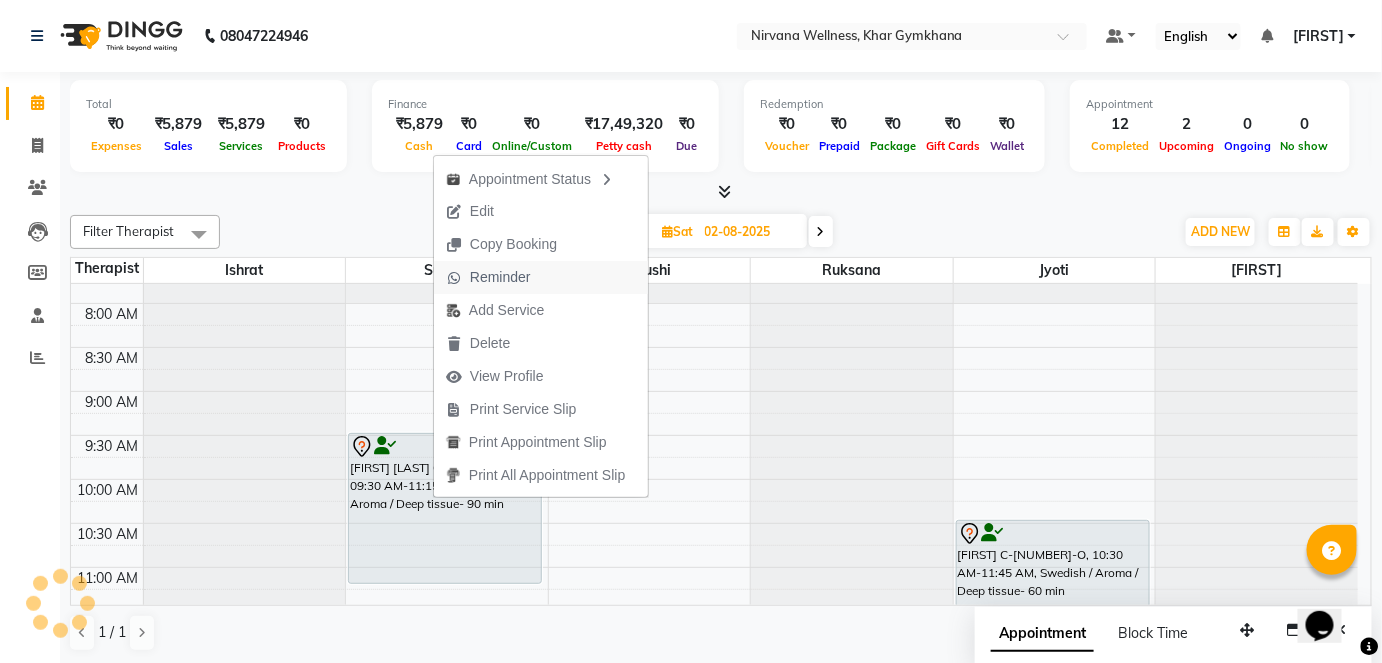 click on "Reminder" at bounding box center (488, 277) 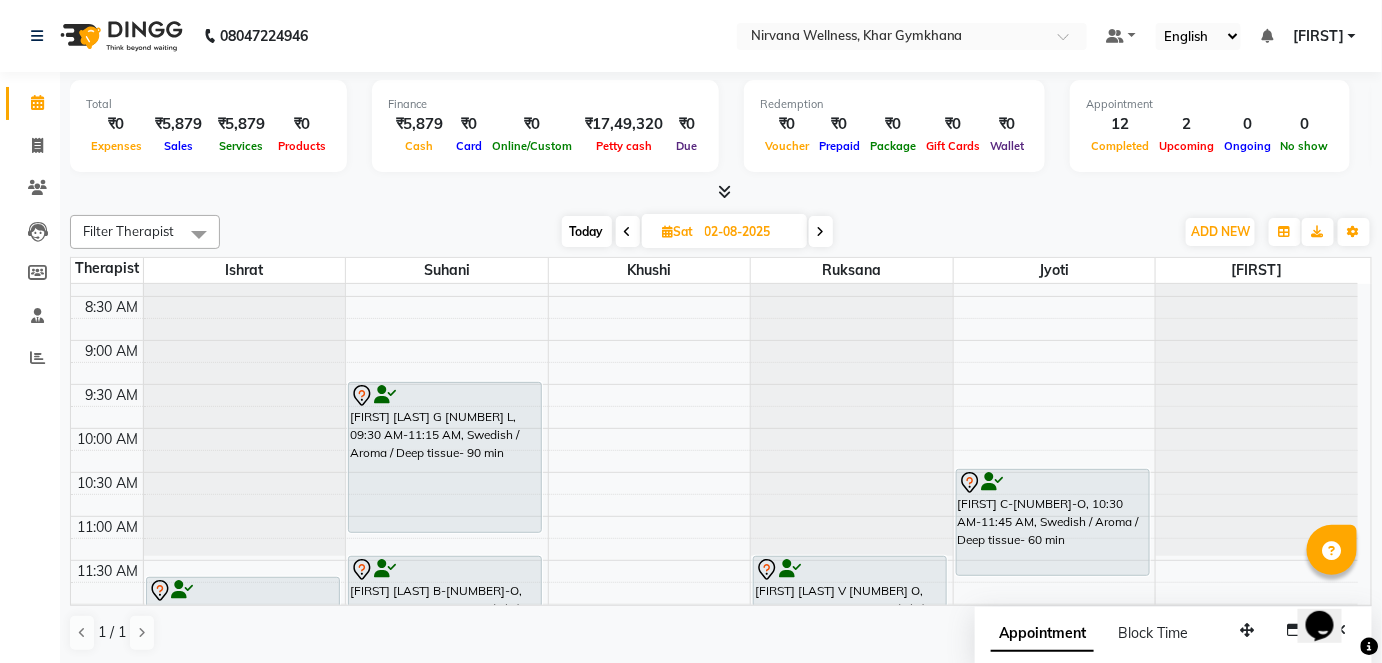 scroll, scrollTop: 159, scrollLeft: 0, axis: vertical 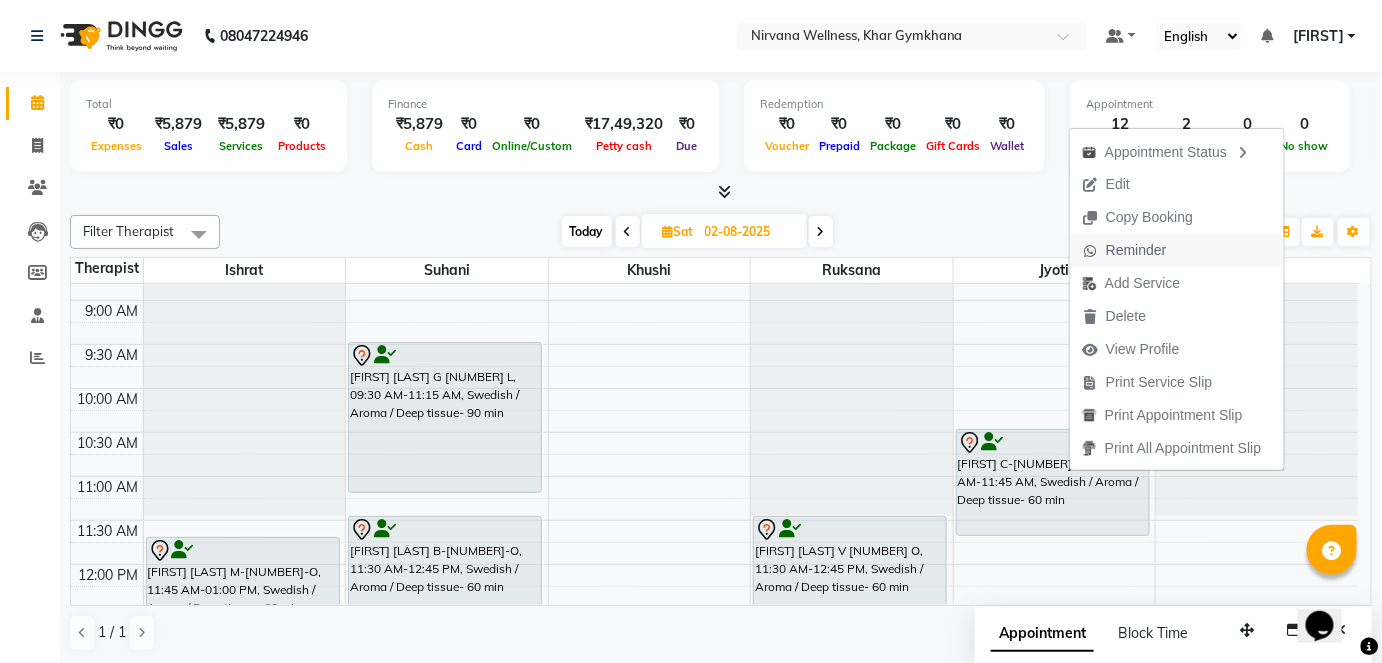 click on "Reminder" at bounding box center (1136, 250) 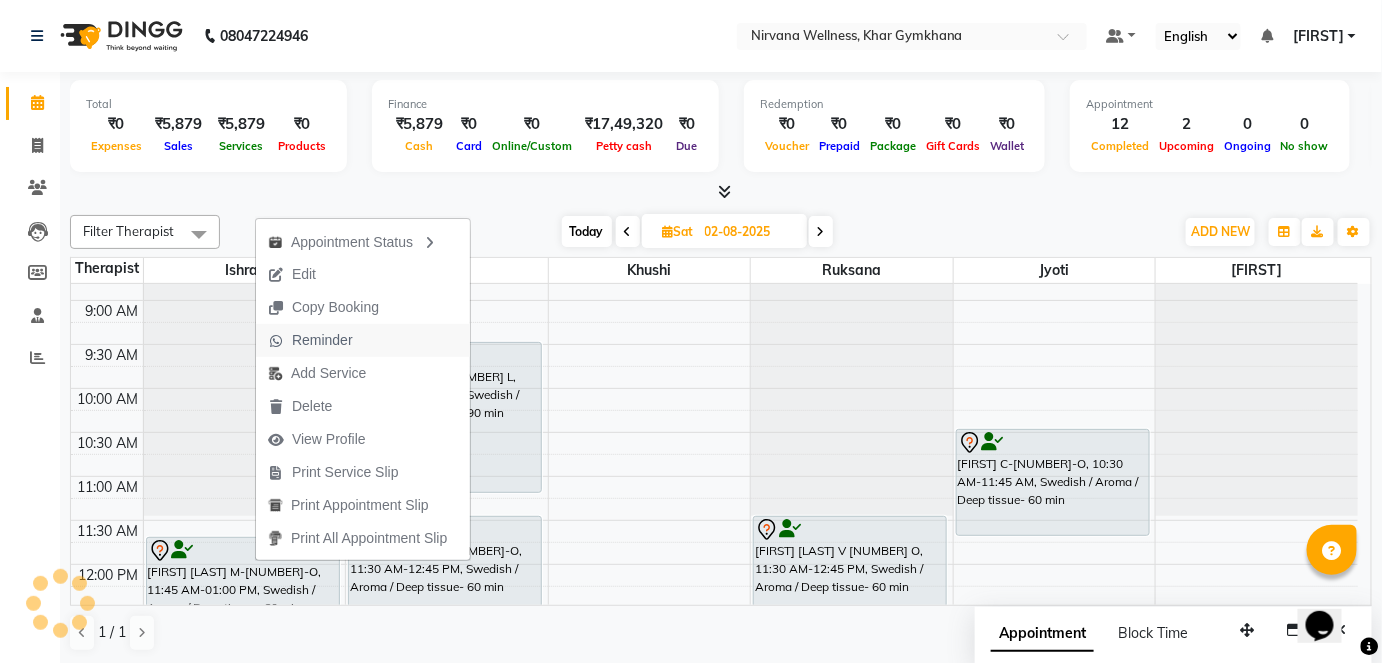 click on "Reminder" at bounding box center (322, 340) 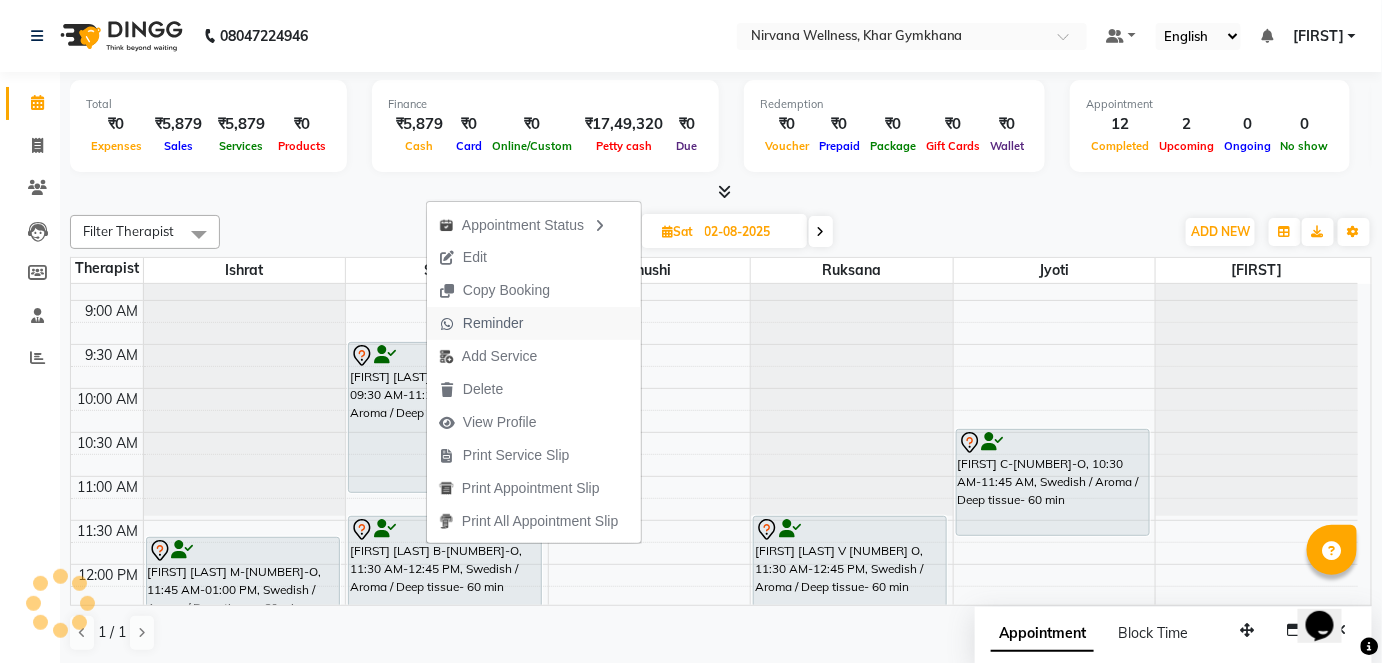 click on "Reminder" at bounding box center [493, 323] 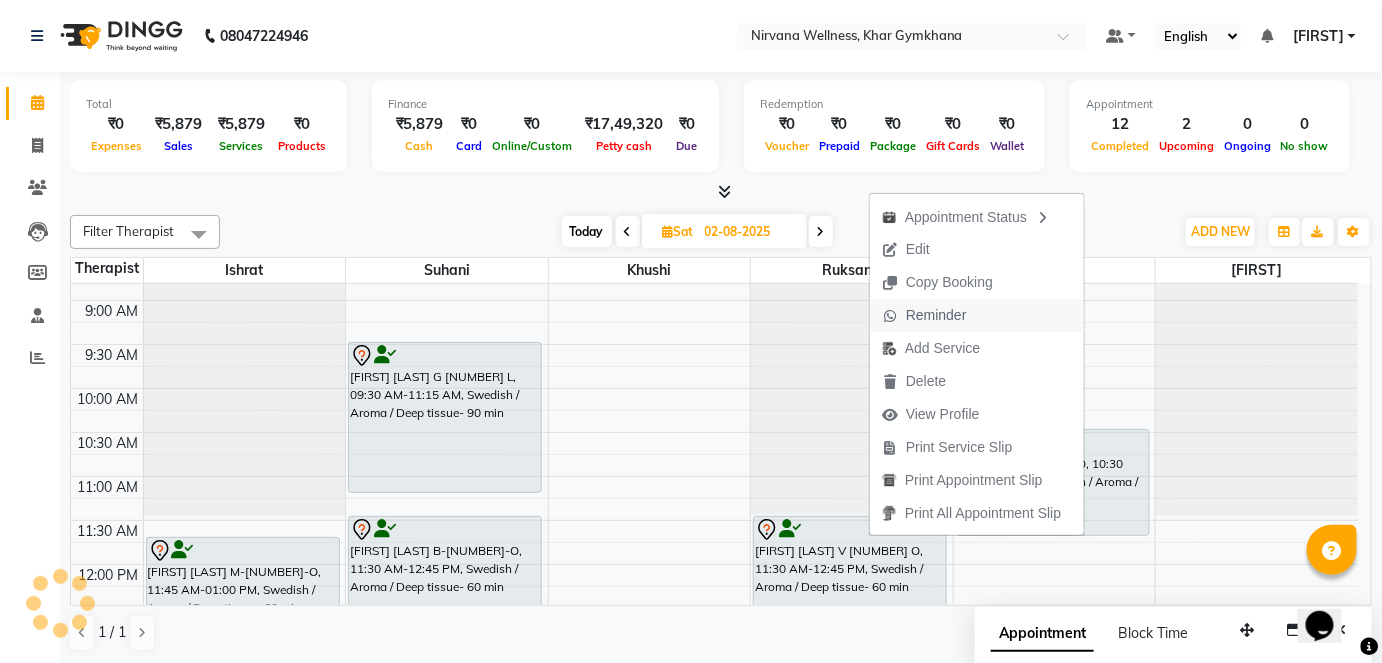 click on "Reminder" at bounding box center (936, 315) 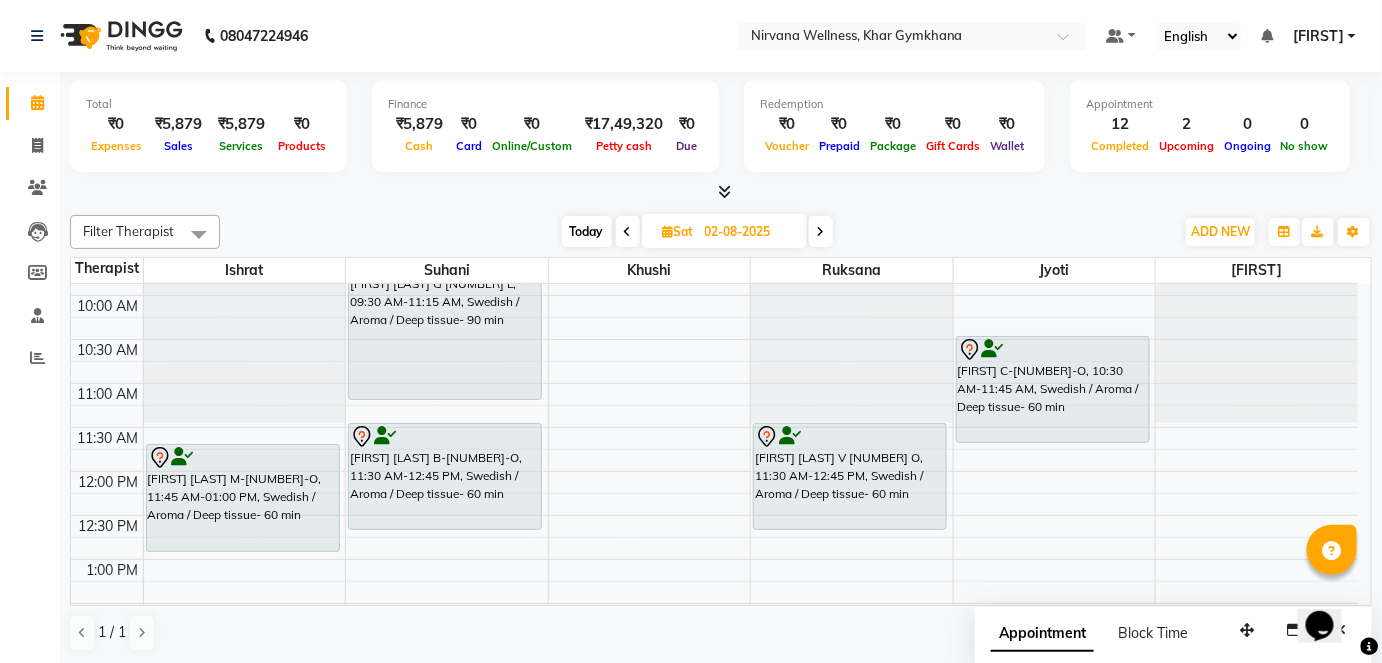 scroll, scrollTop: 250, scrollLeft: 0, axis: vertical 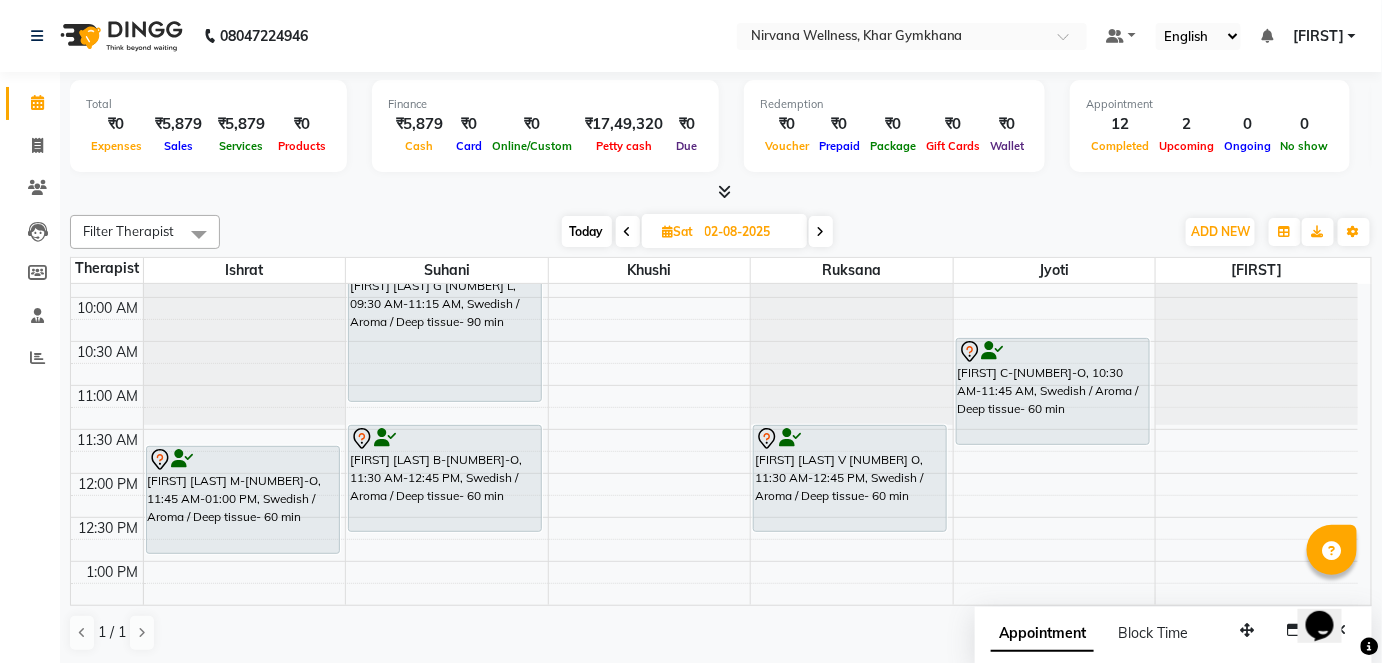 click on "Today" at bounding box center (587, 231) 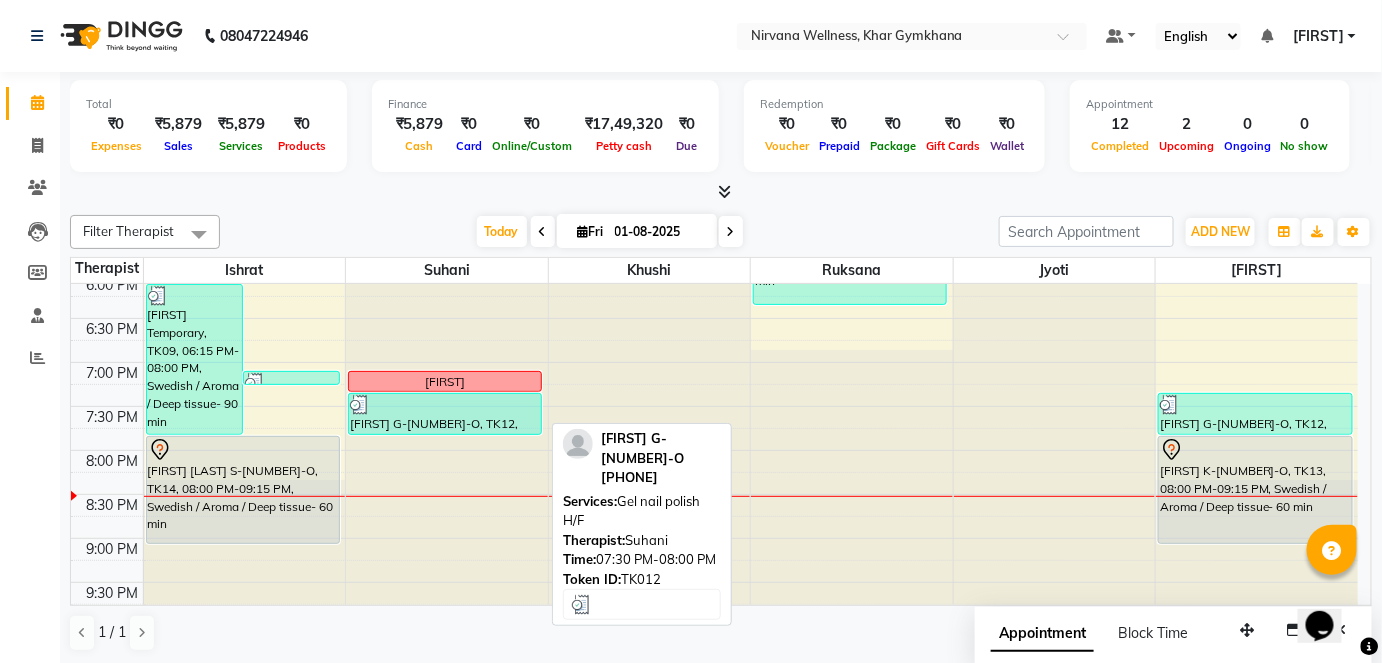 scroll, scrollTop: 1068, scrollLeft: 0, axis: vertical 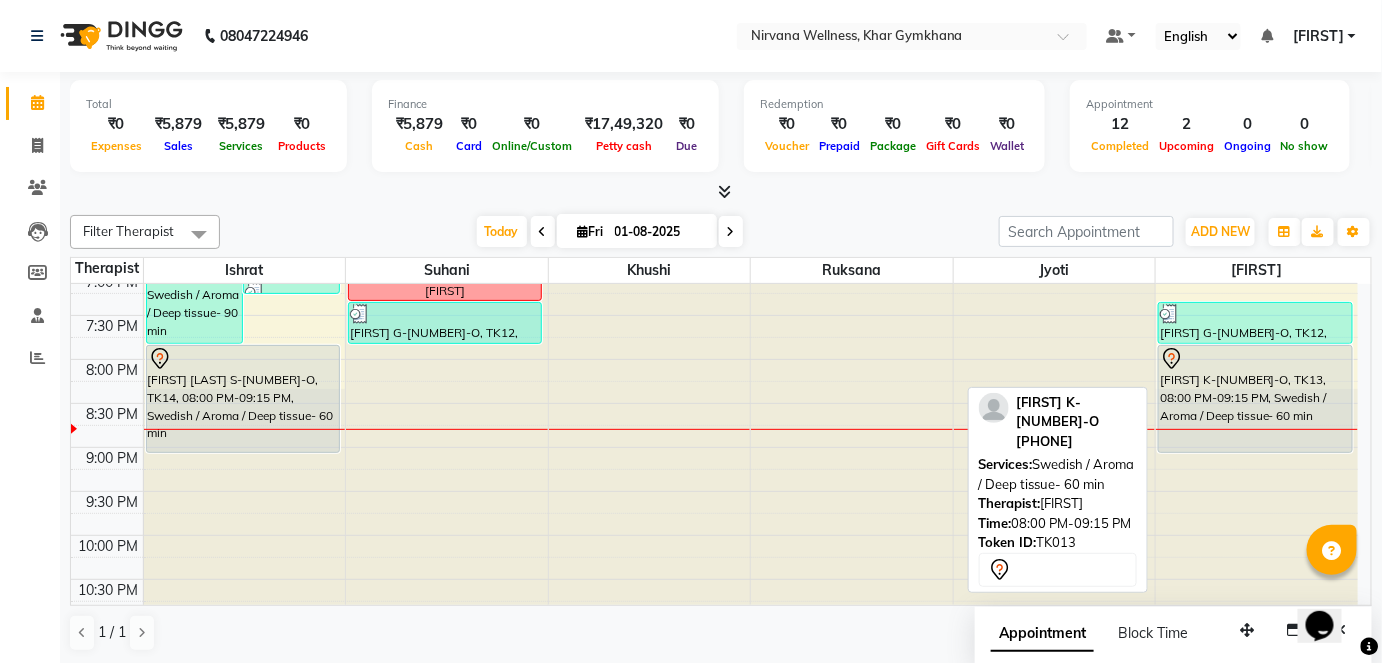 click on "[FIRST] K-[NUMBER]-O, TK13, 08:00 PM-09:15 PM, Swedish / Aroma / Deep tissue- 60 min" at bounding box center (1255, 399) 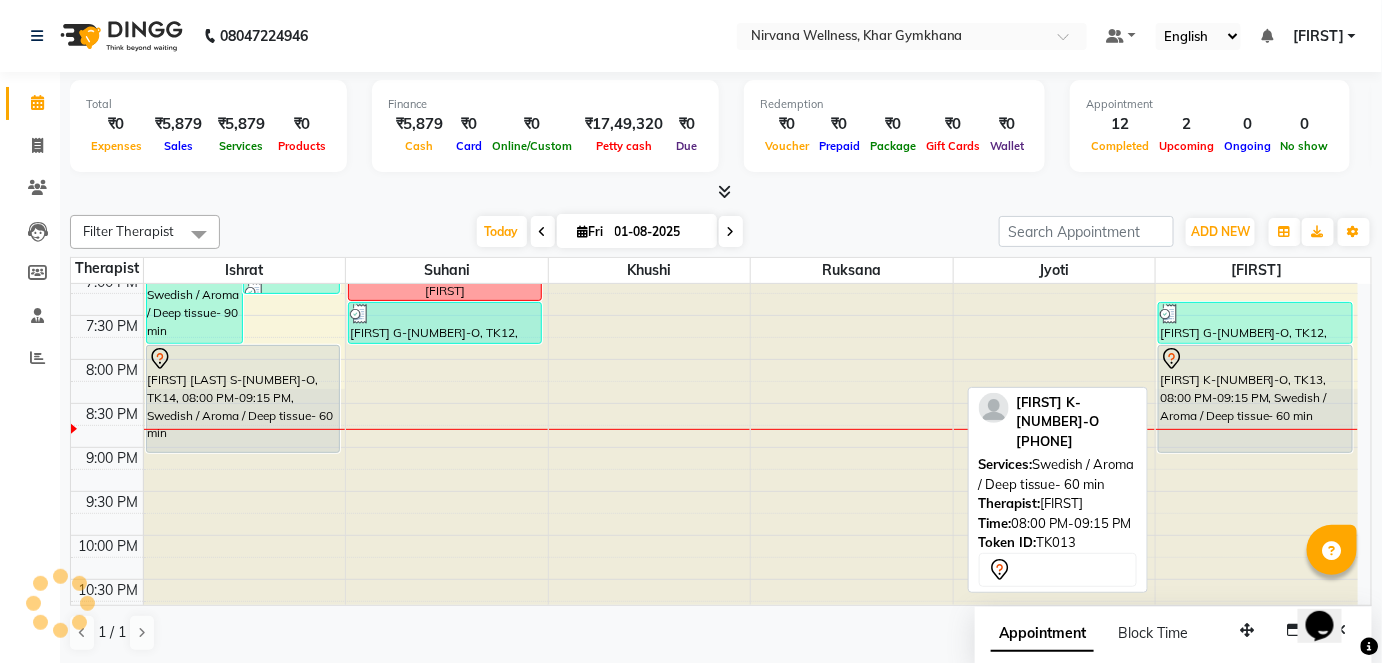 click on "[FIRST] K-[NUMBER]-O, TK13, 08:00 PM-09:15 PM, Swedish / Aroma / Deep tissue- 60 min" at bounding box center (1255, 399) 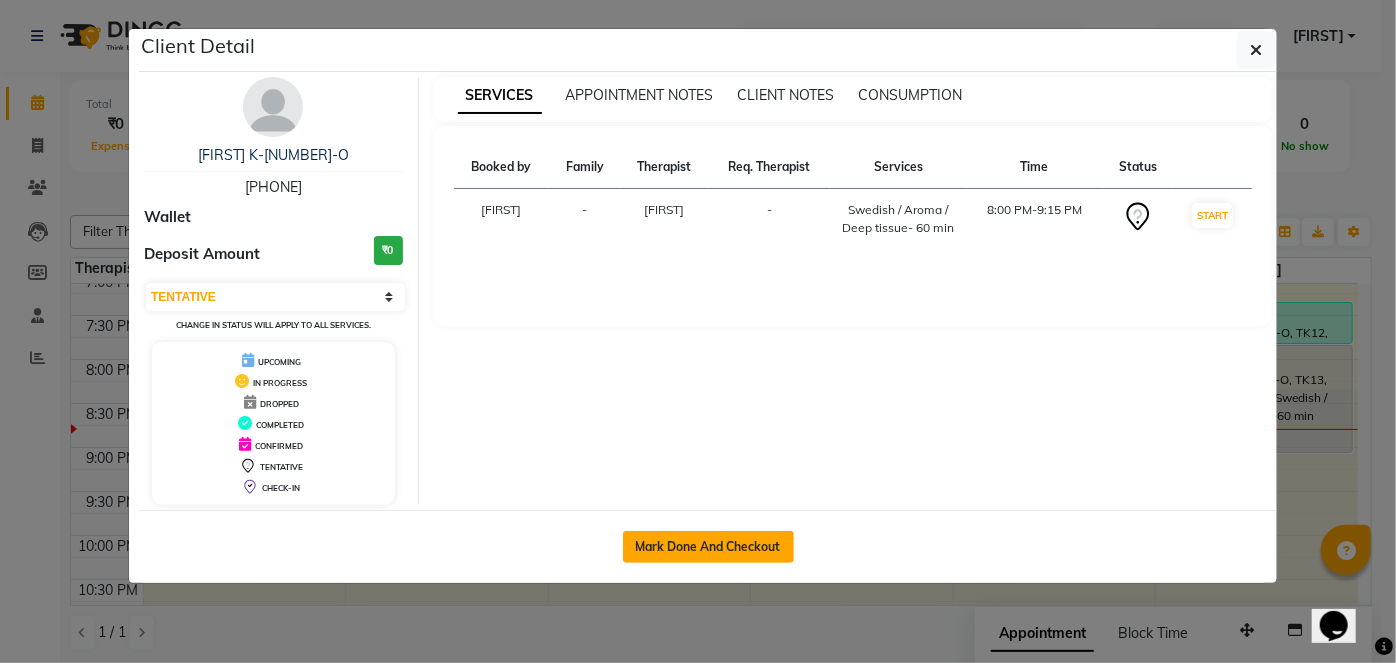 click on "Mark Done And Checkout" 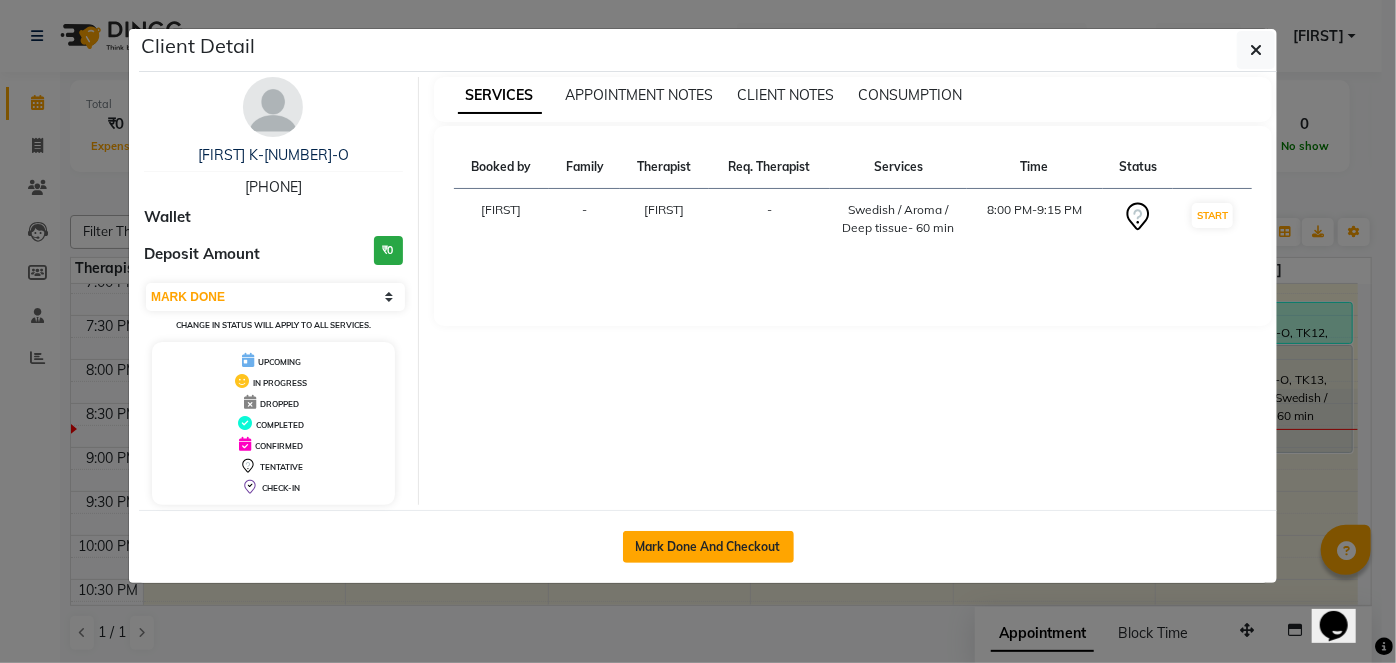 select on "service" 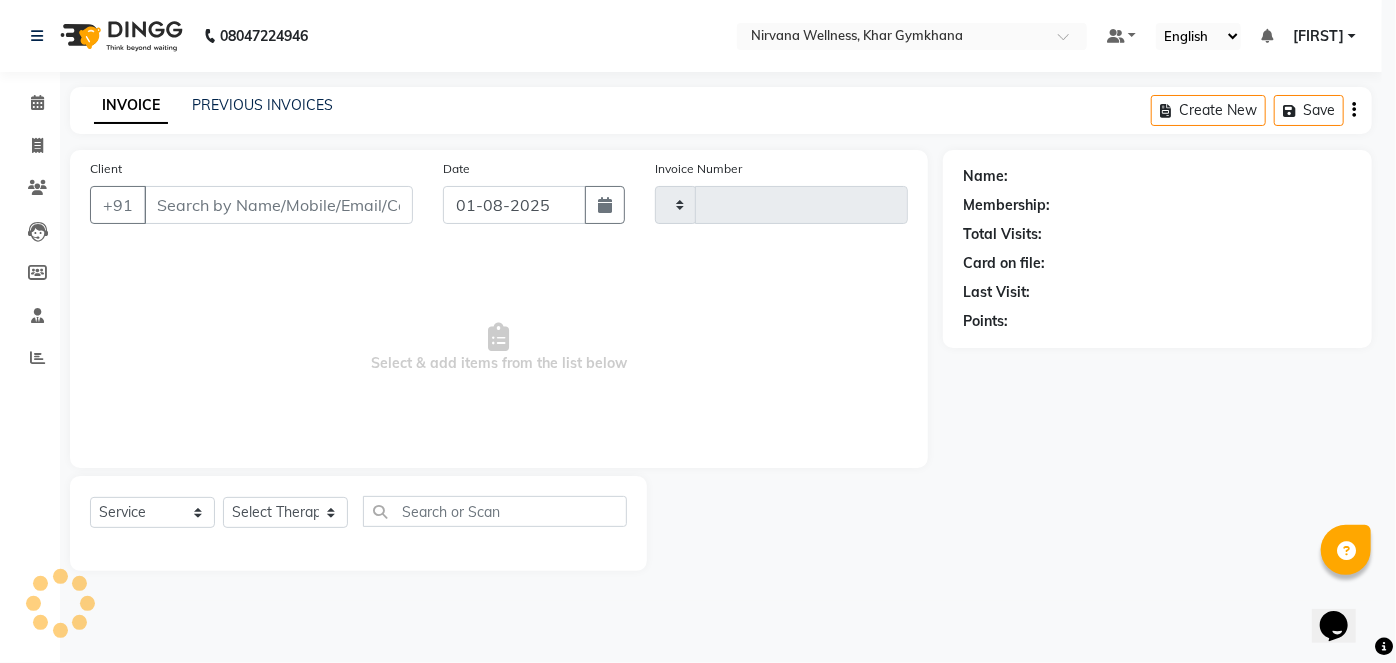 type on "1673" 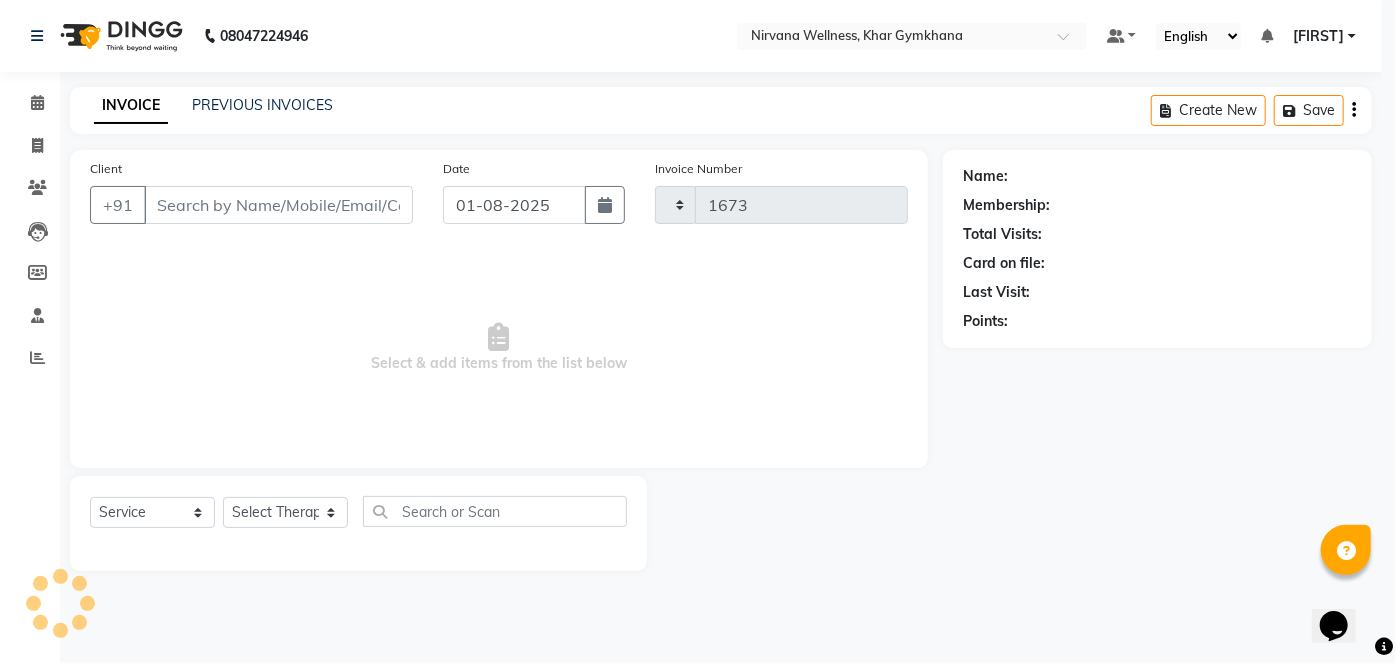 select on "6844" 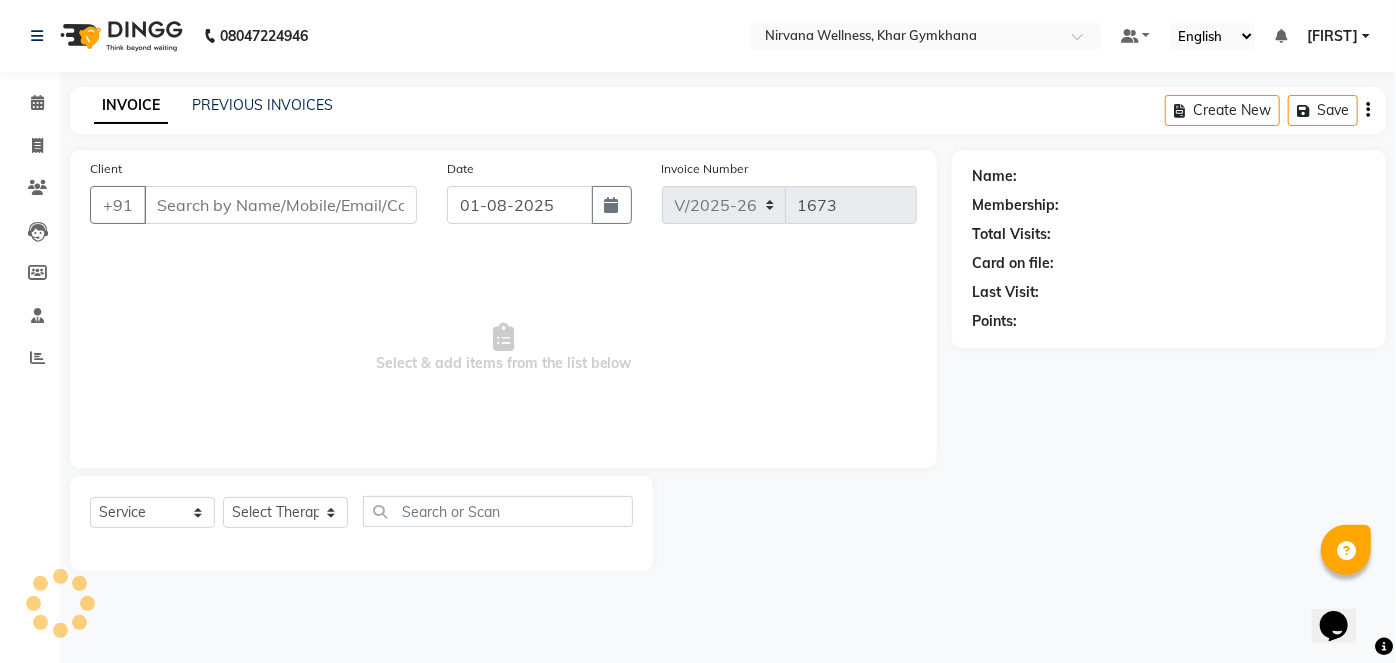 type on "[PHONE]" 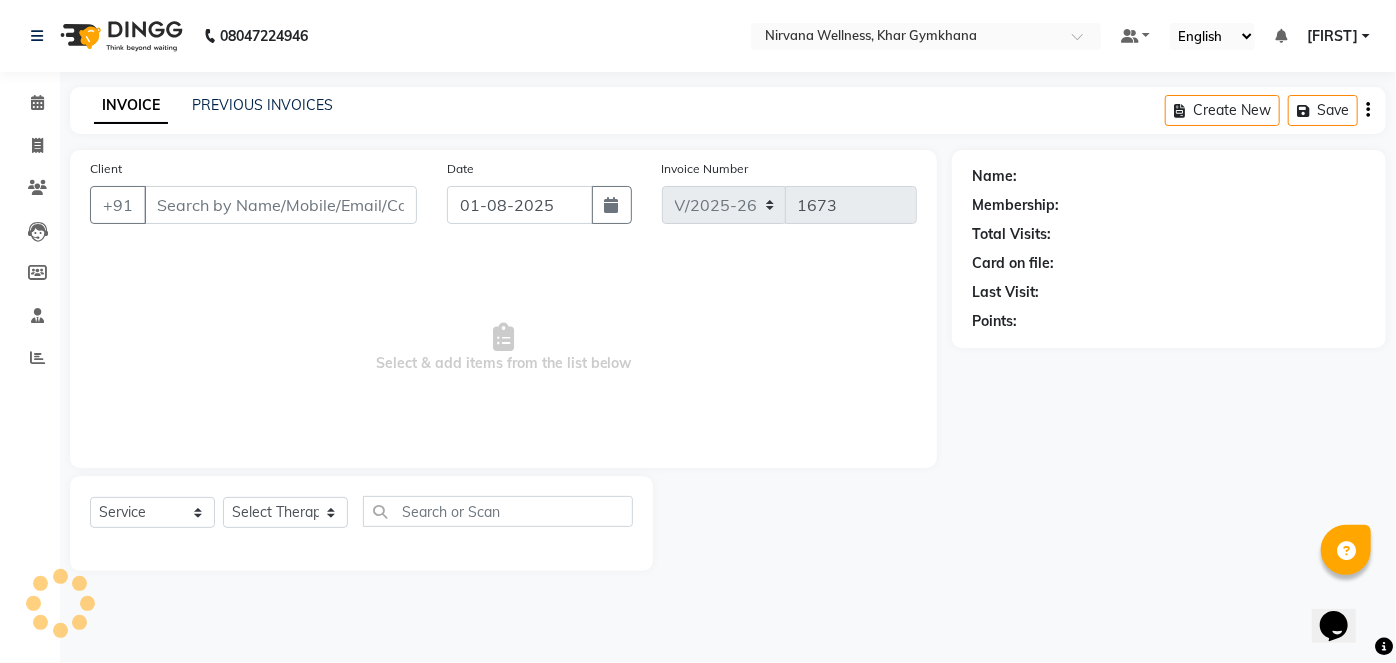 select on "79305" 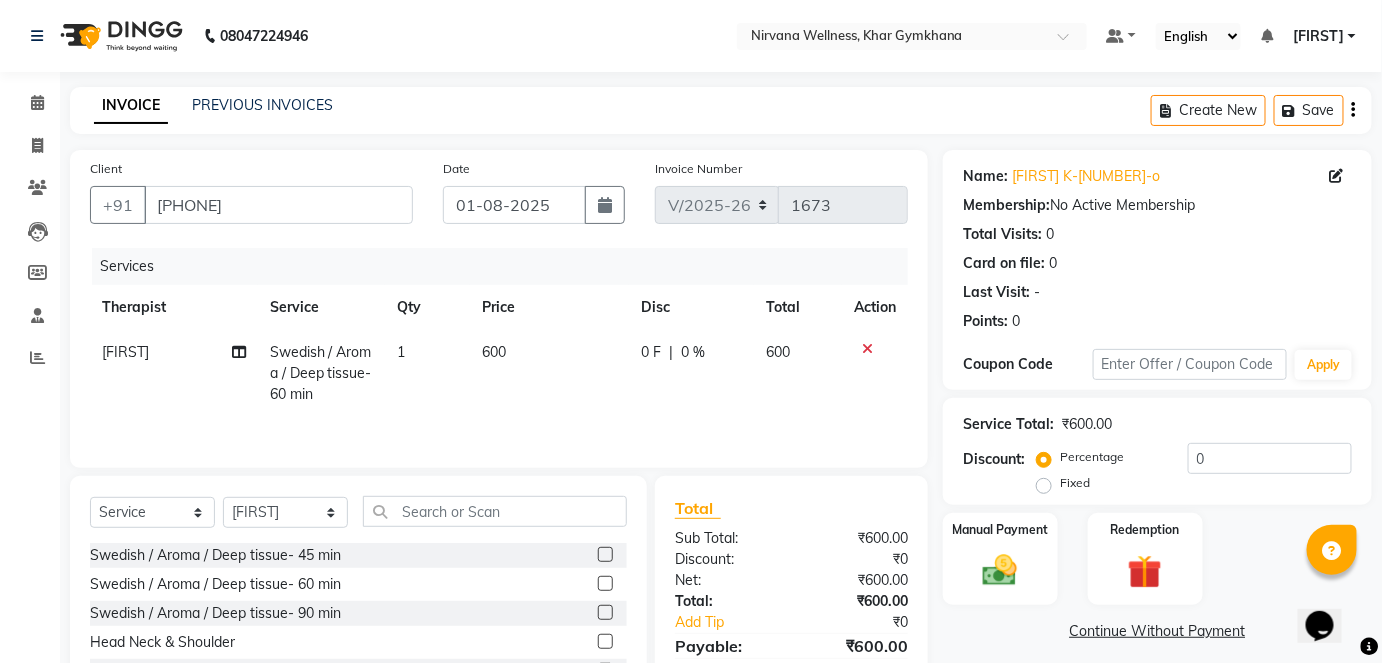 click 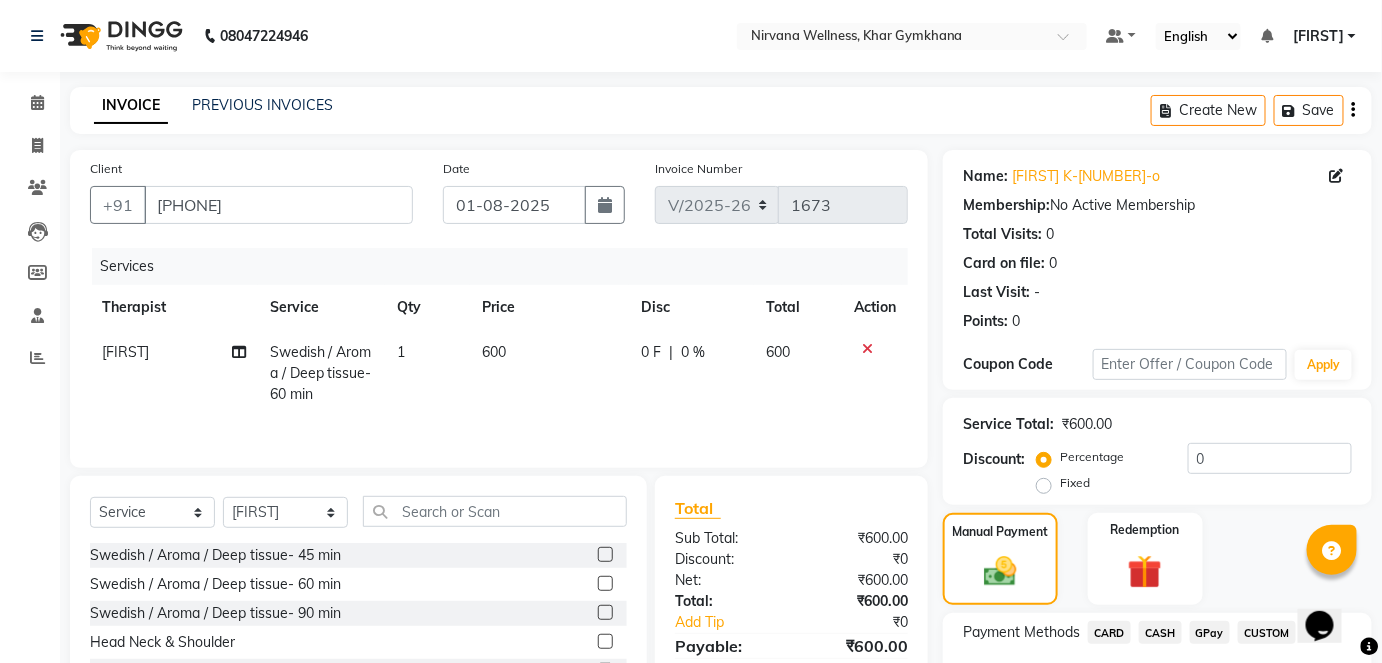 scroll, scrollTop: 140, scrollLeft: 0, axis: vertical 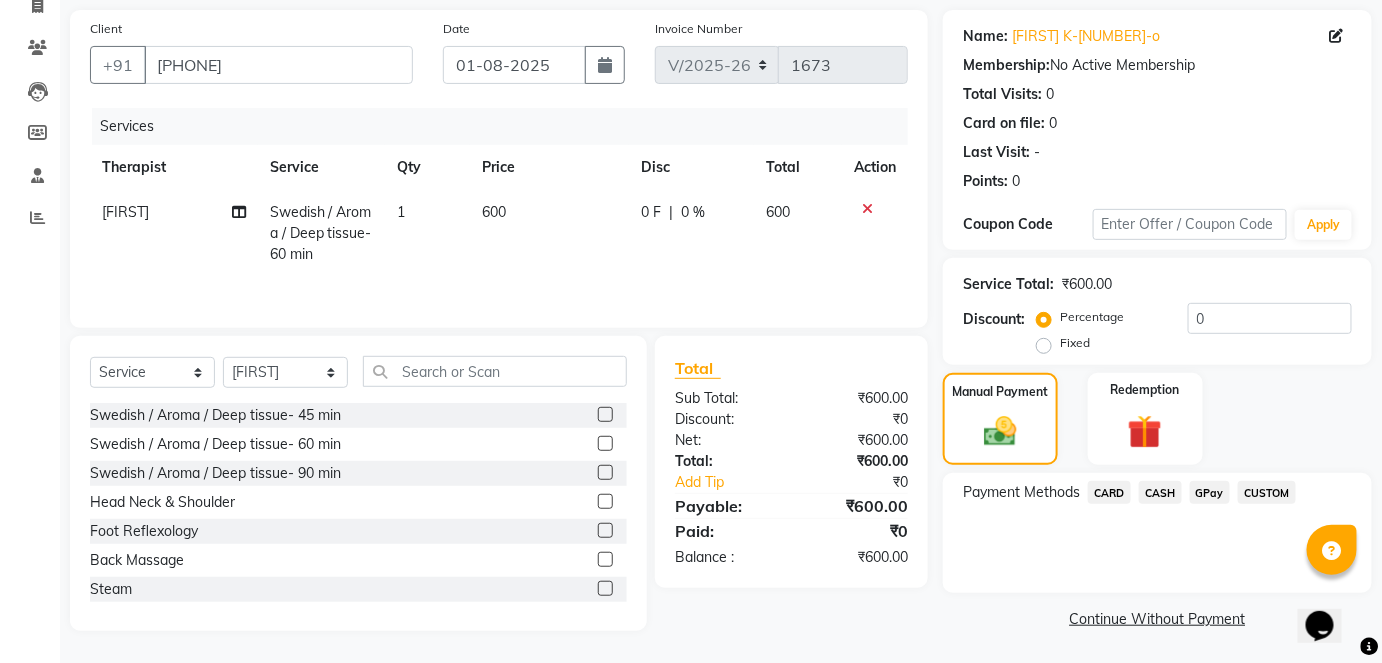 click on "CASH" 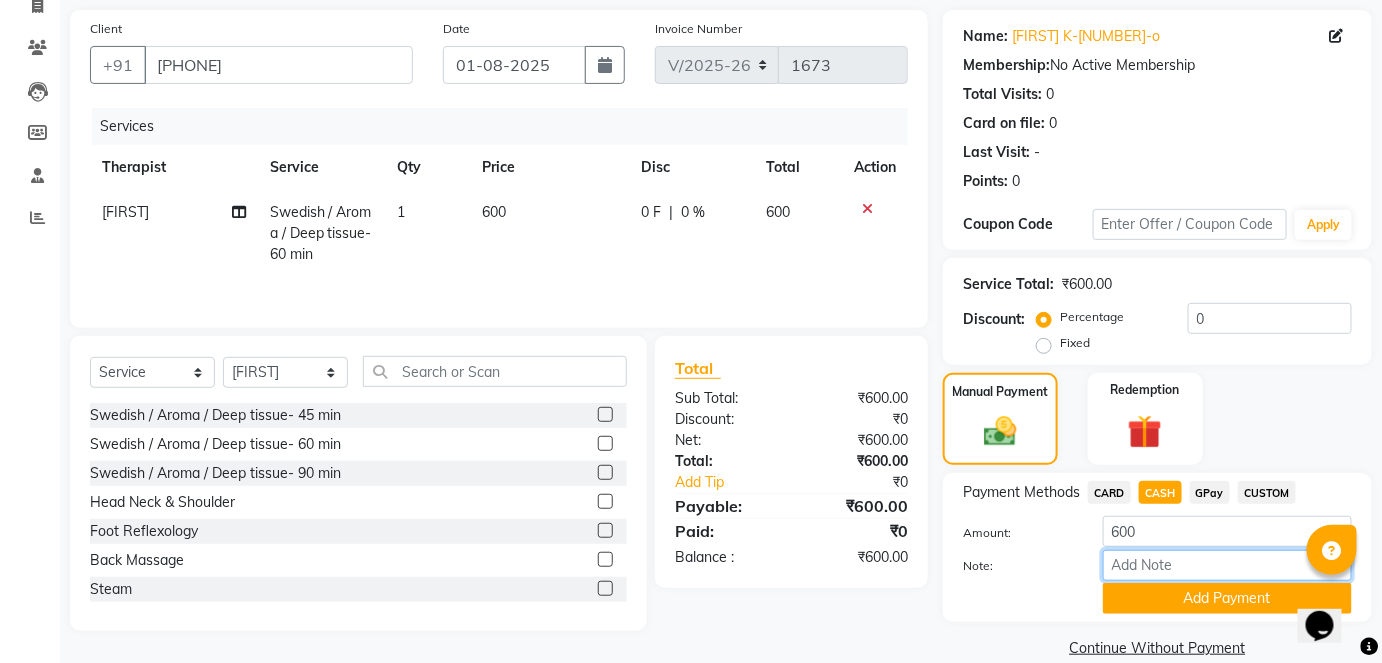 click on "Note:" at bounding box center (1227, 565) 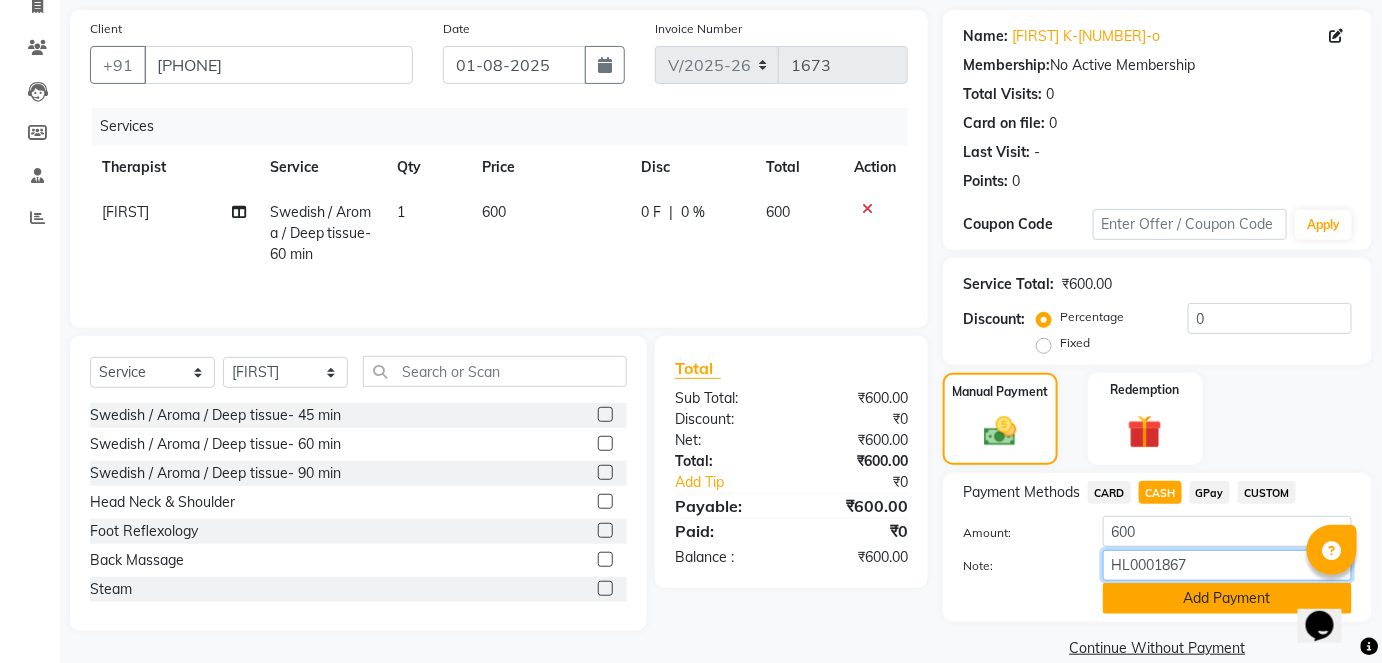 type on "HL0001867" 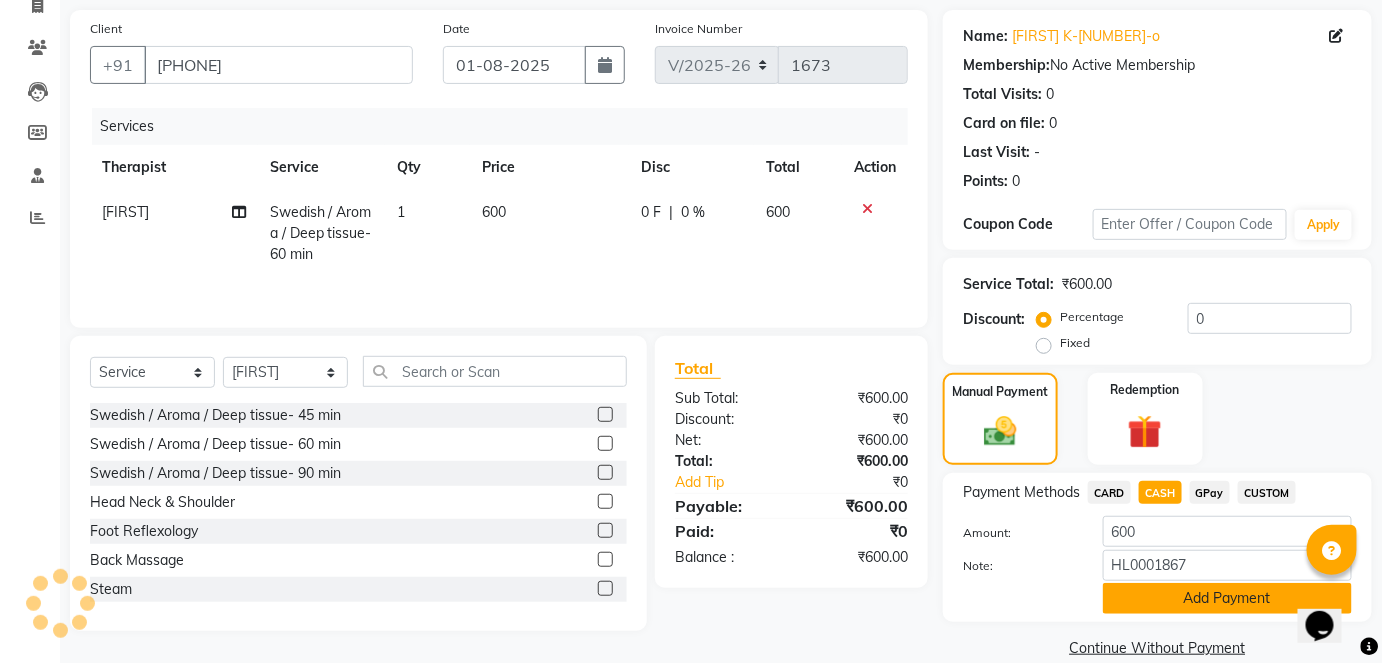 click on "Add Payment" 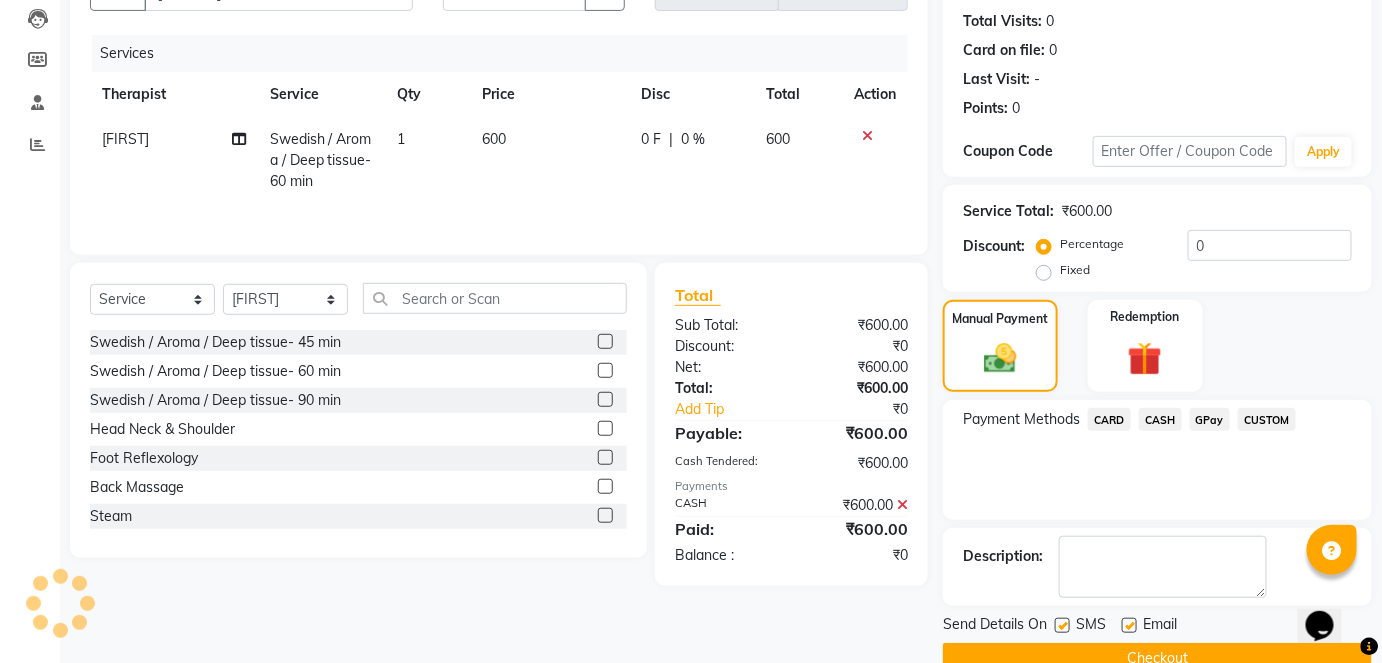 scroll, scrollTop: 252, scrollLeft: 0, axis: vertical 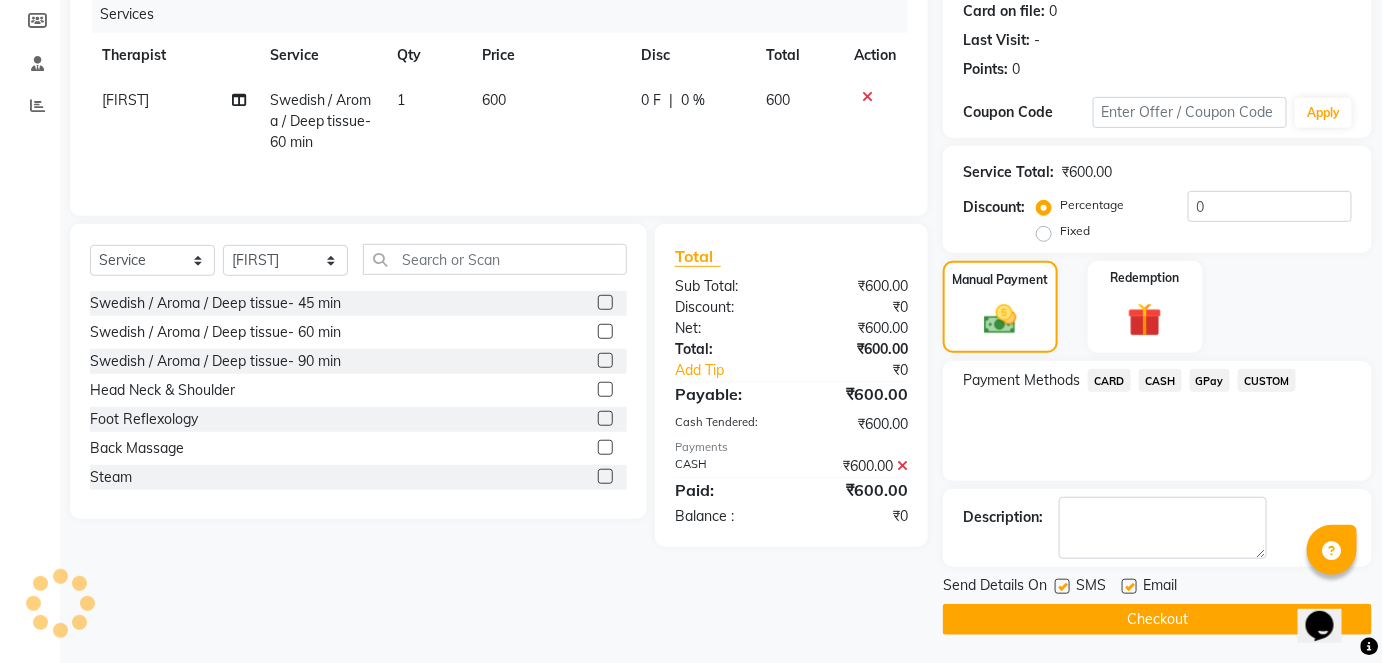 click on "Checkout" 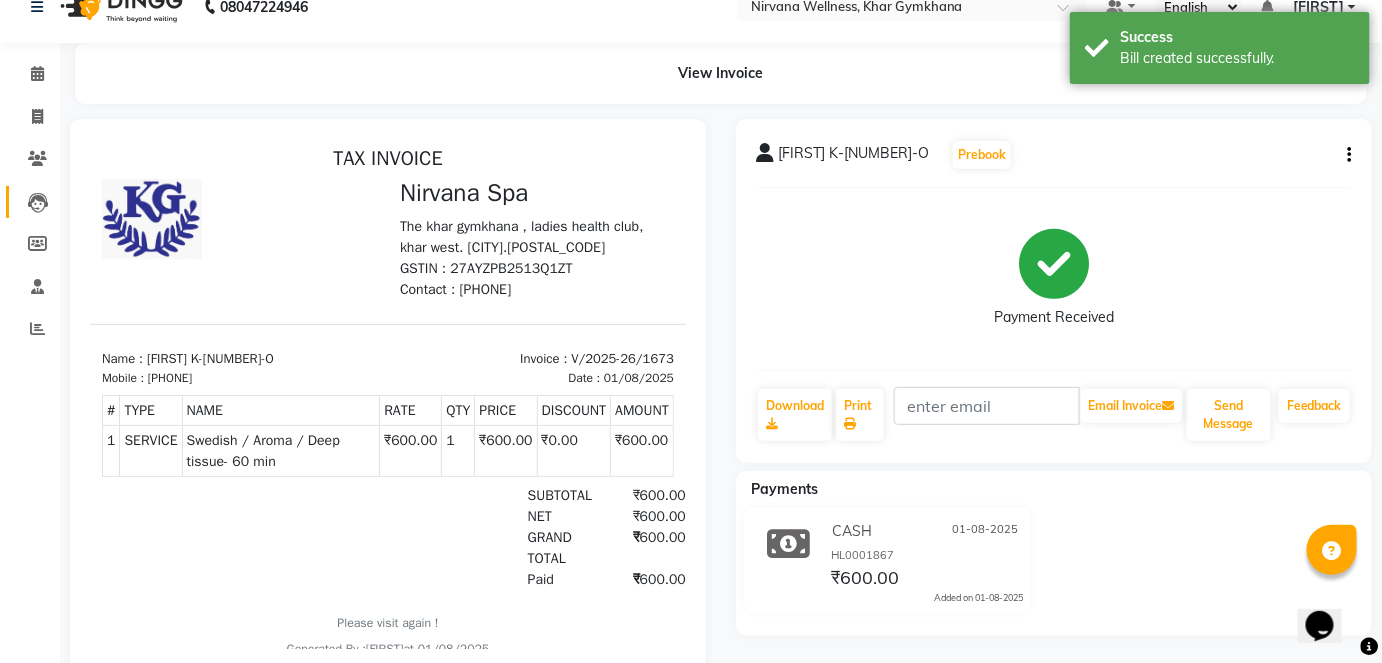 scroll, scrollTop: 0, scrollLeft: 0, axis: both 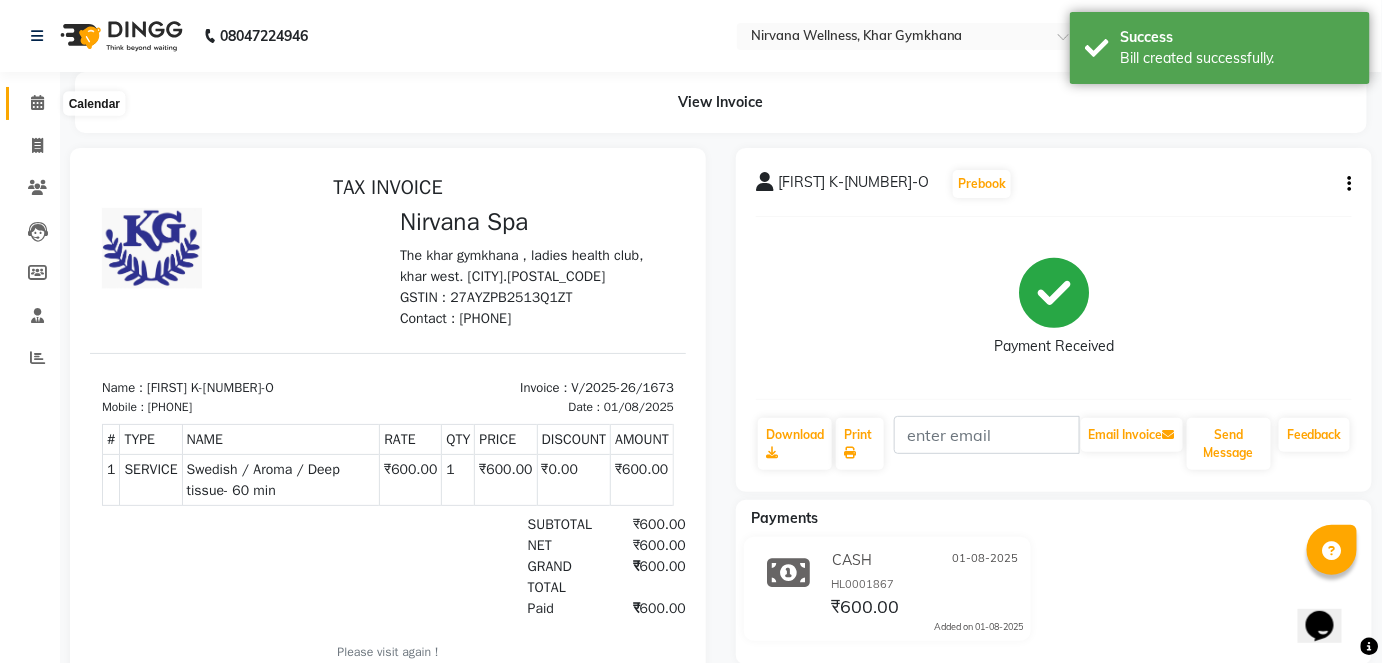 click 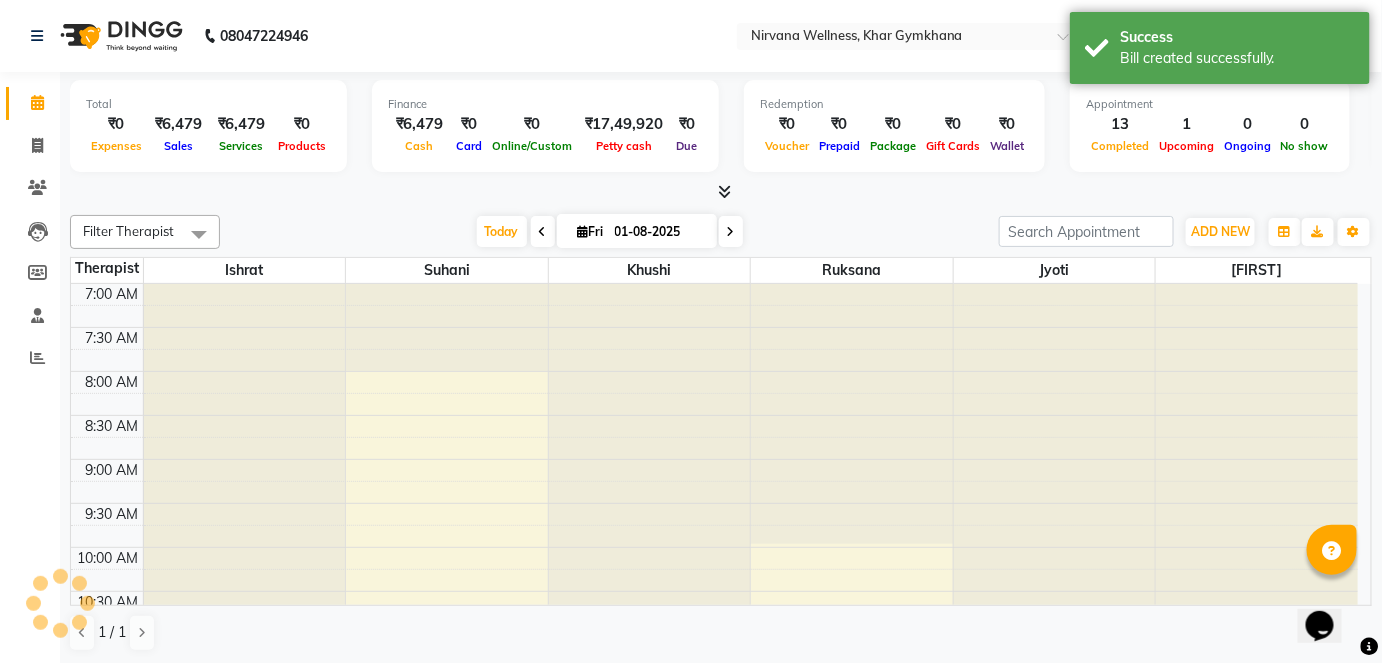 scroll, scrollTop: 0, scrollLeft: 0, axis: both 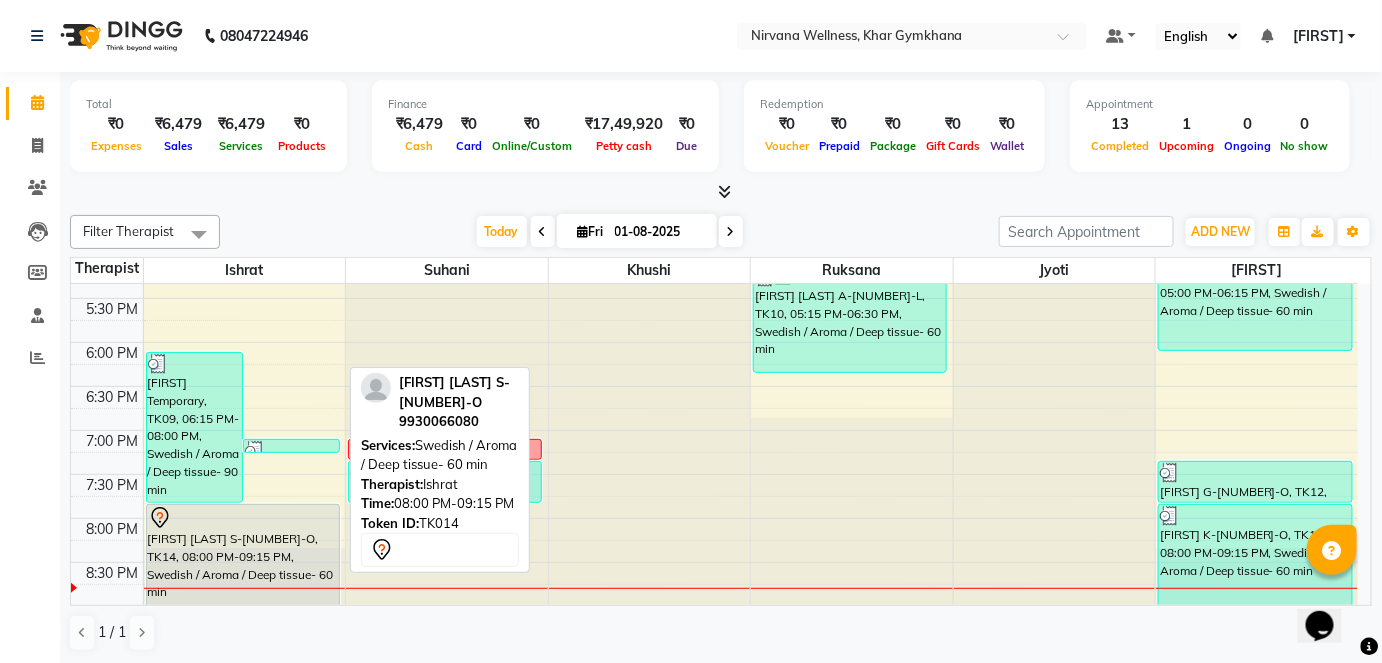 click on "[FIRST] [LAST] S-[NUMBER]-O, TK14, 08:00 PM-09:15 PM, Swedish / Aroma / Deep tissue- 60 min" at bounding box center (243, 558) 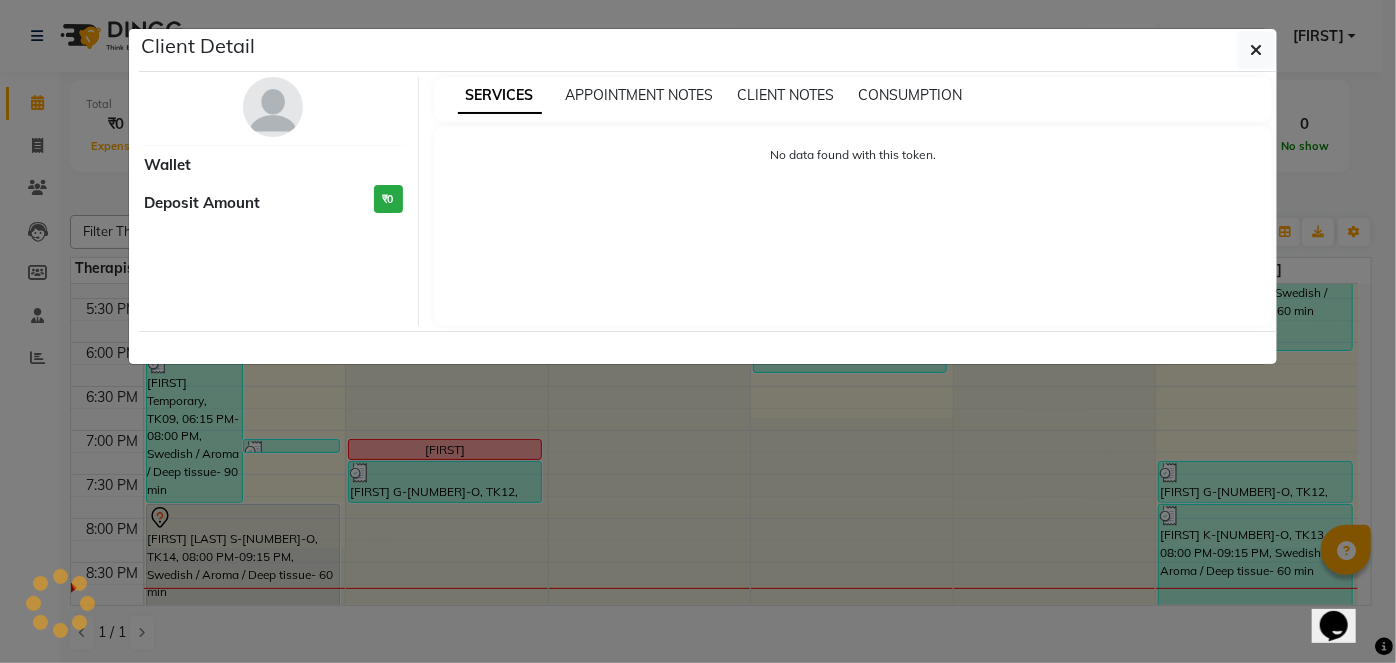 select on "7" 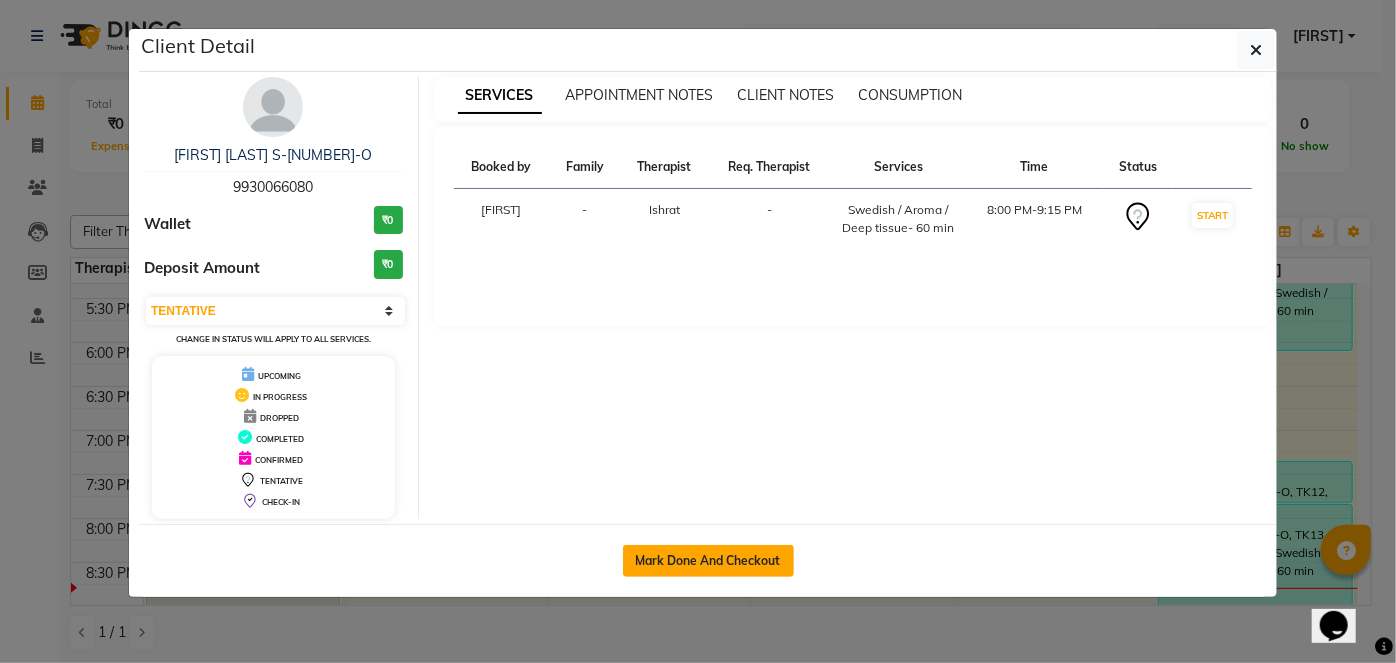 click on "Mark Done And Checkout" 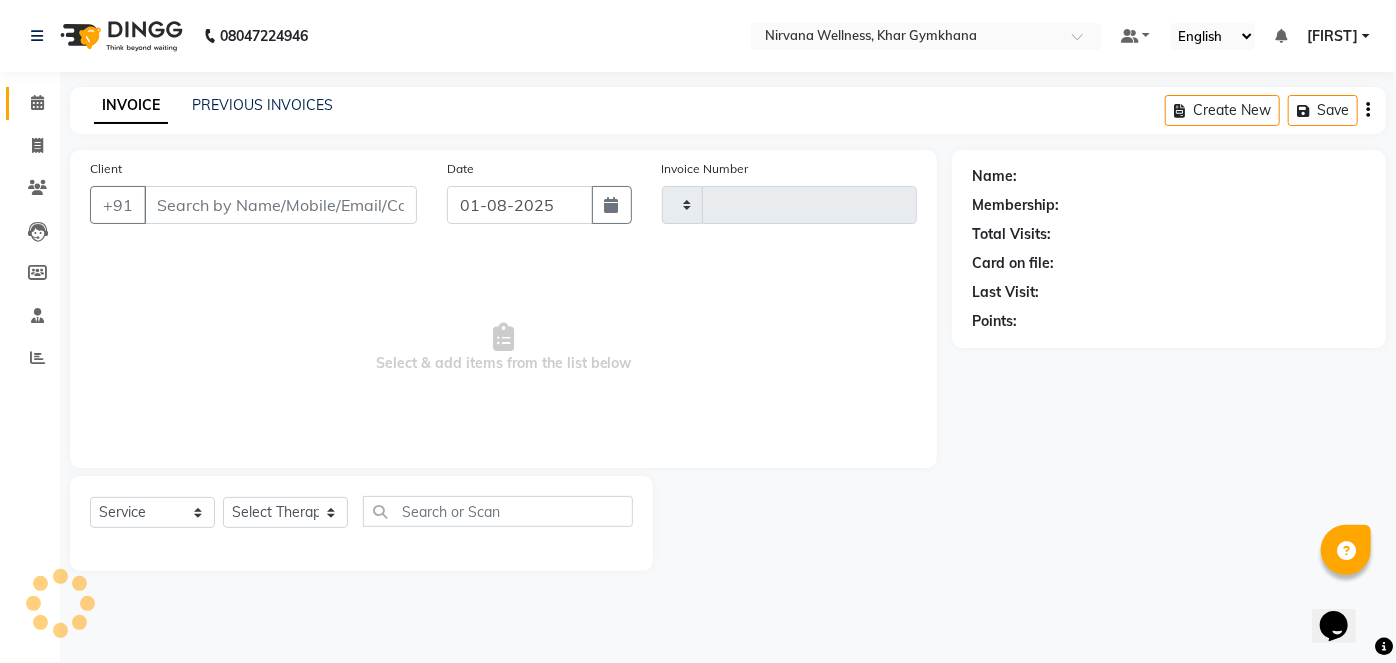 type on "1674" 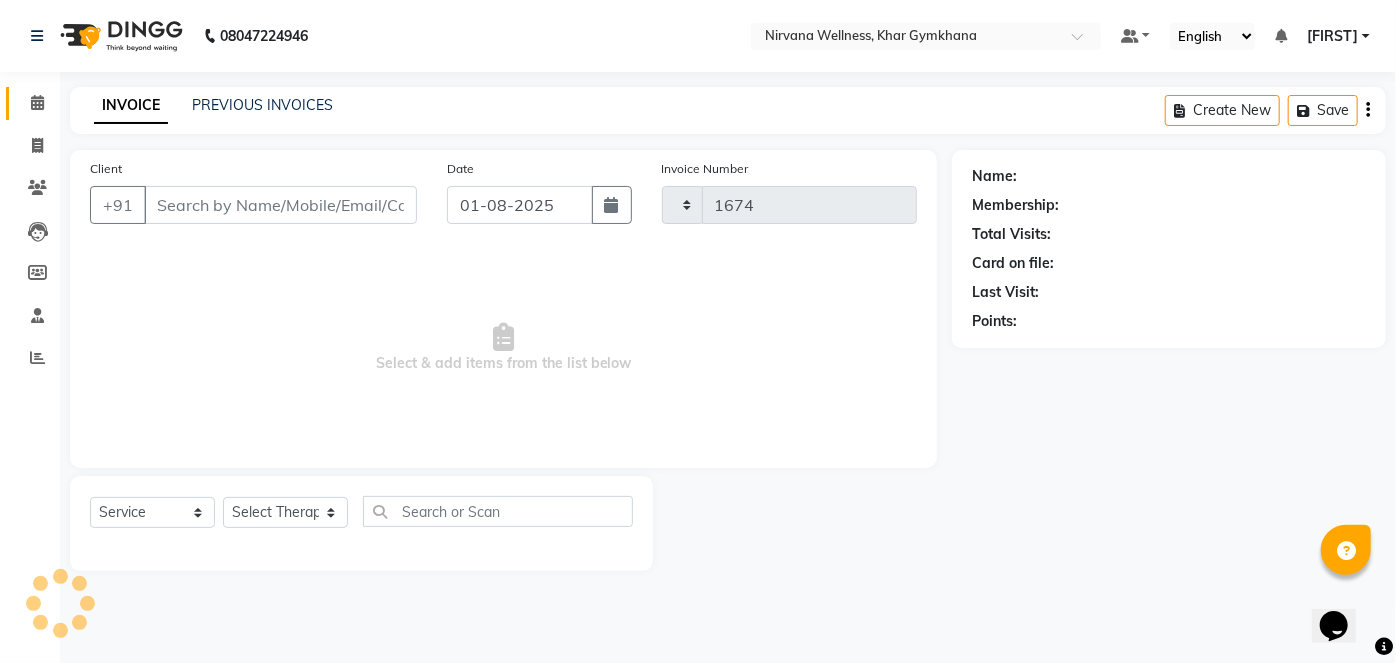 select on "6844" 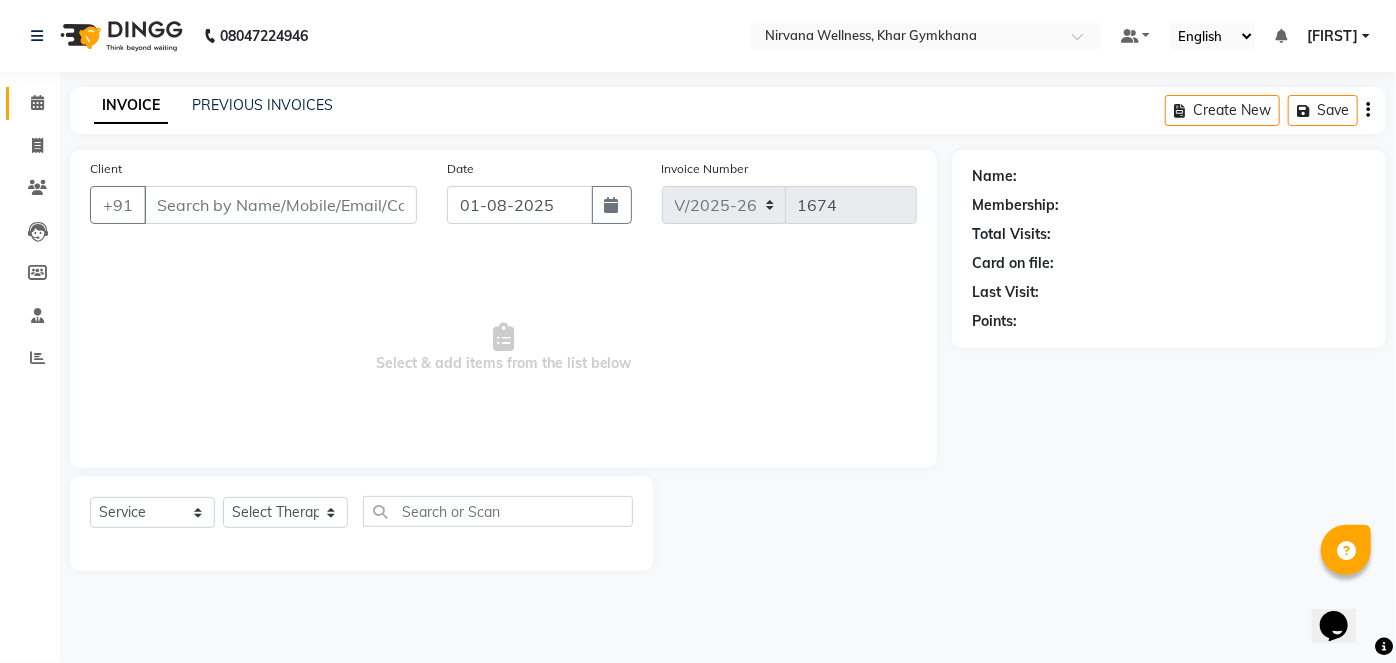 type on "9930066080" 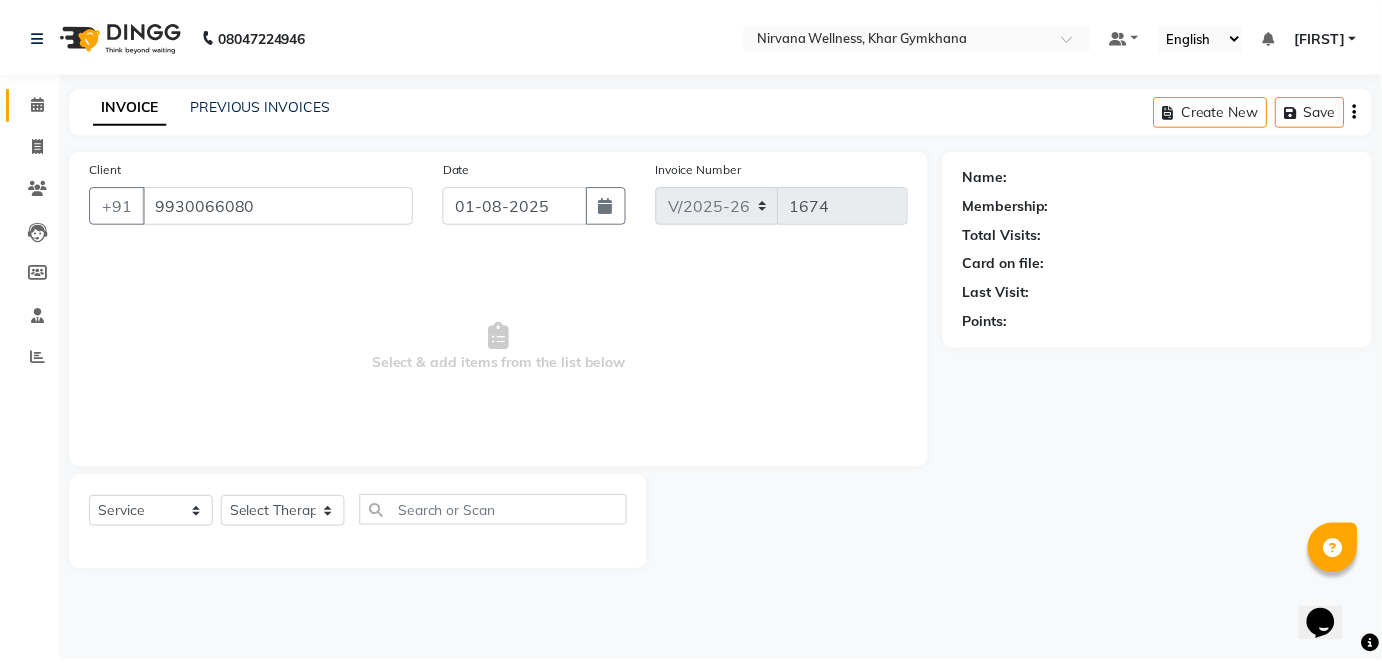 select on "67021" 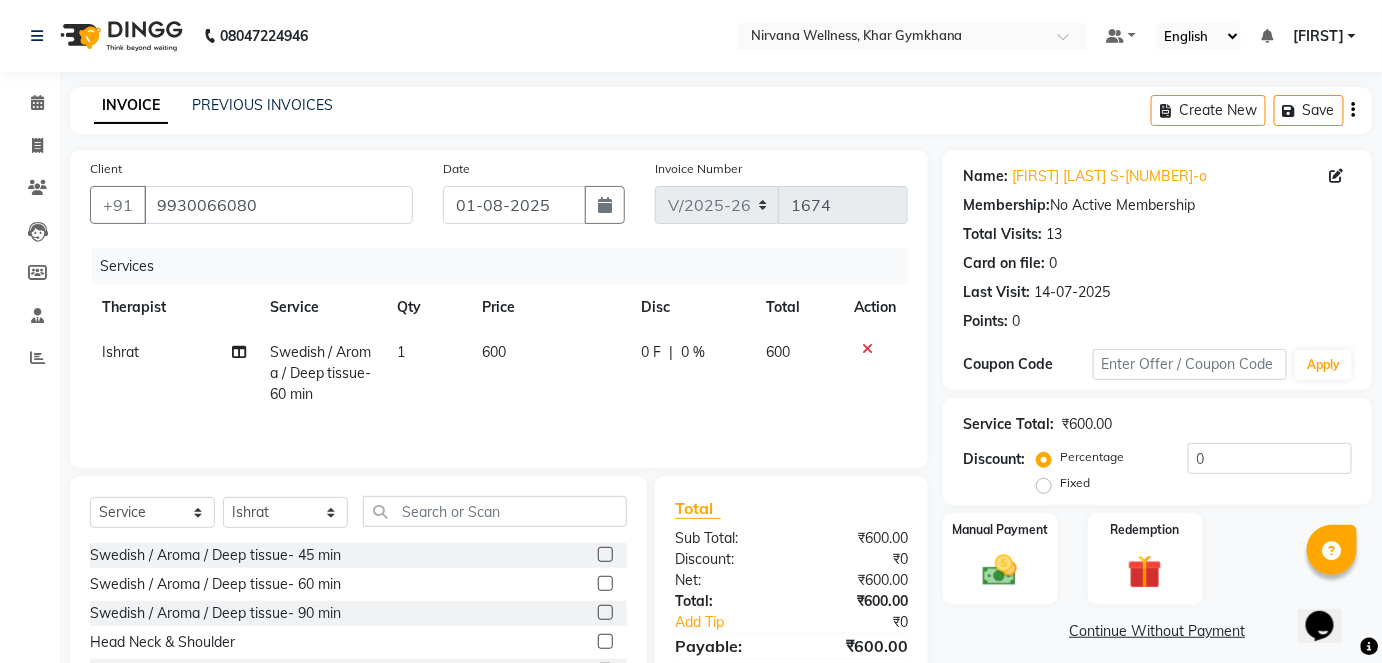 click 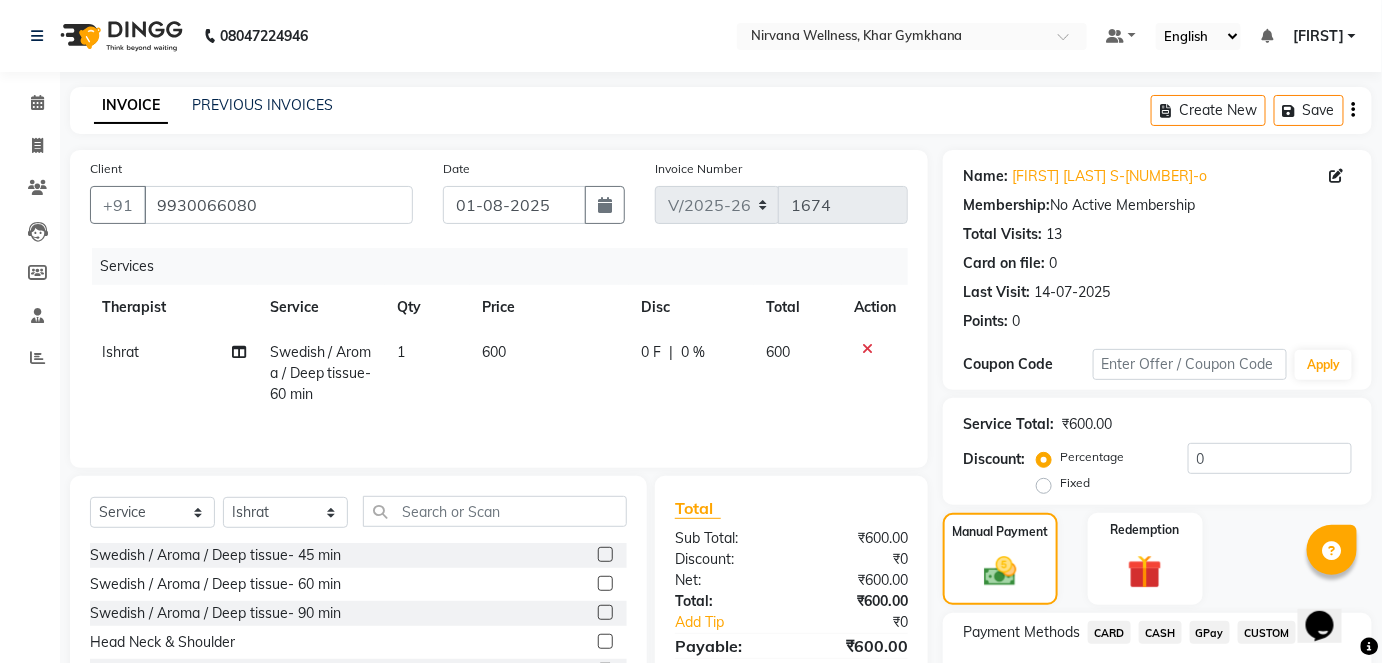 scroll, scrollTop: 140, scrollLeft: 0, axis: vertical 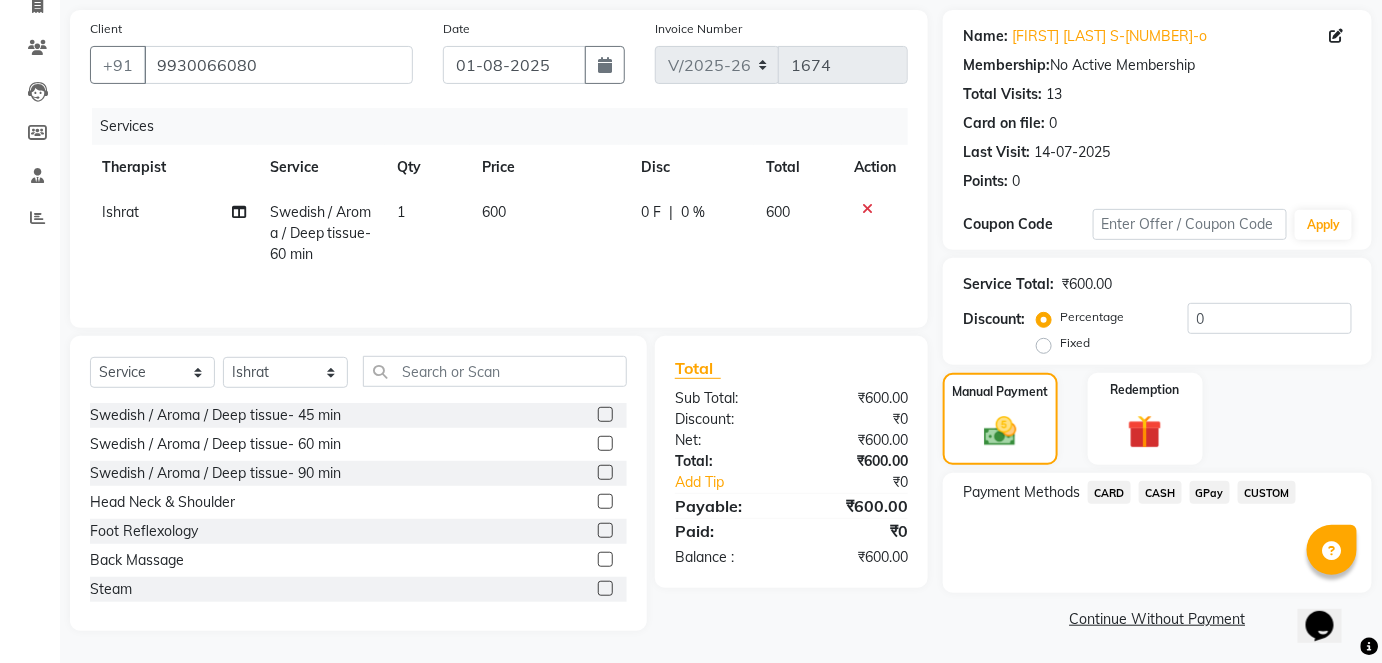 drag, startPoint x: 1161, startPoint y: 494, endPoint x: 1161, endPoint y: 510, distance: 16 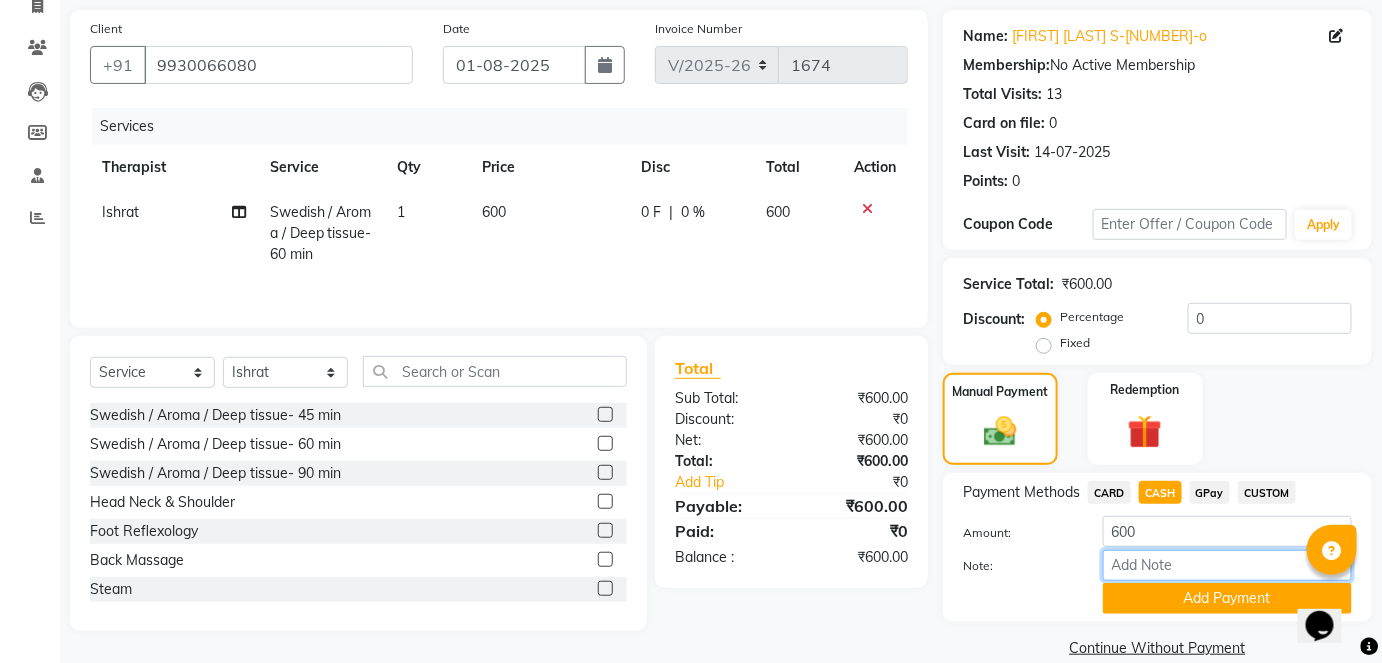 click on "Note:" at bounding box center (1227, 565) 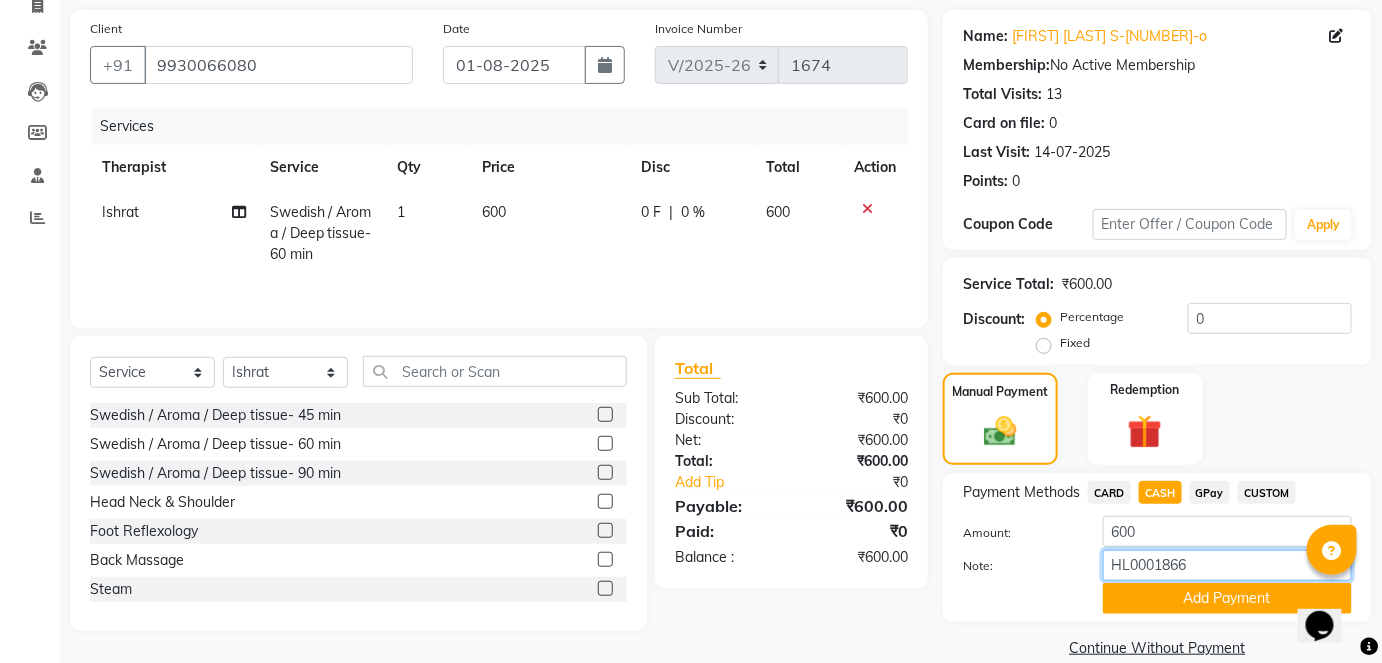 type on "HL0001866" 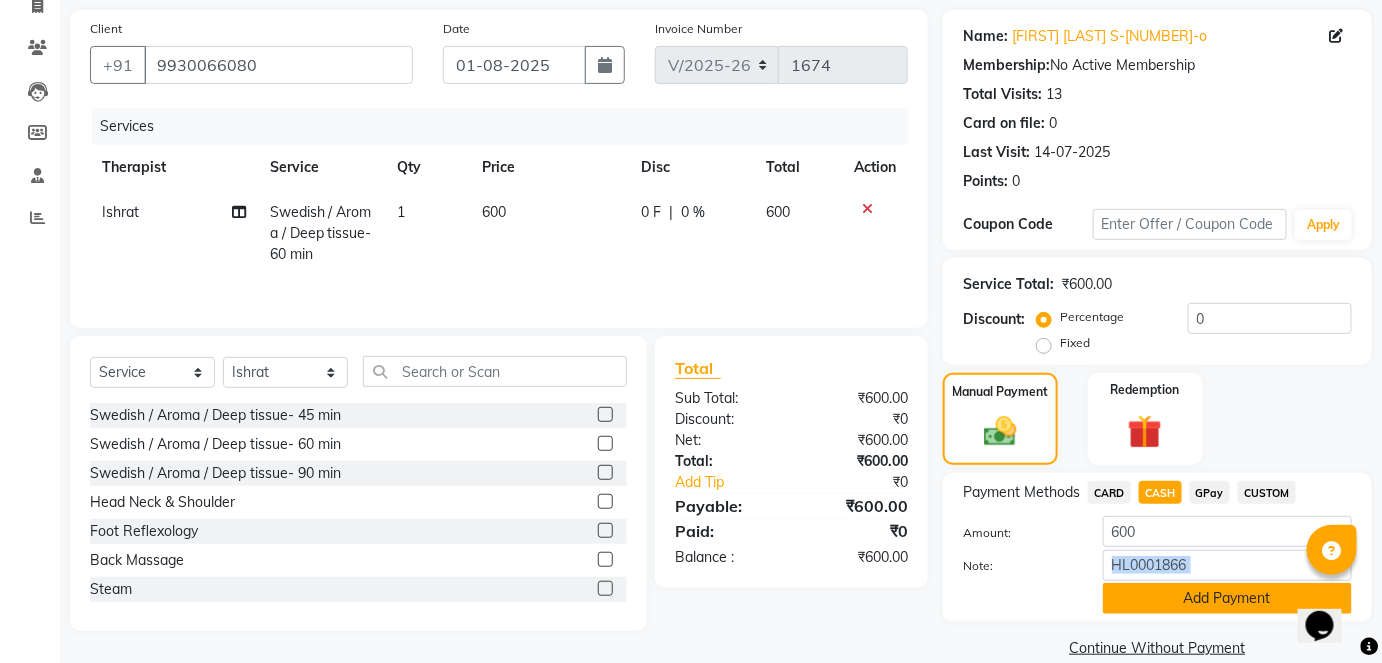 click on "Amount: 600 Note: HL0001866 Add Payment" 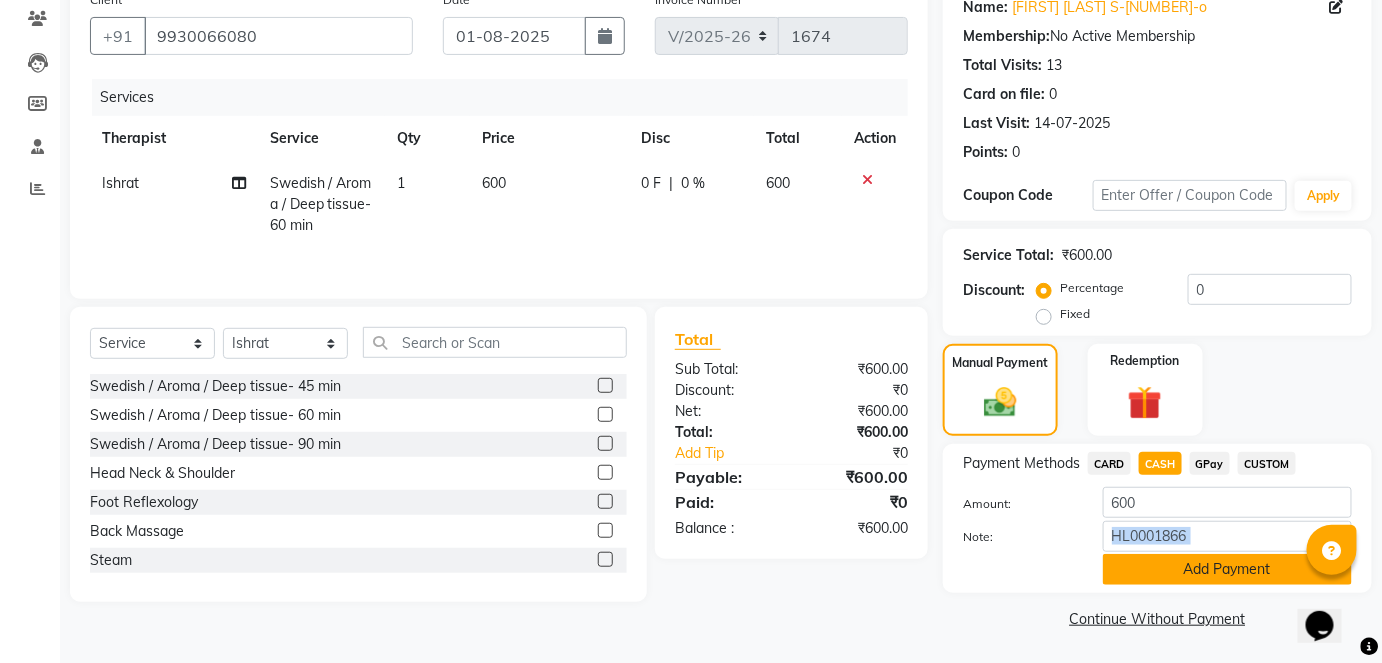 click on "Add Payment" 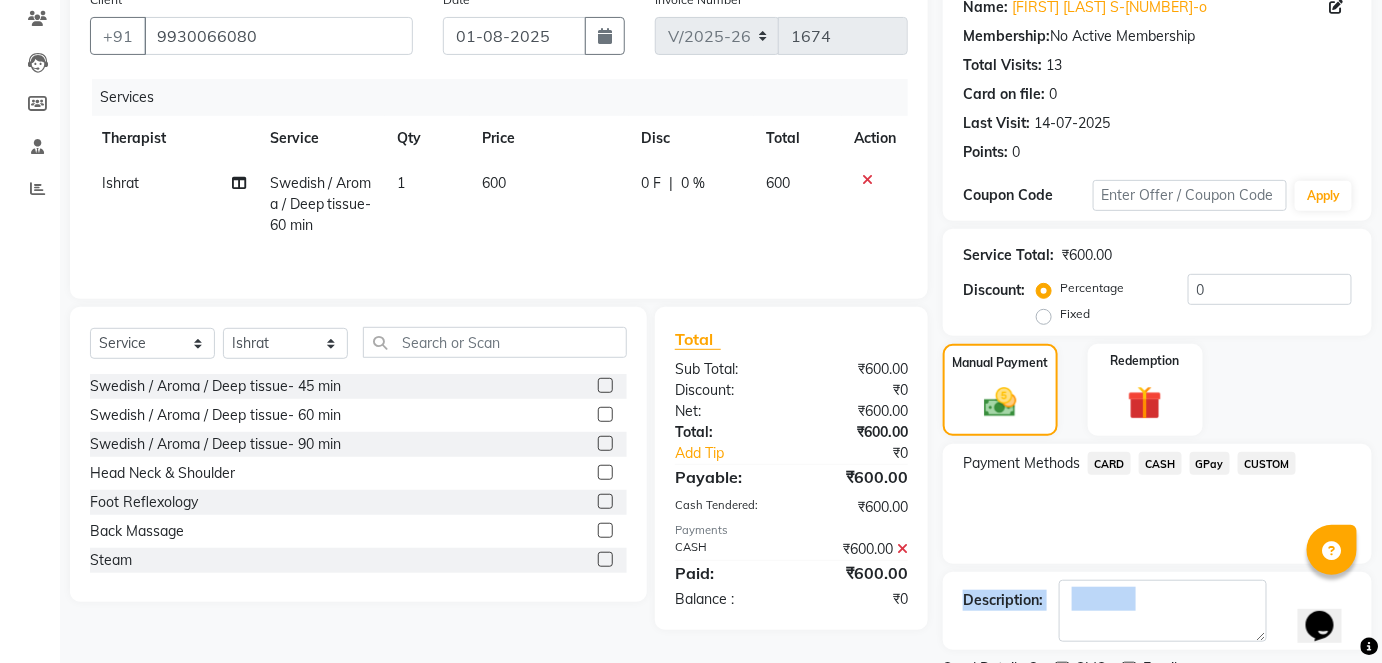 scroll, scrollTop: 252, scrollLeft: 0, axis: vertical 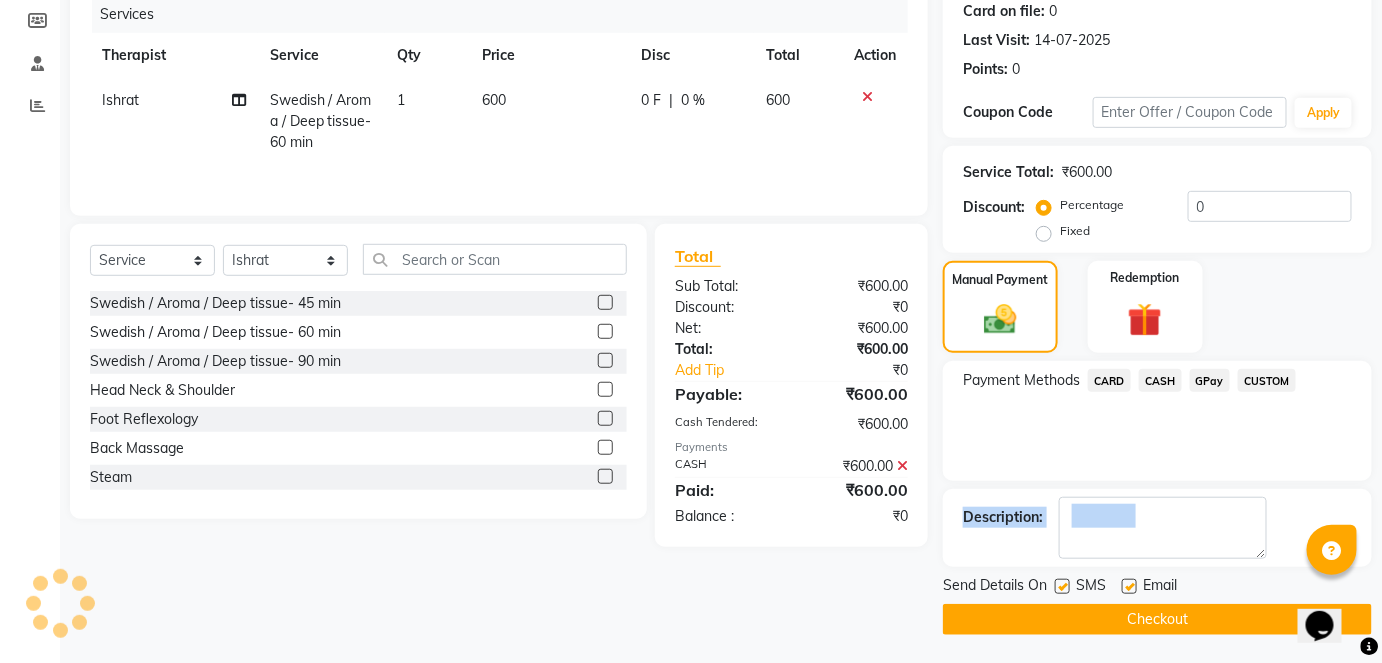 click on "Checkout" 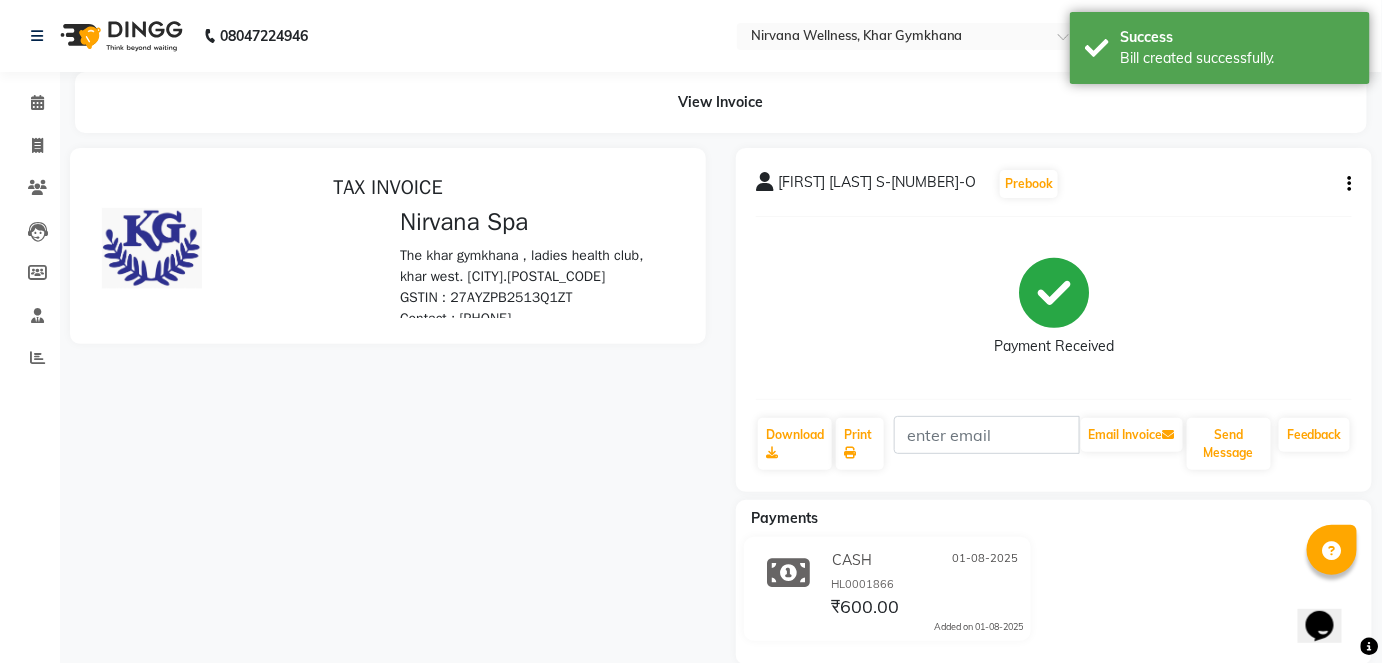 scroll, scrollTop: 0, scrollLeft: 0, axis: both 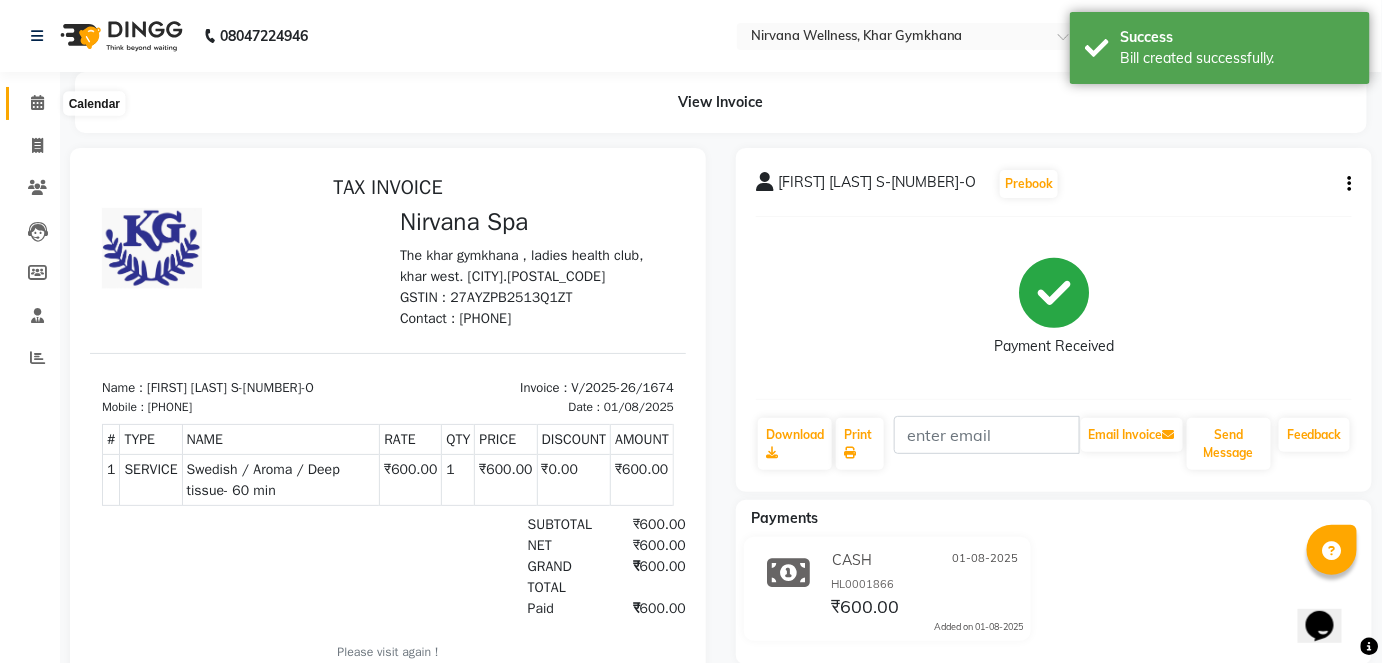 click 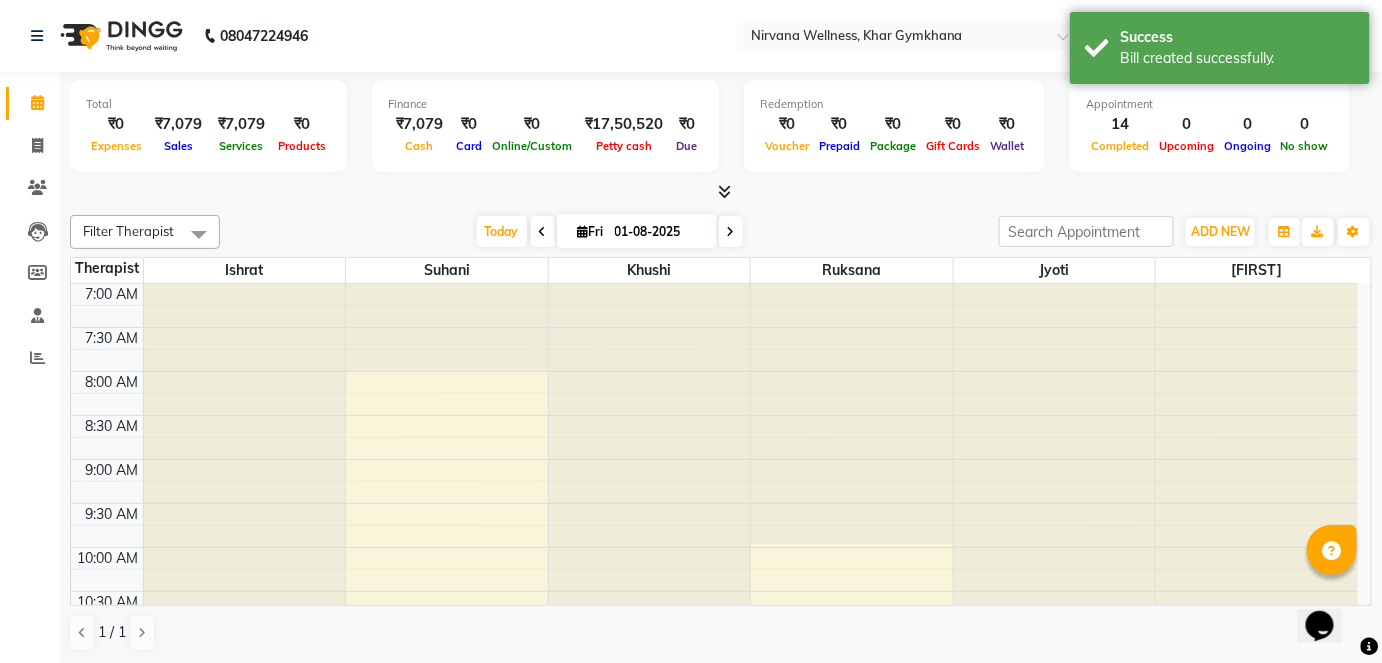 click on "Filter Therapist Select All Ishrat Jyoti Khushi Nilofar Ruksana  Suhani Today  Fri 01-08-2025 Toggle Dropdown Add Appointment Add Invoice Add Attendance Add Client Toggle Dropdown Add Appointment Add Invoice Add Attendance Add Client ADD NEW Toggle Dropdown Add Appointment Add Invoice Add Attendance Add Client Filter Therapist Select All Ishrat Jyoti Khushi Nilofar Ruksana  Suhani Group By  Staff View   Room View  View as Vertical  Vertical - Week View  Horizontal  Horizontal - Week View  List  Toggle Dropdown Calendar Settings Manage Tags   Arrange Therapists   Reset Therapists  Full Screen  Show Available Stylist  Appointment Form Zoom 100% Staff/Room Display Count 6 Therapist Ishrat Suhani Khushi Ruksana  Jyoti Nilofar 7:00 AM 7:30 AM 8:00 AM 8:30 AM 9:00 AM 9:30 AM 10:00 AM 10:30 AM 11:00 AM 11:30 AM 12:00 PM 12:30 PM 1:00 PM 1:30 PM 2:00 PM 2:30 PM 3:00 PM 3:30 PM 4:00 PM 4:30 PM 5:00 PM 5:30 PM 6:00 PM 6:30 PM 7:00 PM 7:30 PM 8:00 PM 8:30 PM 9:00 PM 9:30 PM 10:00 PM 10:30 PM                      [FIRST]" 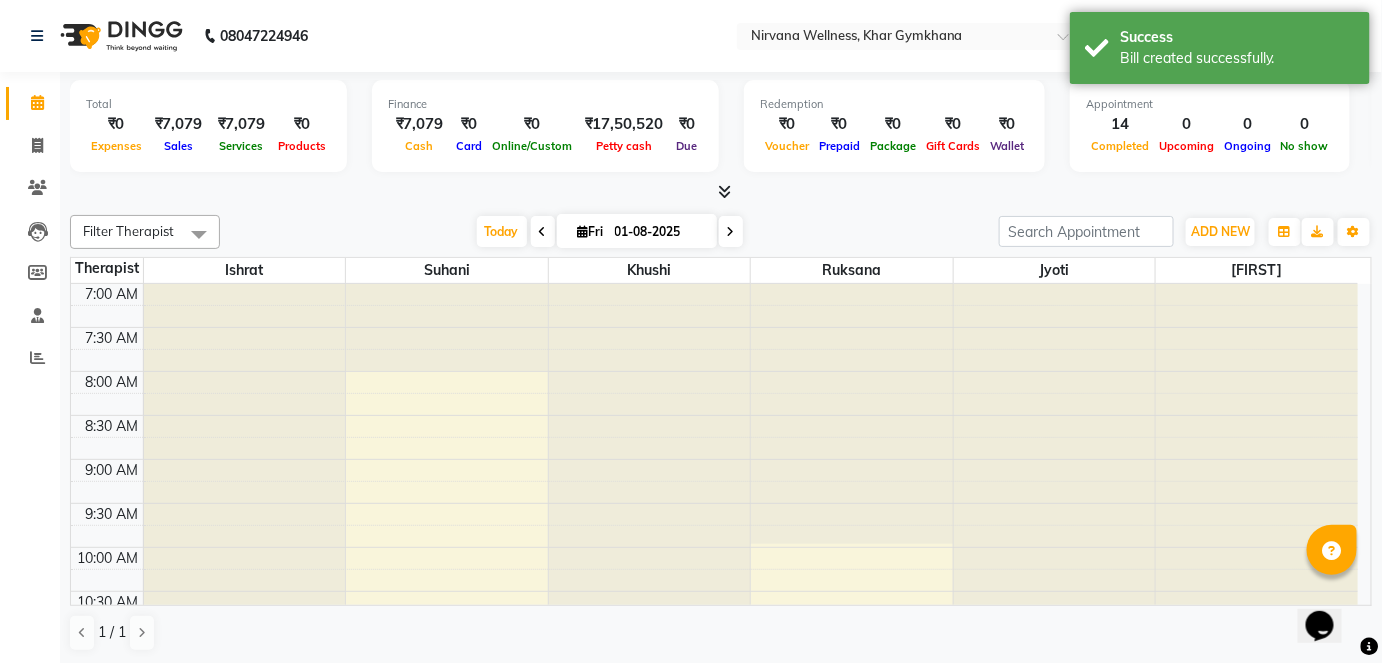 scroll, scrollTop: 0, scrollLeft: 0, axis: both 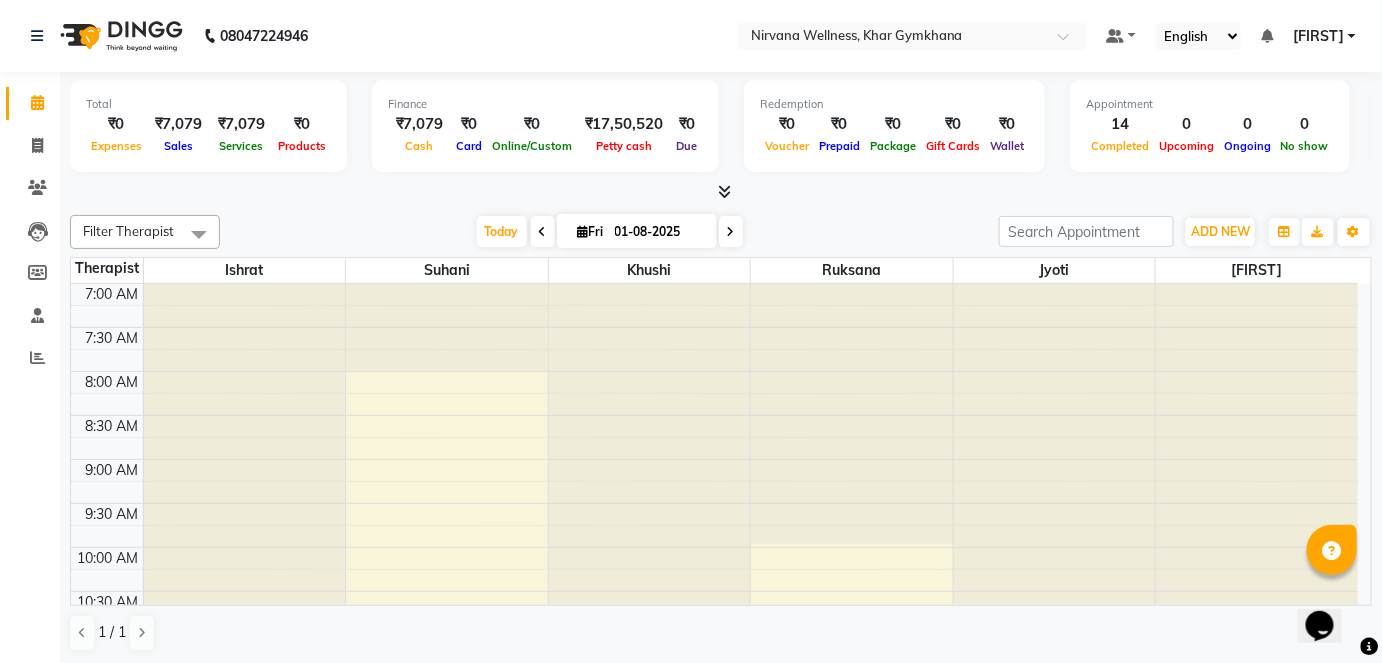 click at bounding box center [731, 231] 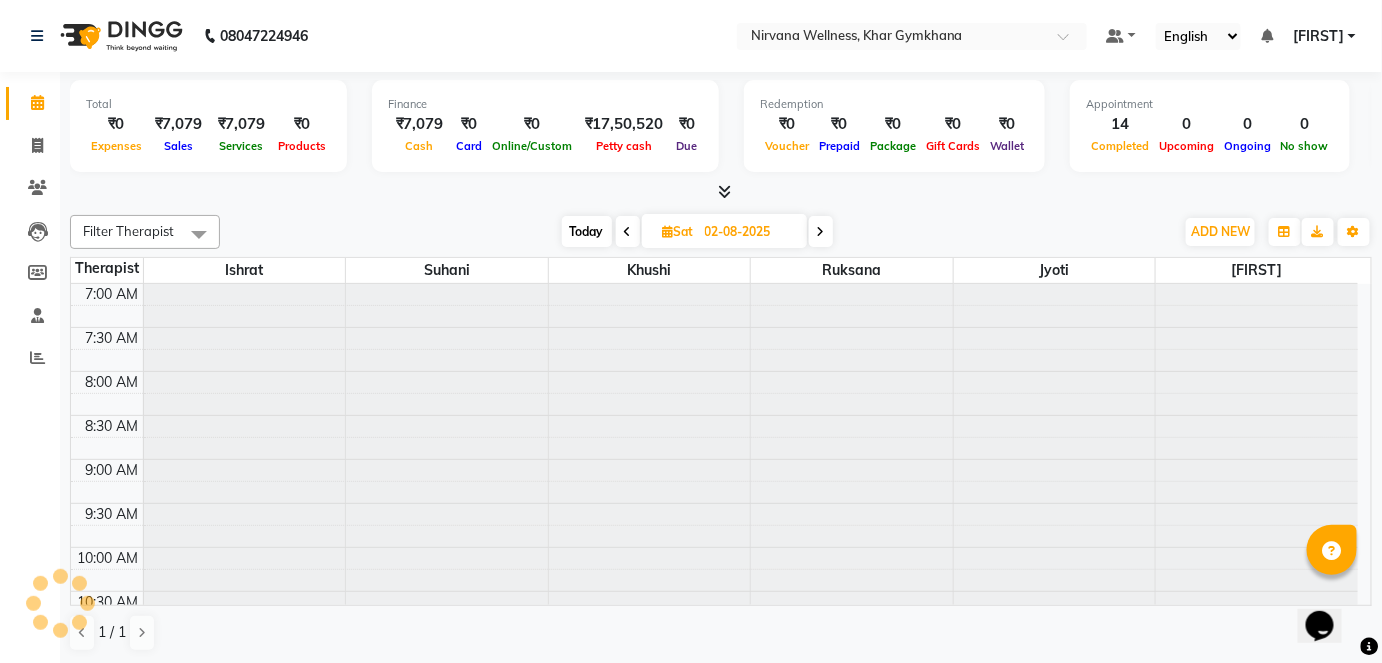 scroll, scrollTop: 0, scrollLeft: 0, axis: both 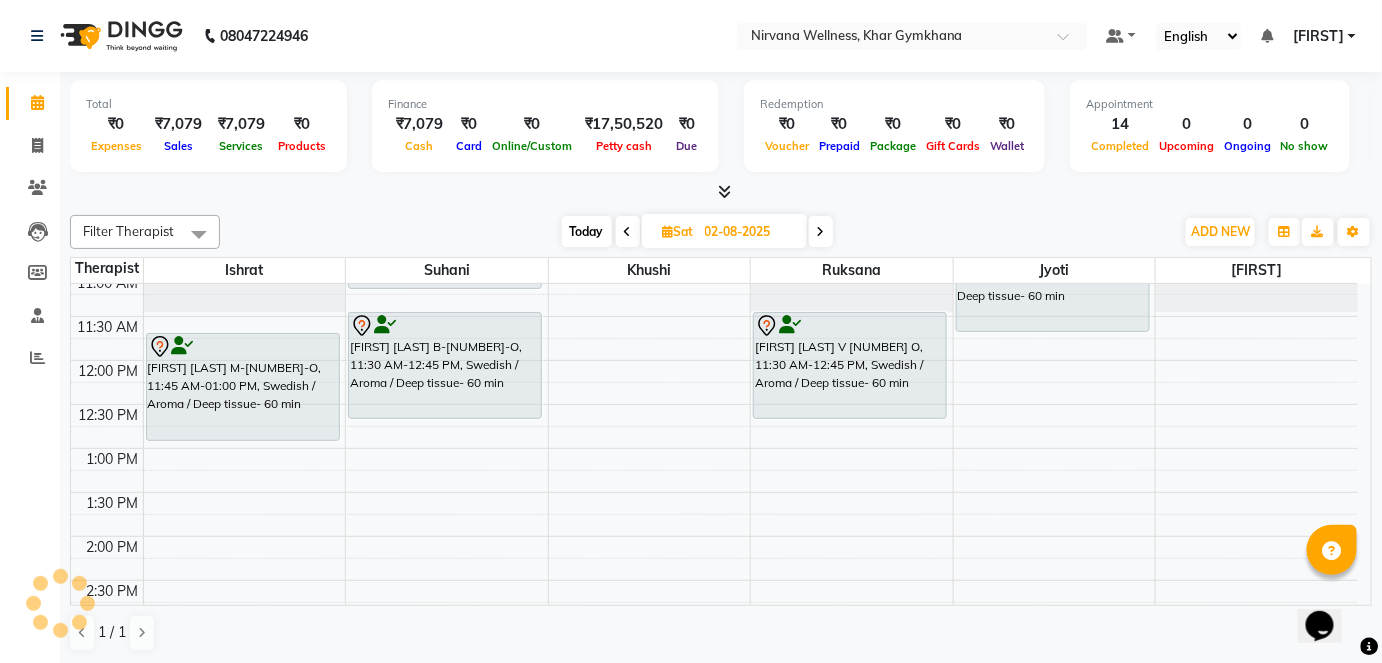 click on "Today" at bounding box center [587, 231] 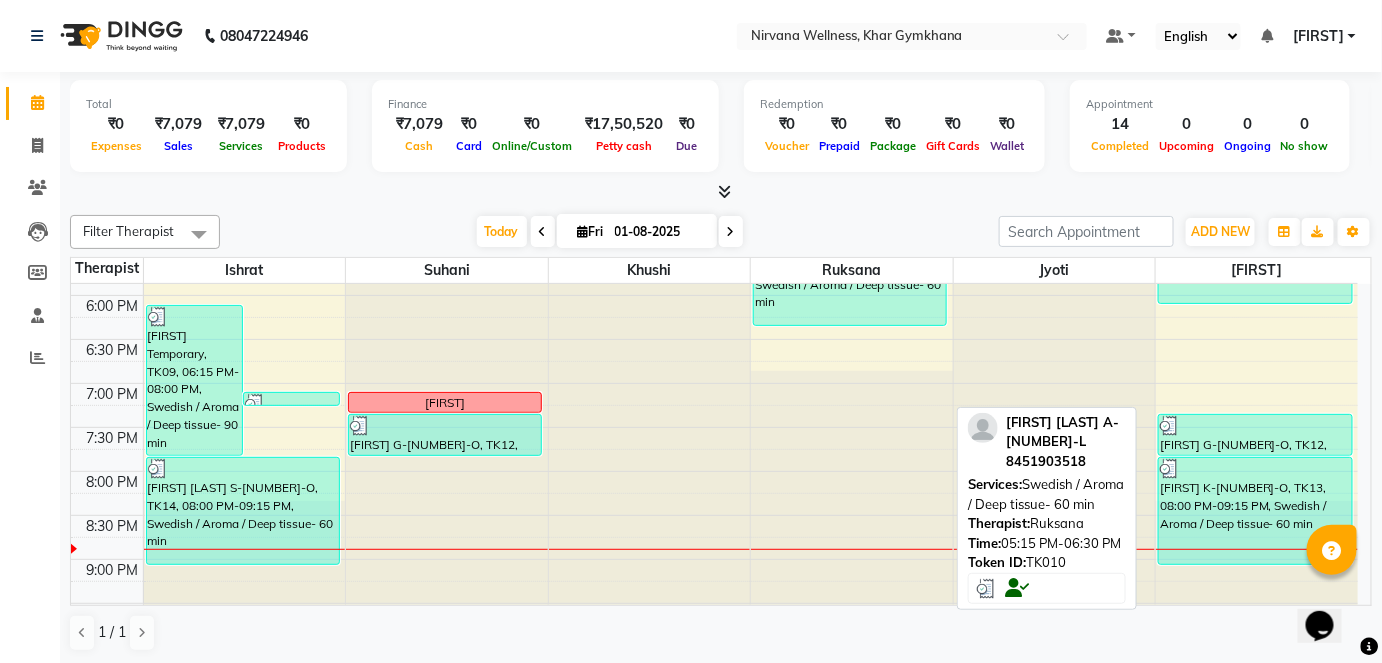 scroll, scrollTop: 795, scrollLeft: 0, axis: vertical 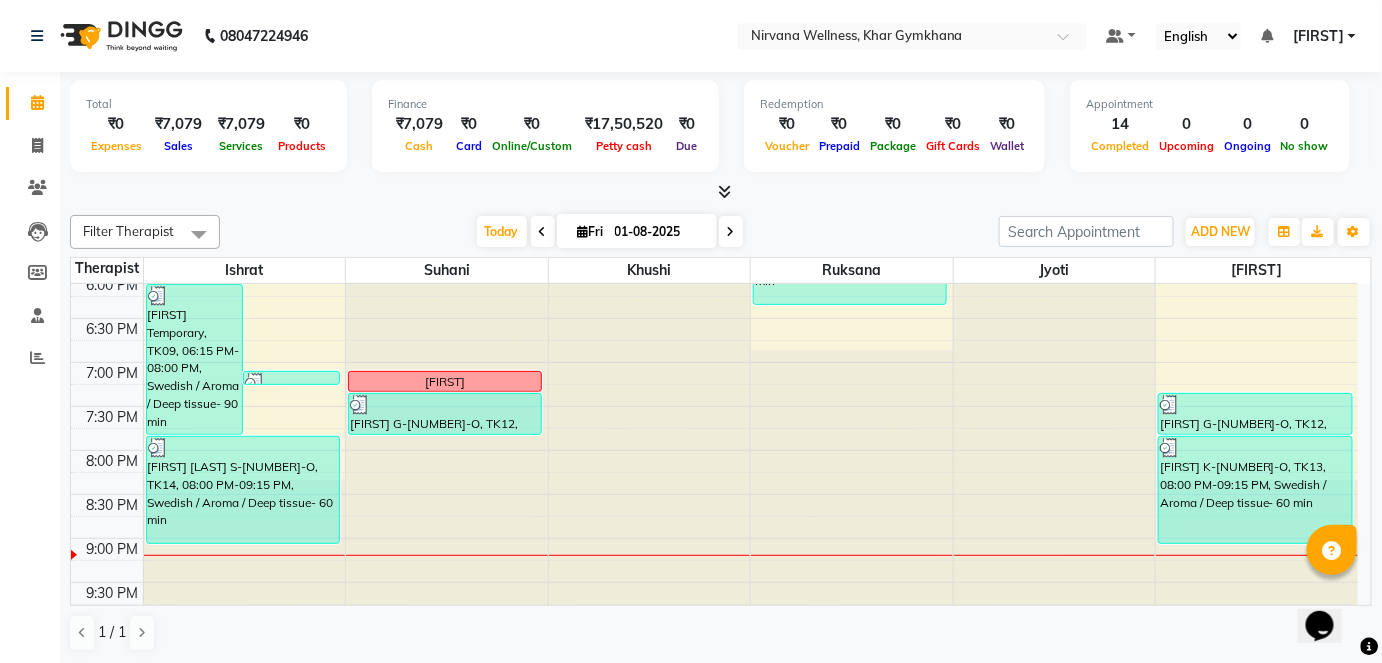 click on "[FIRST]" at bounding box center (1318, 36) 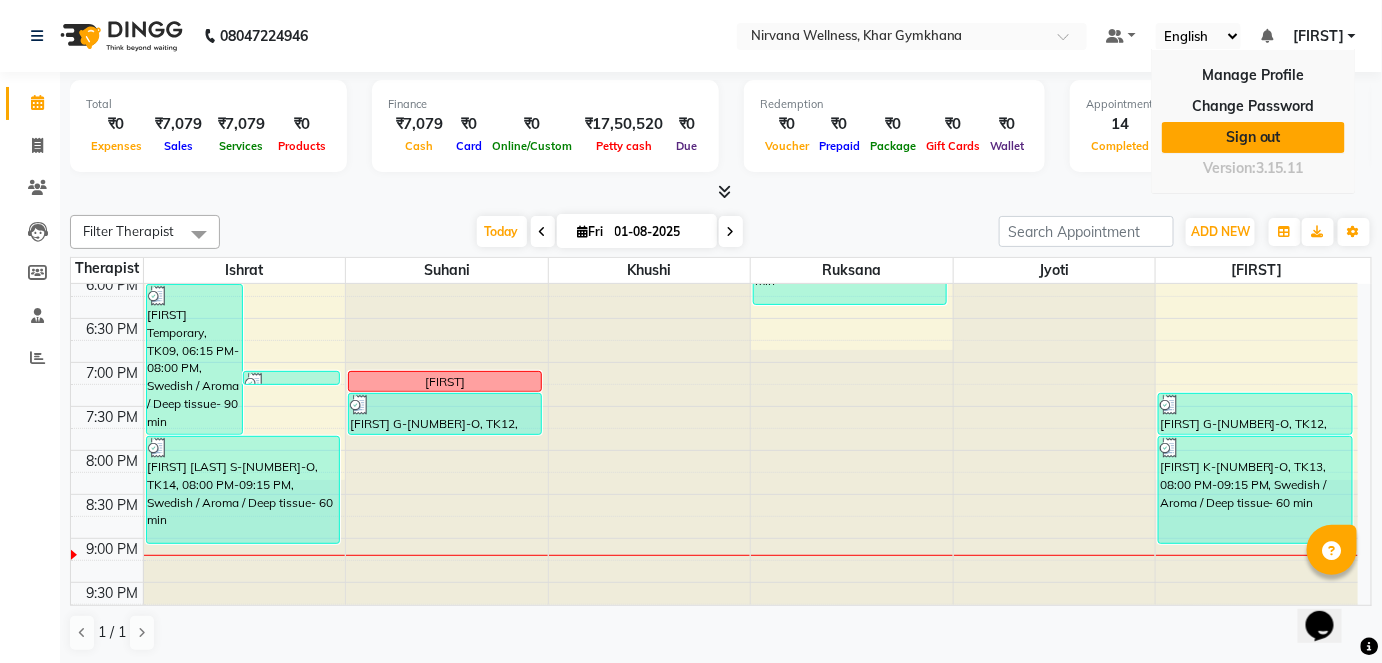 click on "Sign out" at bounding box center (1253, 137) 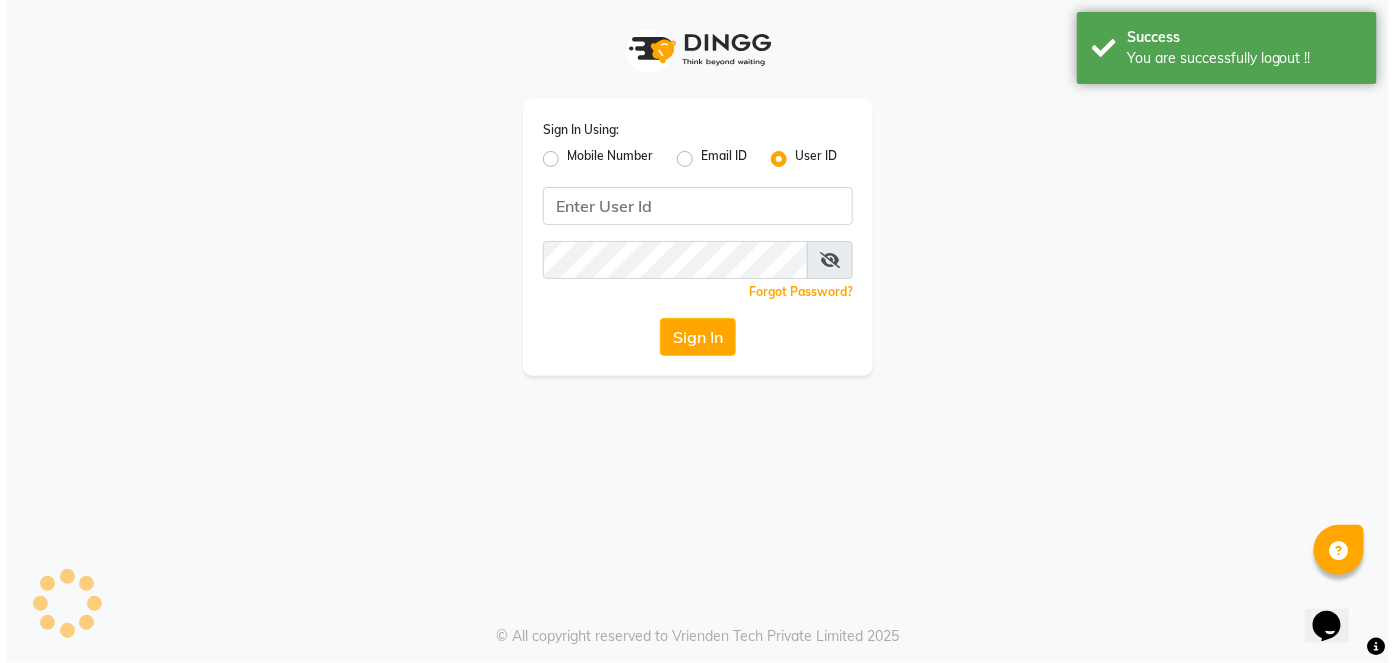 scroll, scrollTop: 0, scrollLeft: 0, axis: both 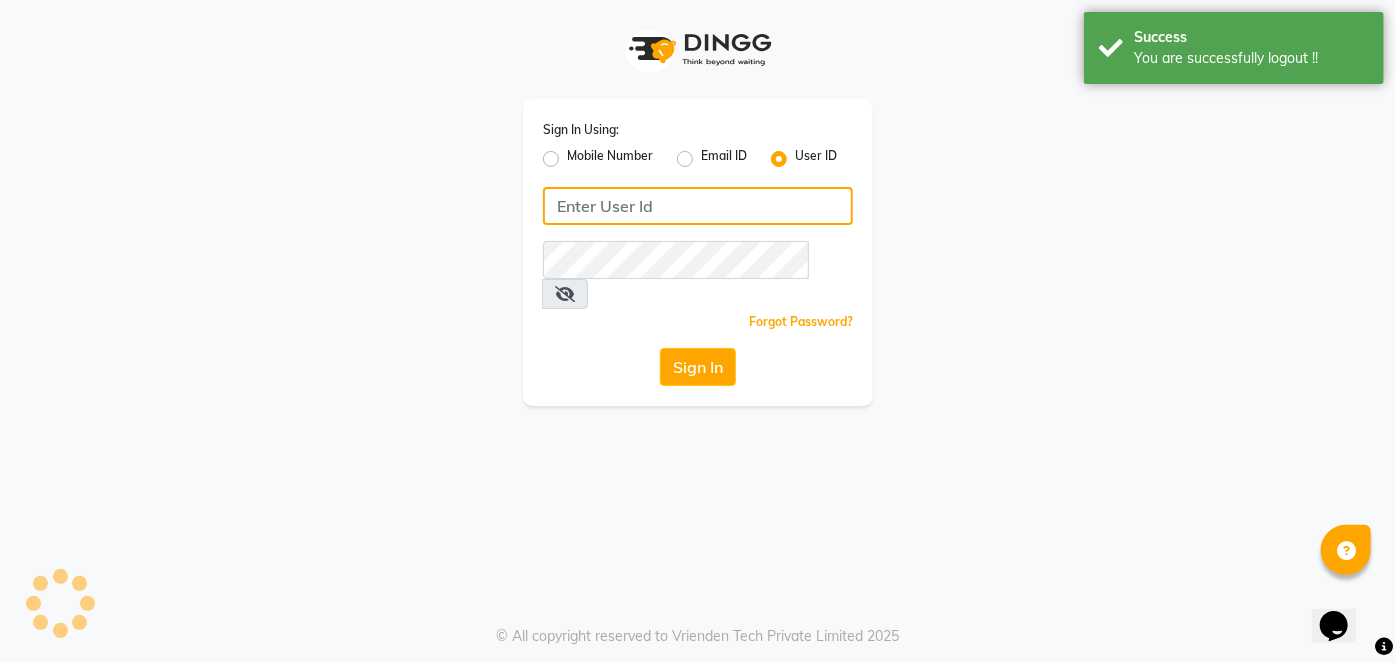 type on "7378576236" 